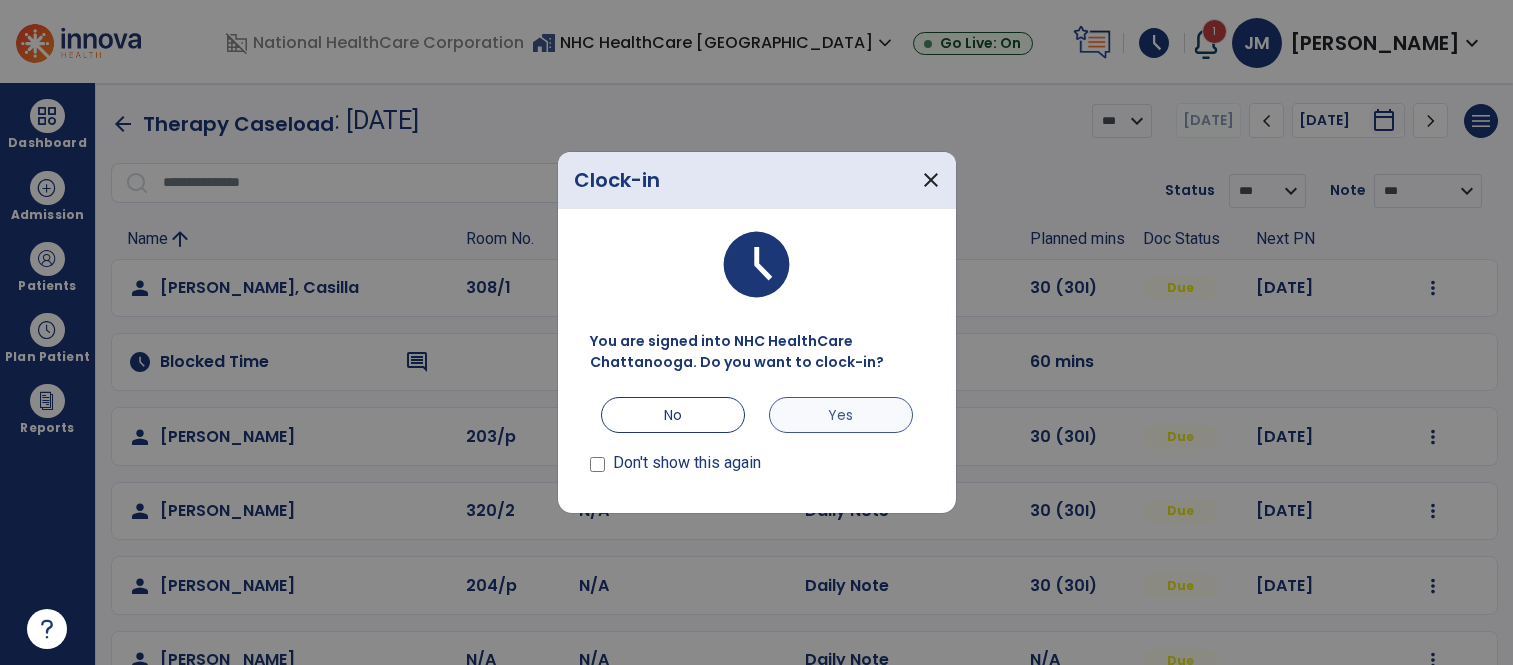scroll, scrollTop: 0, scrollLeft: 0, axis: both 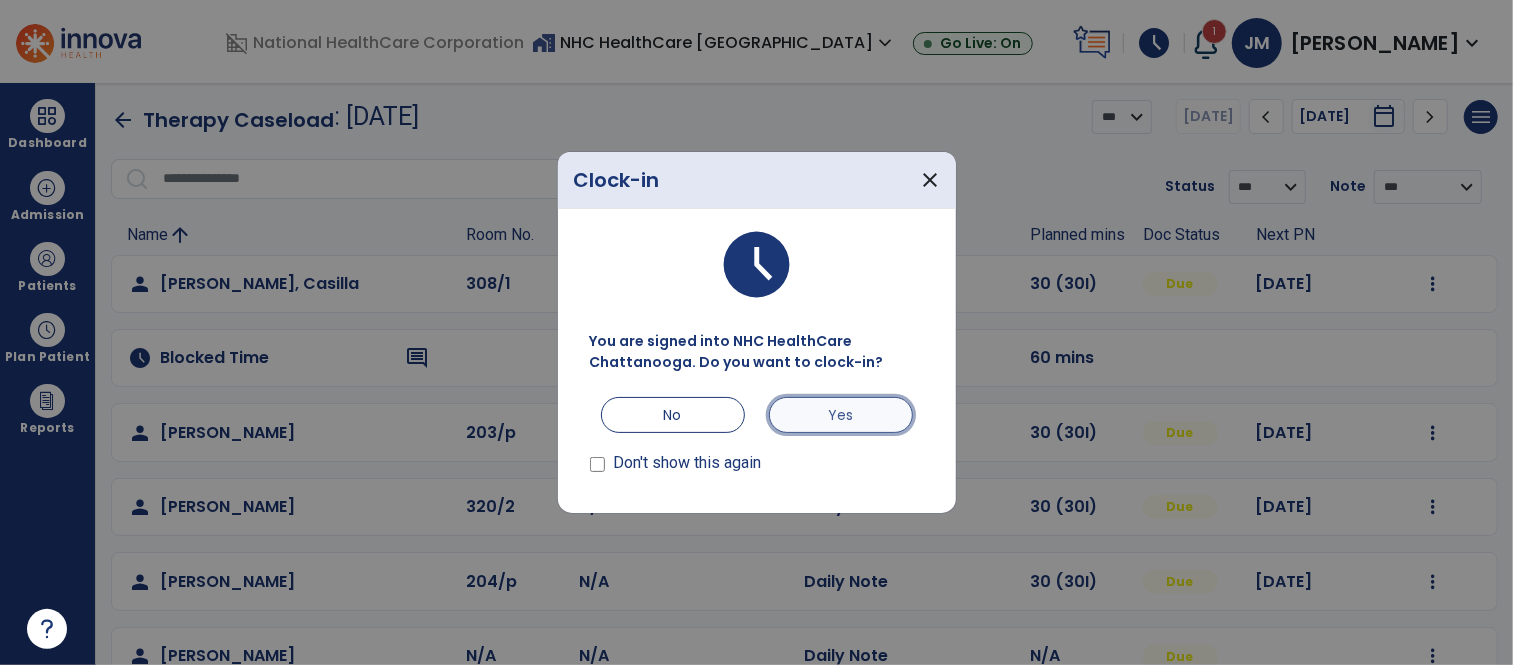 click on "Yes" at bounding box center (841, 415) 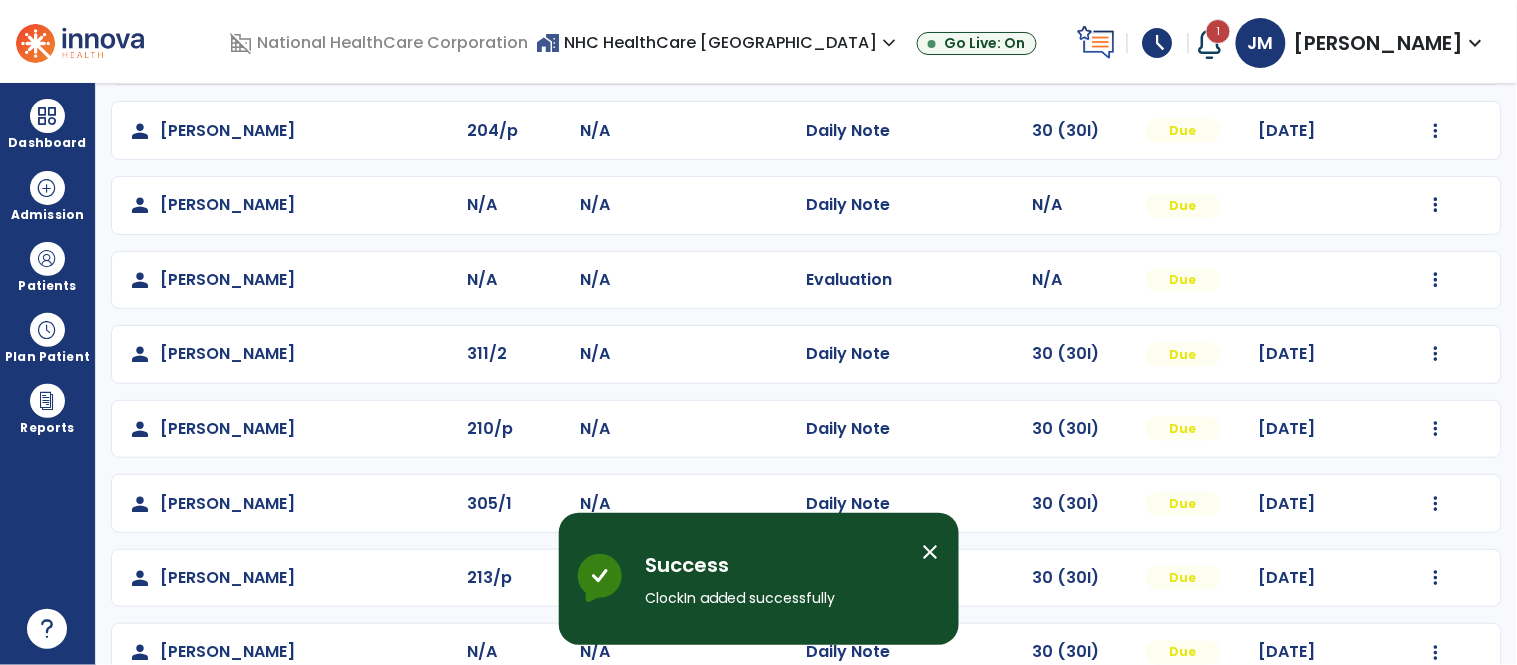 scroll, scrollTop: 494, scrollLeft: 0, axis: vertical 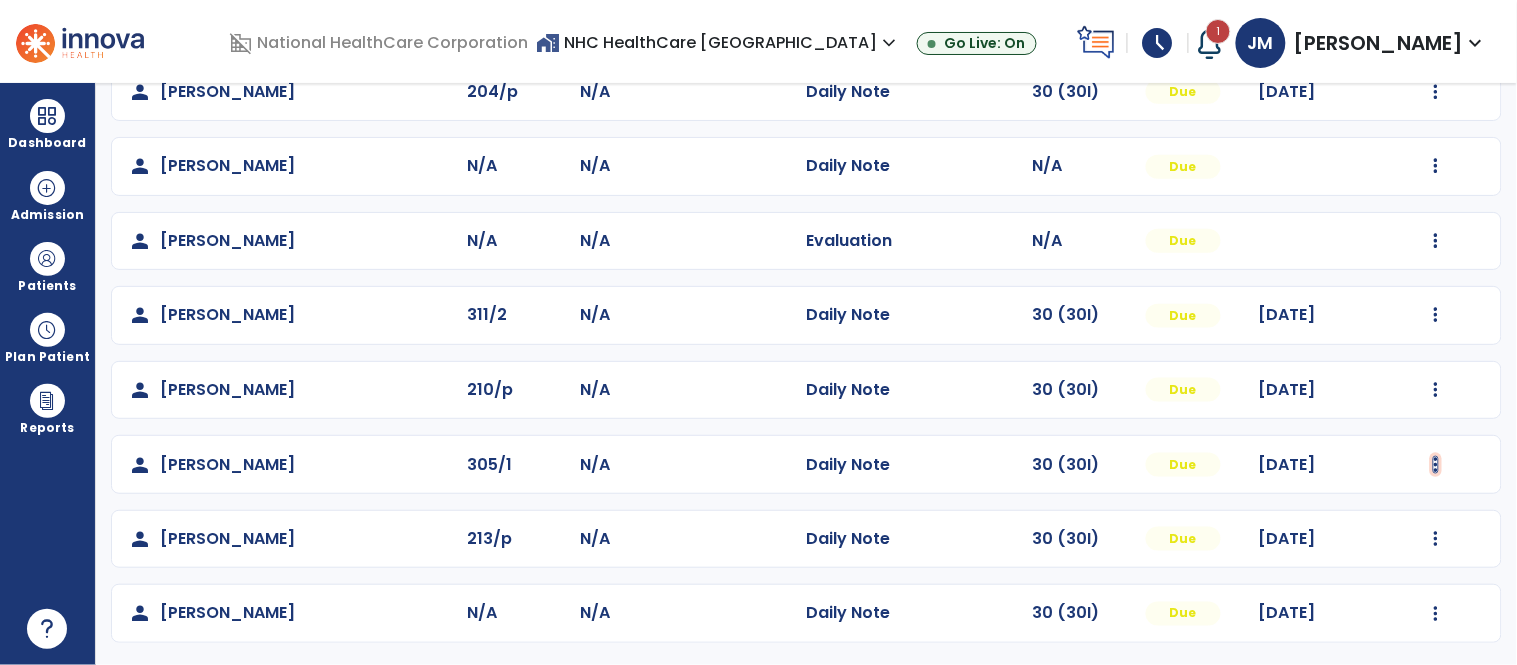 click at bounding box center (1436, -206) 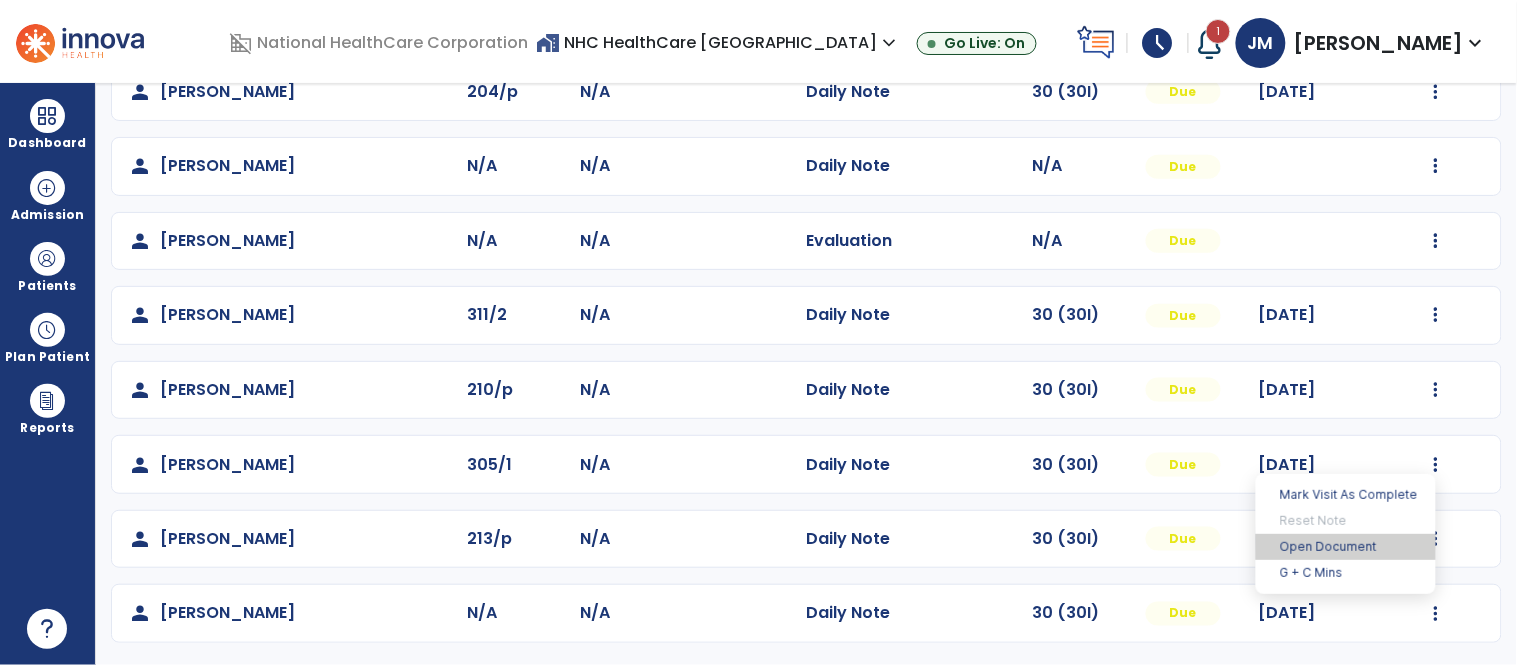 click on "Open Document" at bounding box center [1346, 547] 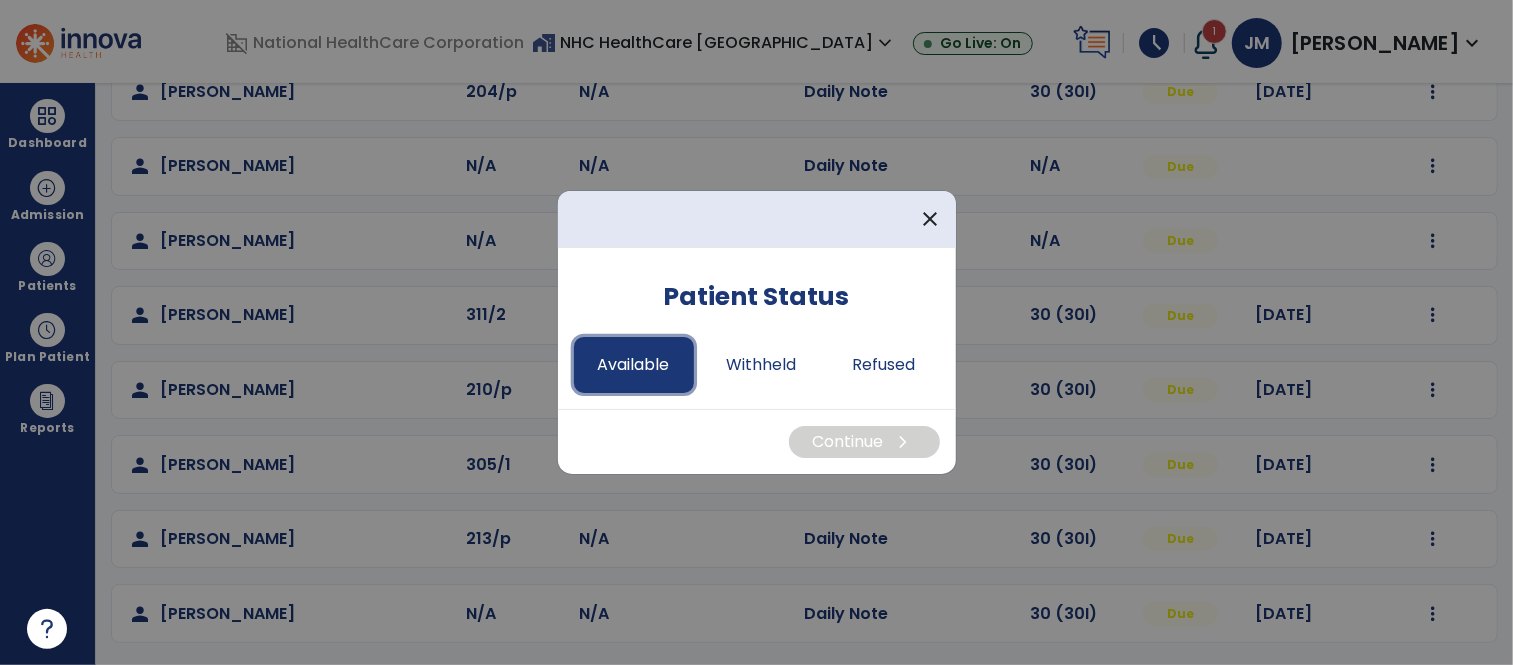 click on "Available" at bounding box center (634, 365) 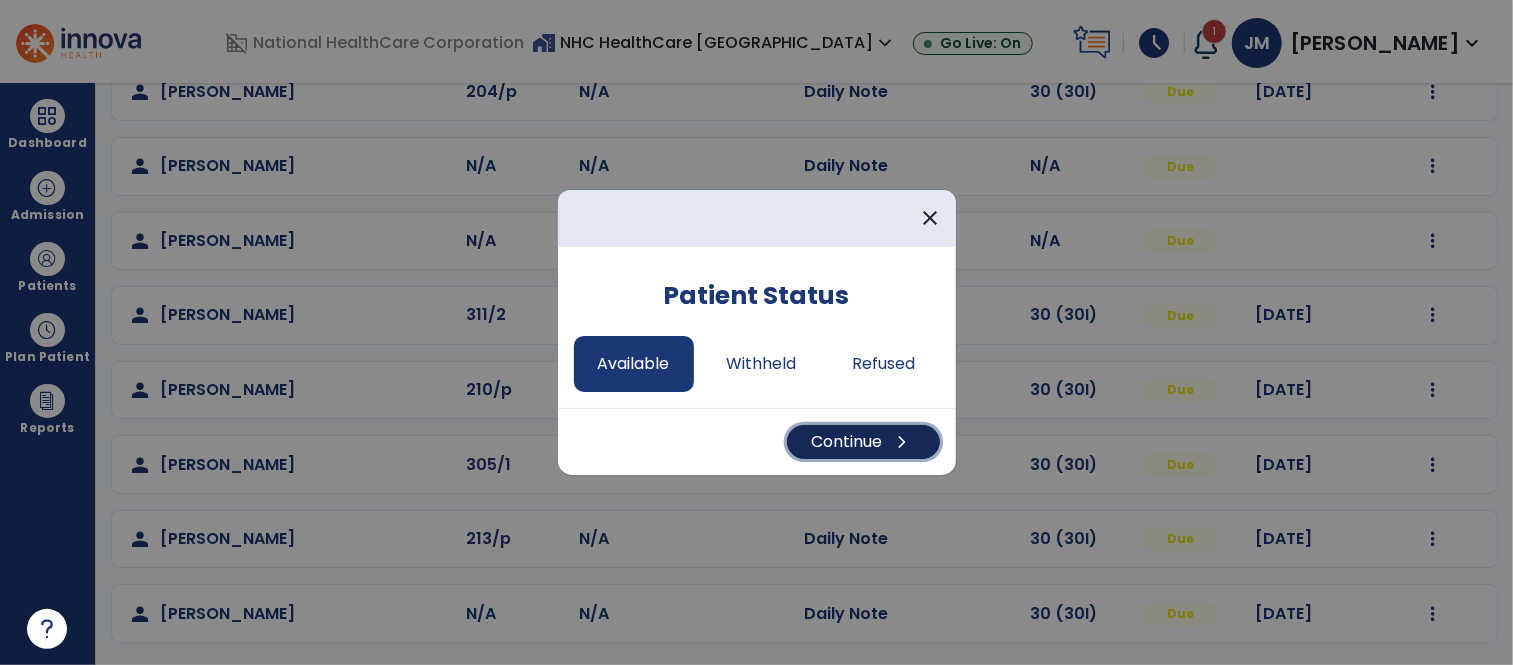 click on "Continue   chevron_right" at bounding box center [863, 442] 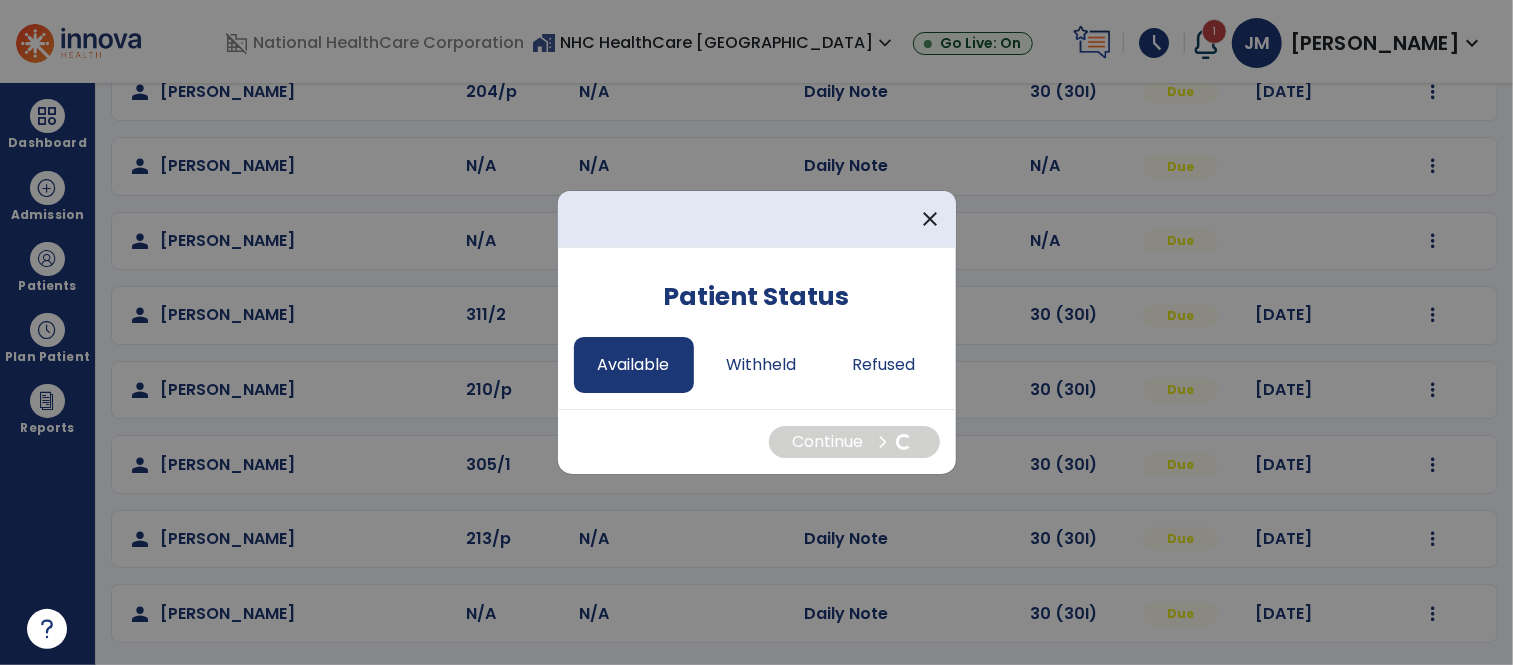 select on "*" 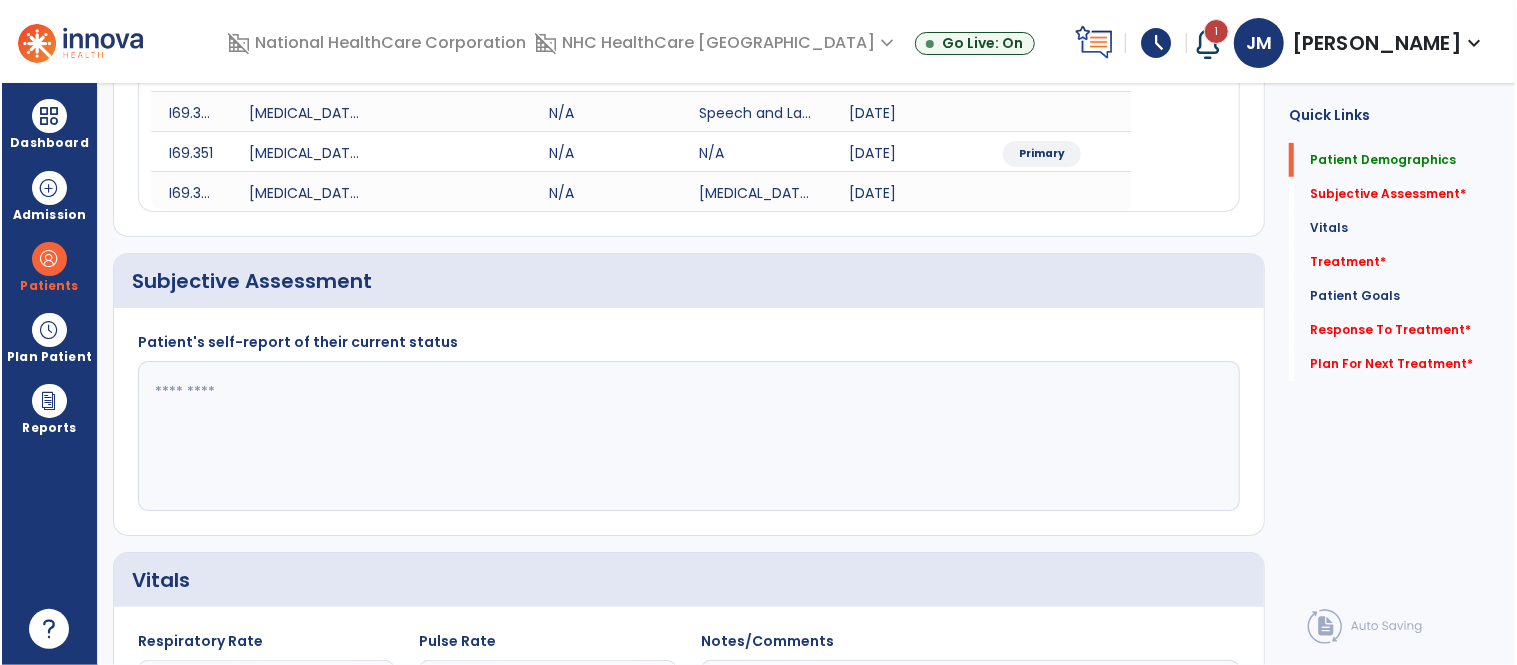 scroll, scrollTop: 0, scrollLeft: 0, axis: both 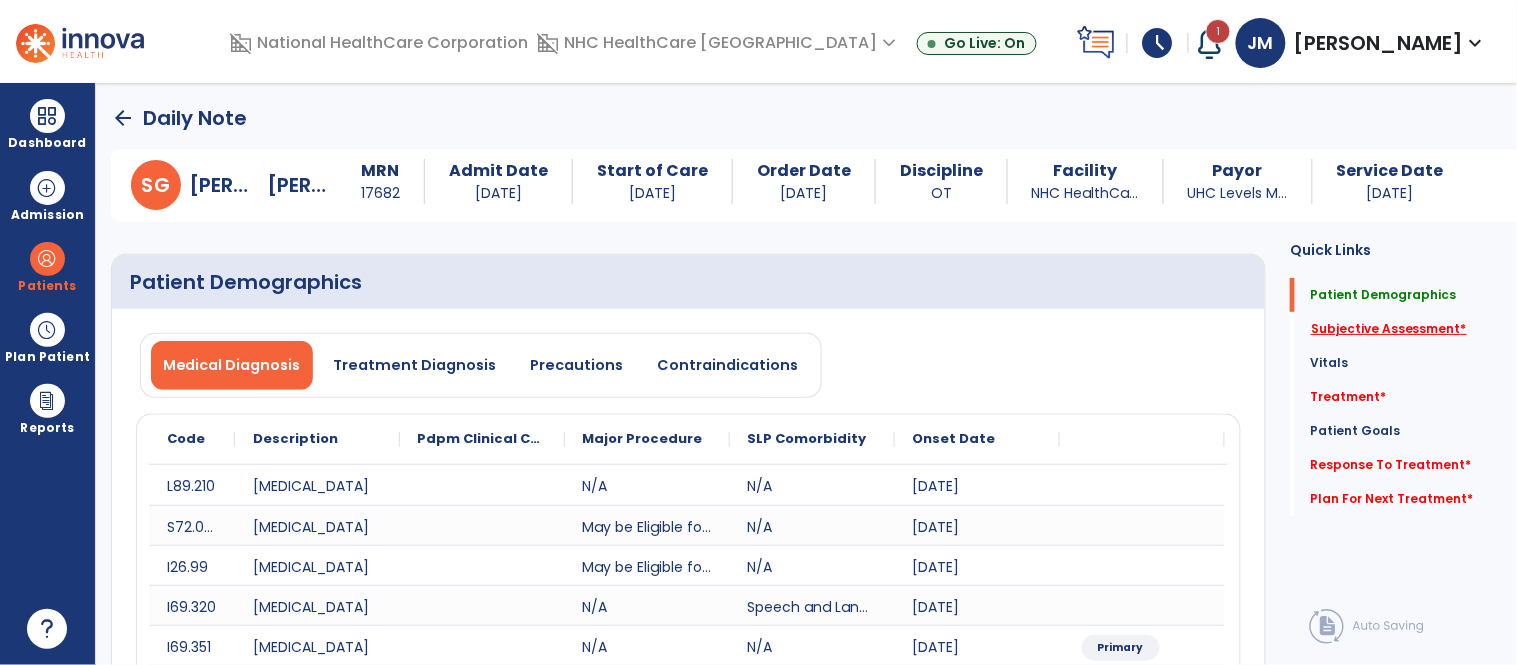 click on "Subjective Assessment   *" 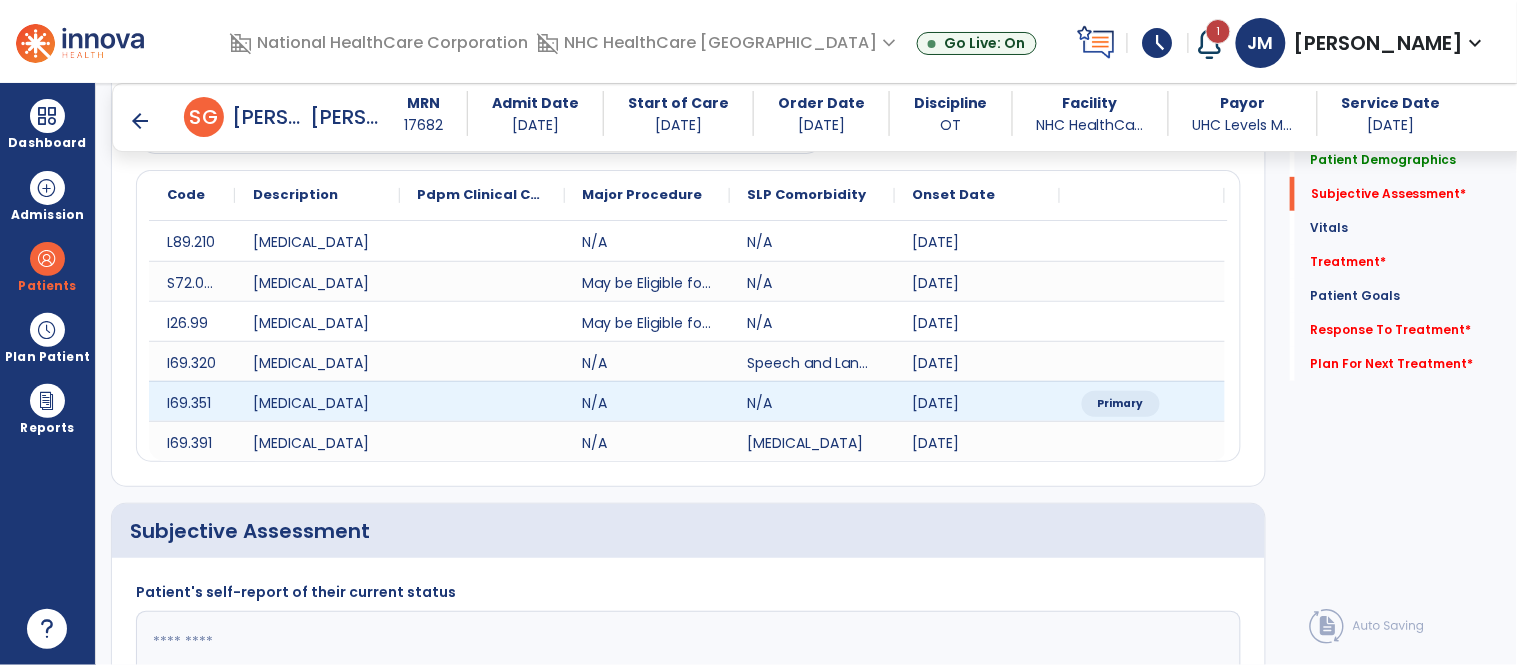scroll, scrollTop: 514, scrollLeft: 0, axis: vertical 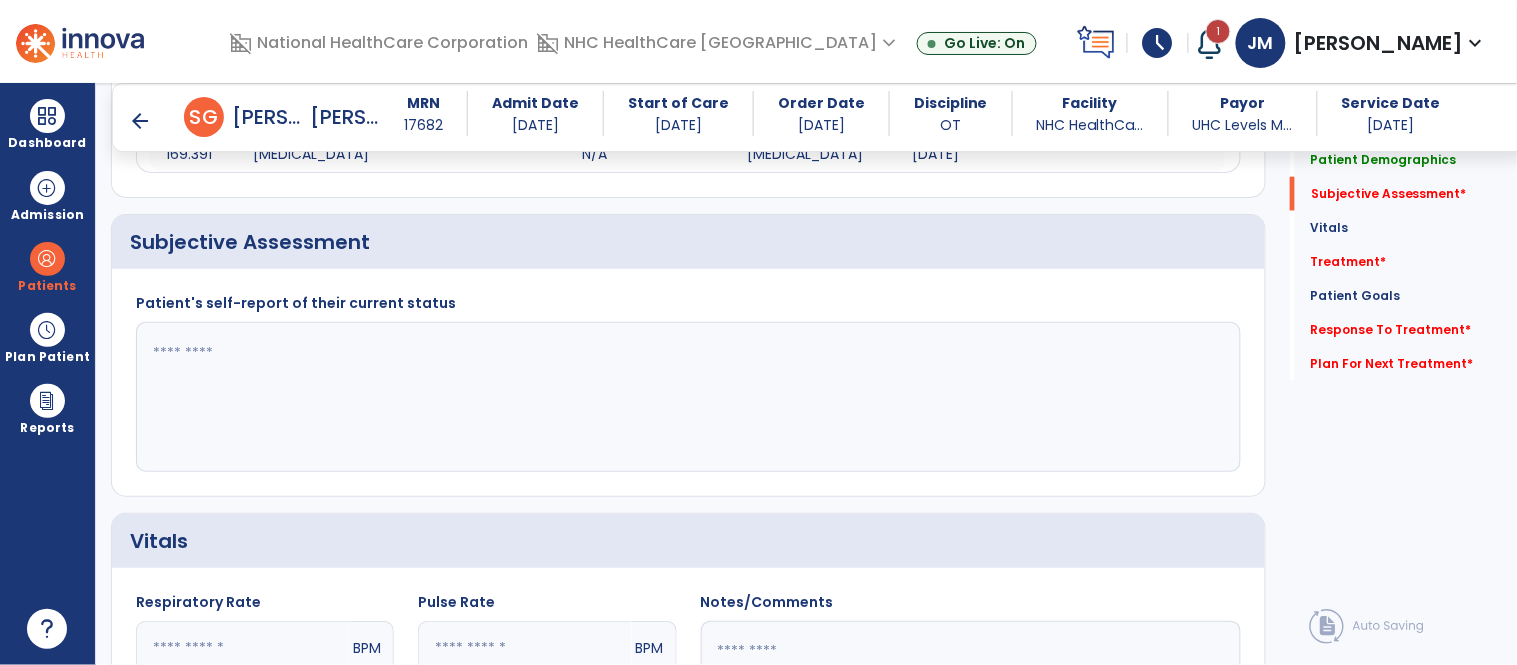 click 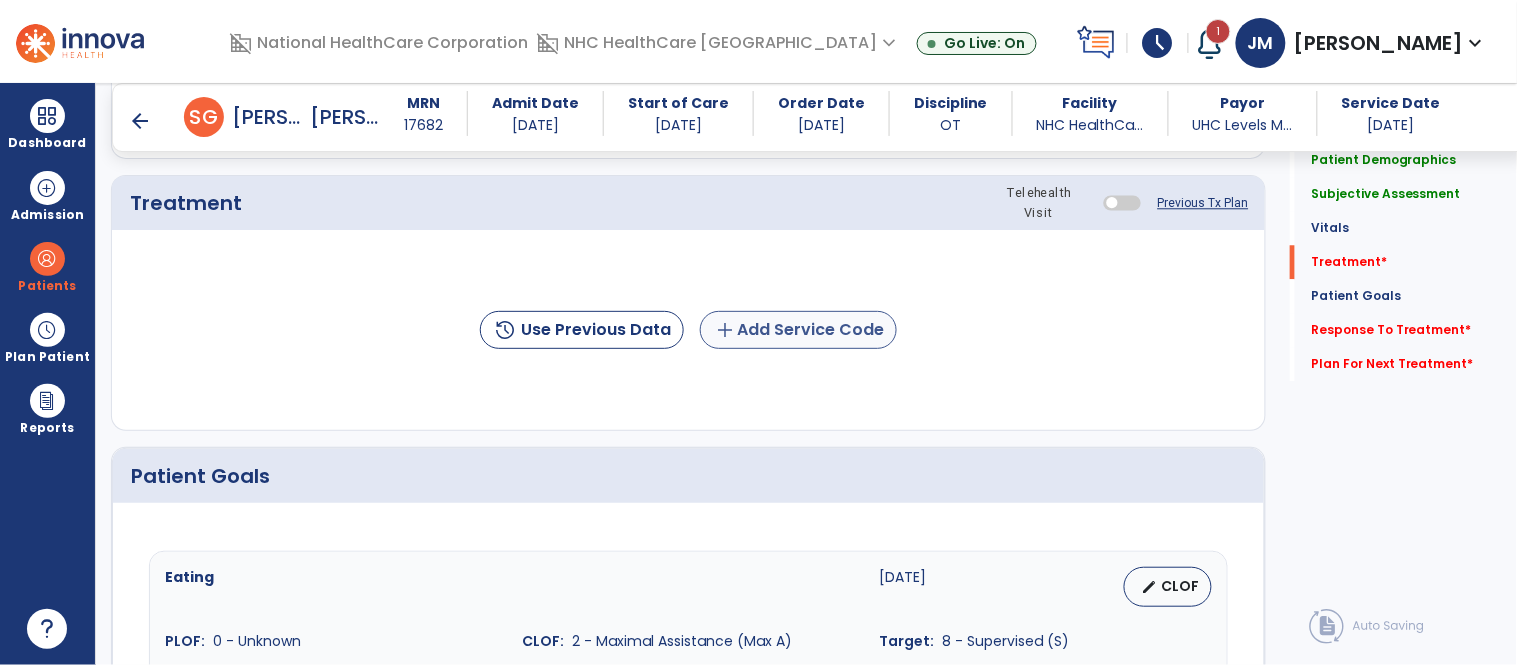 type on "**********" 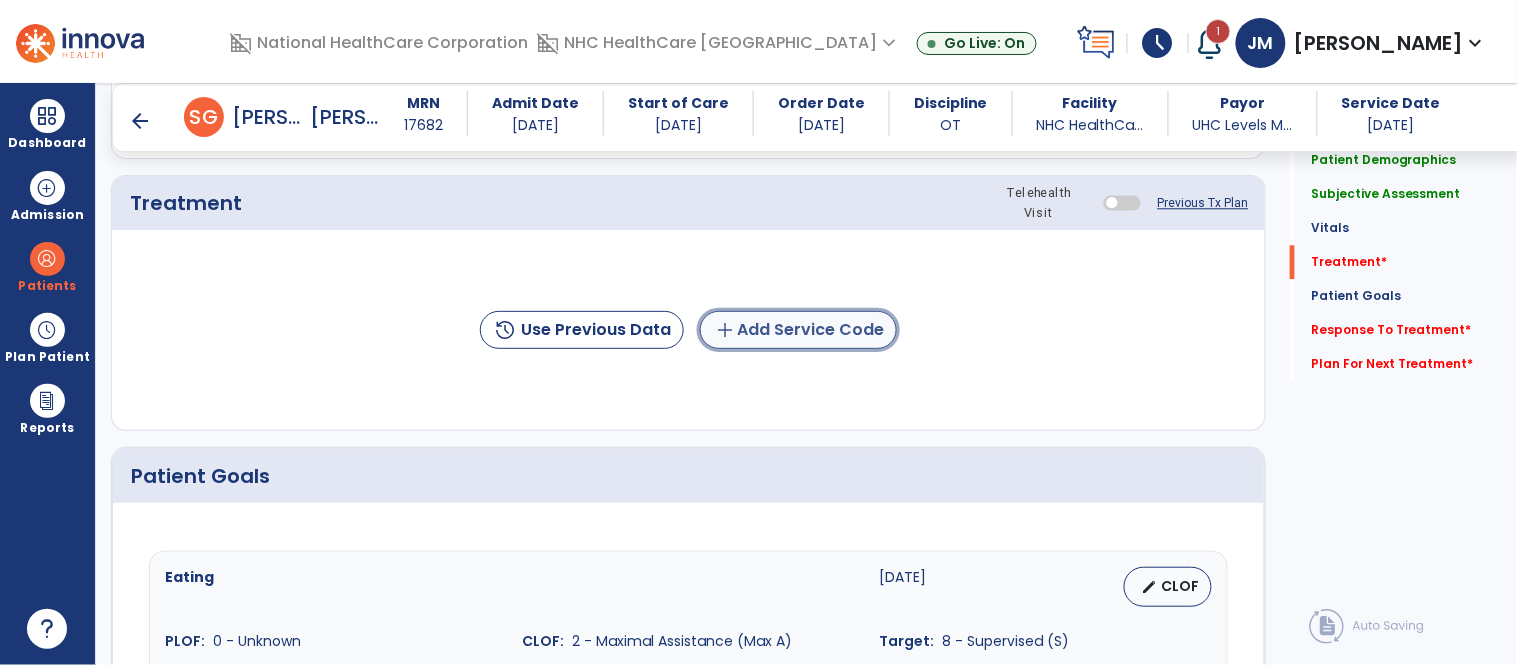 click on "add  Add Service Code" 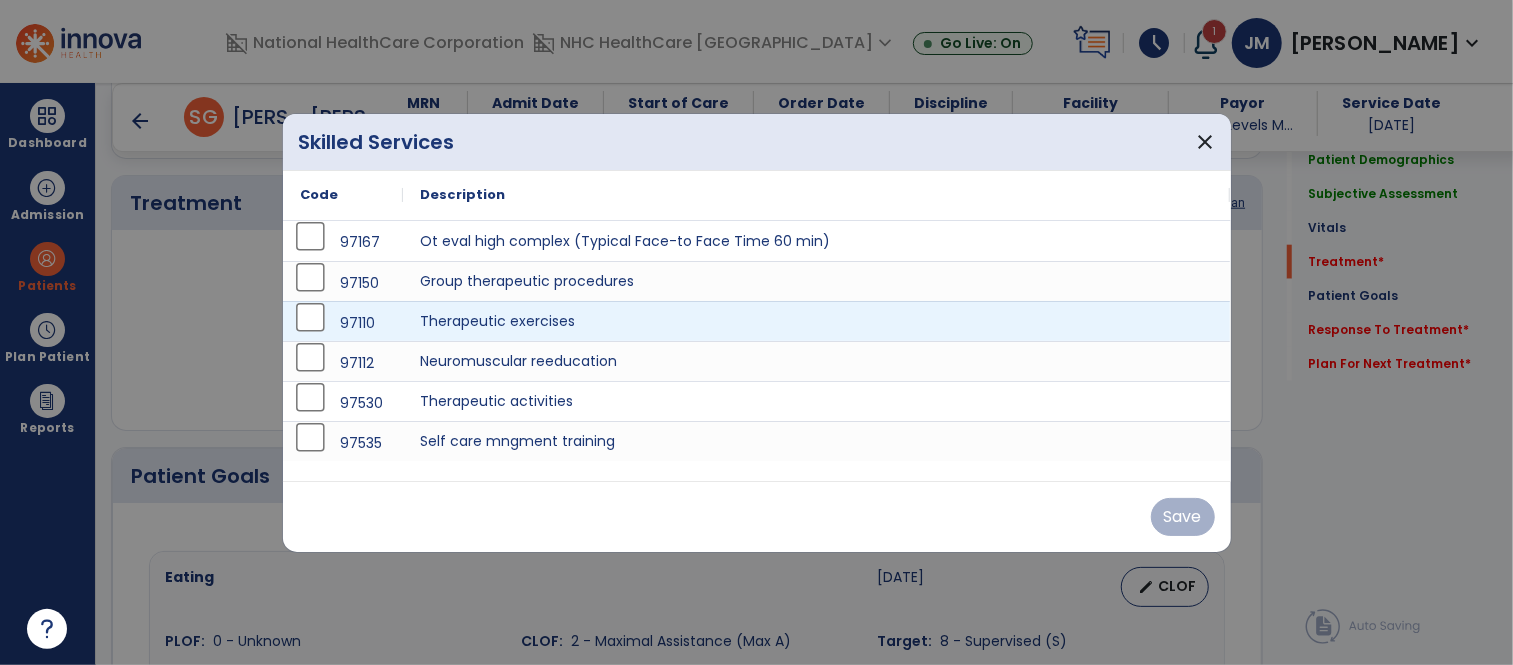 scroll, scrollTop: 1274, scrollLeft: 0, axis: vertical 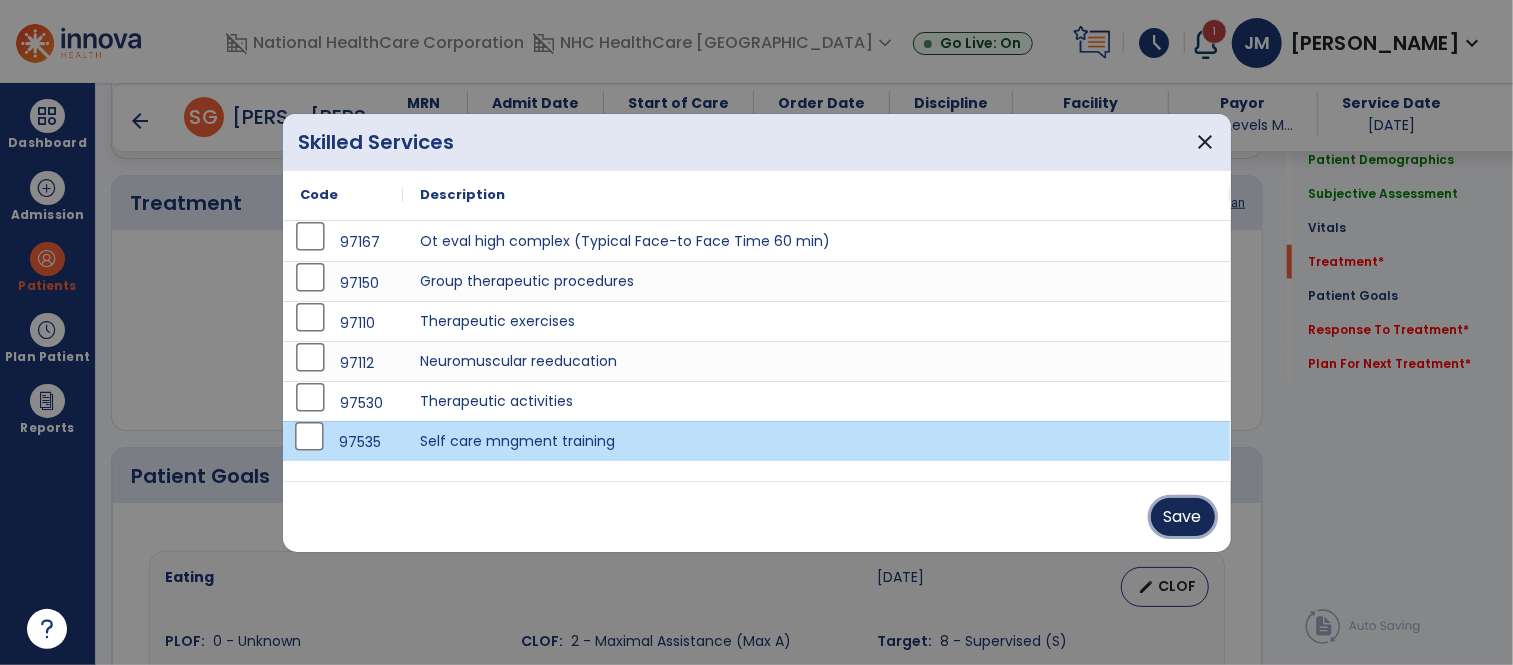 click on "Save" at bounding box center (1183, 517) 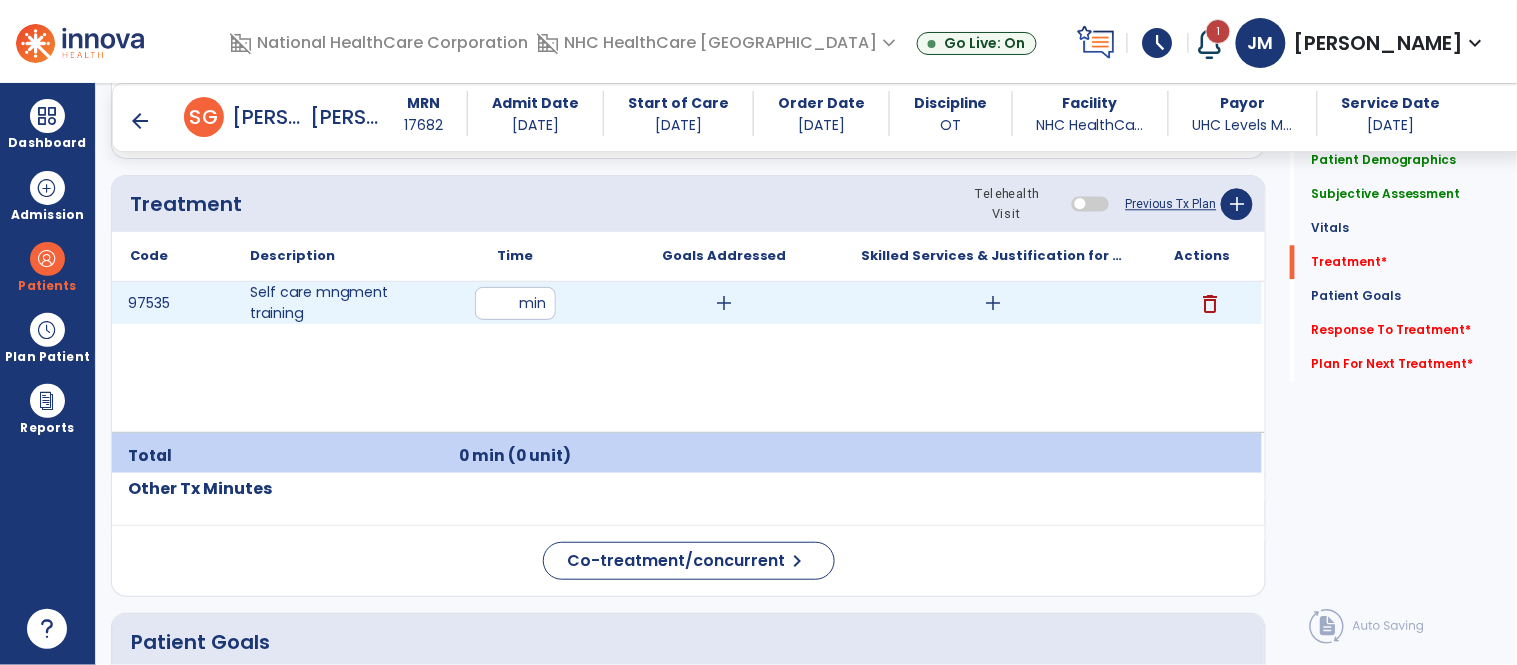 type on "**" 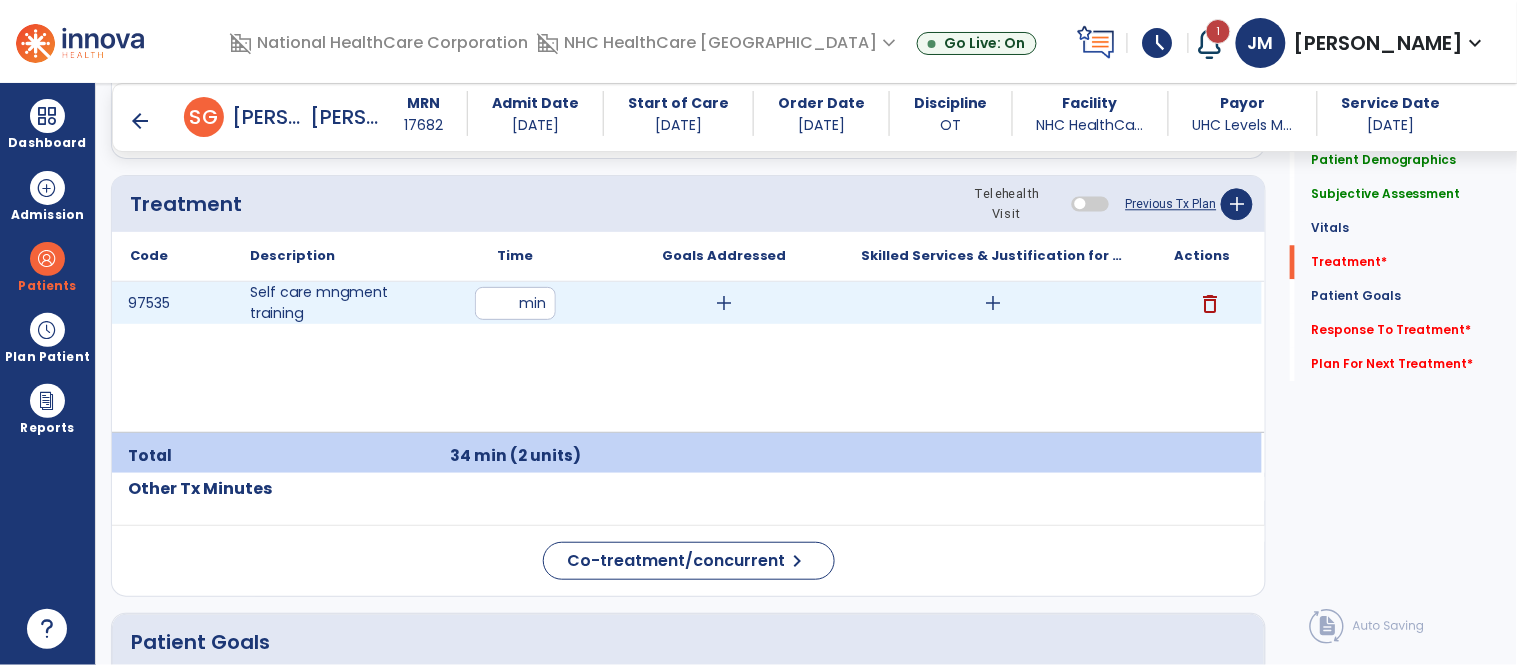 click on "add" at bounding box center [993, 303] 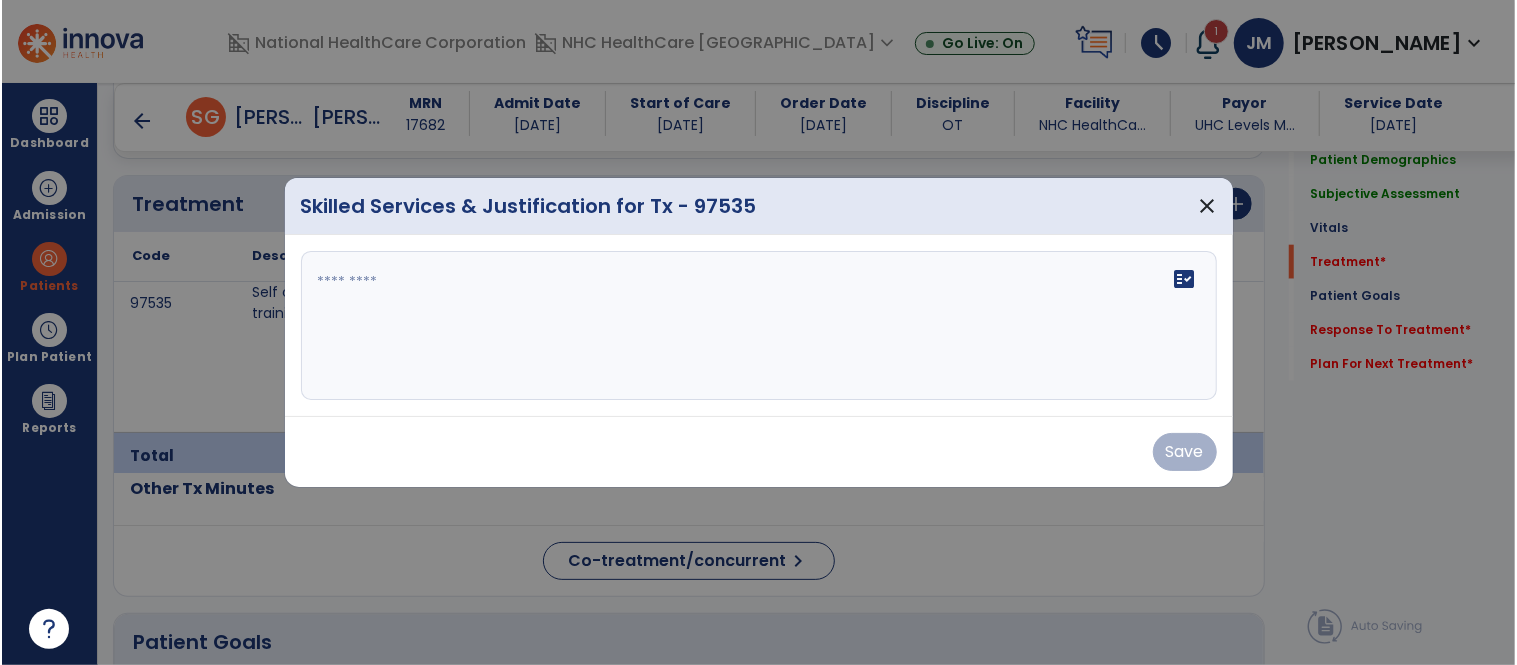 scroll, scrollTop: 1274, scrollLeft: 0, axis: vertical 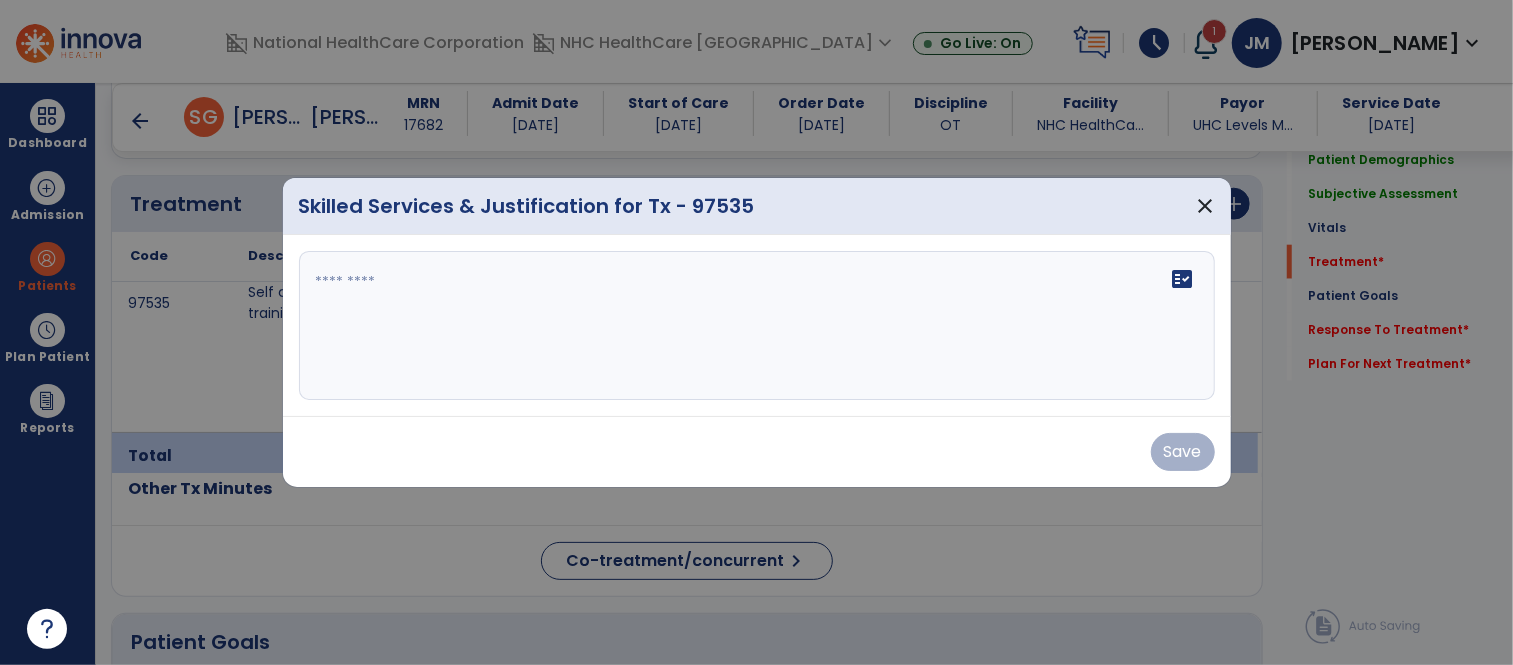 click on "fact_check" at bounding box center (757, 326) 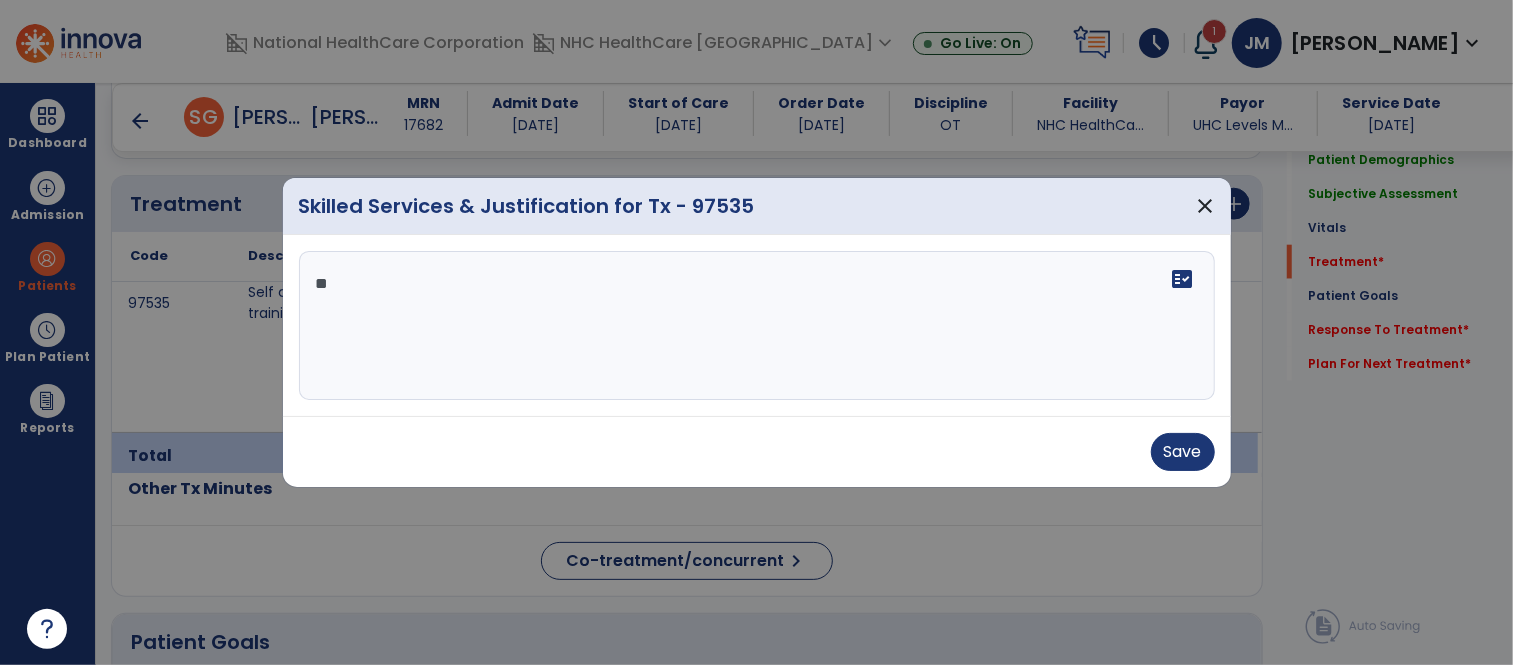 type on "*" 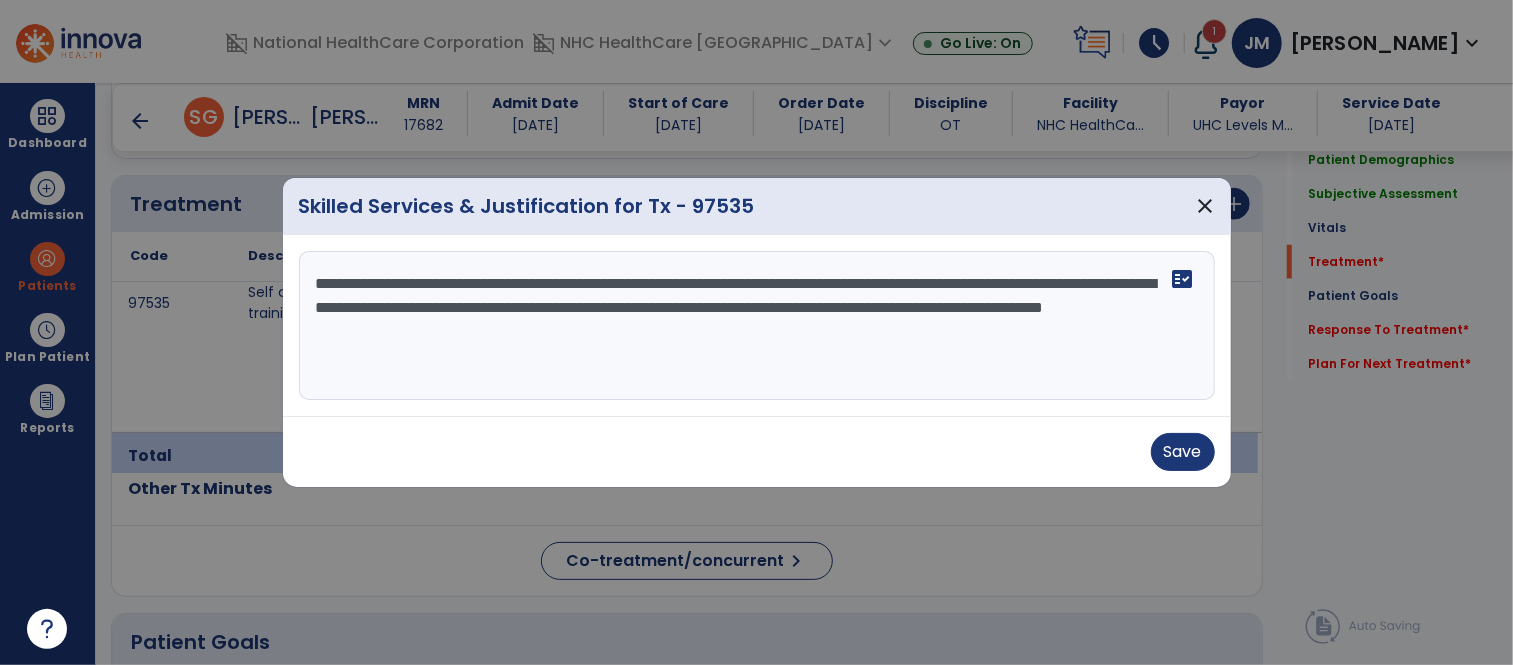 click on "**********" at bounding box center (757, 326) 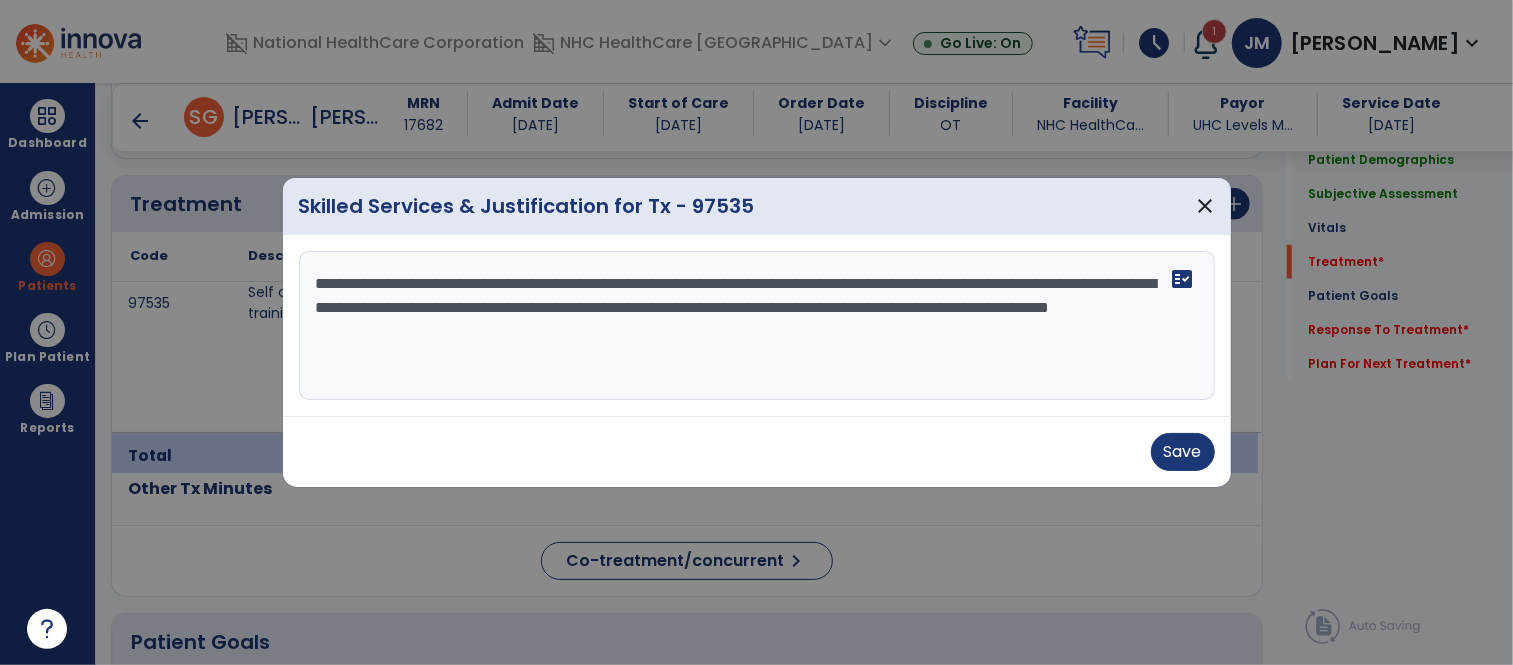 click on "**********" at bounding box center (757, 326) 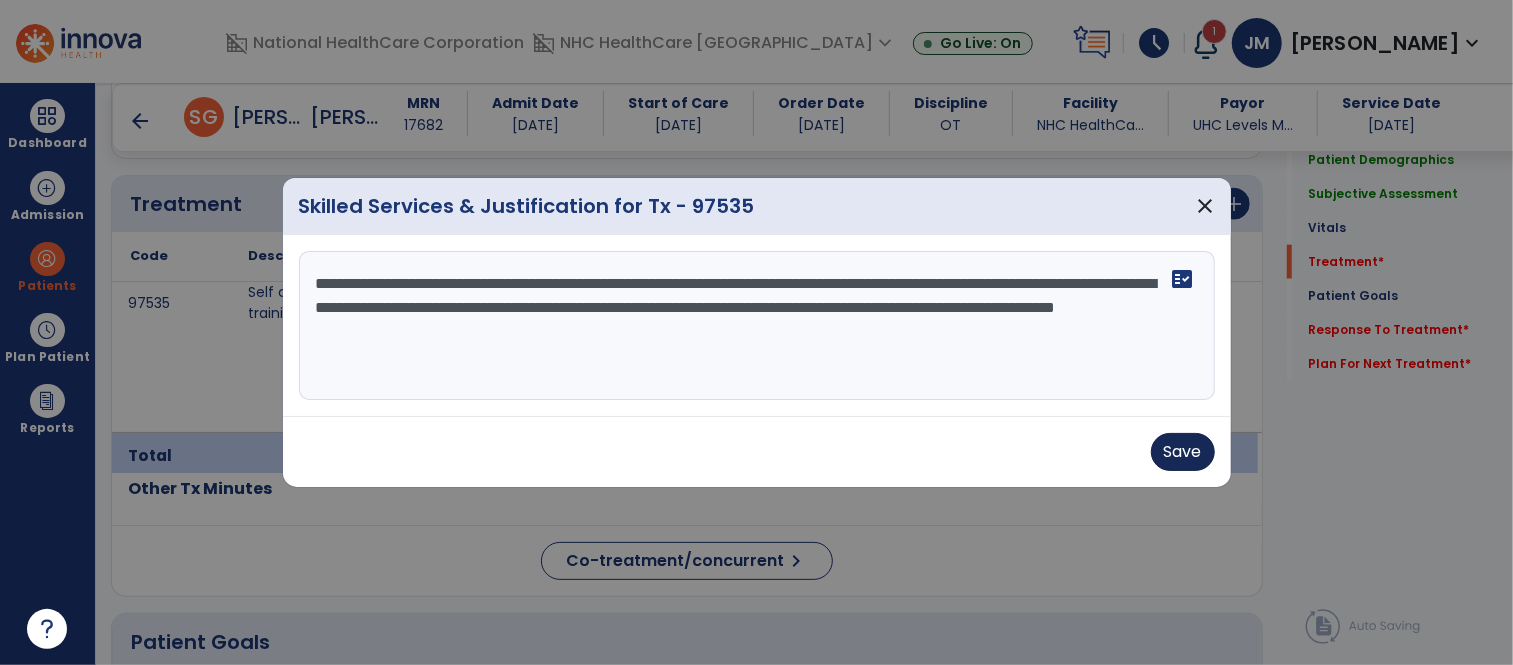 type on "**********" 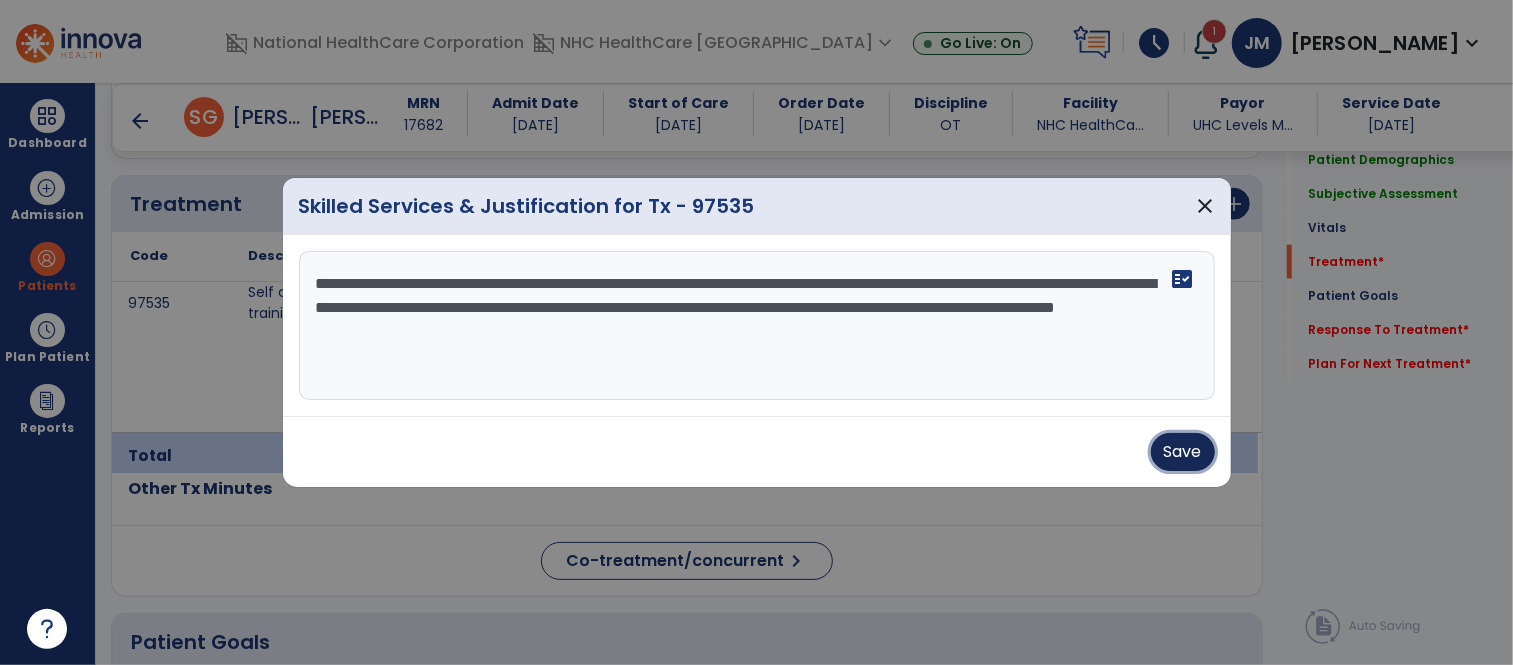 click on "Save" at bounding box center [1183, 452] 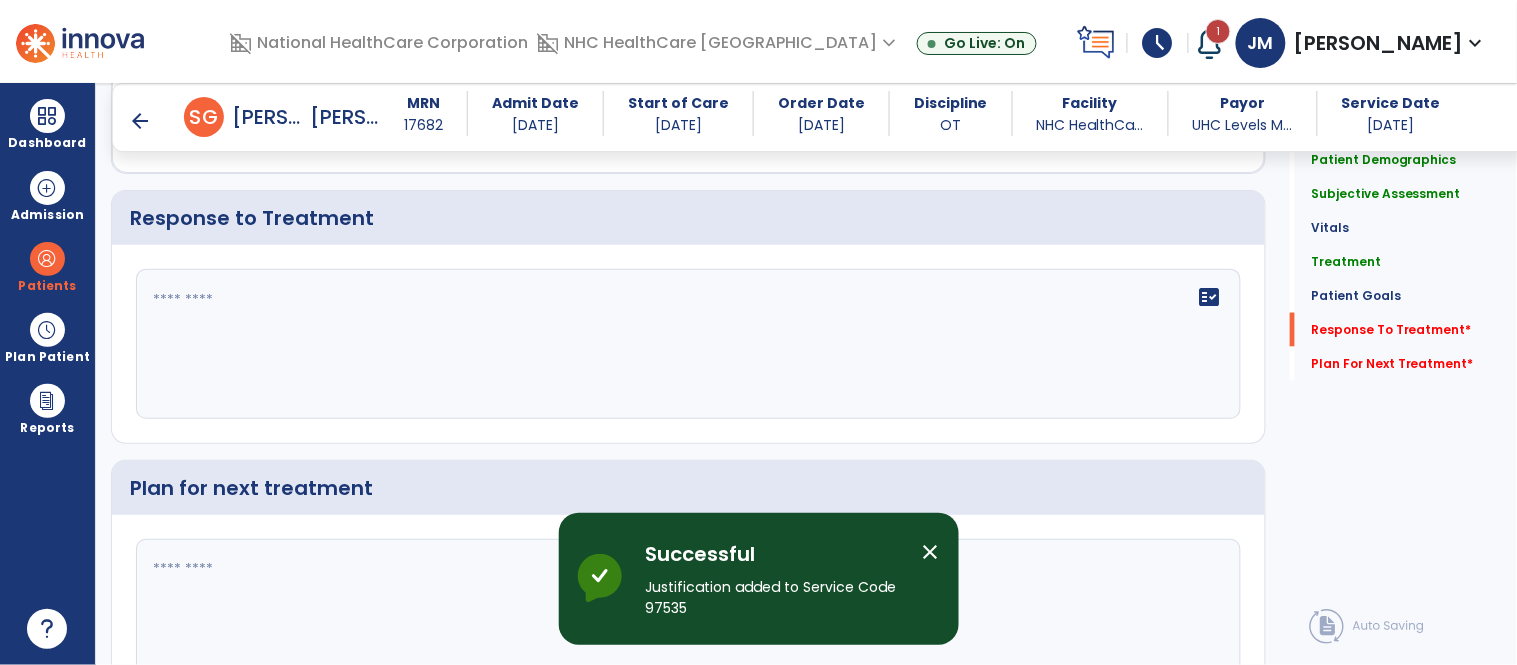 scroll, scrollTop: 2594, scrollLeft: 0, axis: vertical 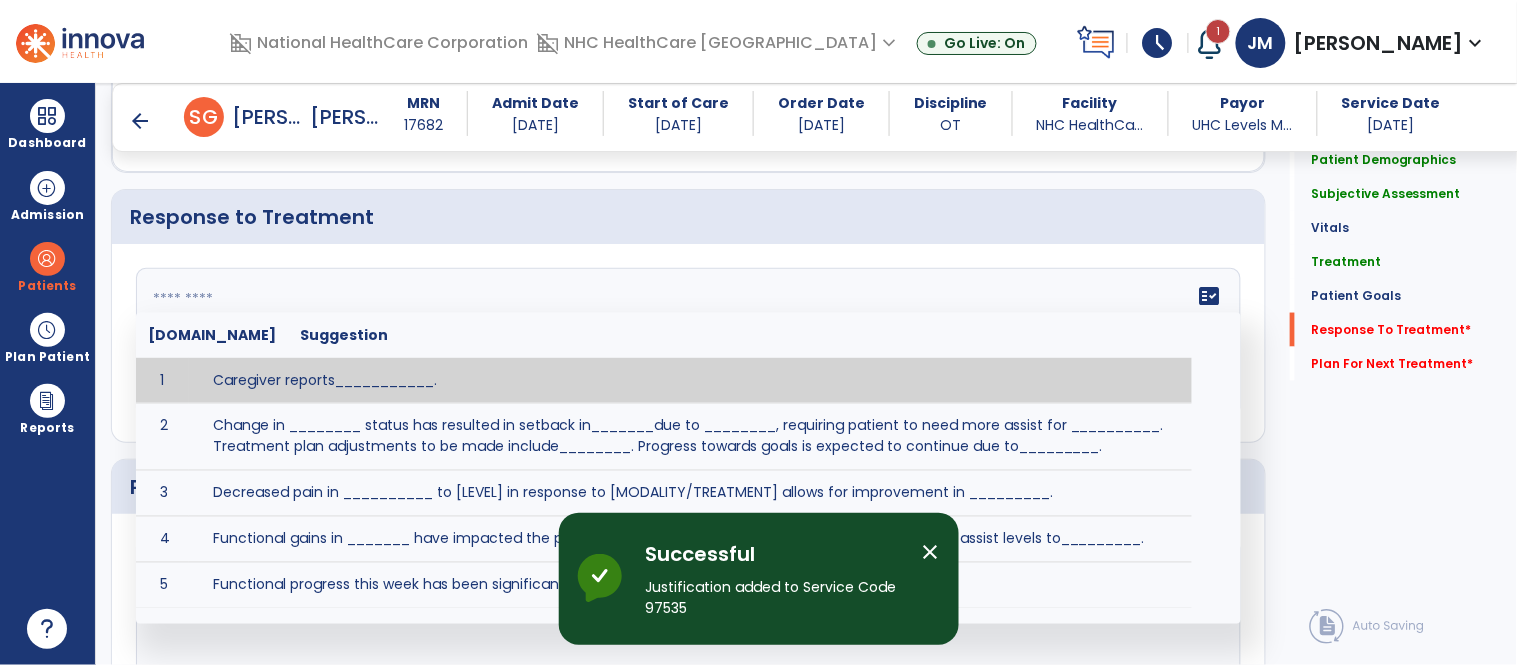 click 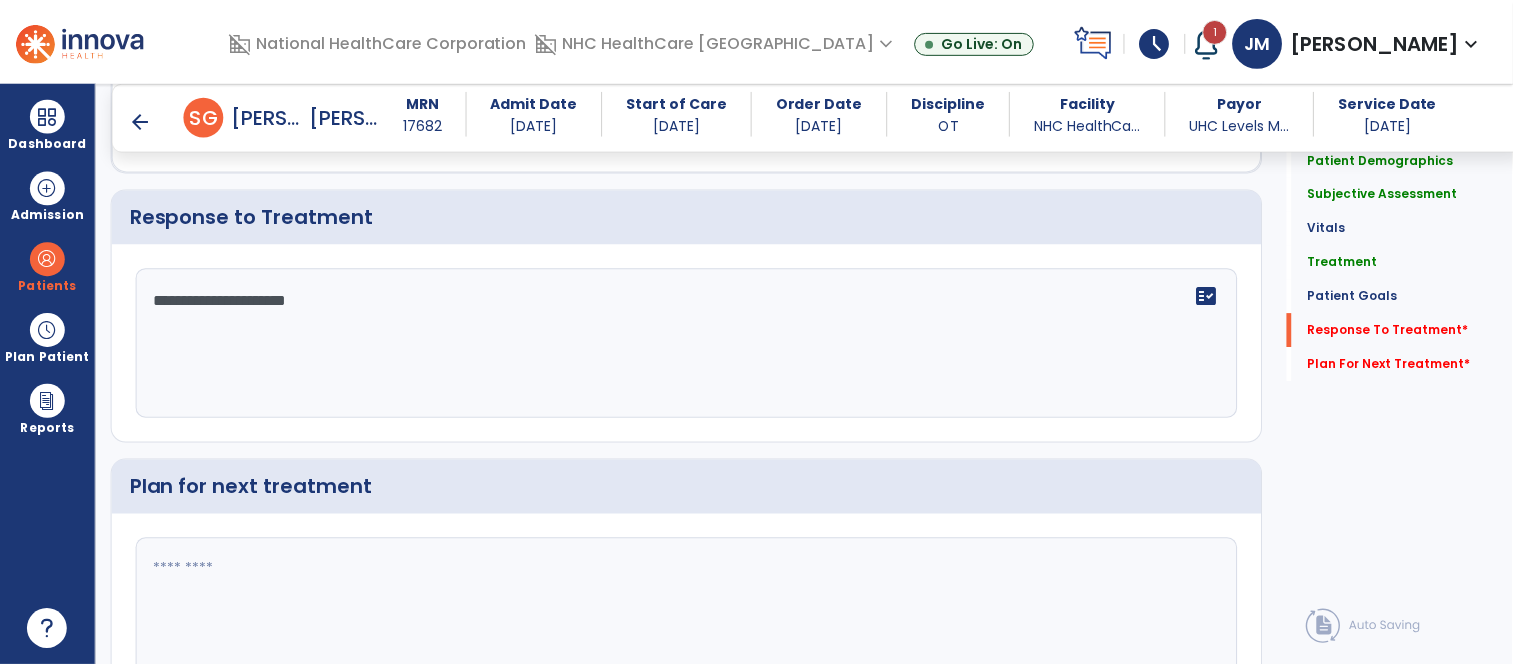 scroll, scrollTop: 2711, scrollLeft: 0, axis: vertical 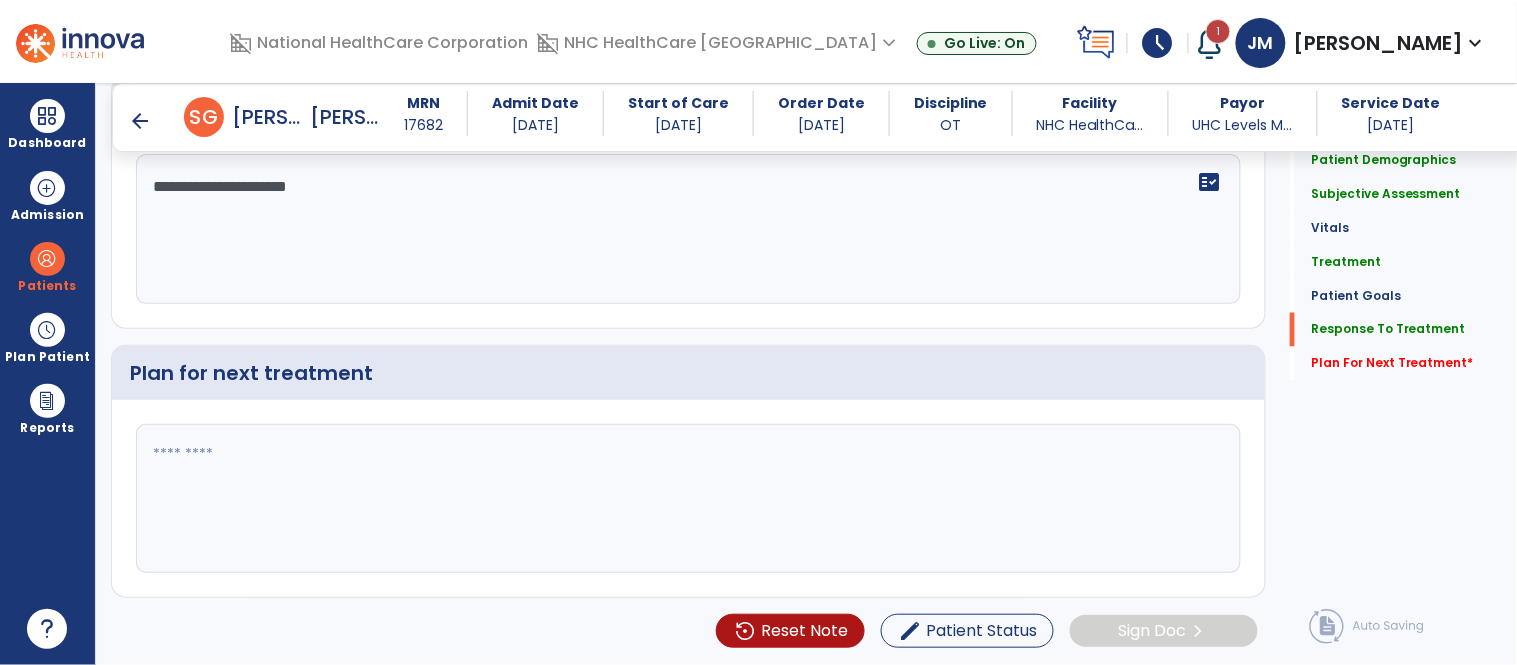 type on "**********" 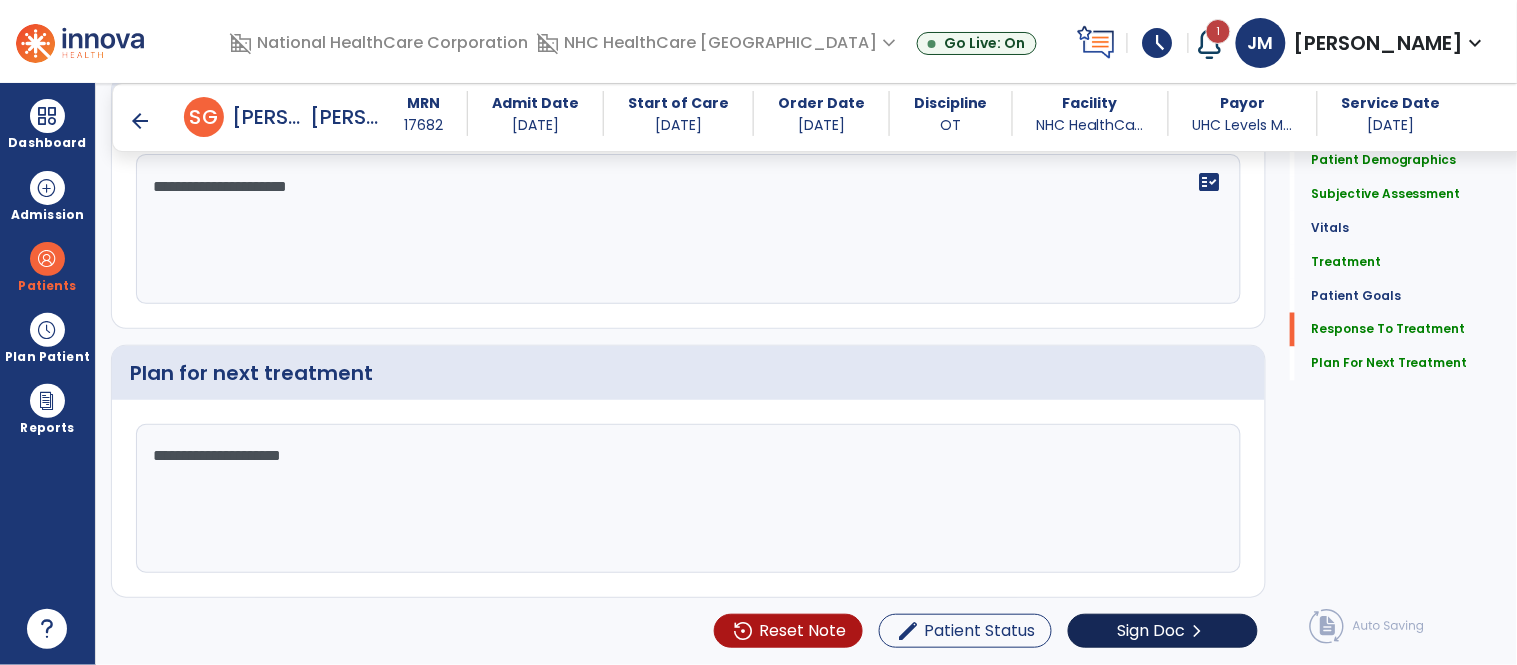 type on "**********" 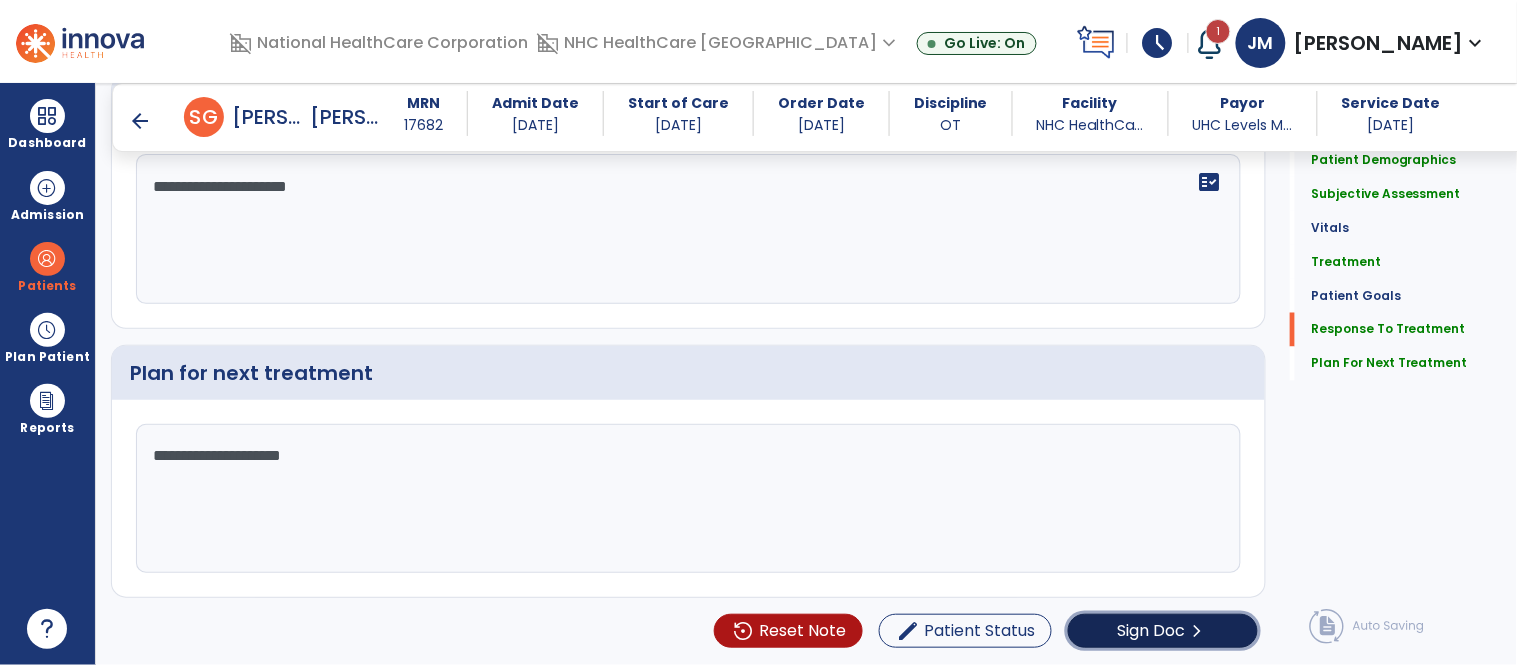 click on "Sign Doc" 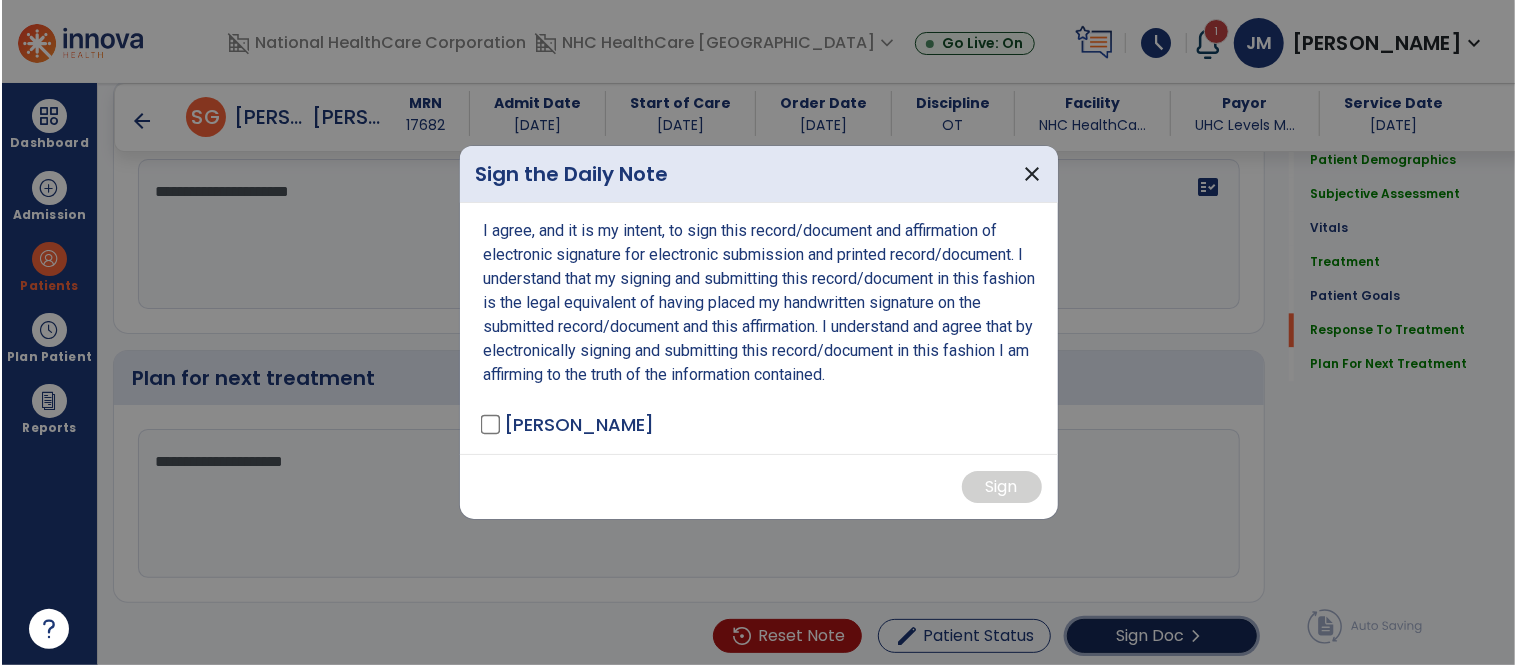 scroll, scrollTop: 2711, scrollLeft: 0, axis: vertical 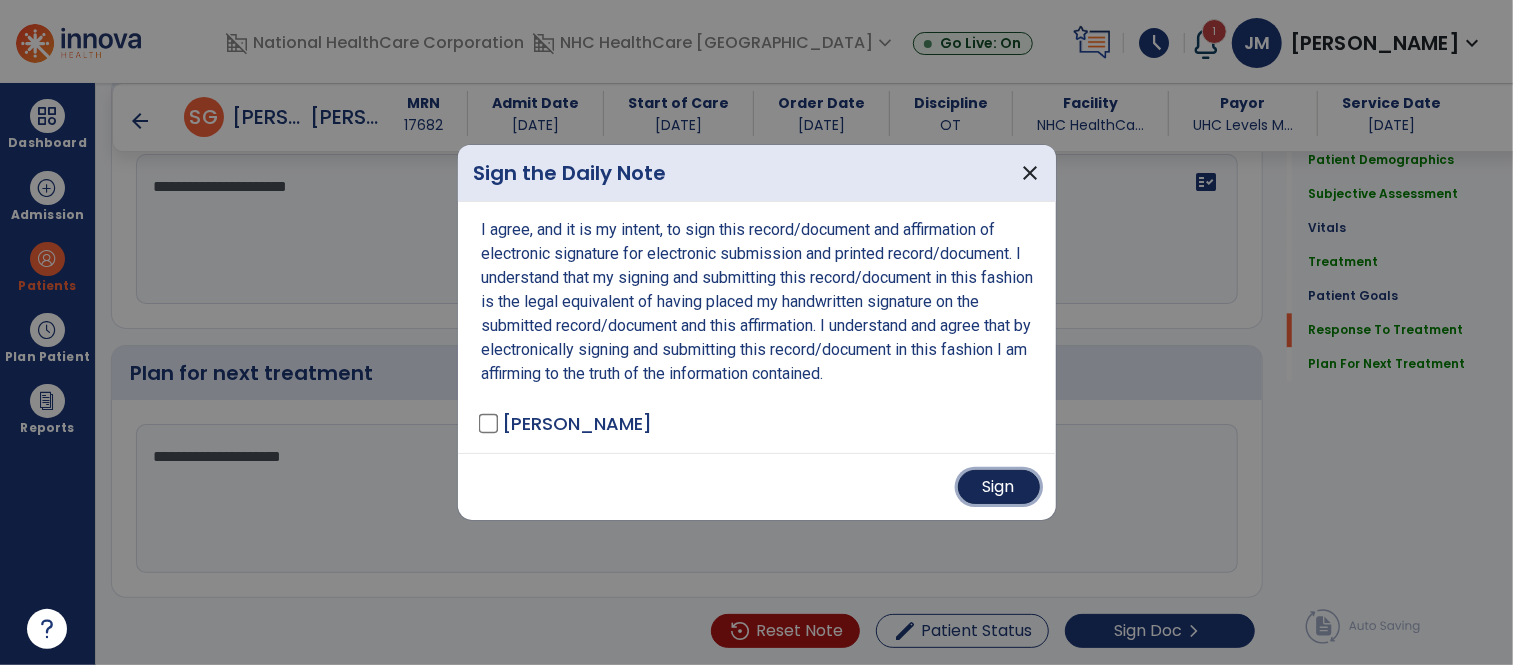 click on "Sign" at bounding box center [999, 487] 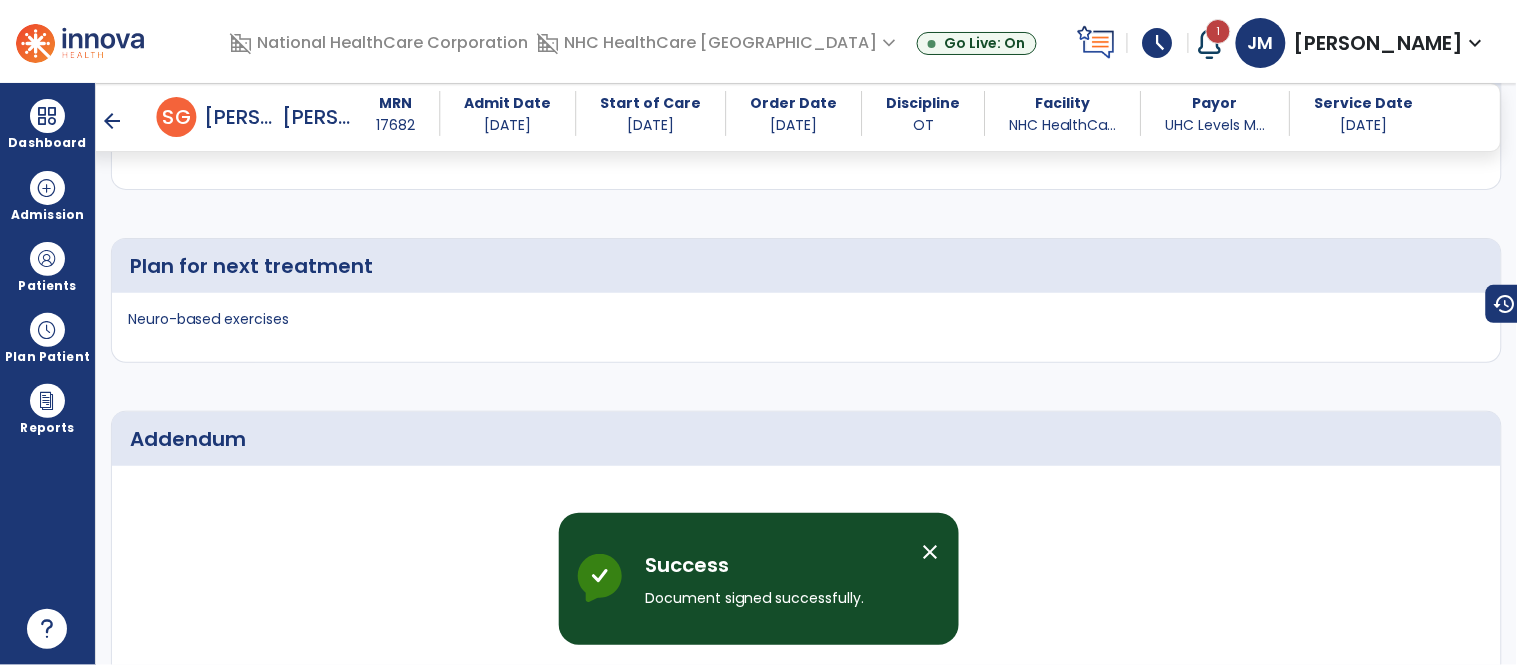 scroll, scrollTop: 3771, scrollLeft: 0, axis: vertical 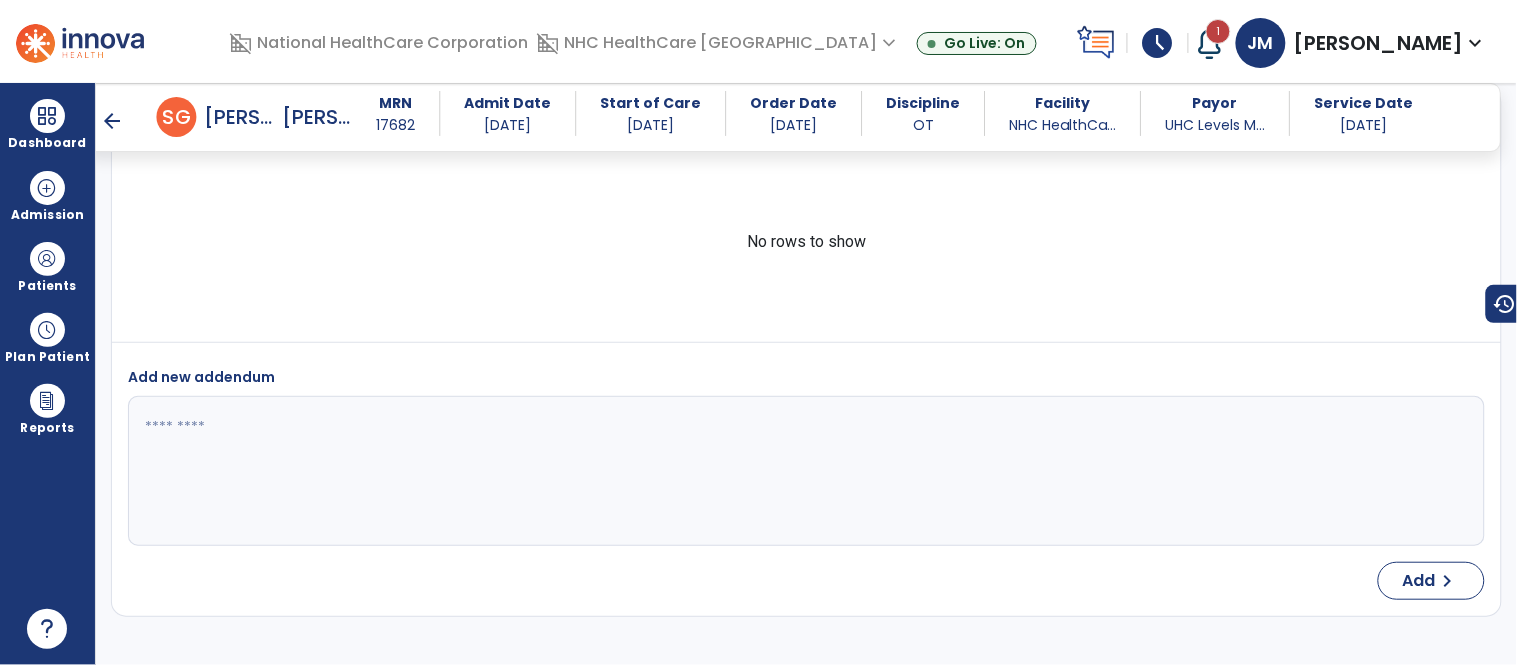 click on "arrow_back" at bounding box center [113, 121] 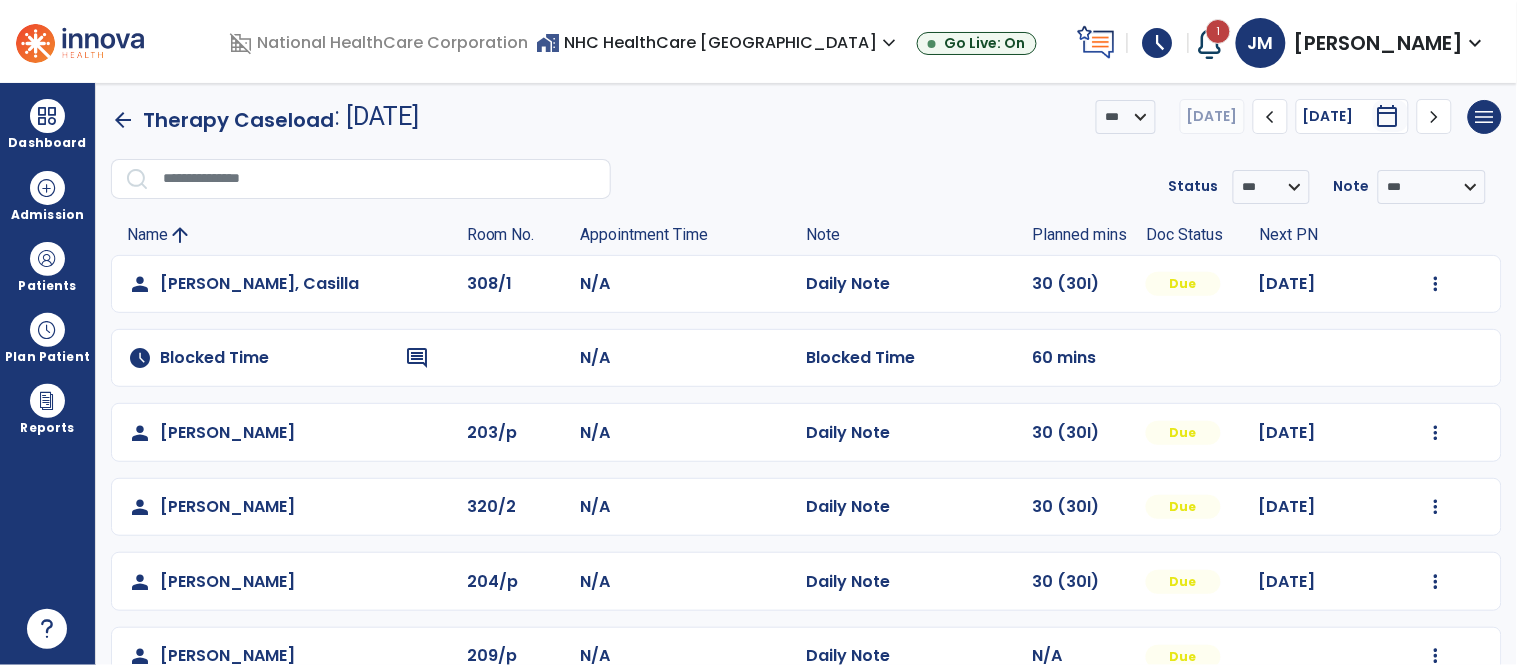 scroll, scrollTop: 494, scrollLeft: 0, axis: vertical 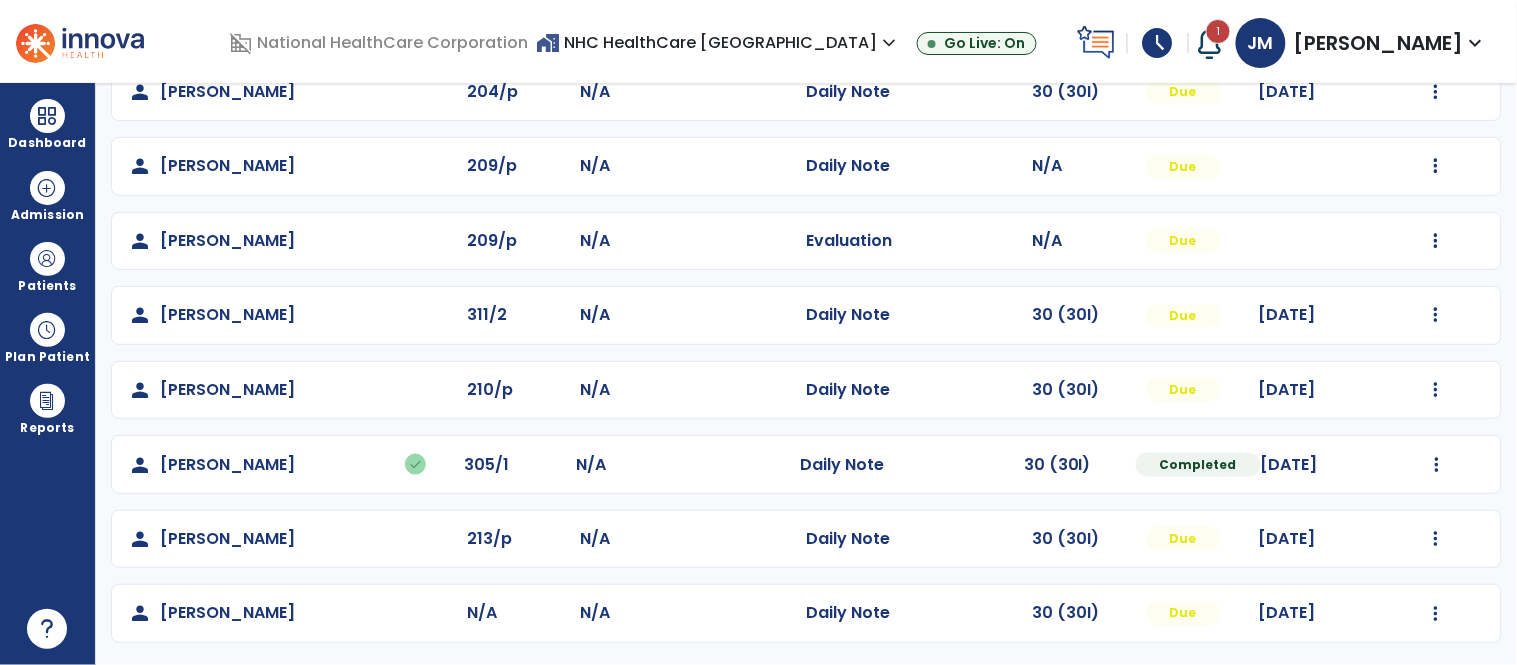 click on "Mark Visit As Complete   Reset Note   Open Document   G + C Mins" 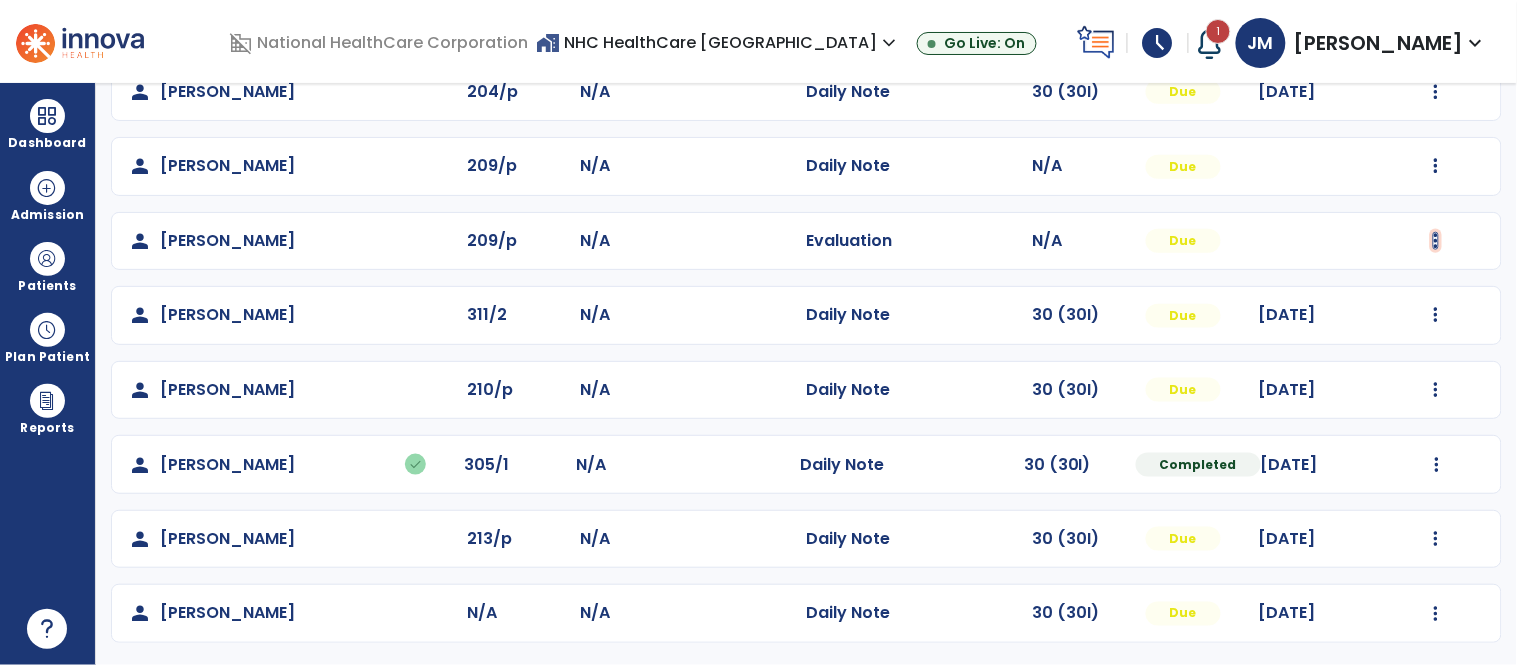 click at bounding box center (1436, -206) 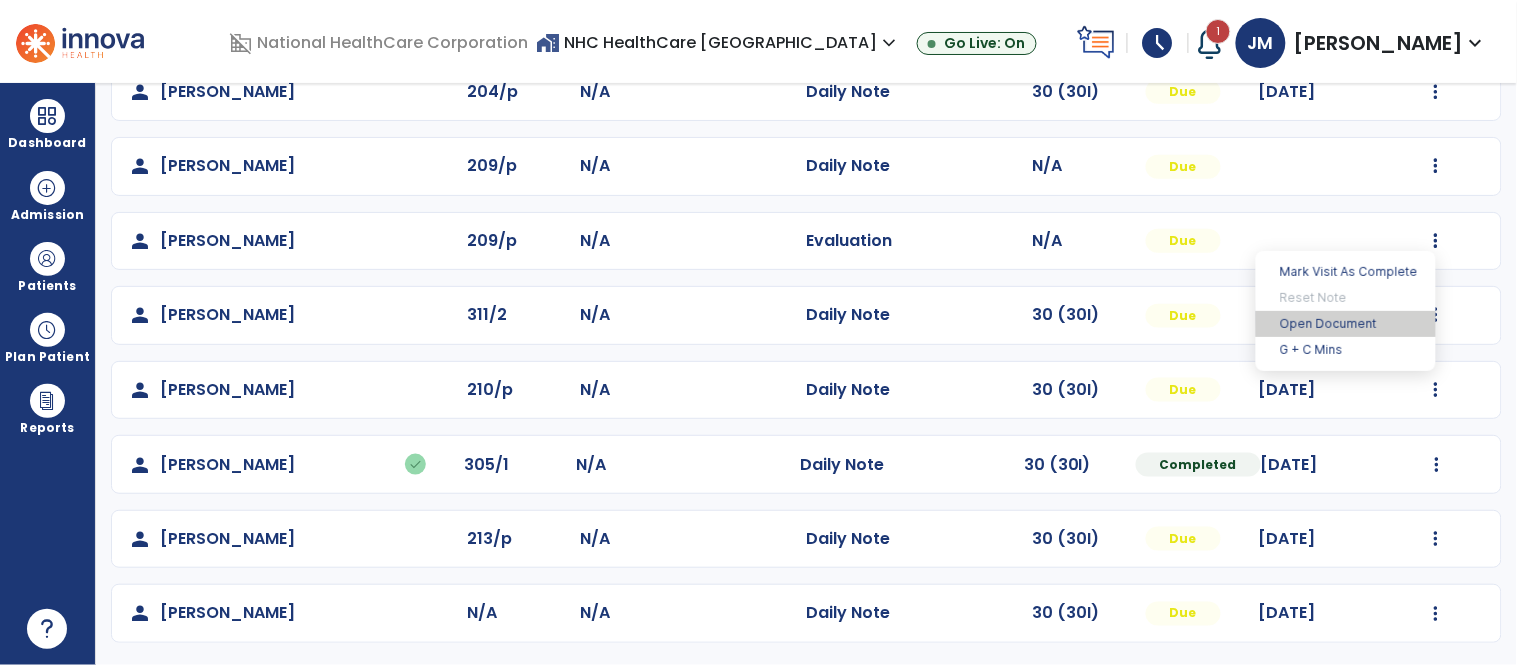 click on "Open Document" at bounding box center (1346, 324) 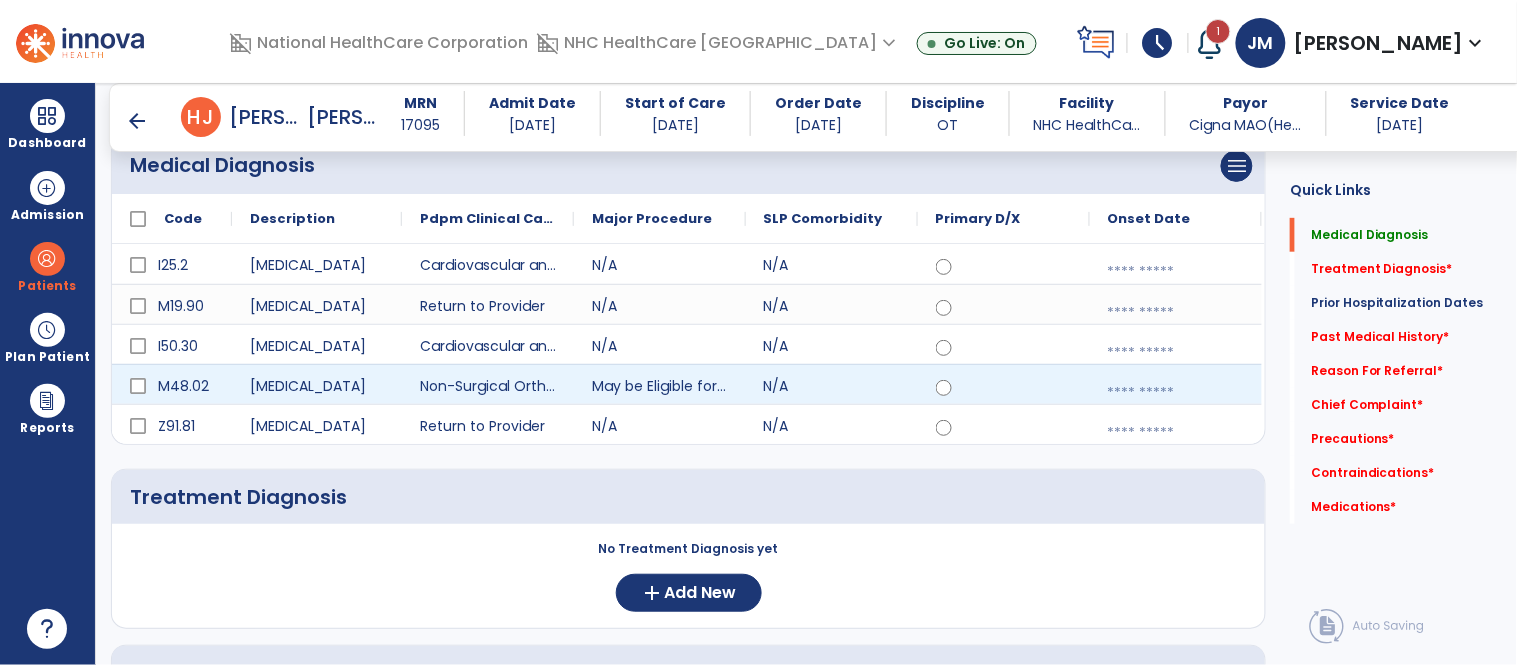 scroll, scrollTop: 197, scrollLeft: 0, axis: vertical 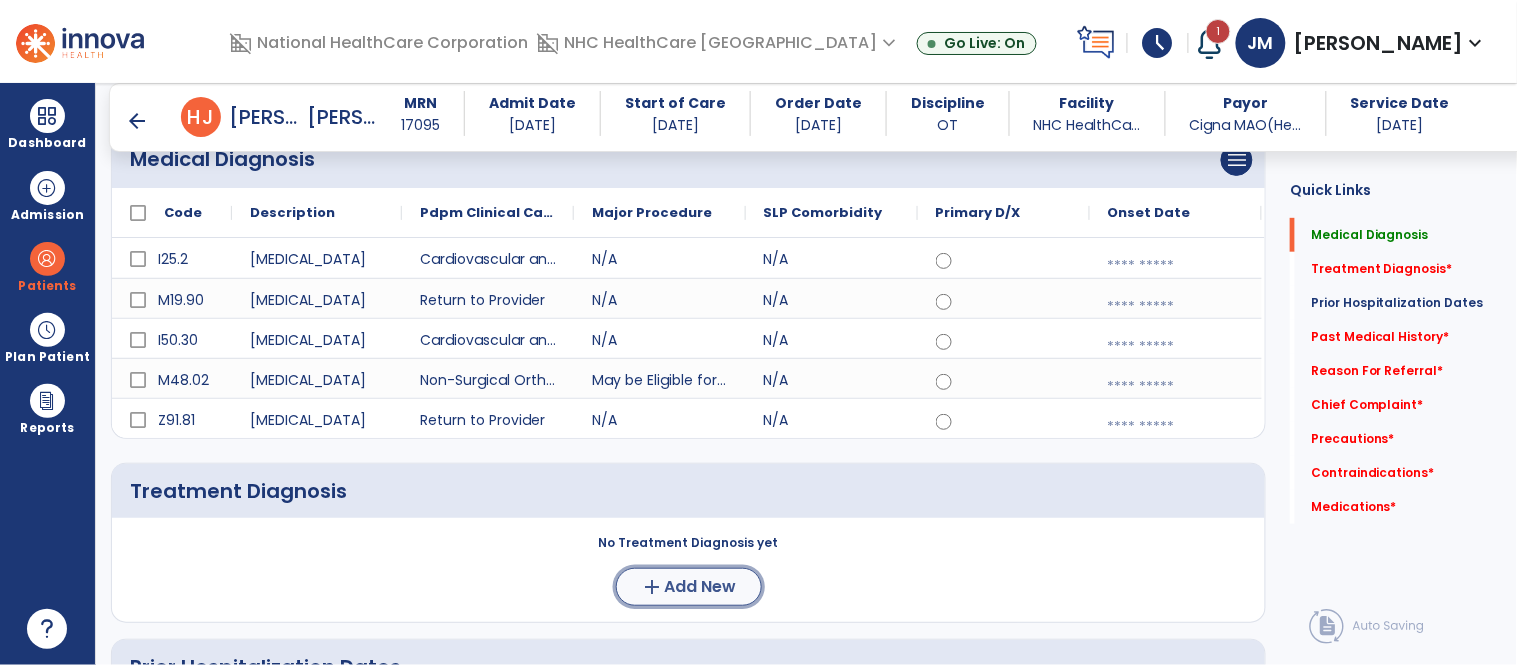 click on "Add New" 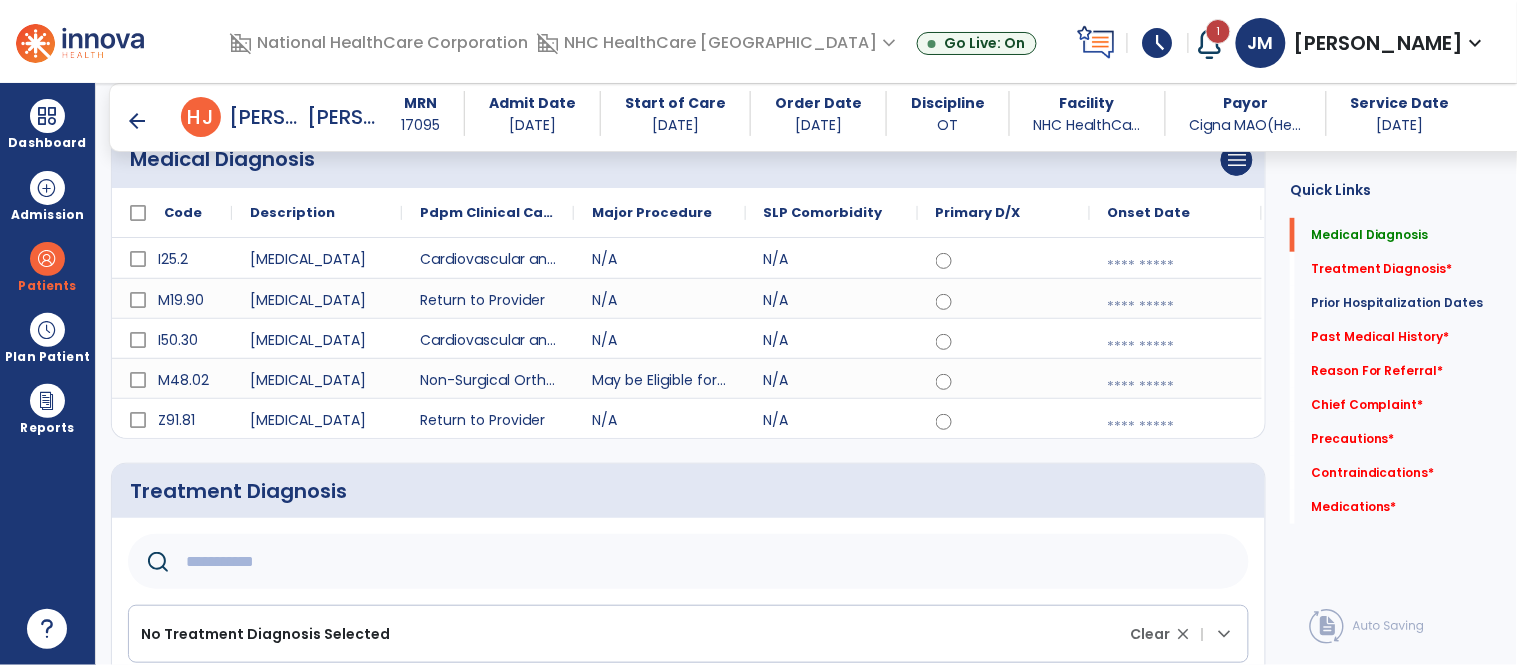 click 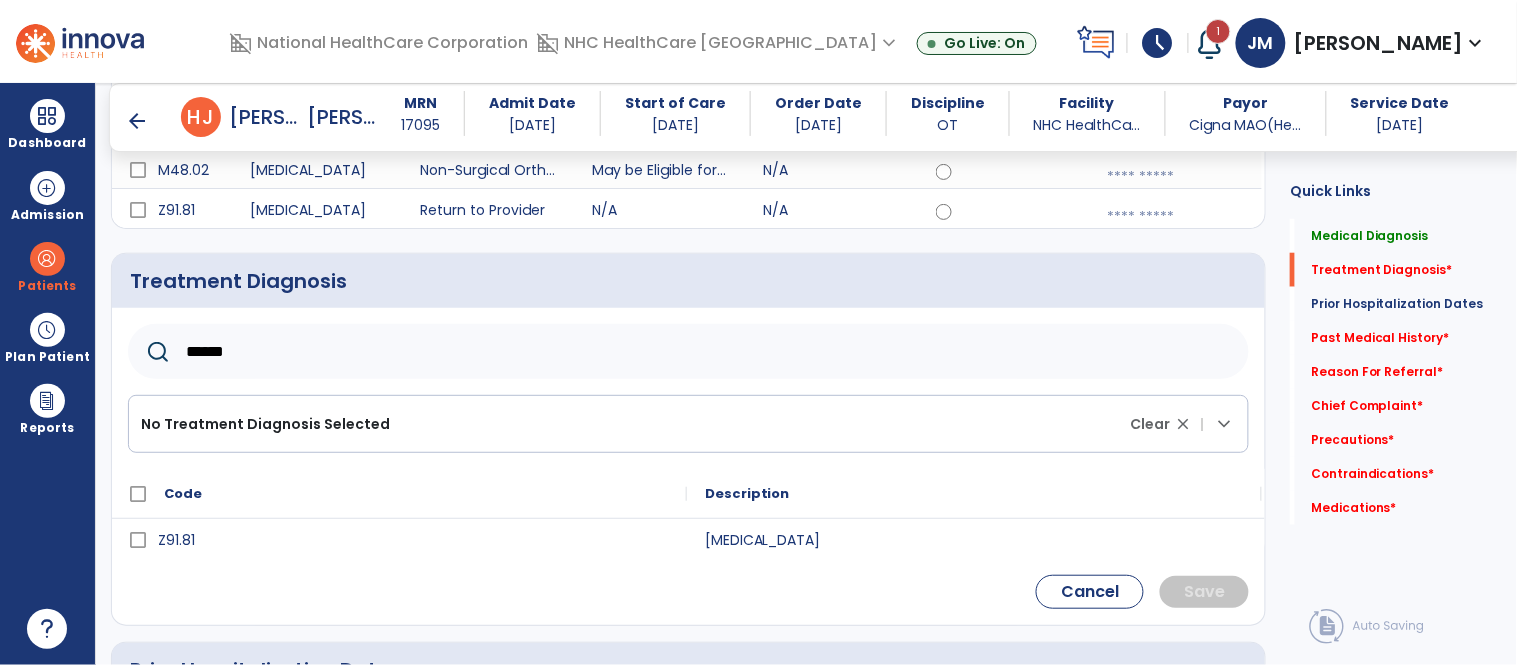 scroll, scrollTop: 423, scrollLeft: 0, axis: vertical 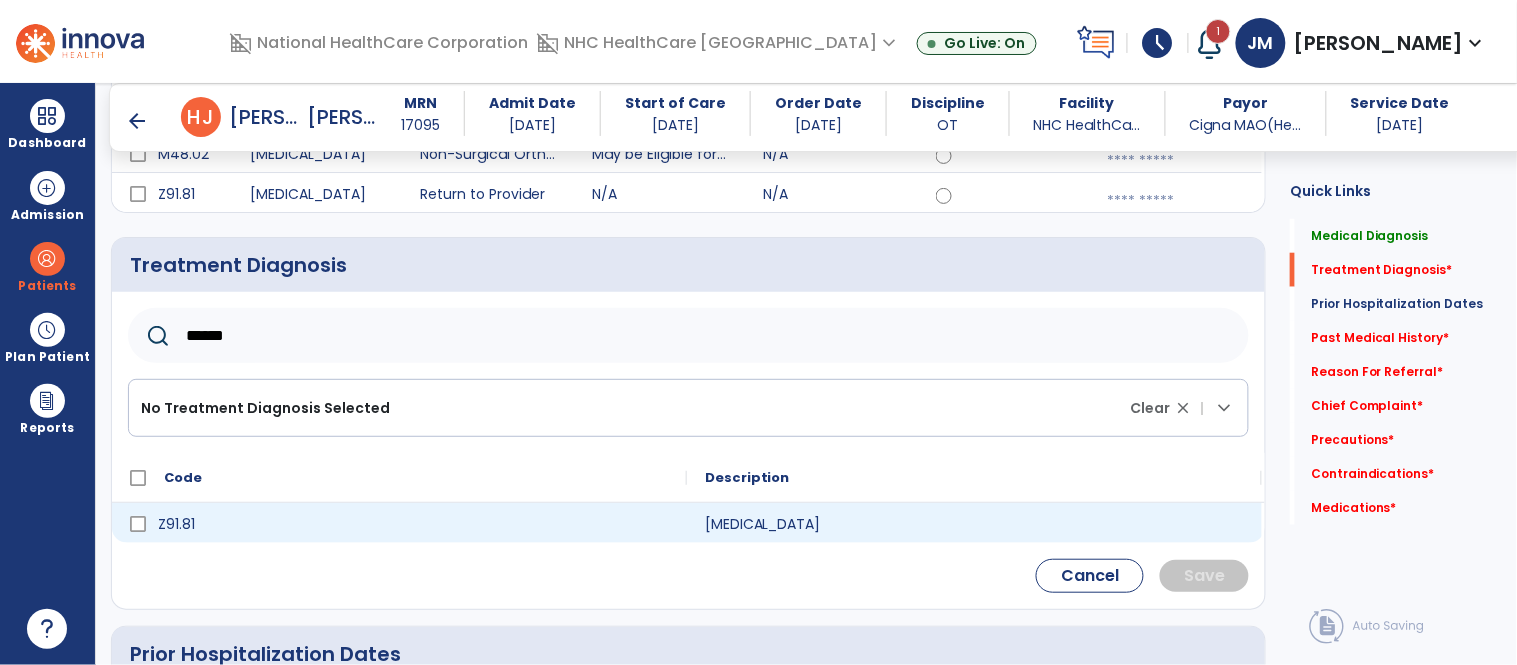 type on "******" 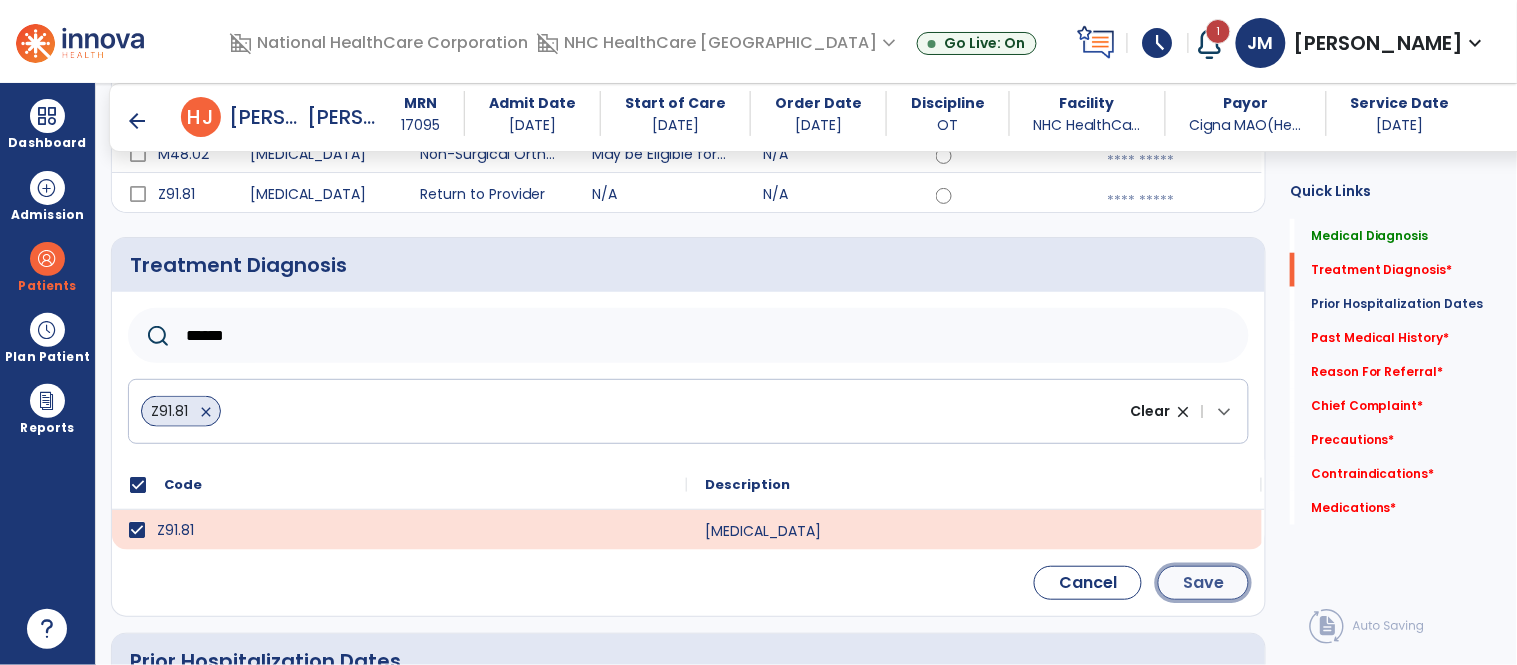 click on "Save" 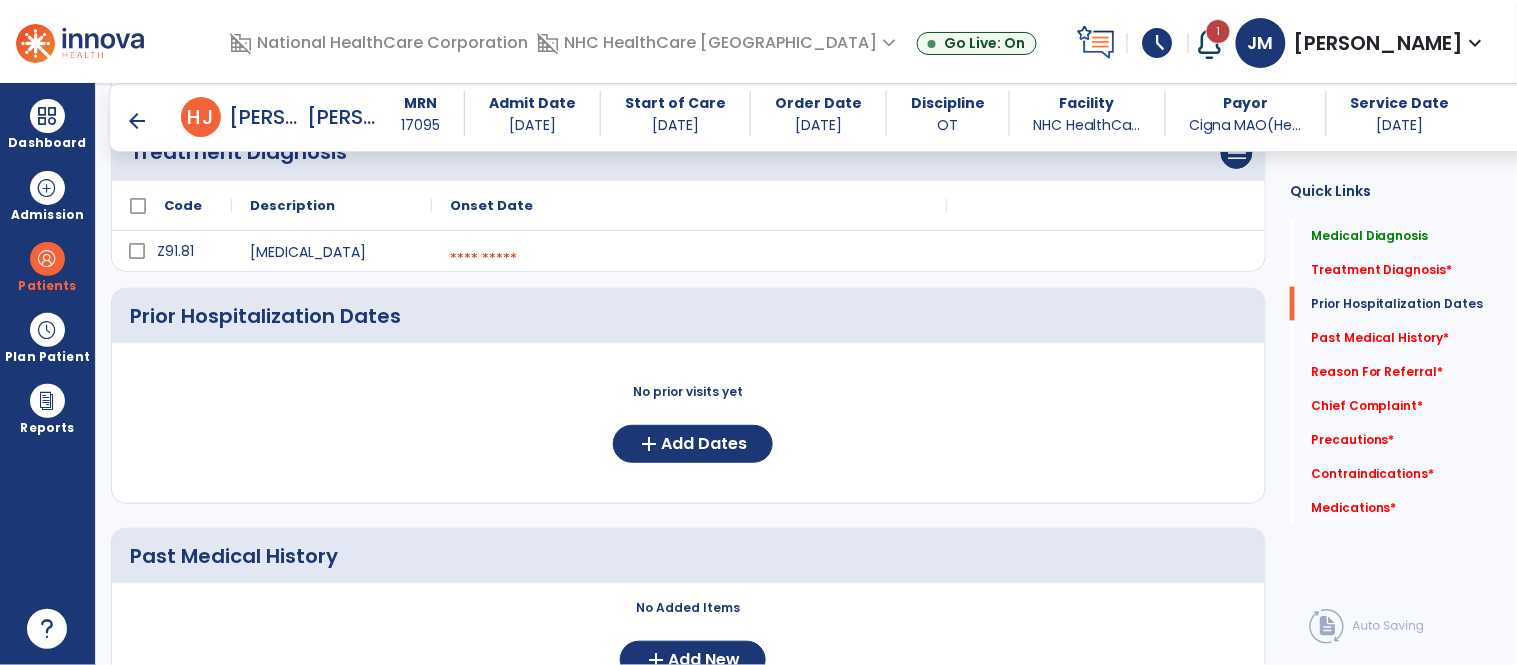 scroll, scrollTop: 541, scrollLeft: 0, axis: vertical 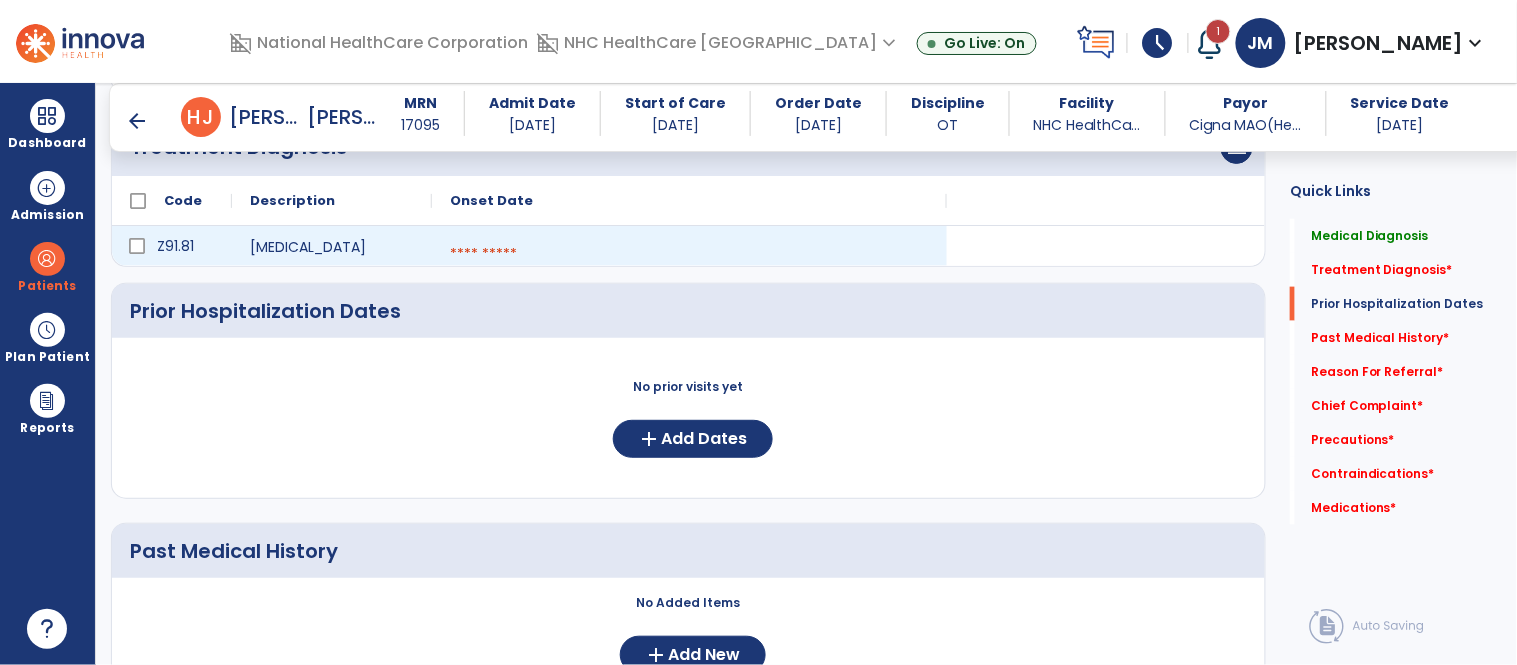 click at bounding box center [689, 254] 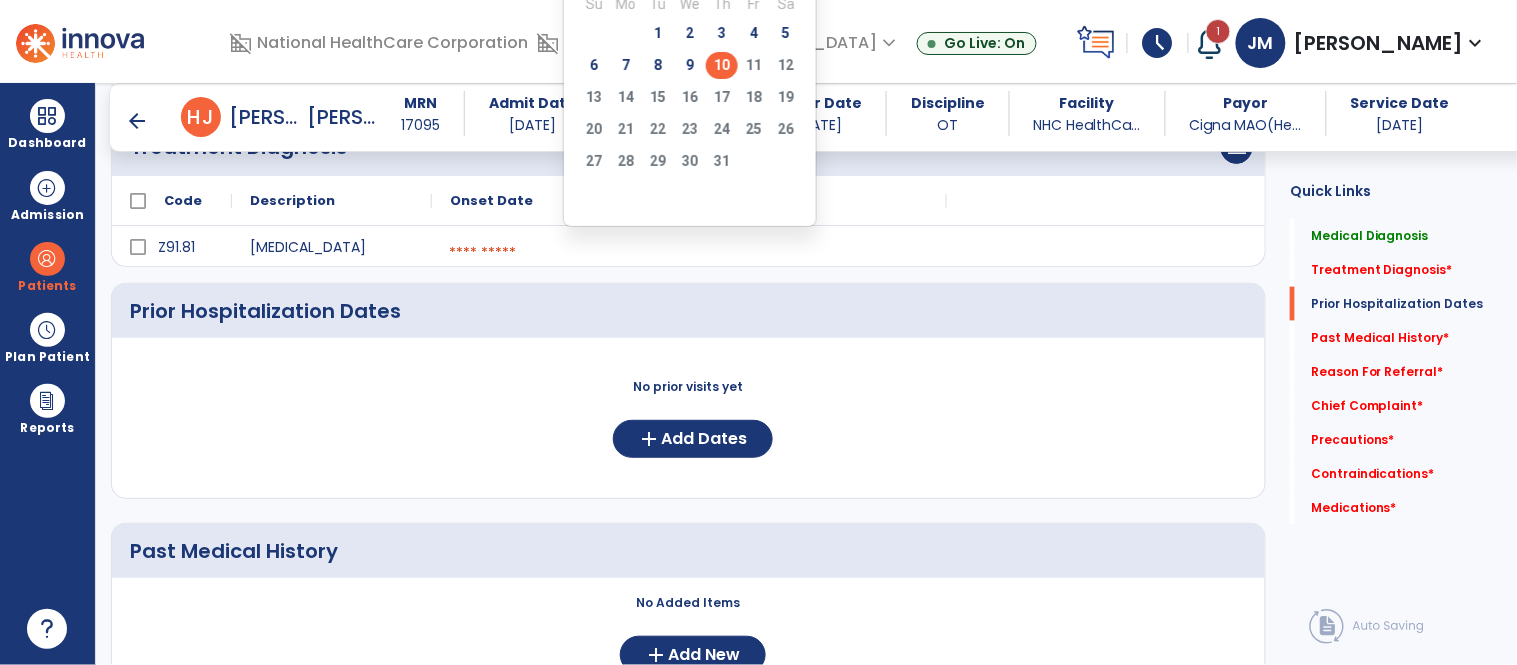 click on "10" 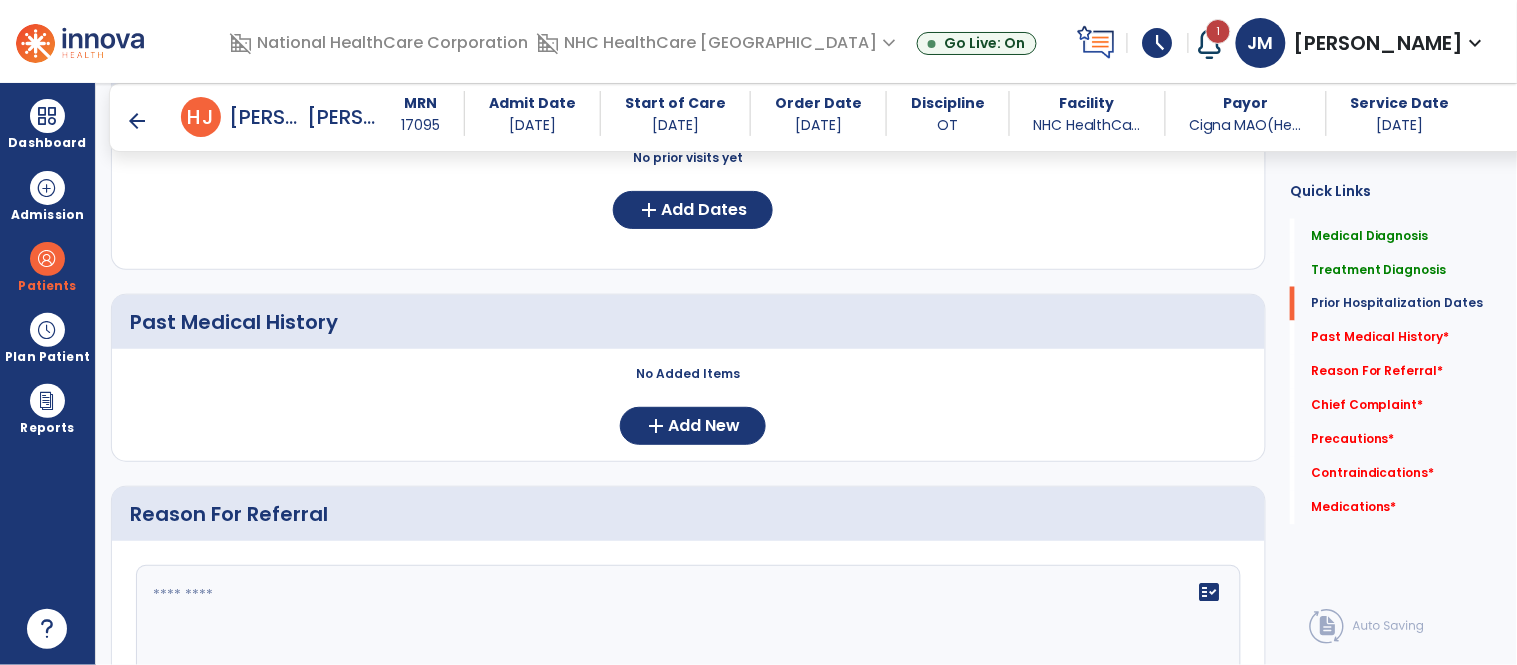 scroll, scrollTop: 787, scrollLeft: 0, axis: vertical 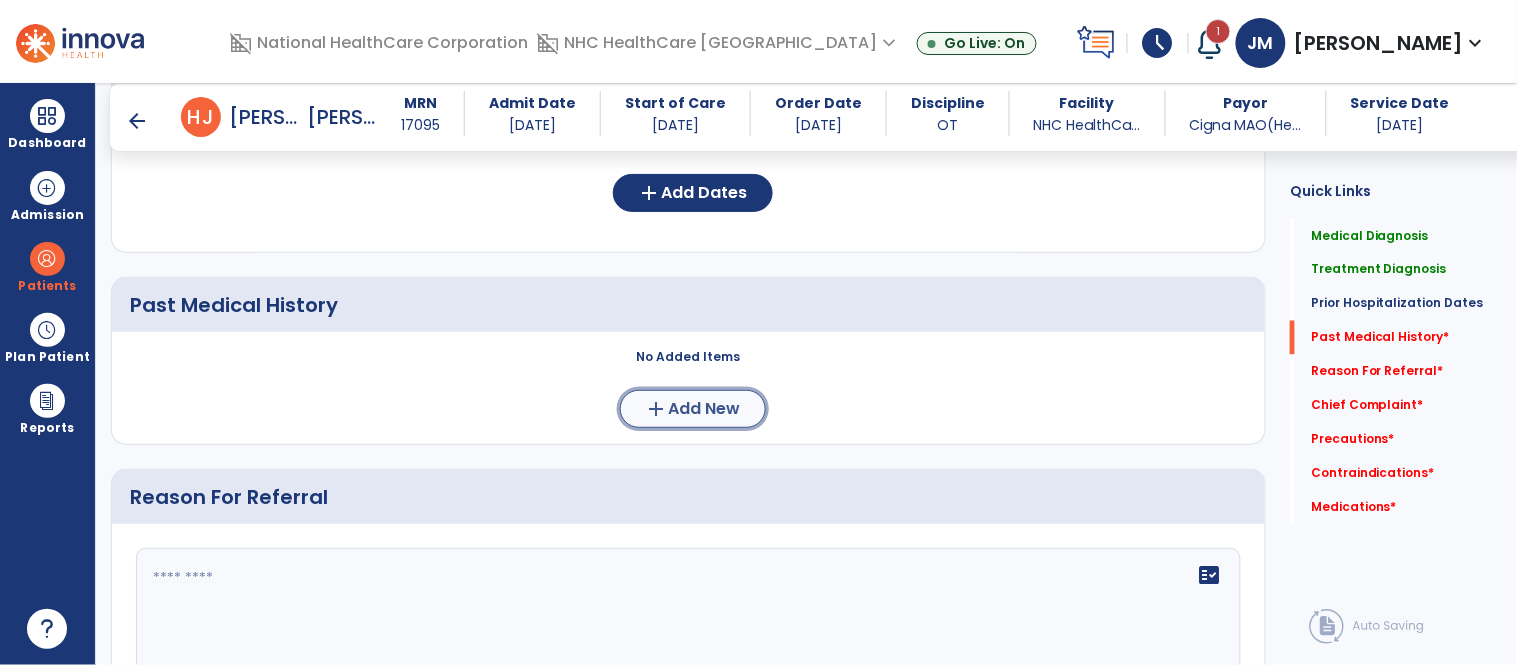 click on "Add New" 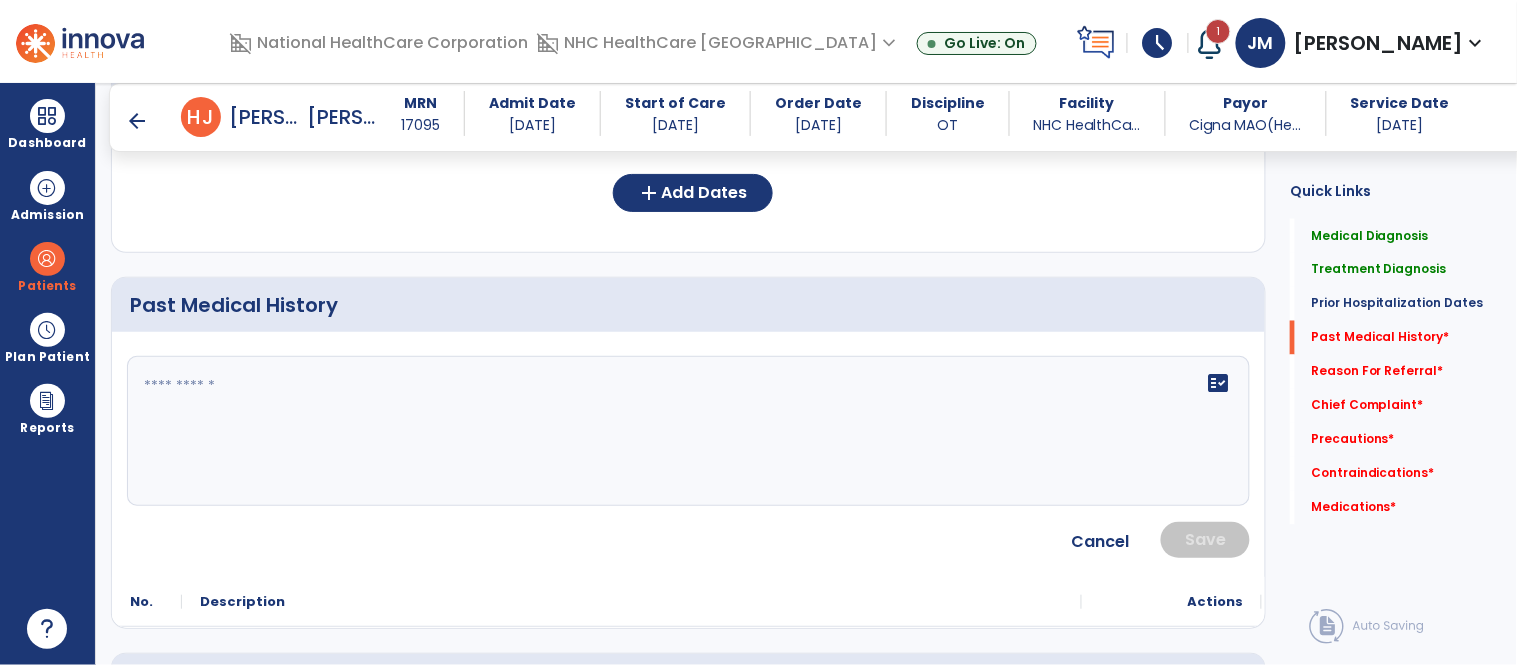click on "fact_check" 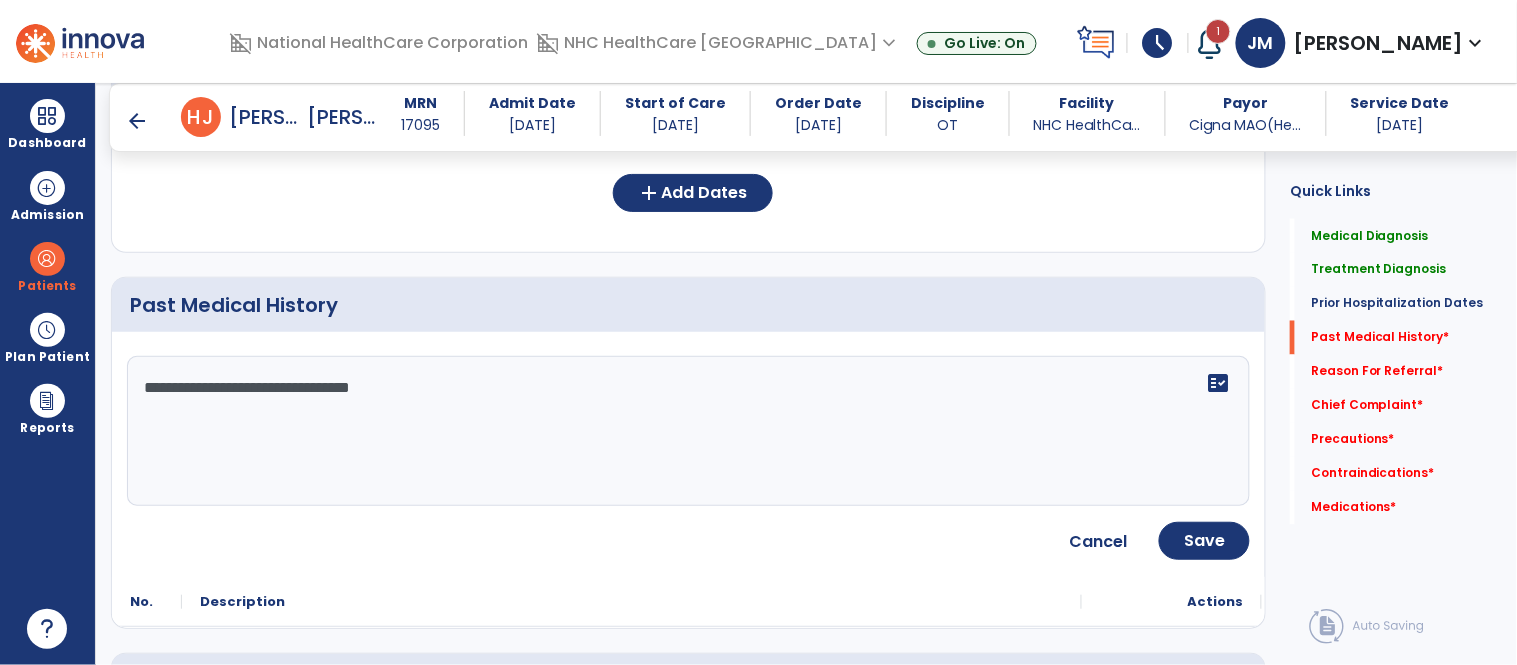 click on "**********" 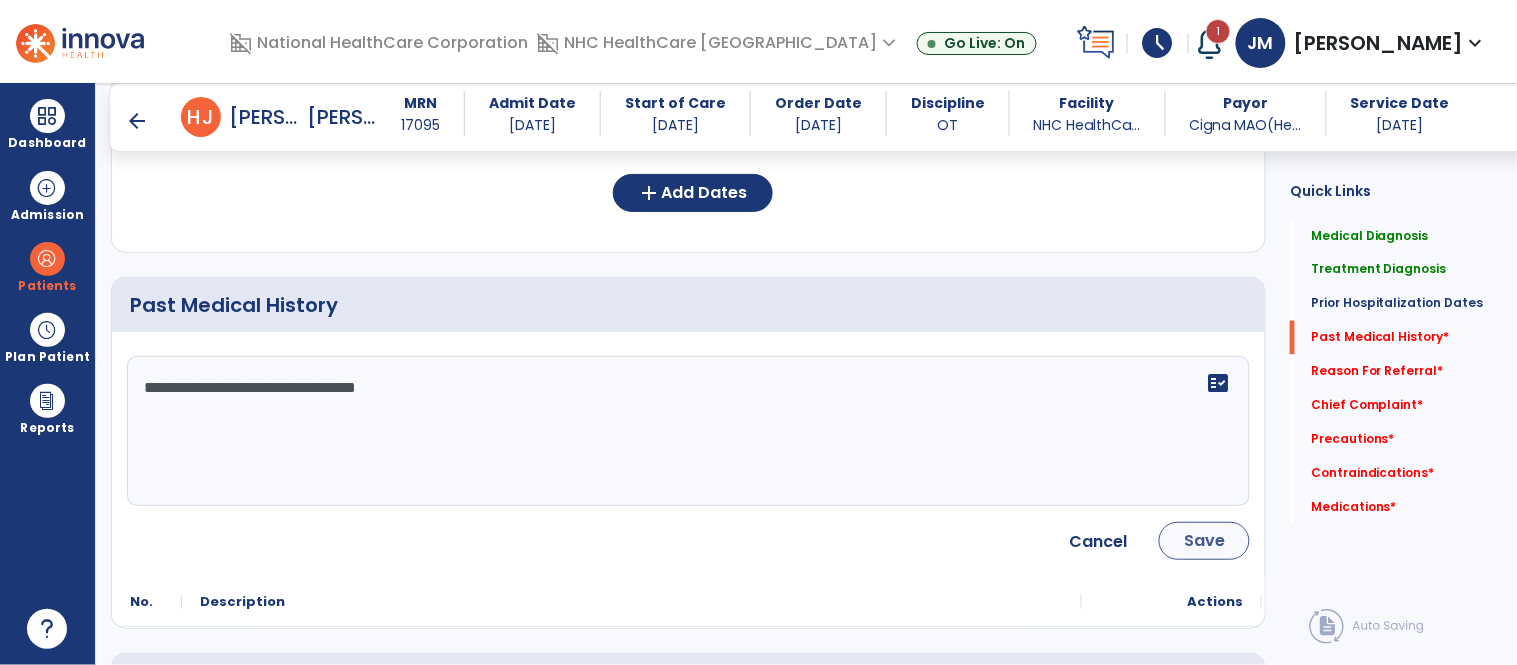 type on "**********" 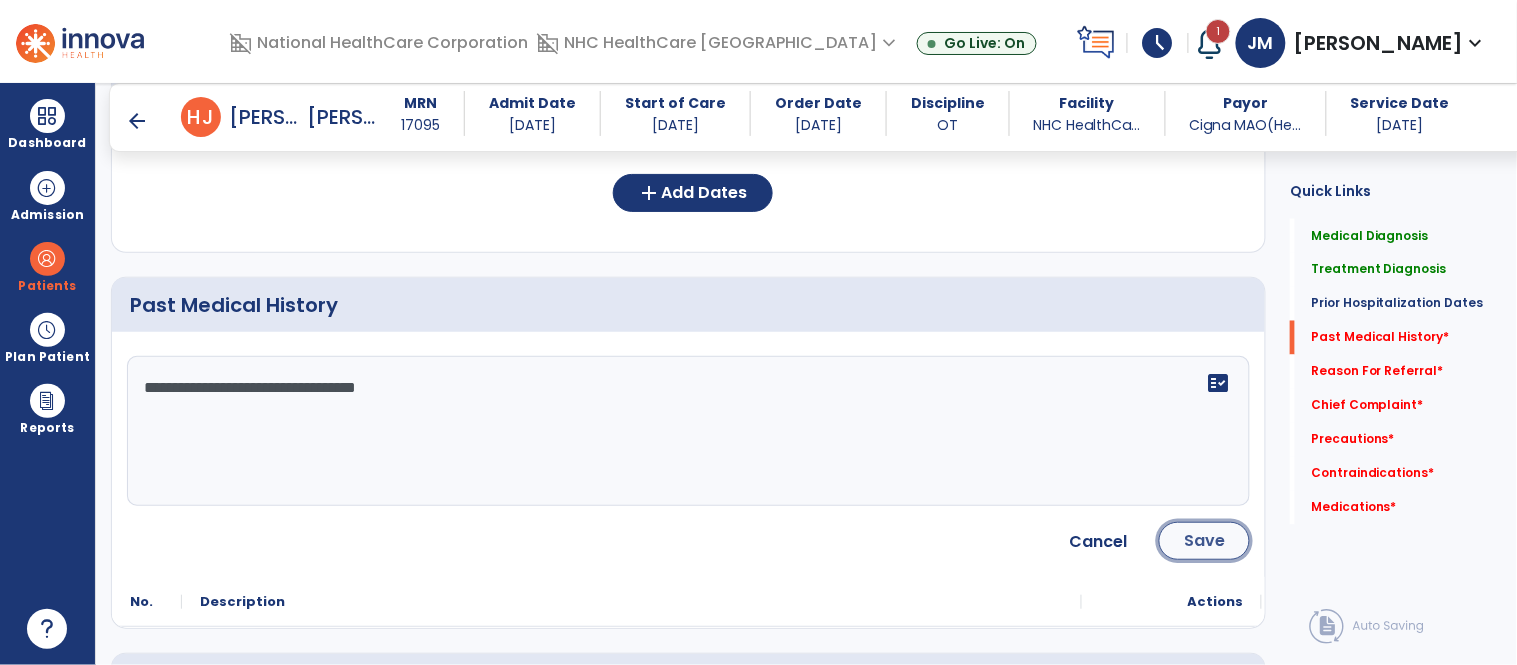 click on "Save" 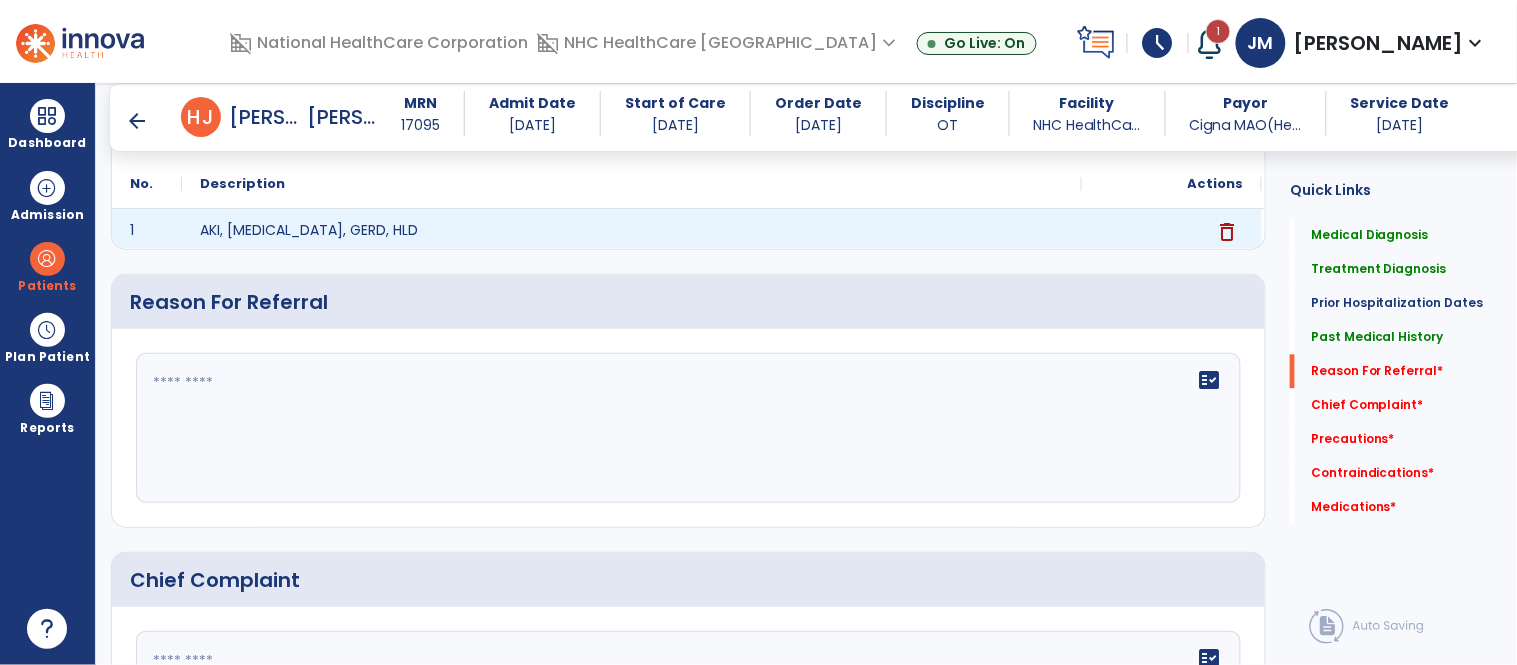 scroll, scrollTop: 997, scrollLeft: 0, axis: vertical 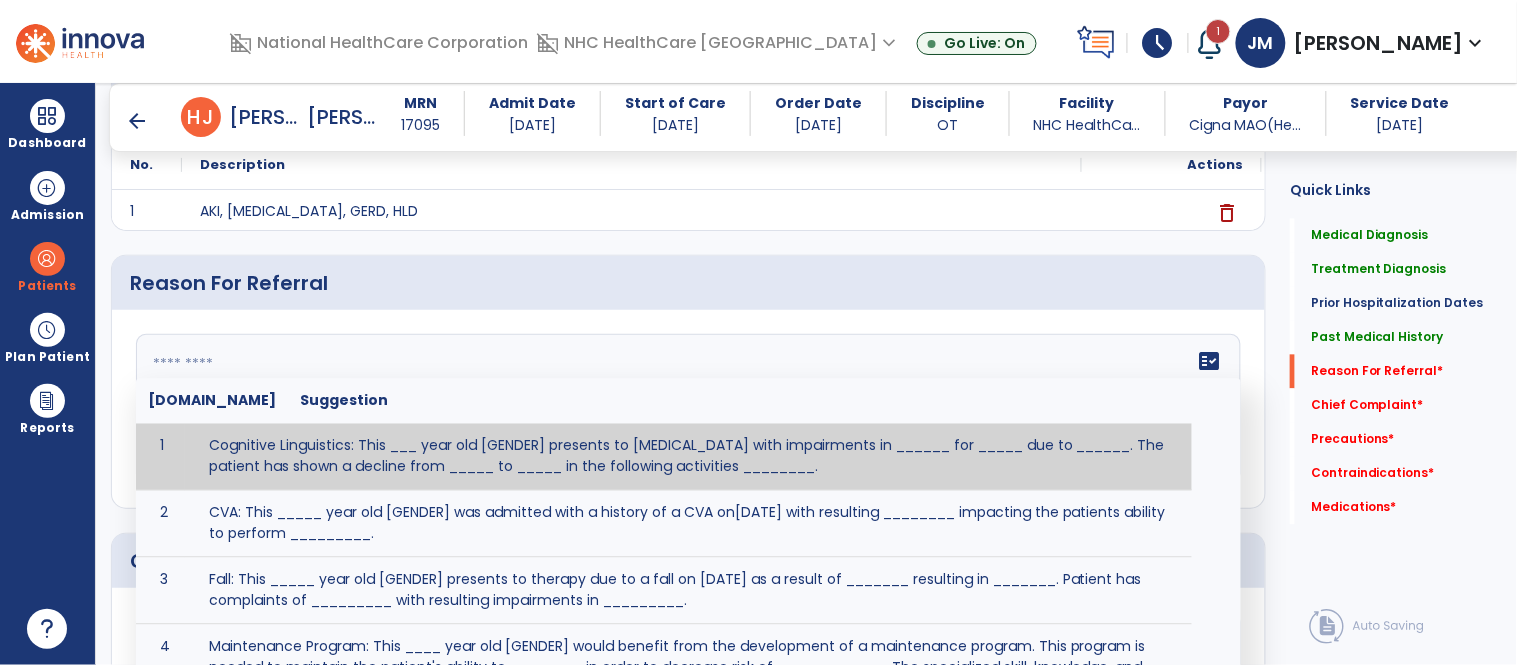 click 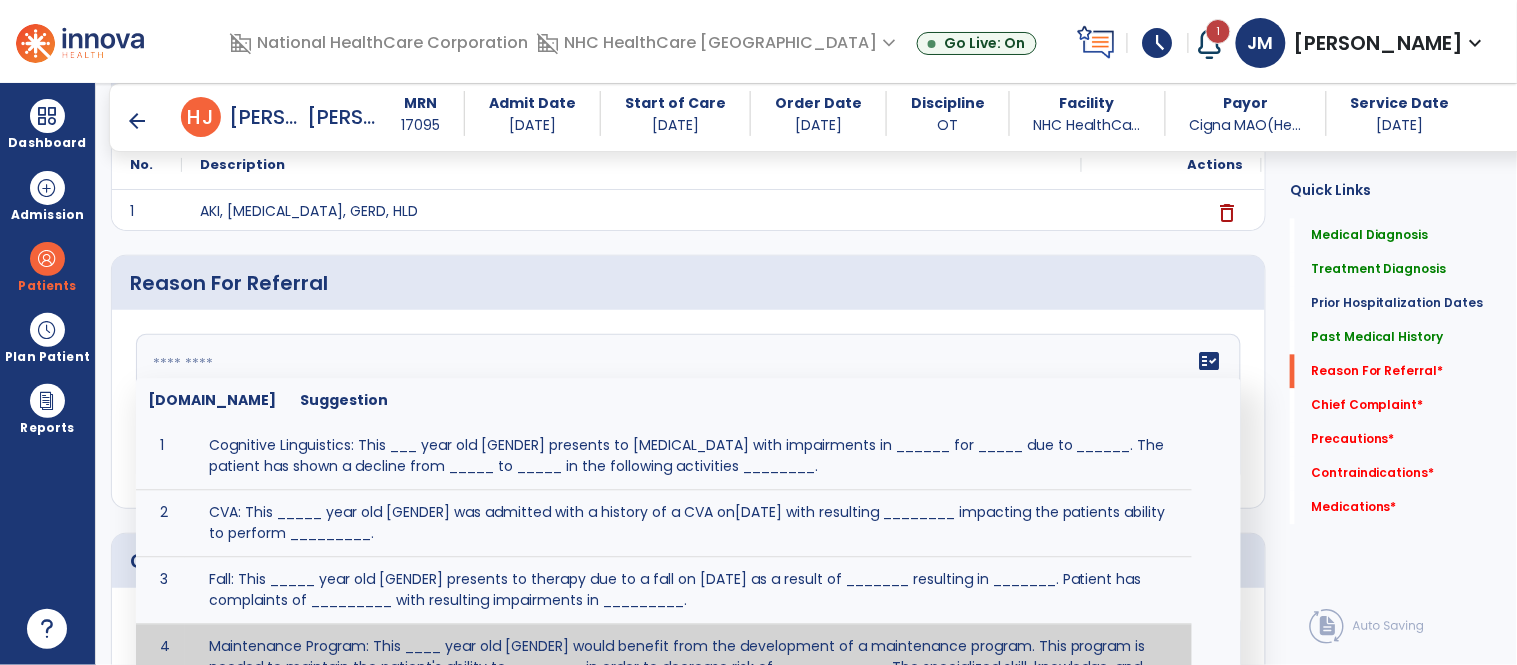 click 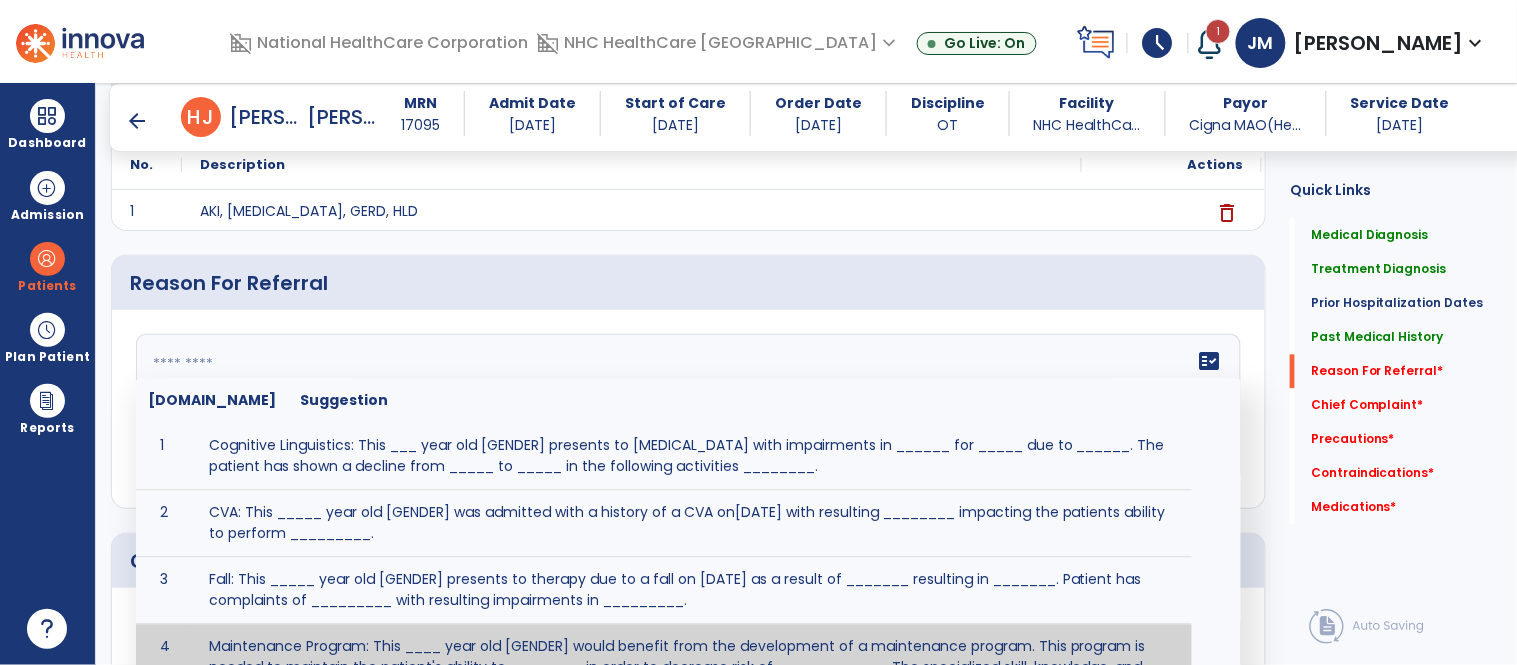 paste on "**********" 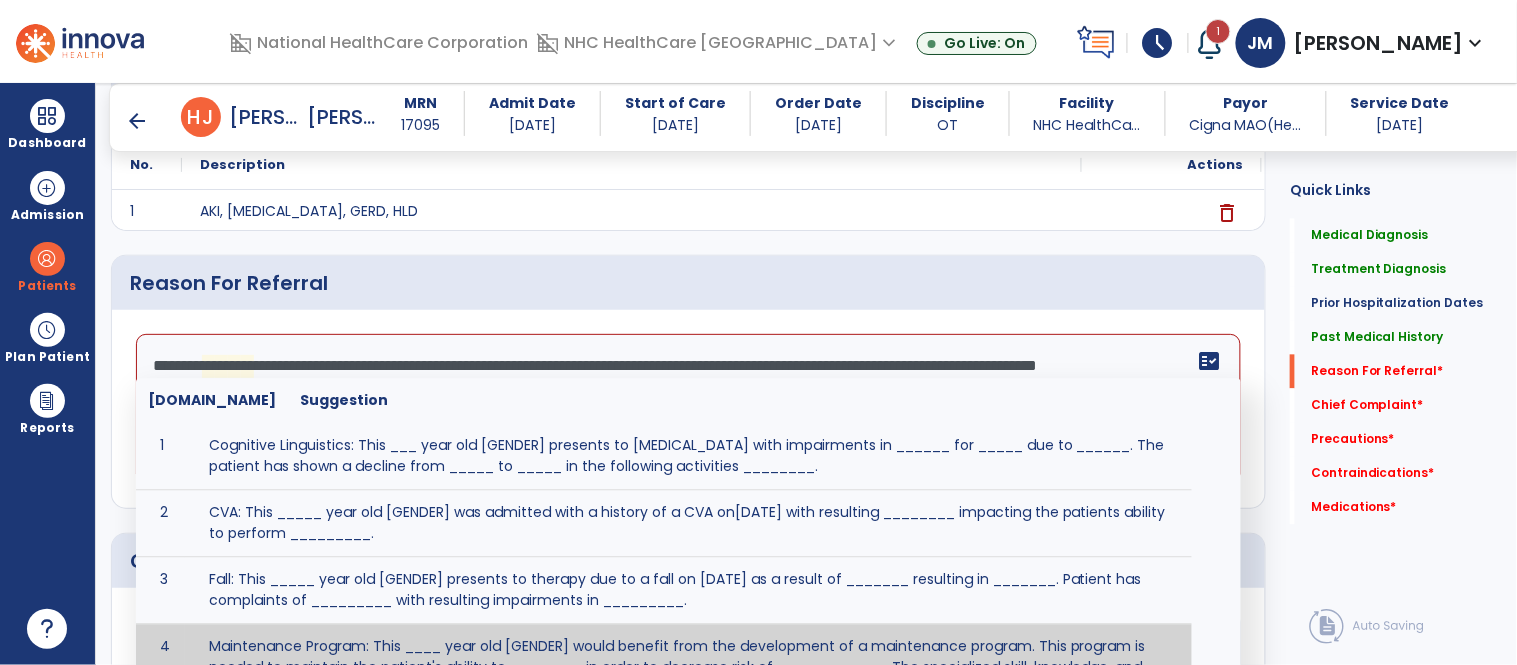 click on "**********" 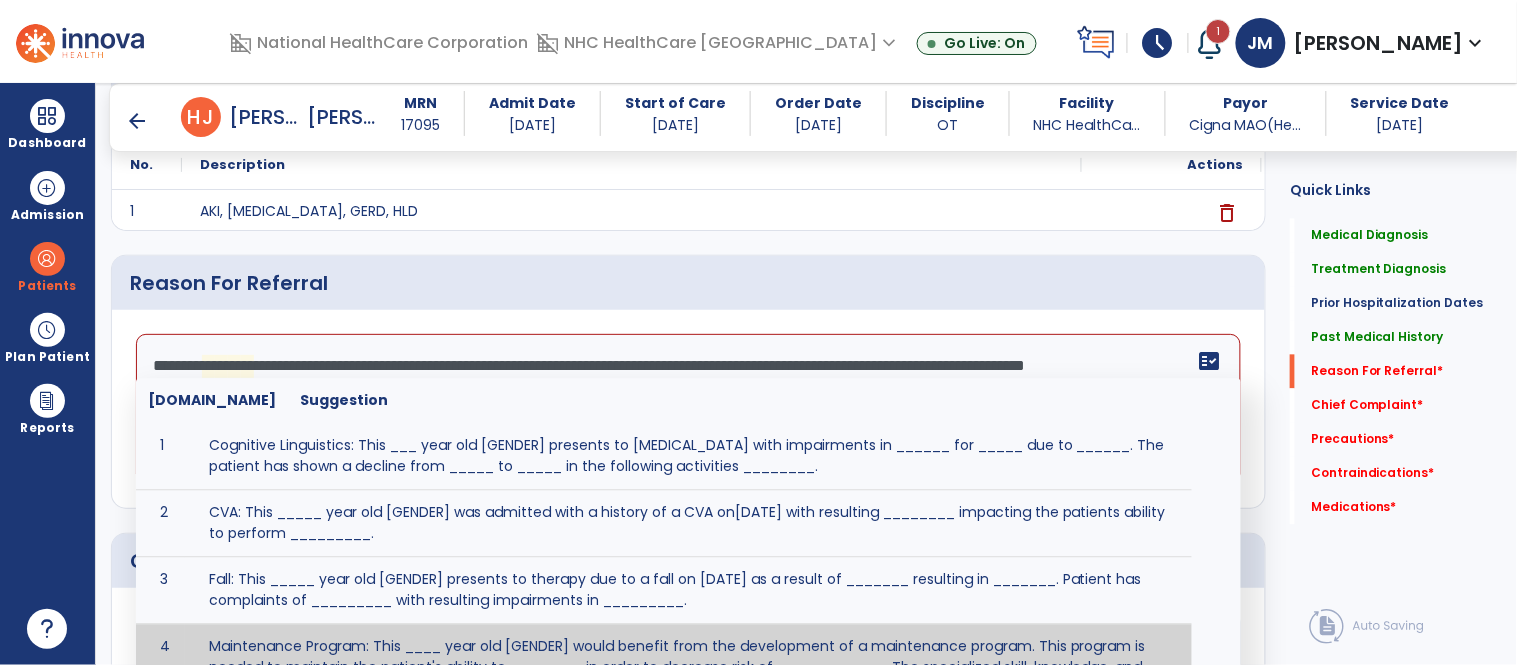 scroll, scrollTop: 0, scrollLeft: 0, axis: both 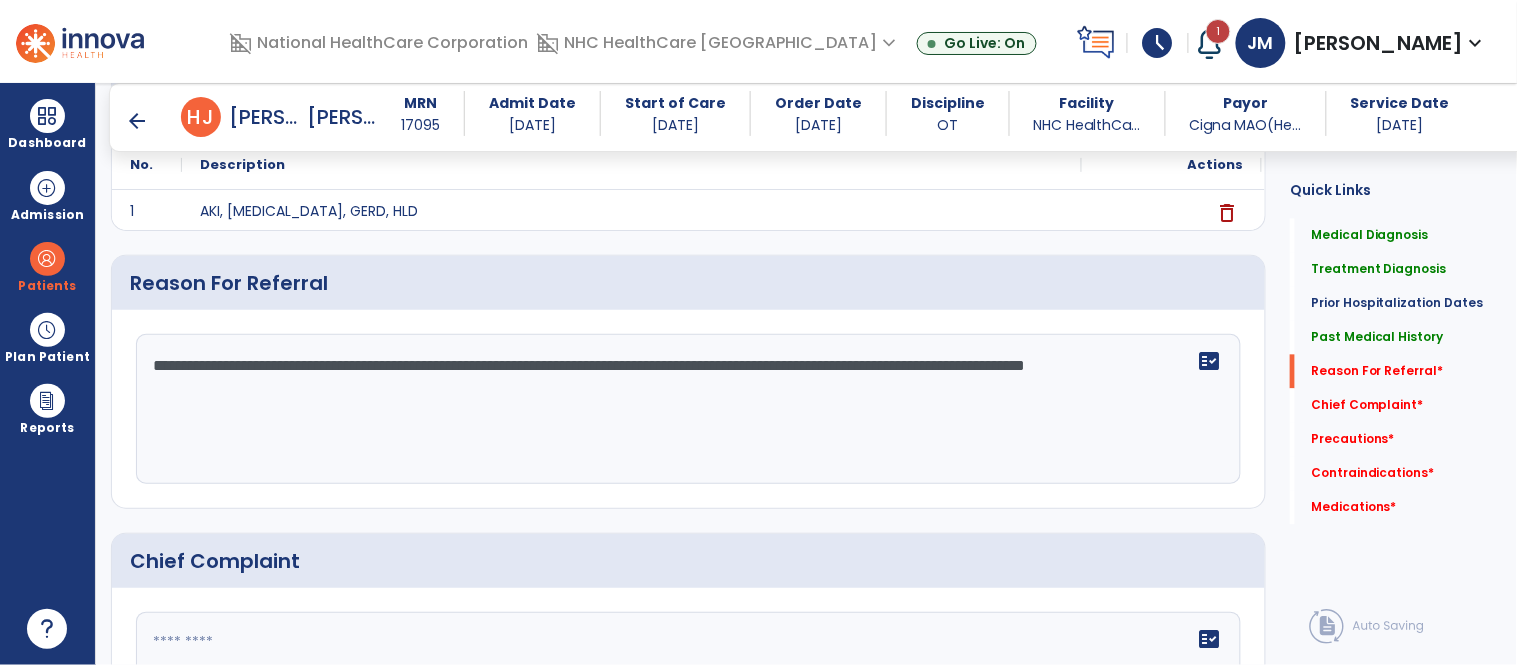 click on "**********" 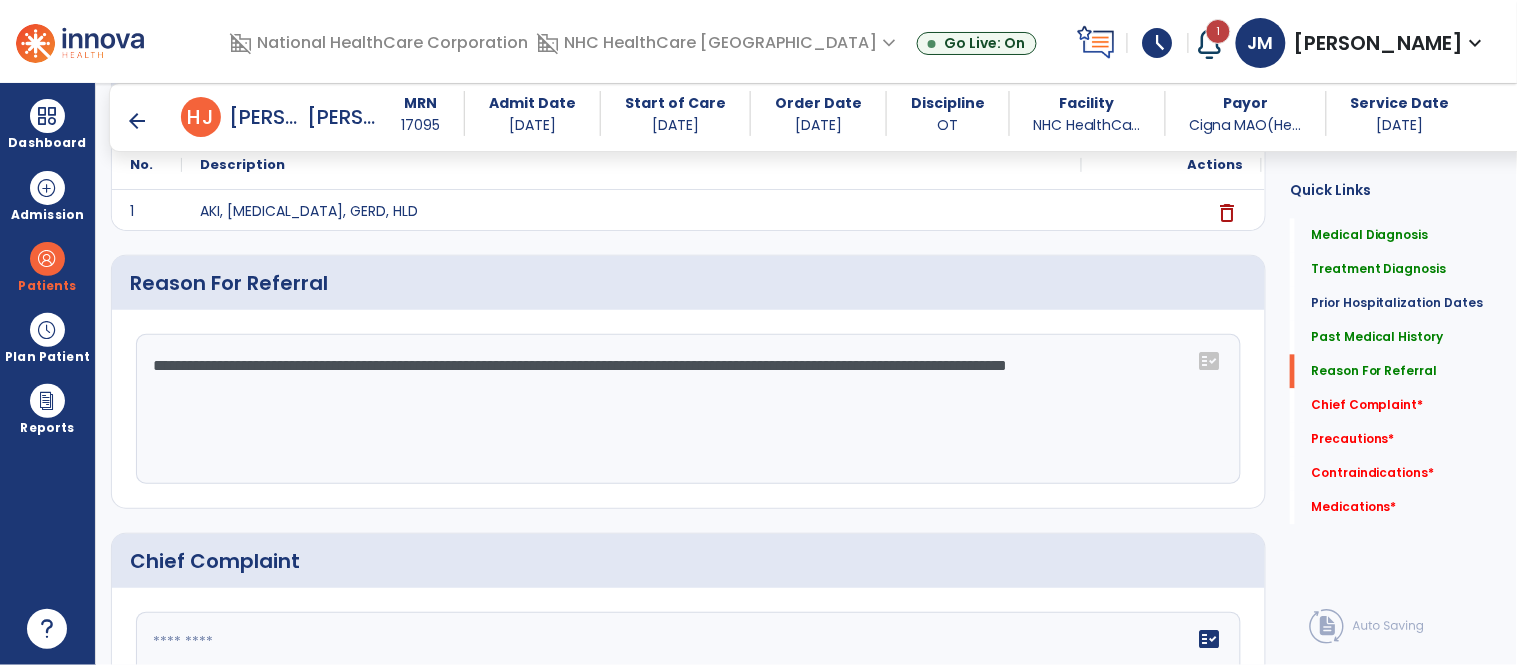 click on "**********" 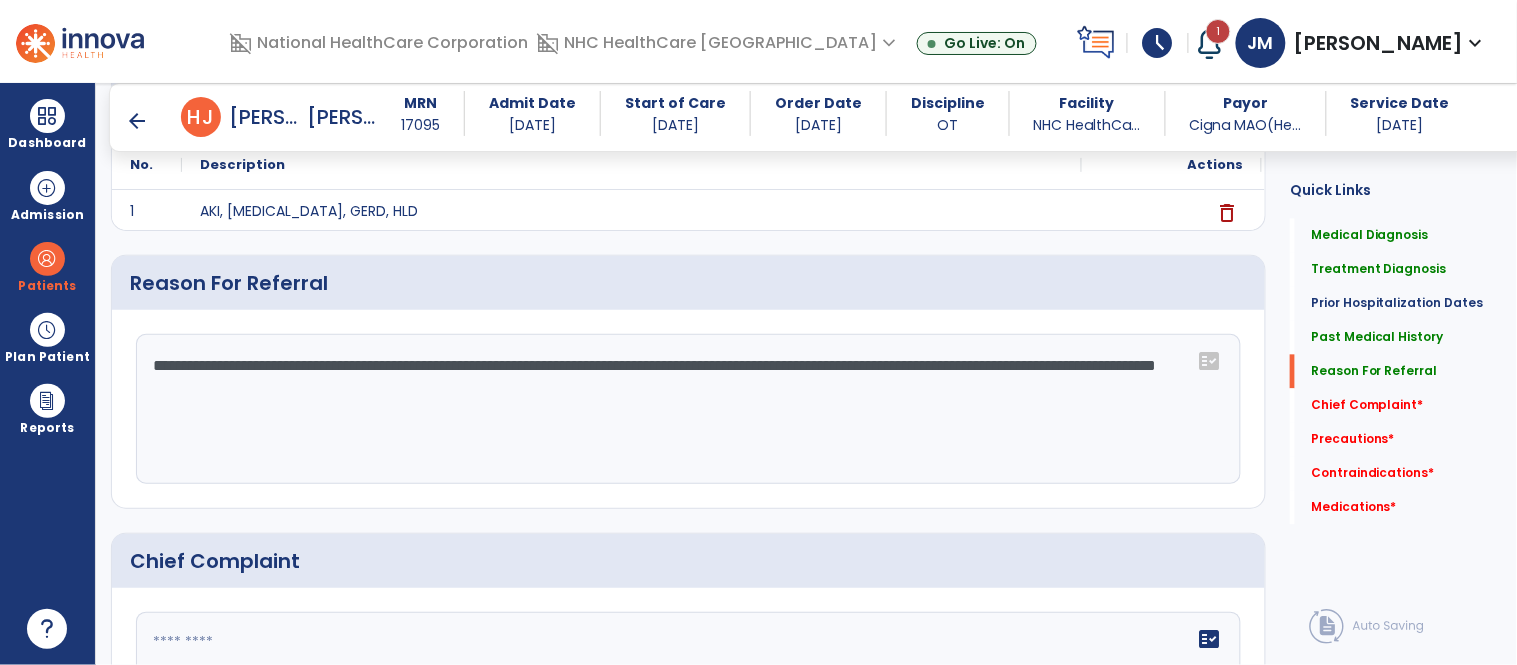 drag, startPoint x: 450, startPoint y: 388, endPoint x: 186, endPoint y: 401, distance: 264.3199 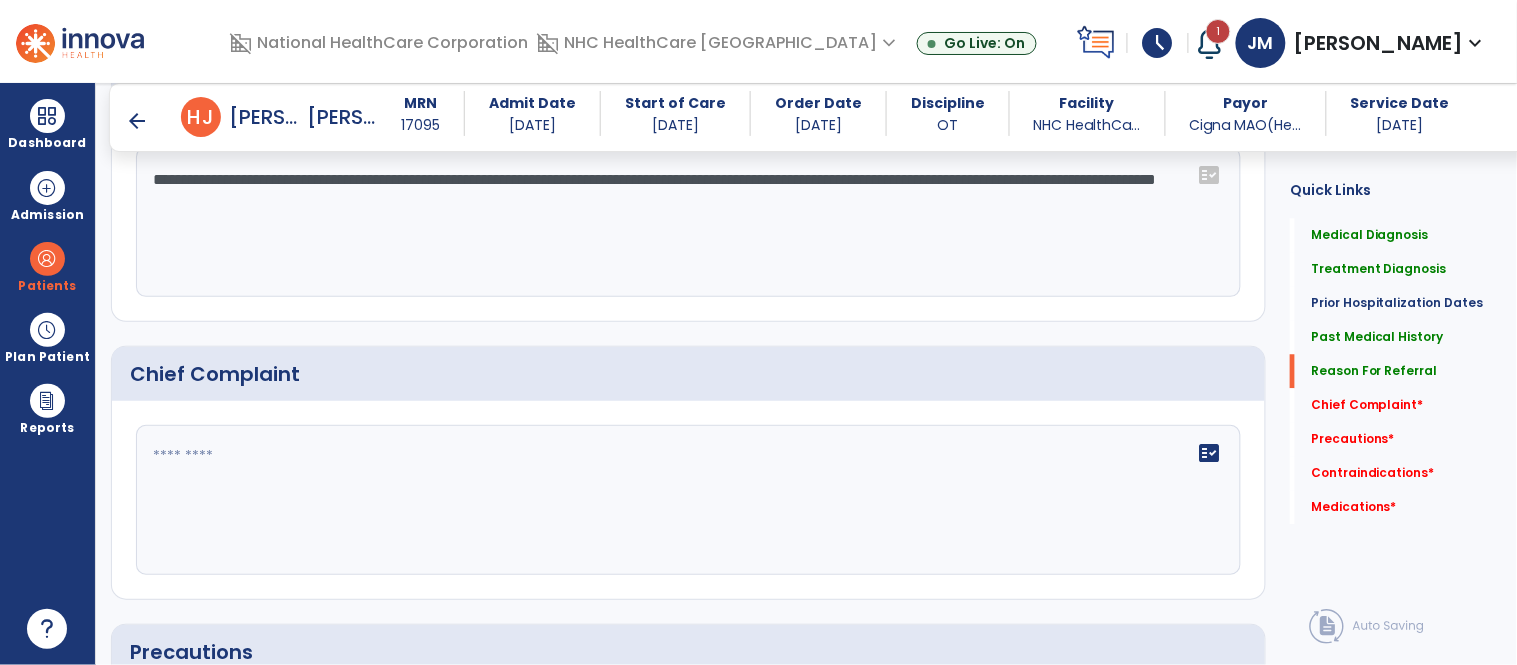 scroll, scrollTop: 1185, scrollLeft: 0, axis: vertical 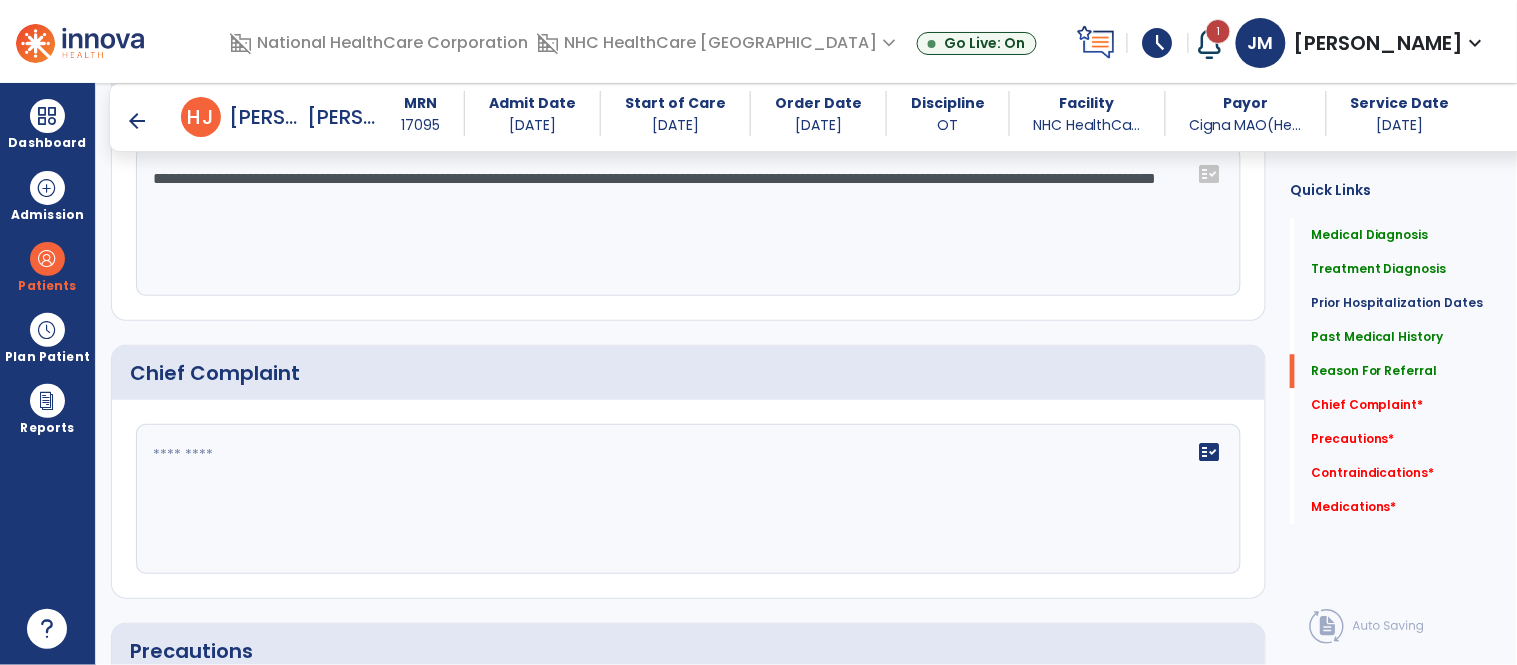 type on "**********" 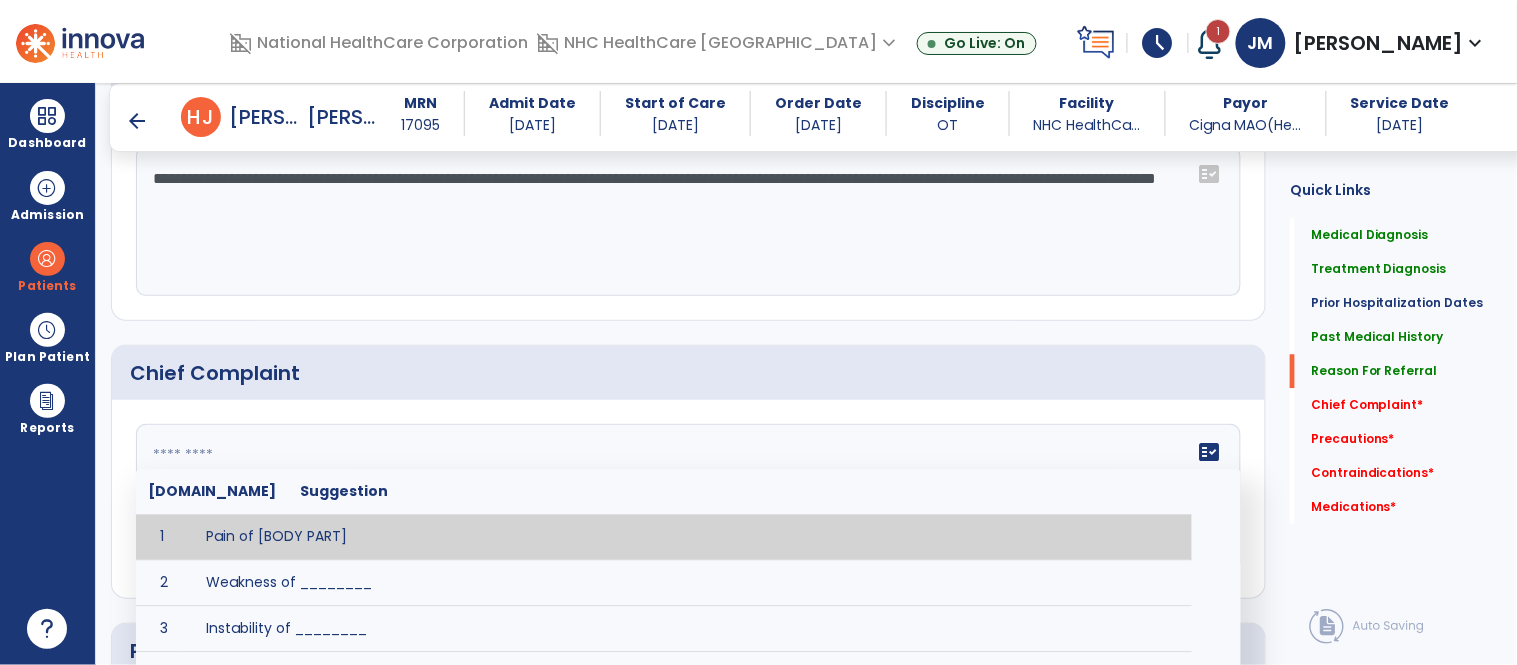 click on "fact_check  [DOMAIN_NAME] Suggestion 1 Pain of [BODY PART] 2 Weakness of ________ 3 Instability of ________ 4 Functional limitations including ____________ 5 ADL's including ___________. 6 Inability to perform work related duties such as _________ 7 Inability to perform house hold duties such as __________. 8 Loss of balance. 9 Problems with gait including _________." 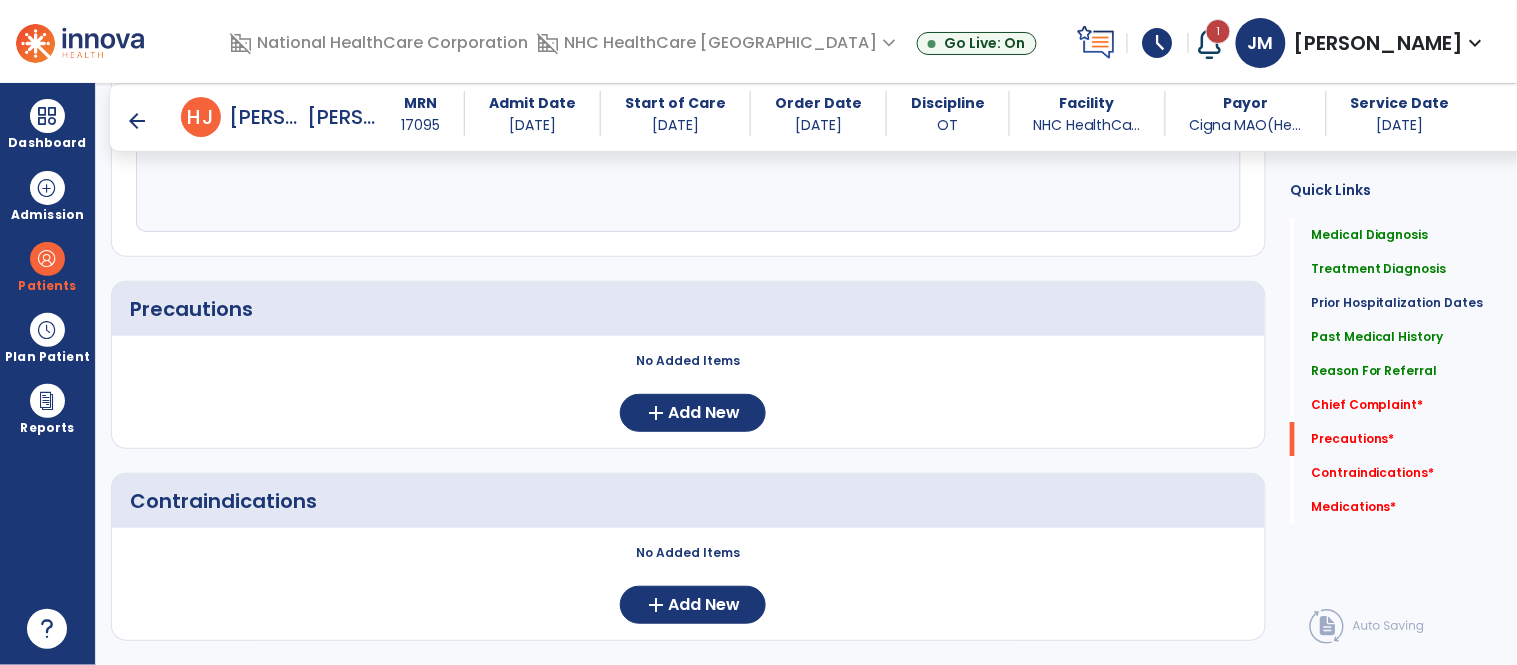 scroll, scrollTop: 1555, scrollLeft: 0, axis: vertical 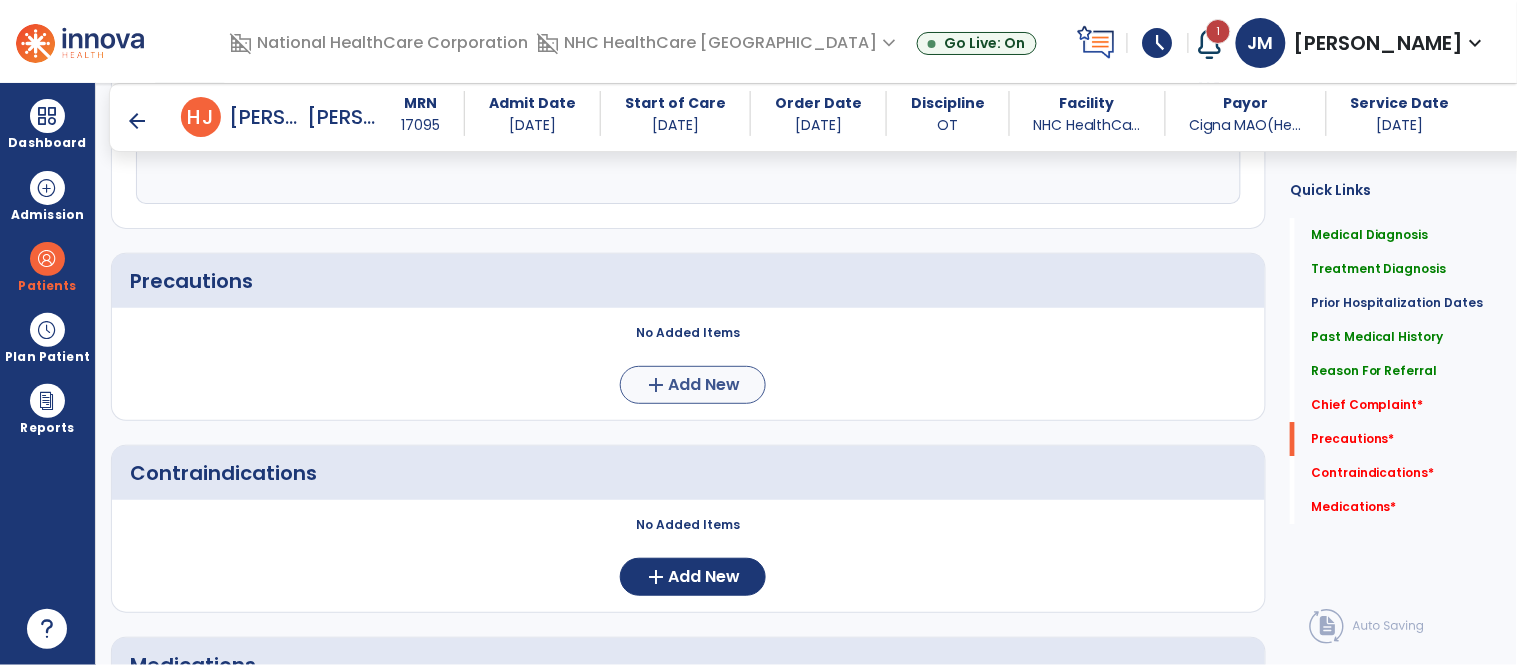 type on "**********" 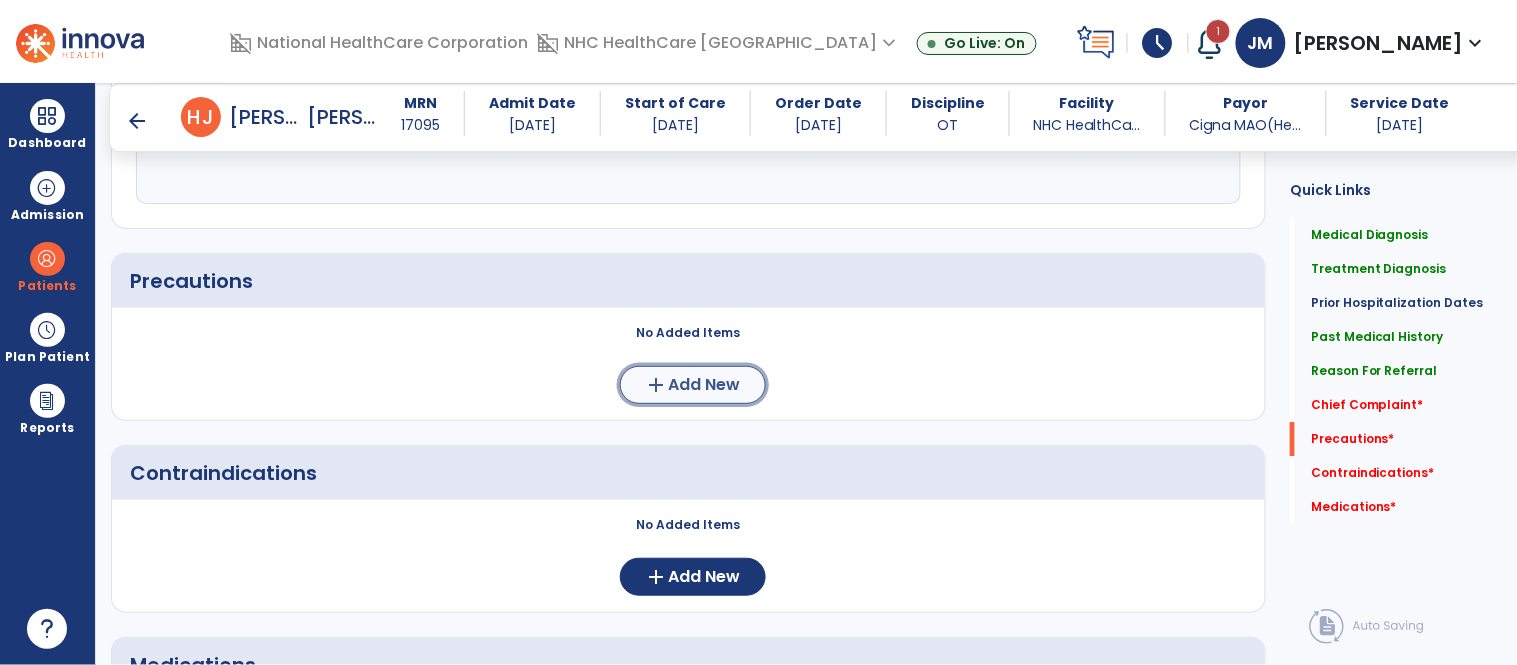 click on "add  Add New" 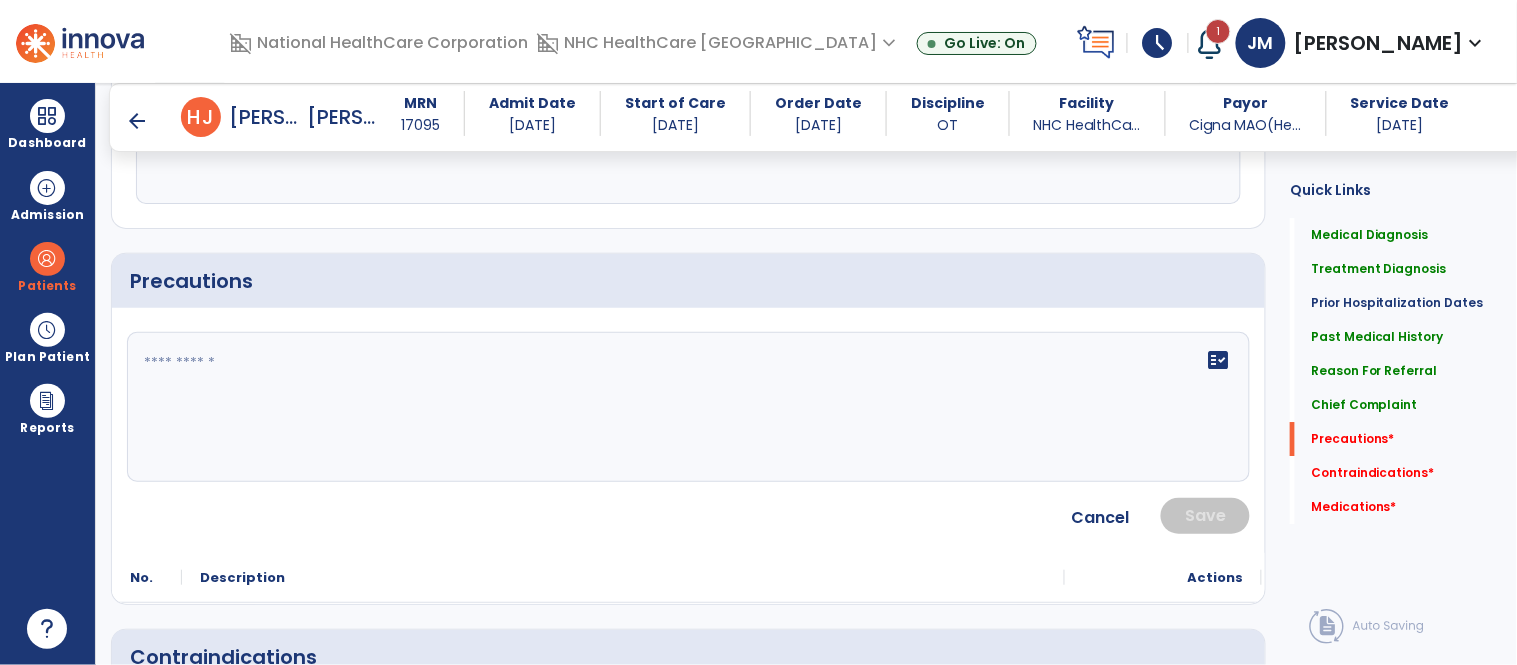 click 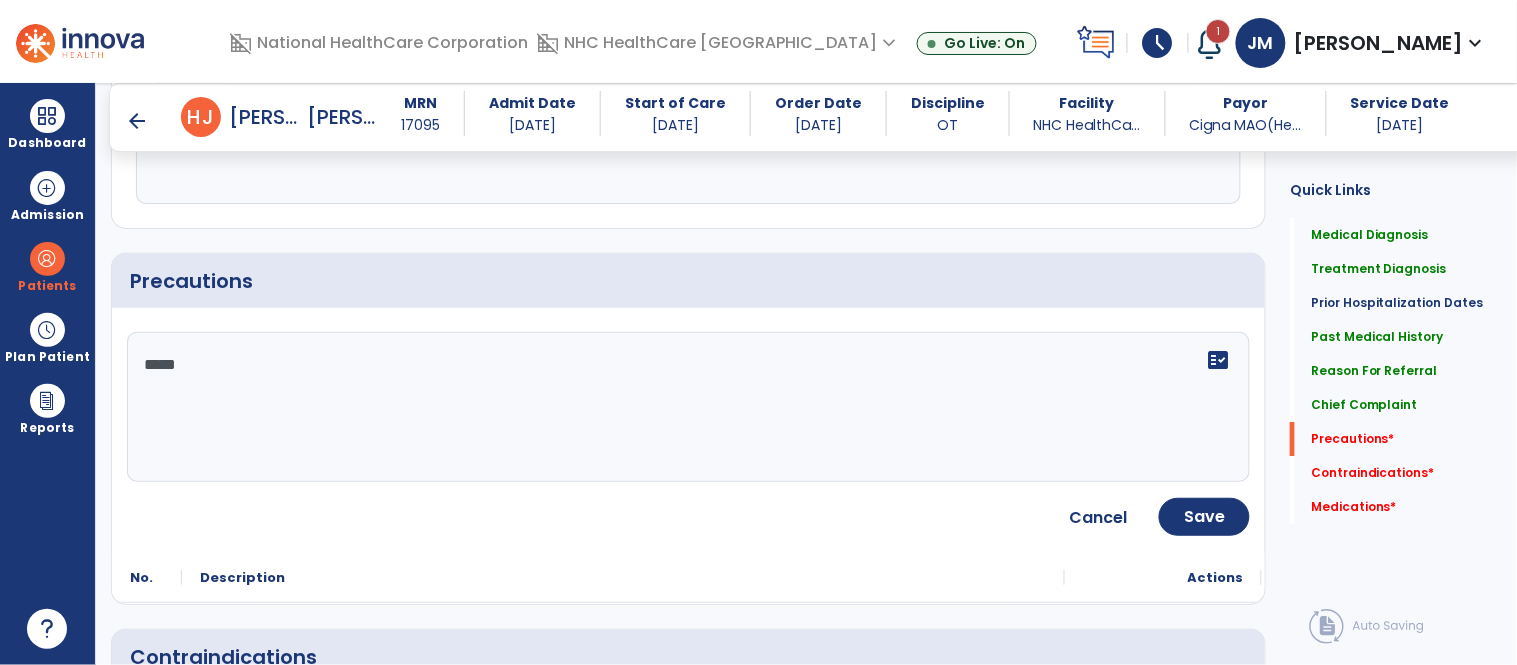 paste on "**********" 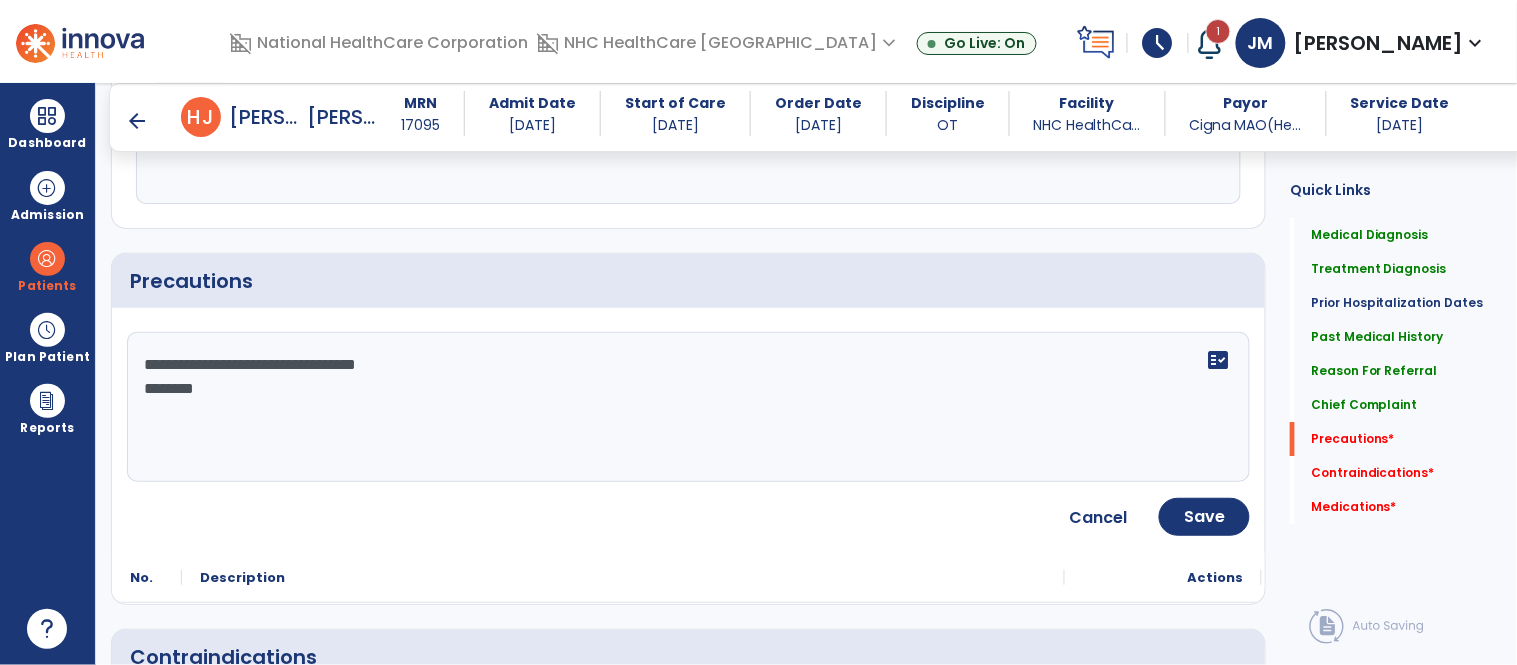 type on "**********" 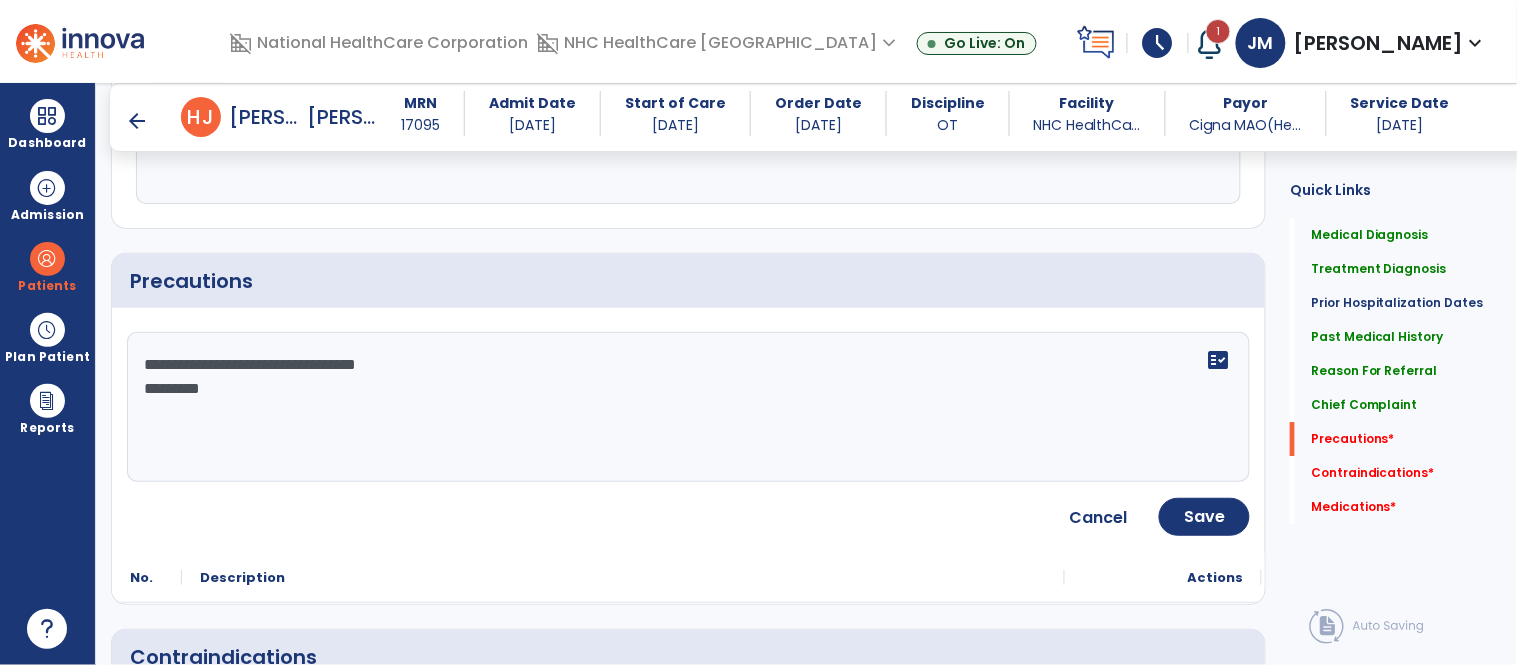 drag, startPoint x: 330, startPoint y: 414, endPoint x: 137, endPoint y: 367, distance: 198.64038 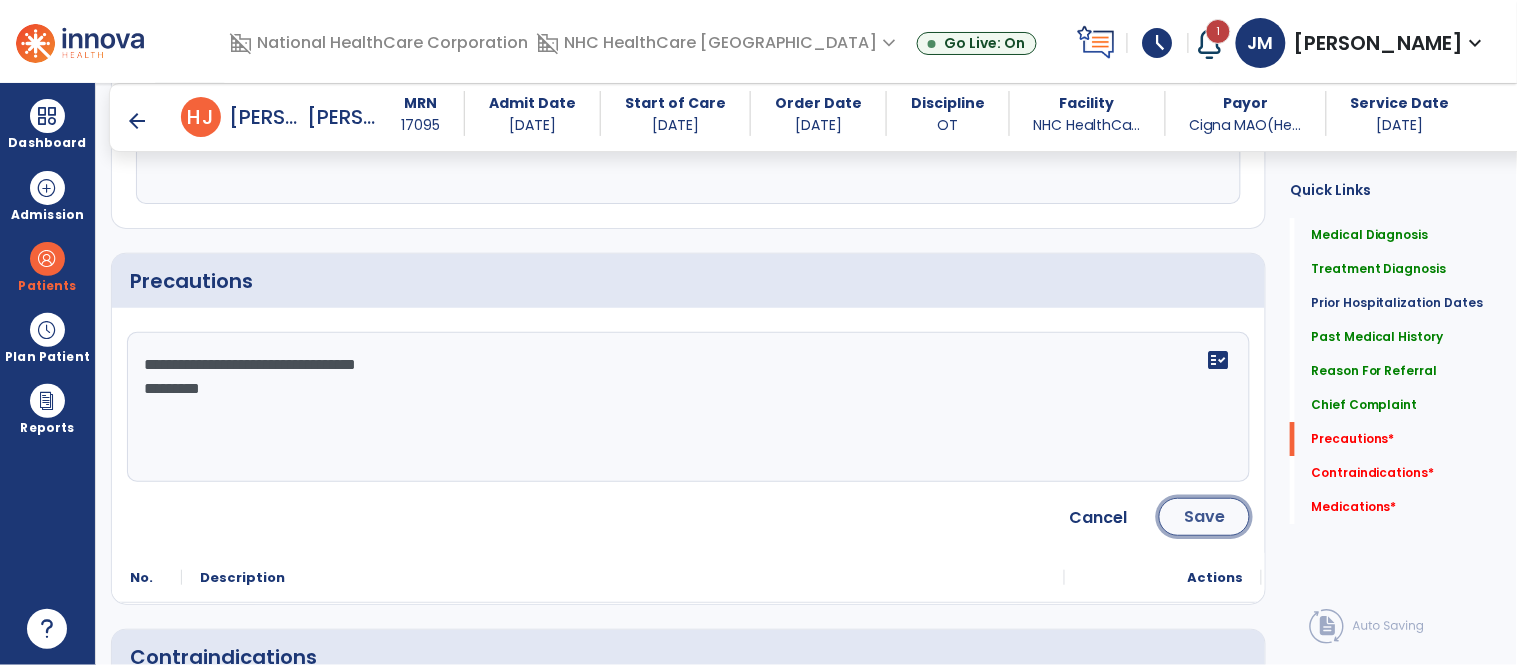 click on "Save" 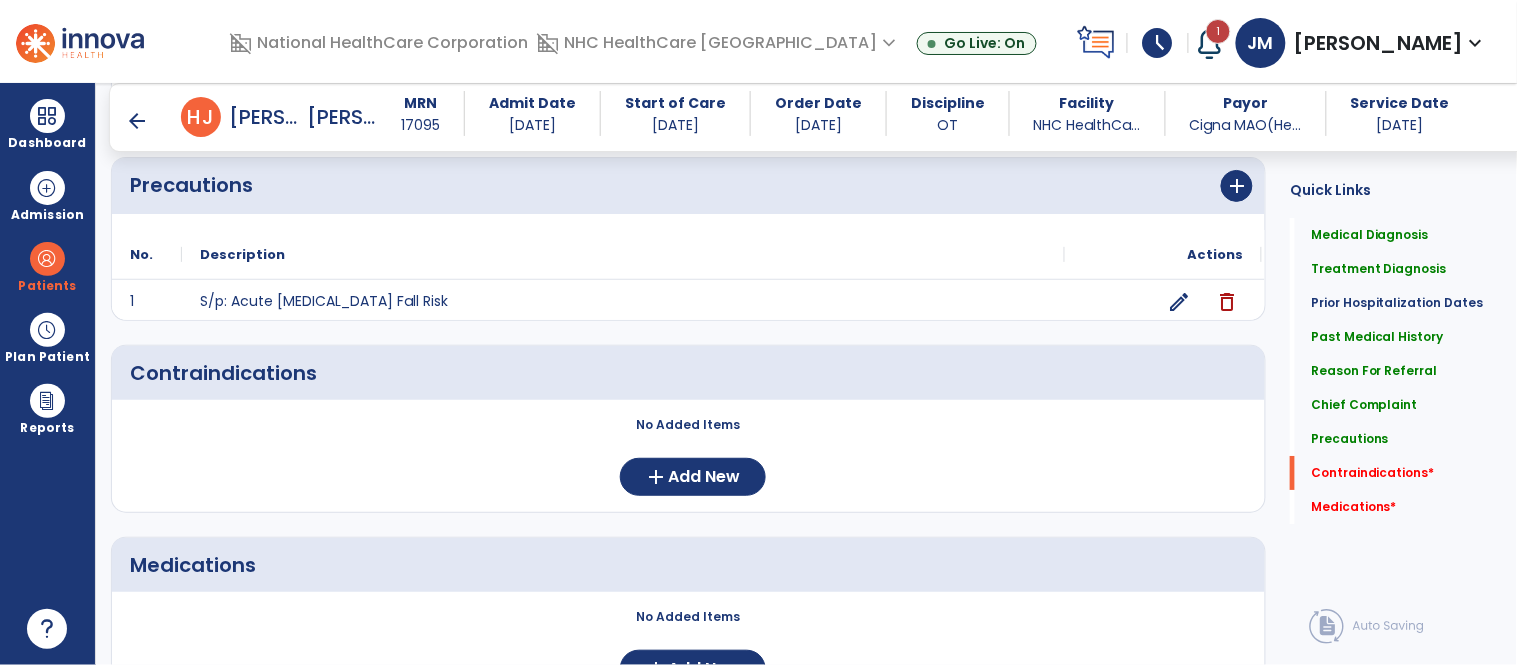 scroll, scrollTop: 1675, scrollLeft: 0, axis: vertical 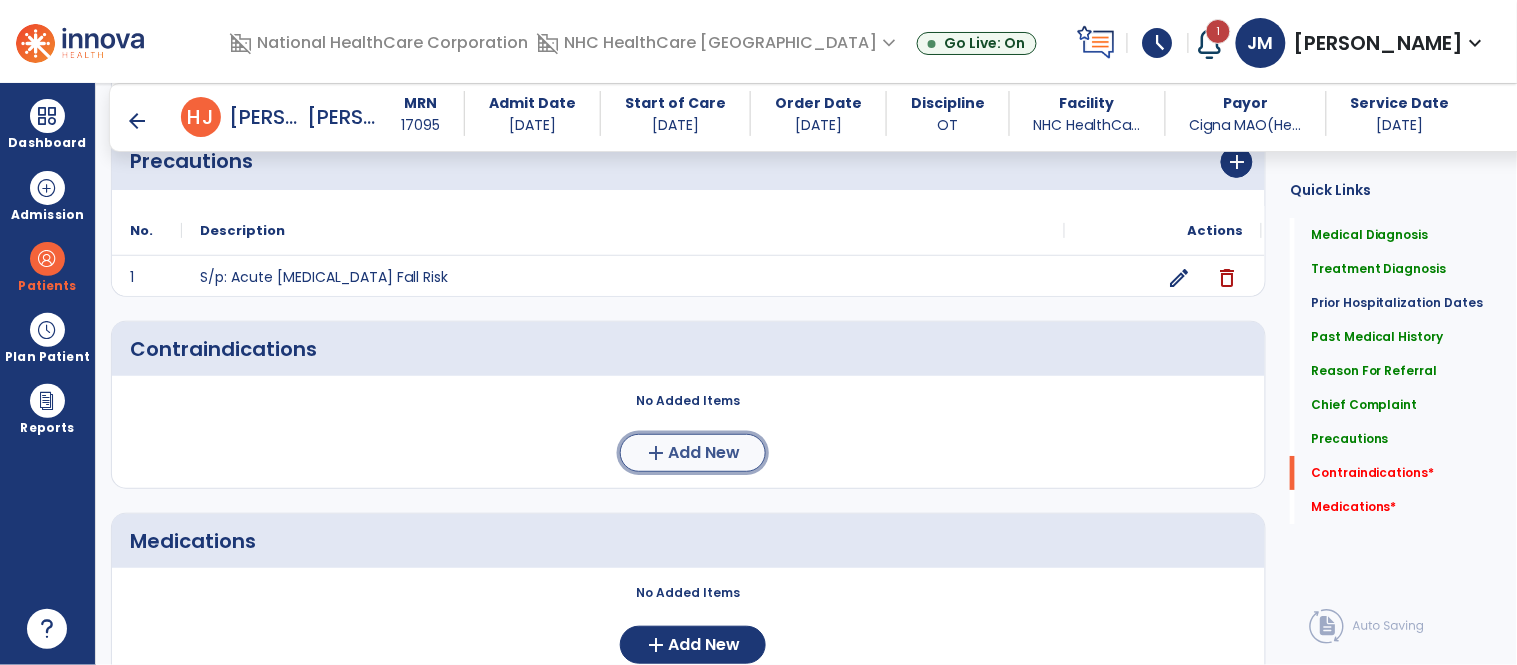 click on "Add New" 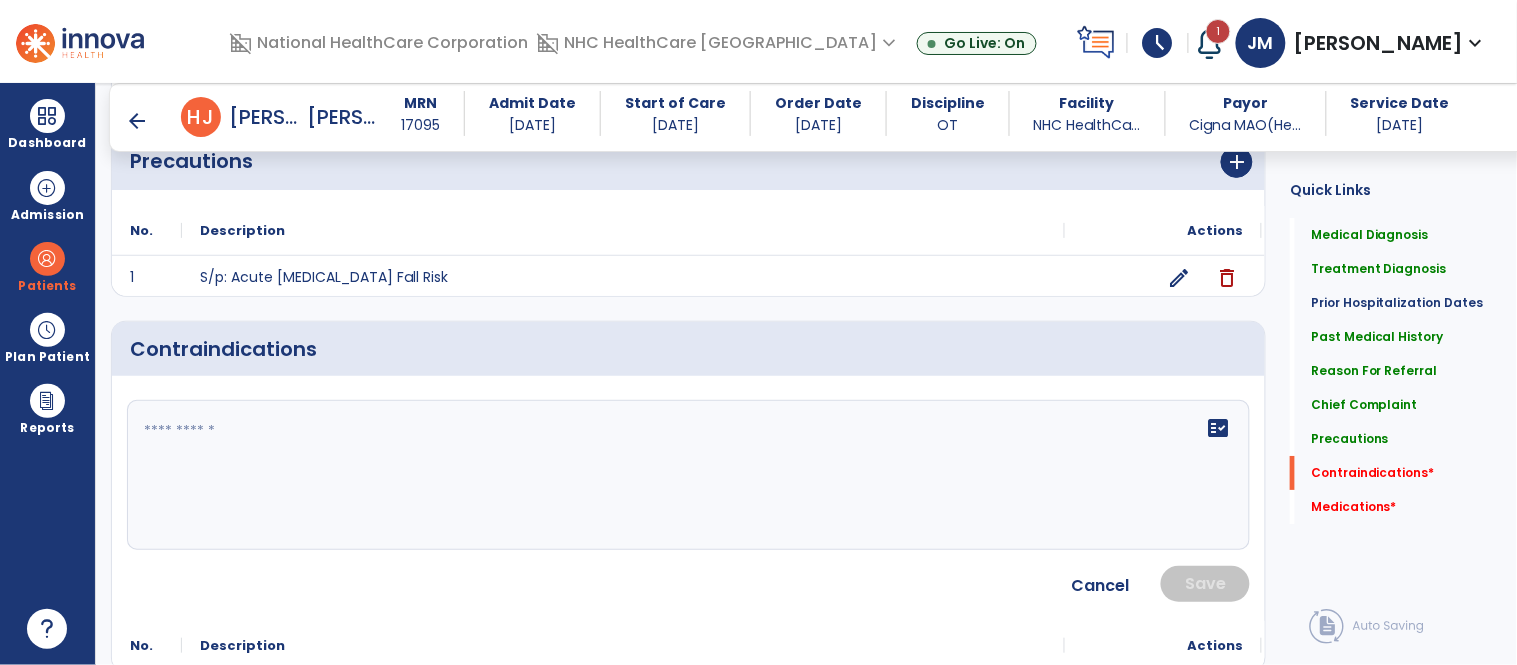click 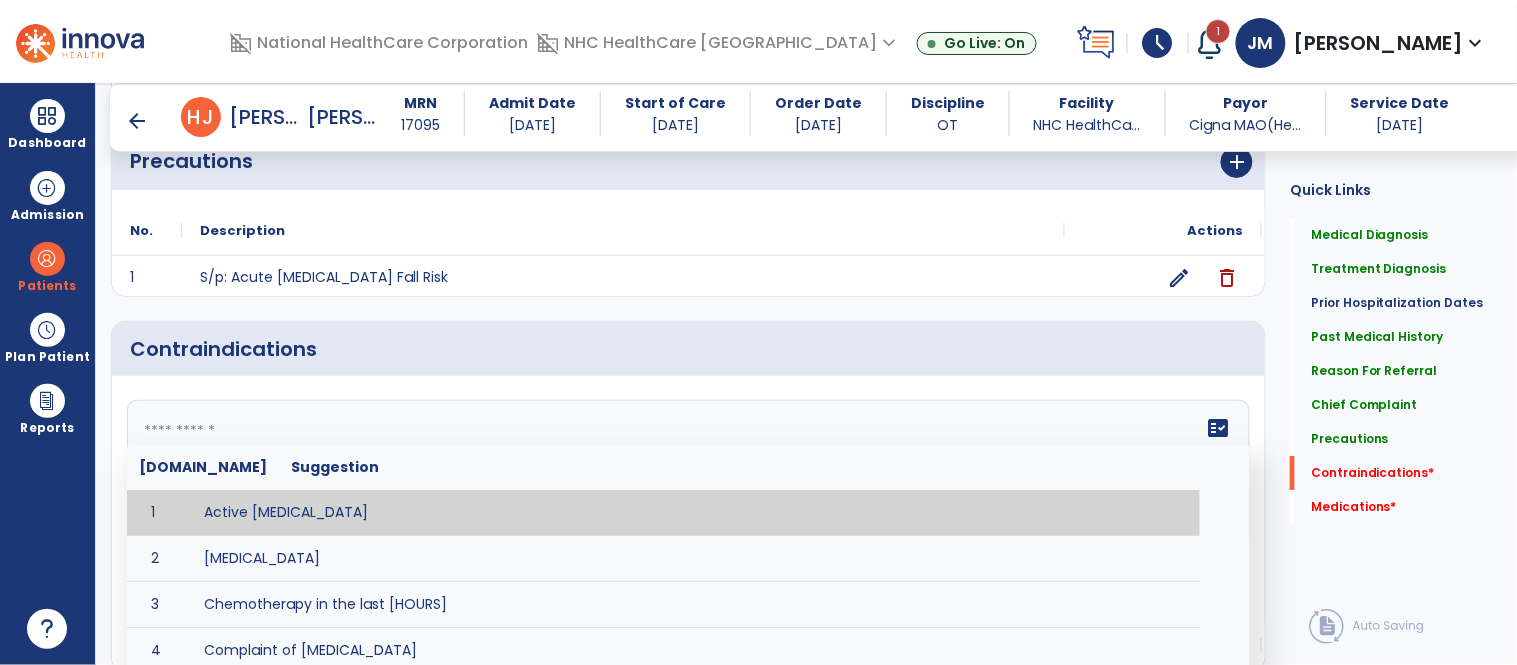 paste on "**********" 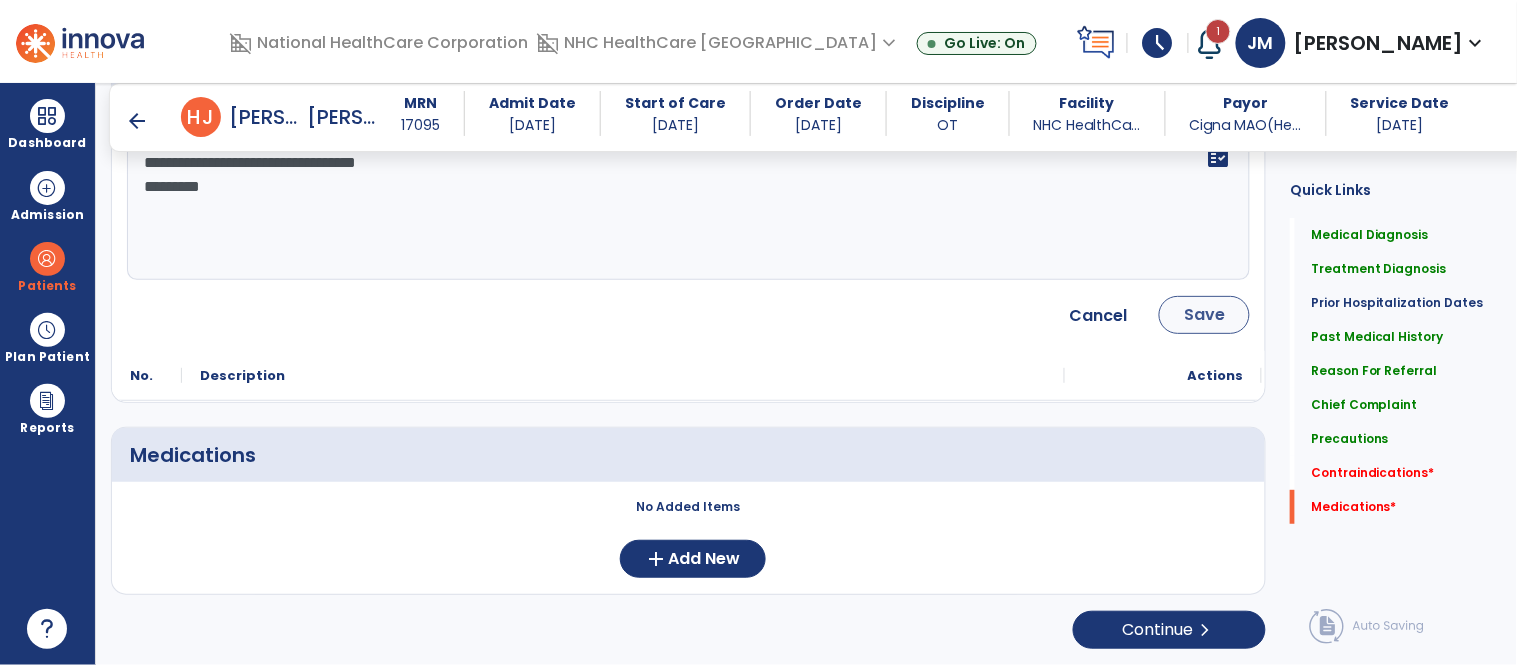 type on "**********" 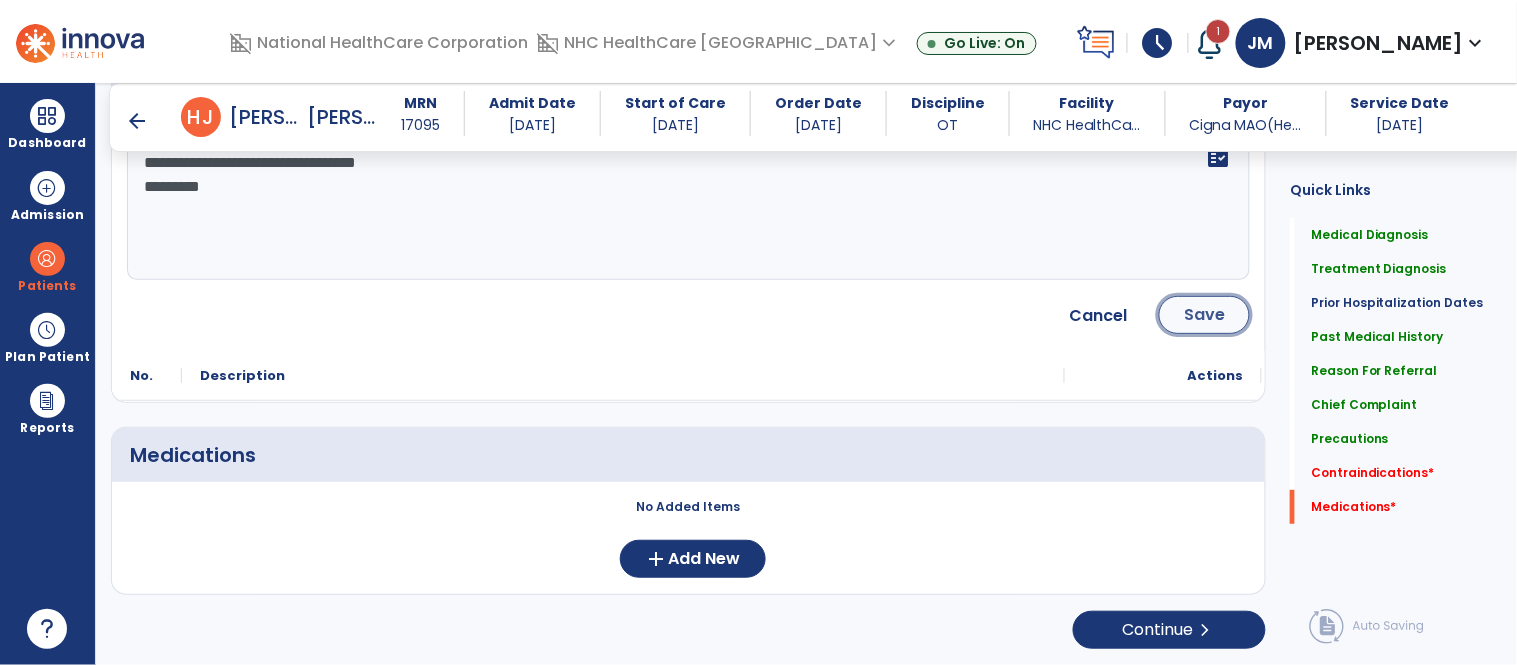 click on "Save" 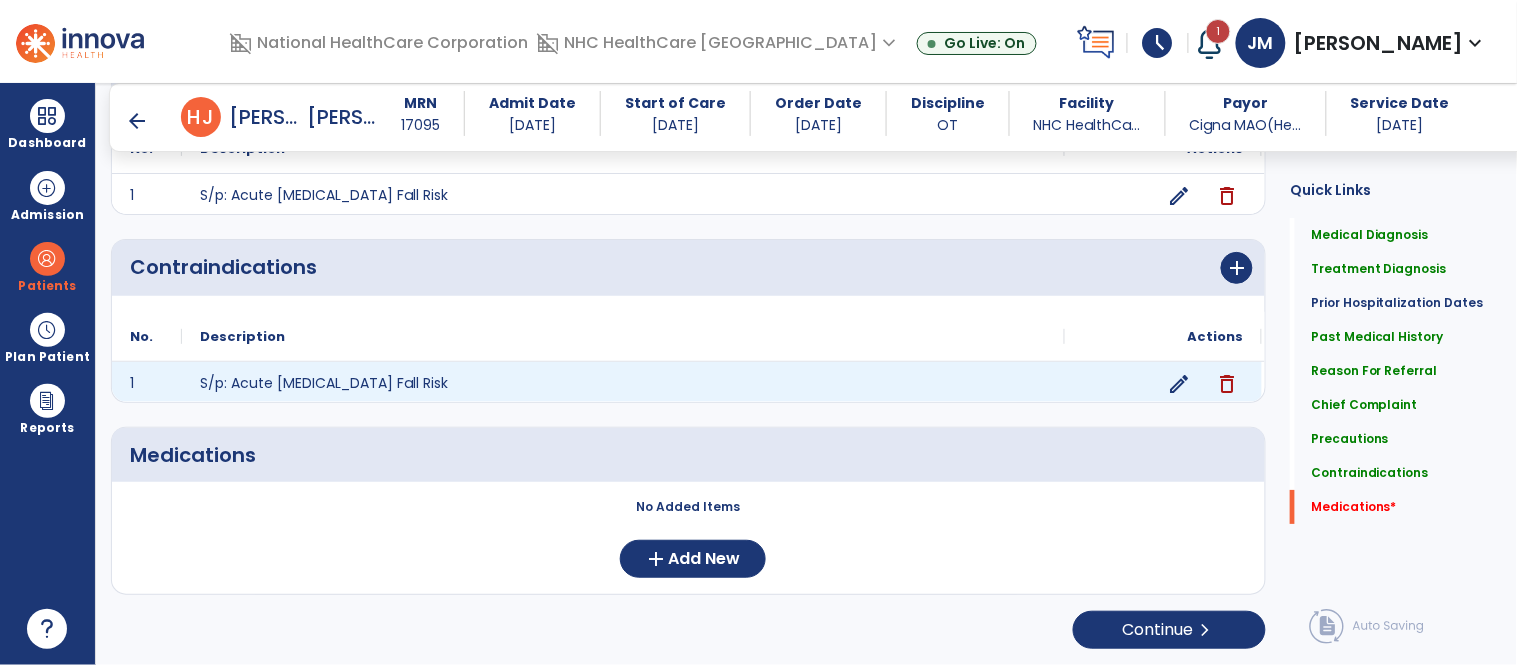 scroll, scrollTop: 1760, scrollLeft: 0, axis: vertical 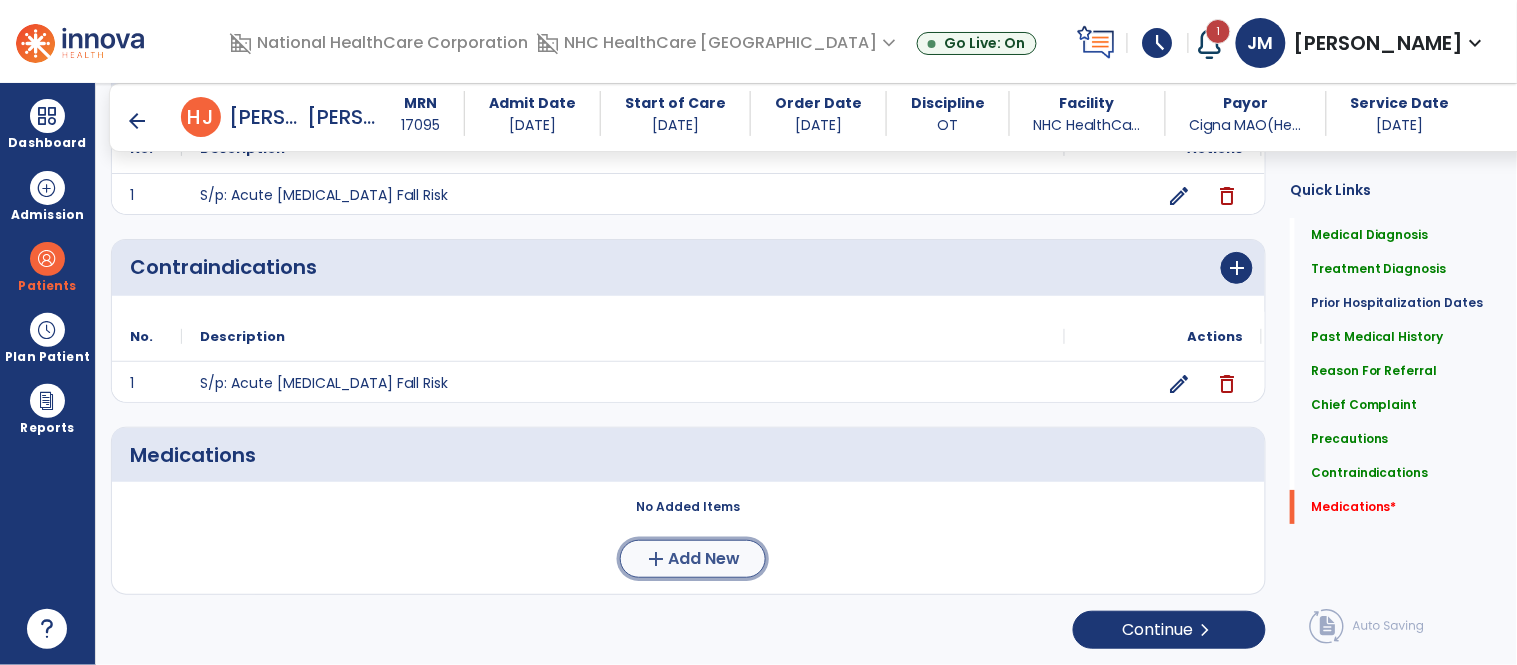 click on "add  Add New" 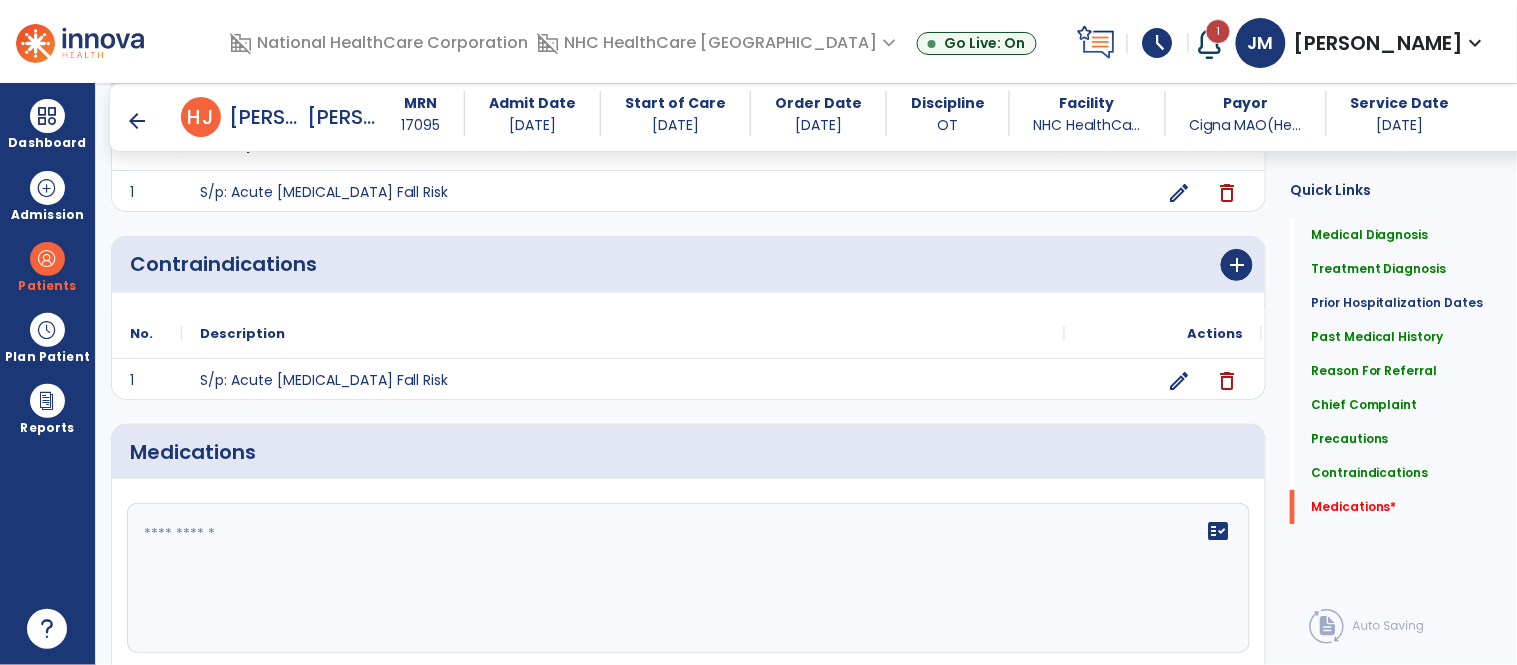 click 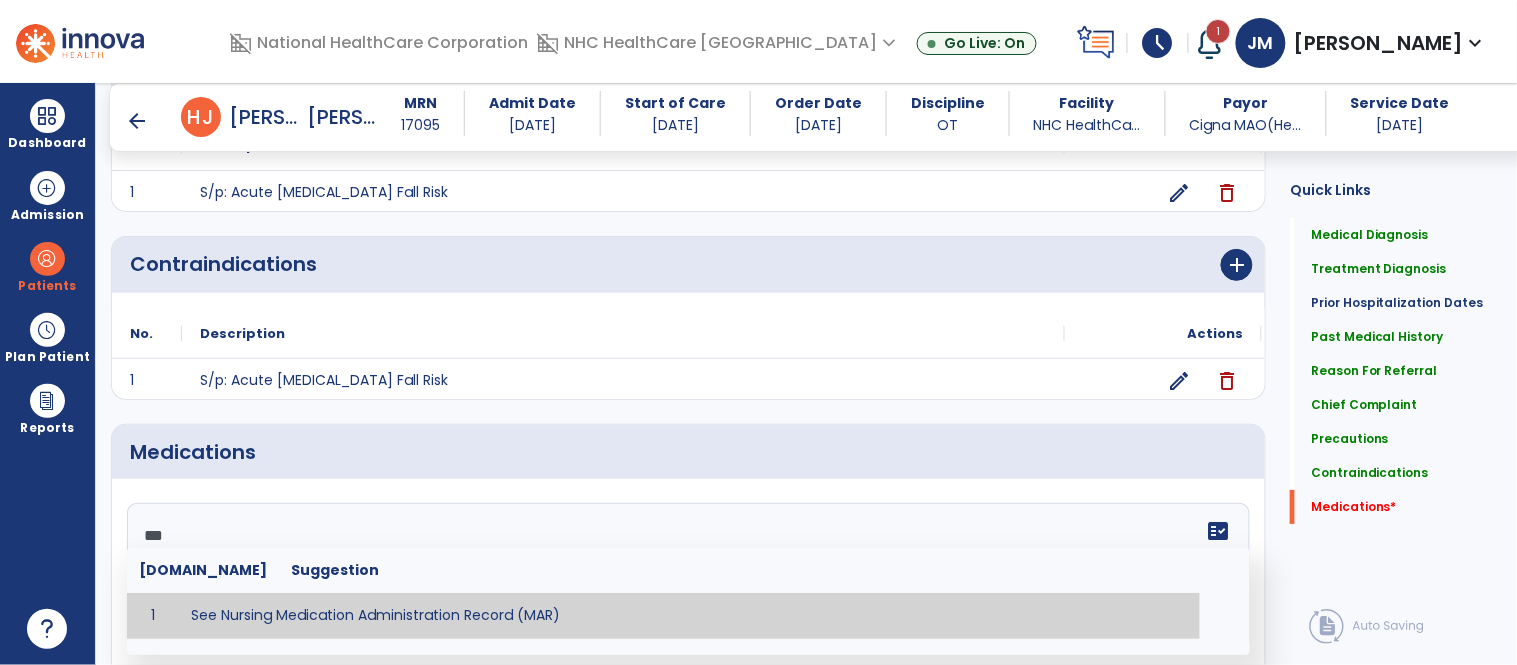 type on "**********" 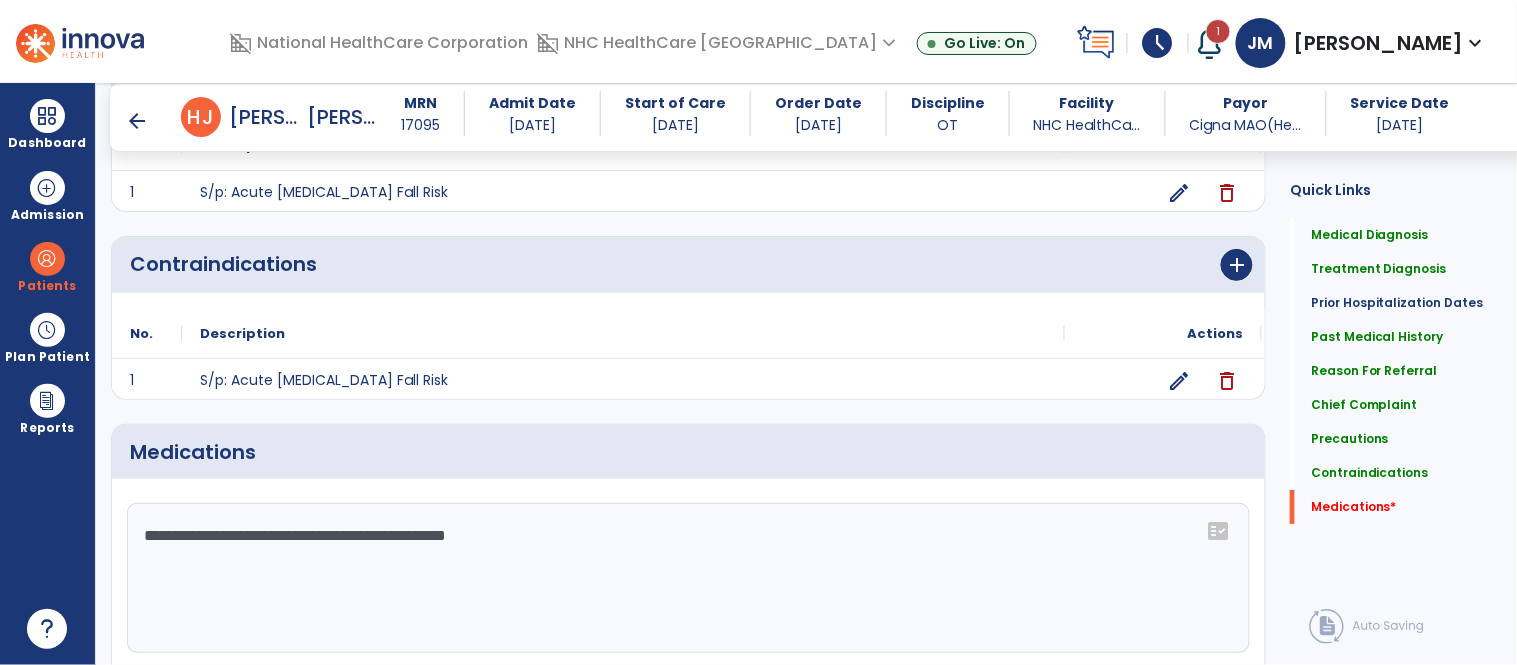scroll, scrollTop: 1943, scrollLeft: 0, axis: vertical 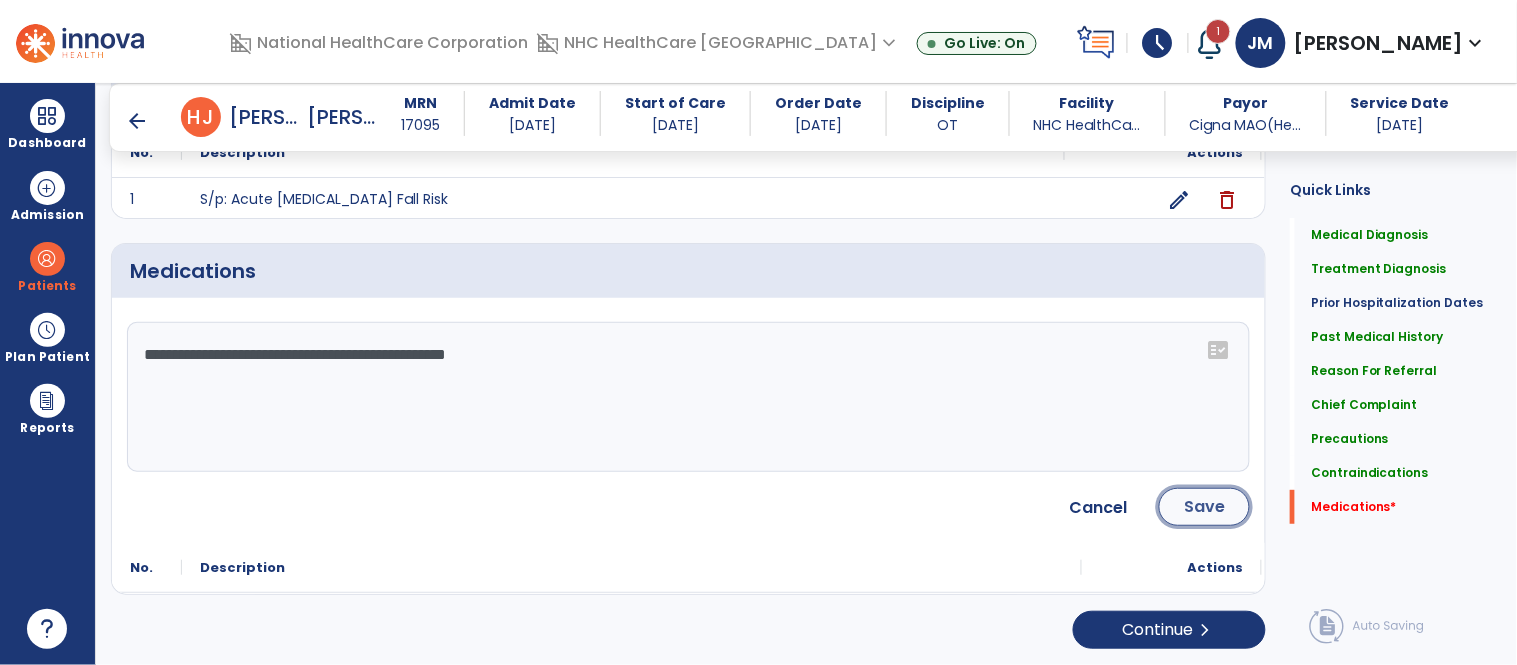 click on "Save" 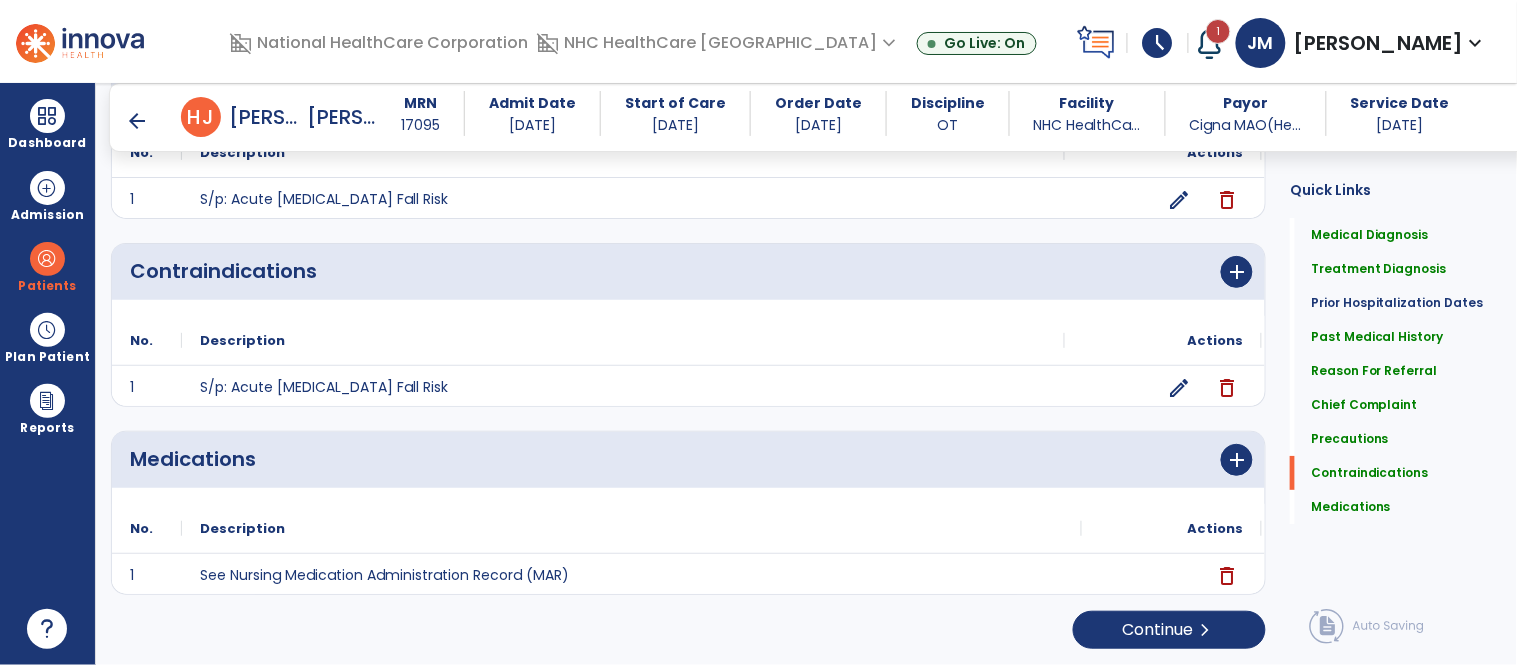 scroll, scrollTop: 1755, scrollLeft: 0, axis: vertical 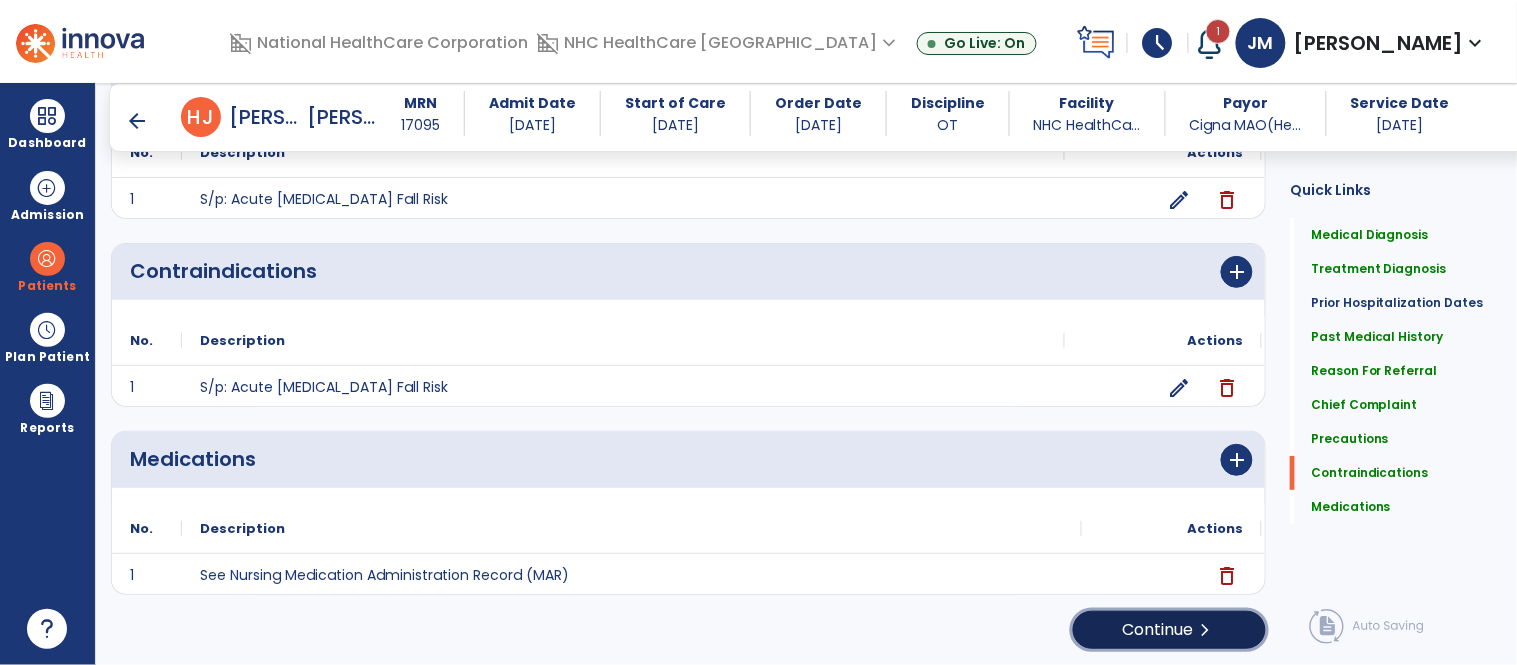 click on "Continue  chevron_right" 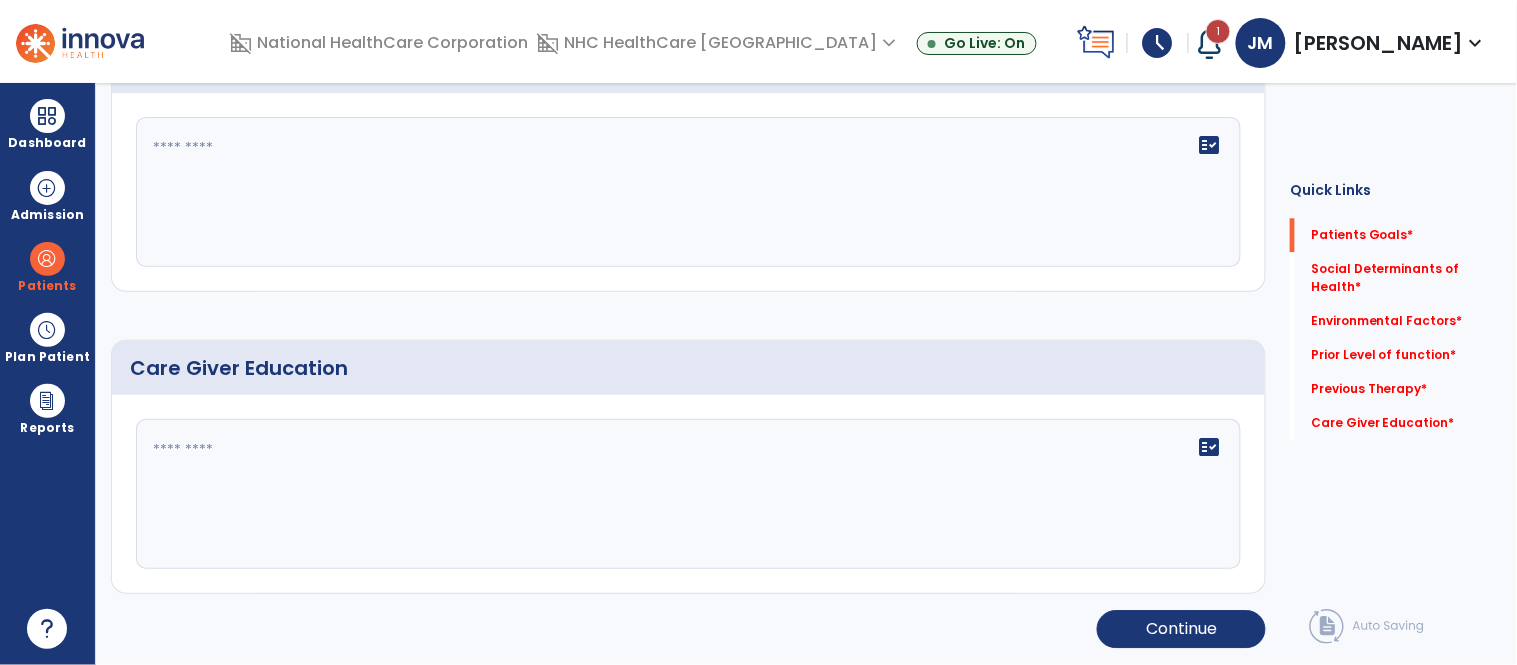 scroll, scrollTop: 0, scrollLeft: 0, axis: both 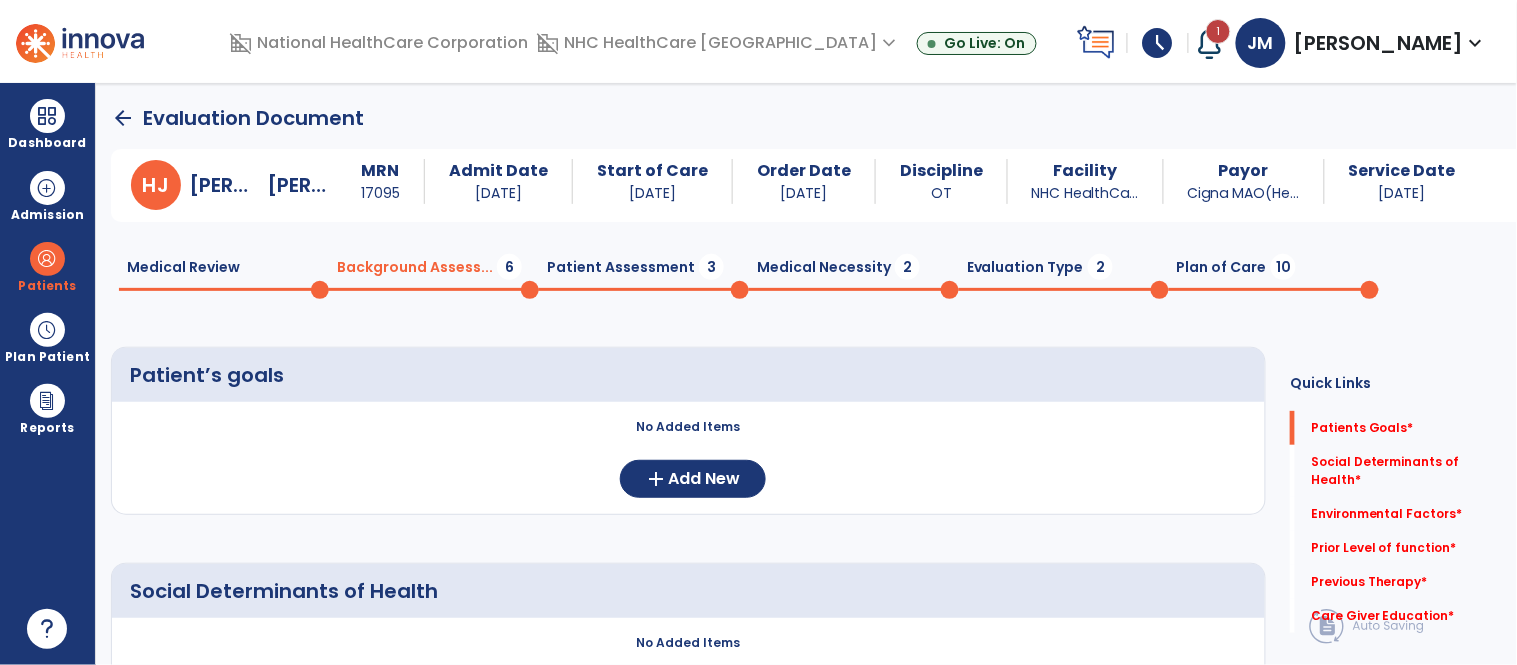 click on "arrow_back" 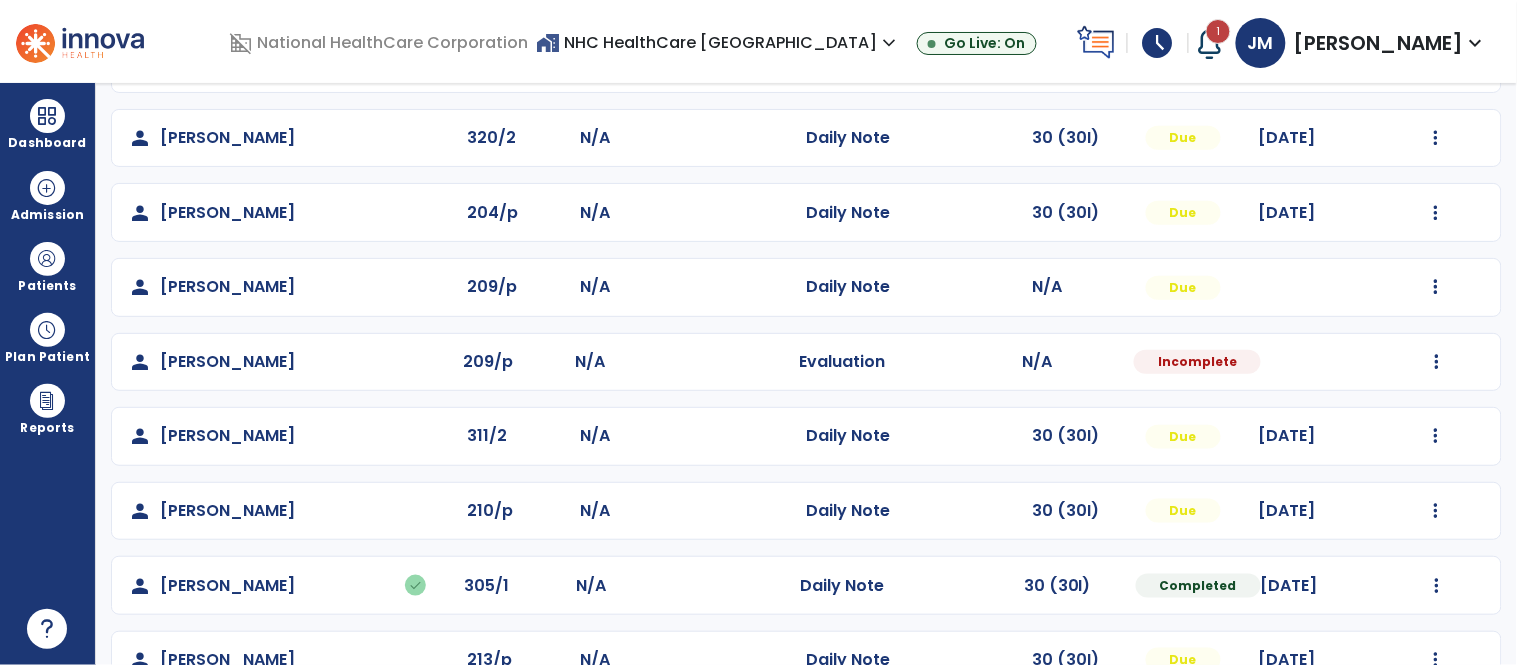scroll, scrollTop: 494, scrollLeft: 0, axis: vertical 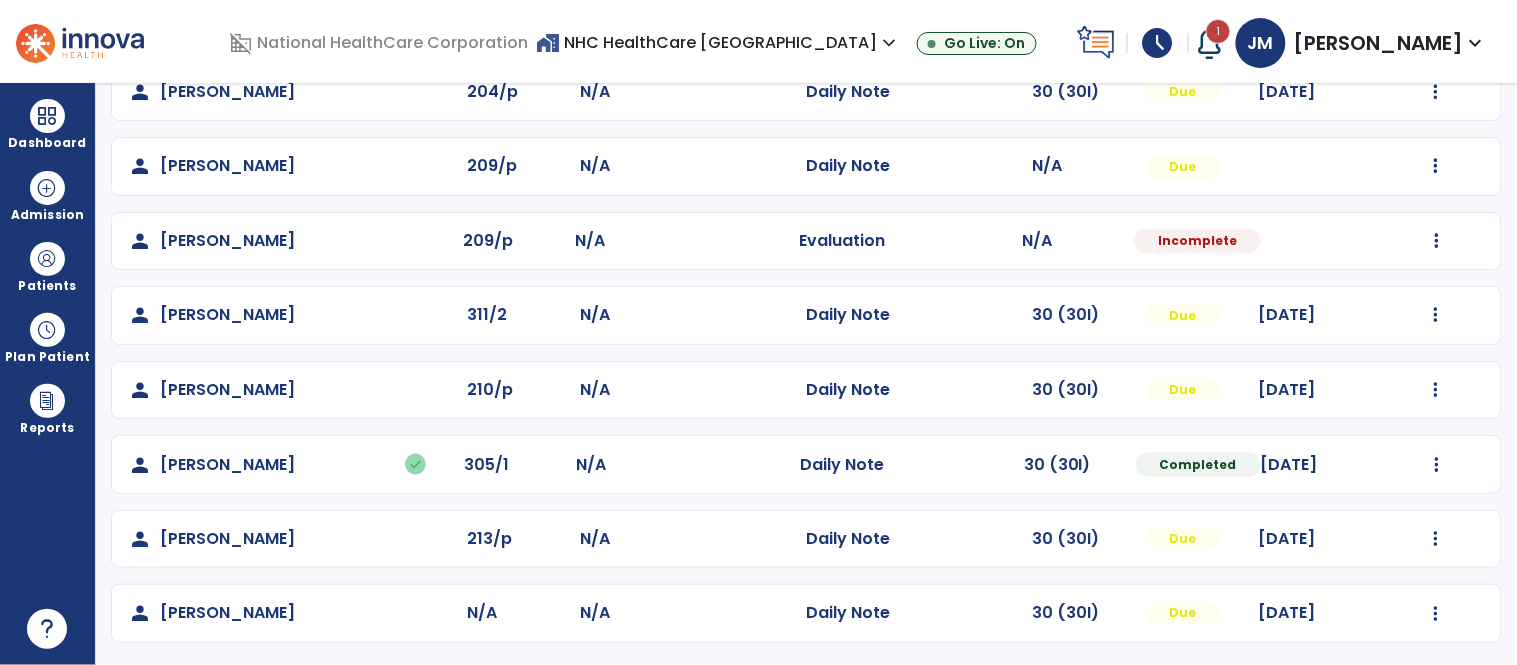 click on "Mark Visit As Complete   Reset Note   Open Document   G + C Mins" 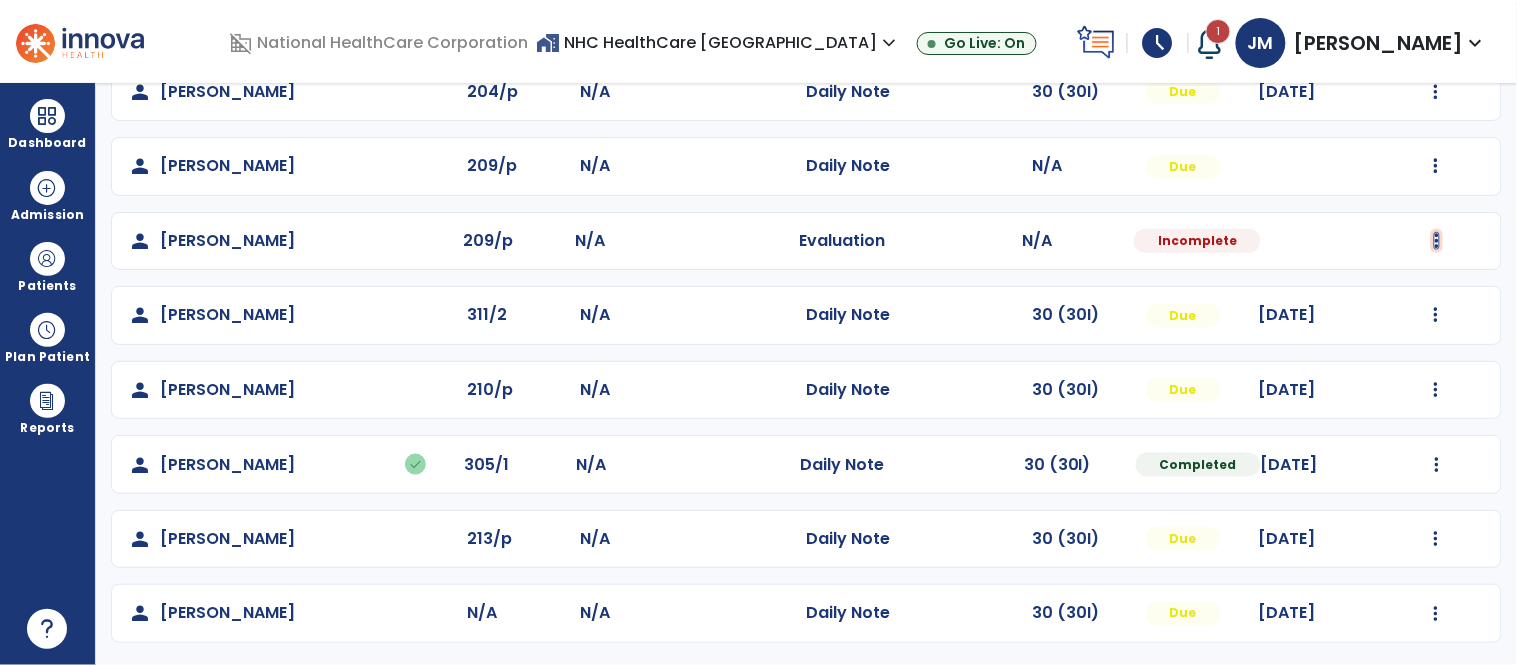 click at bounding box center [1436, -206] 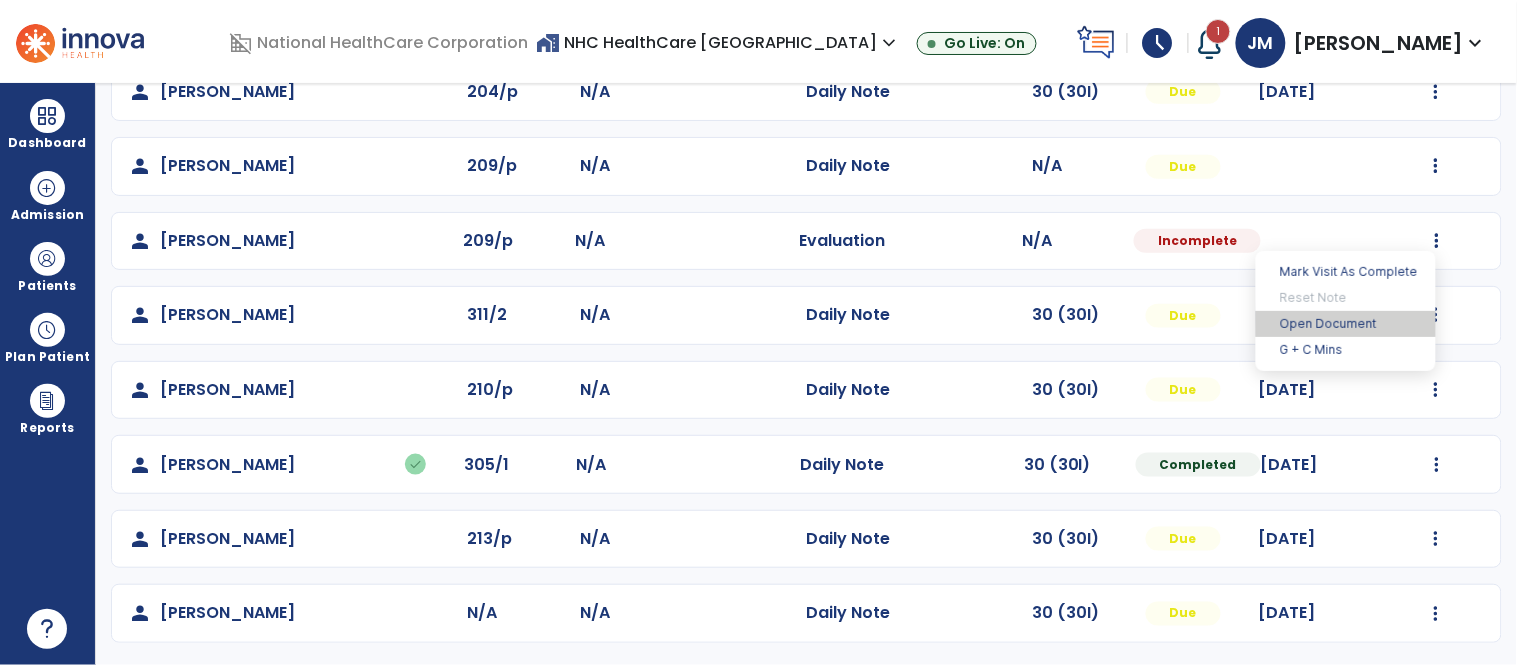 click on "Open Document" at bounding box center [1346, 324] 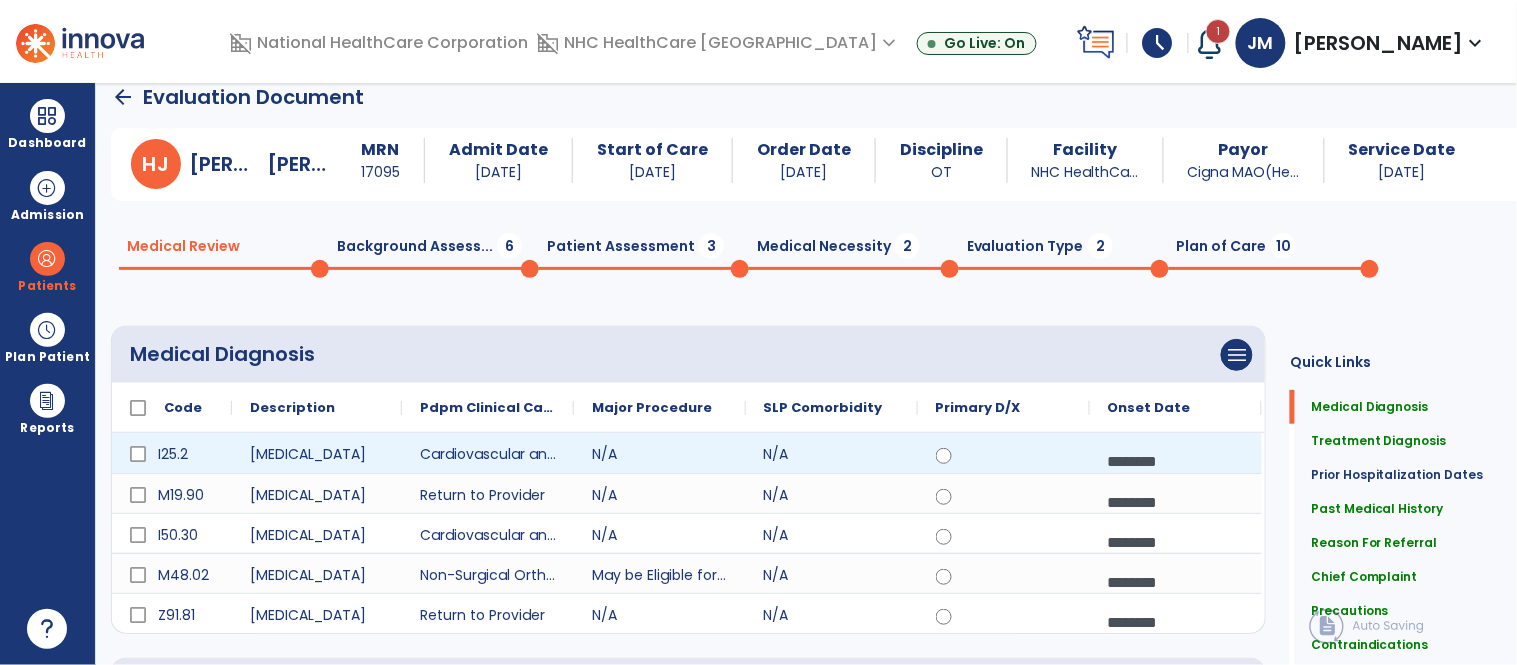 scroll, scrollTop: 0, scrollLeft: 0, axis: both 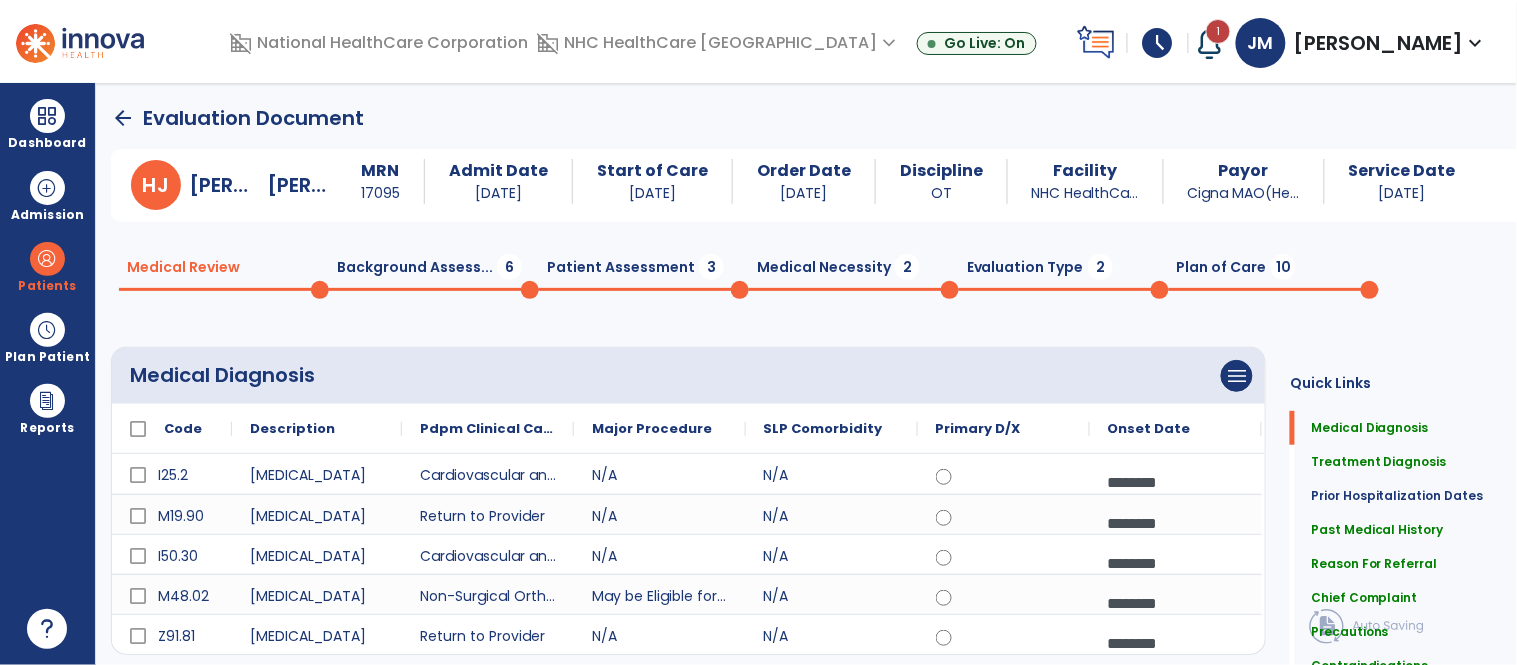 click 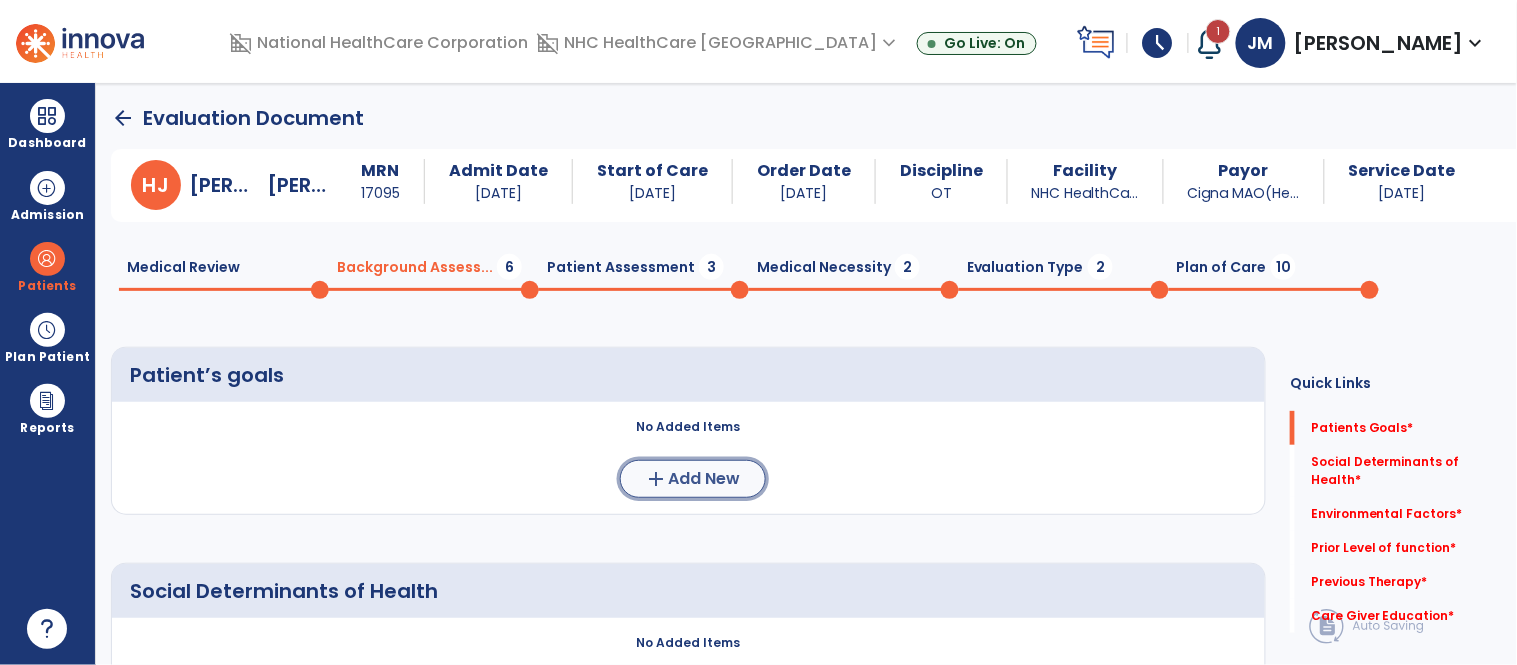 click on "Add New" 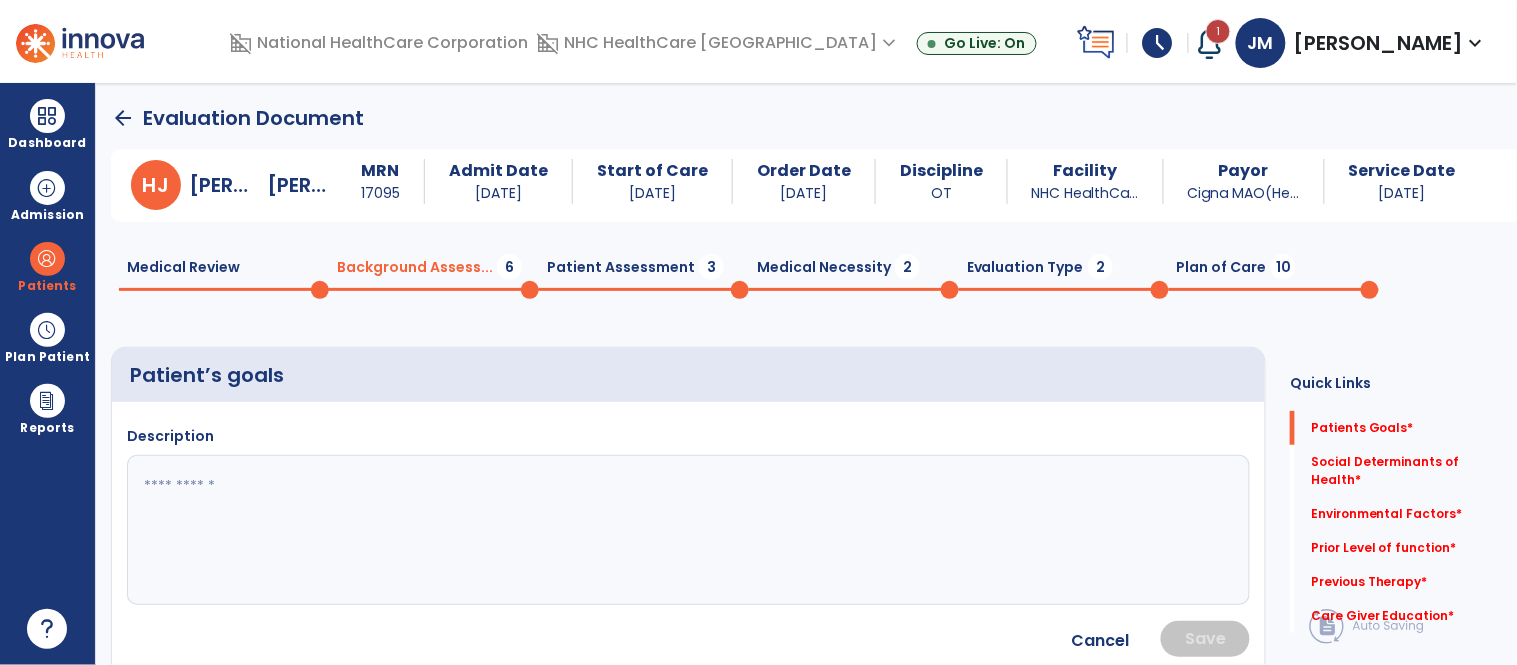 click 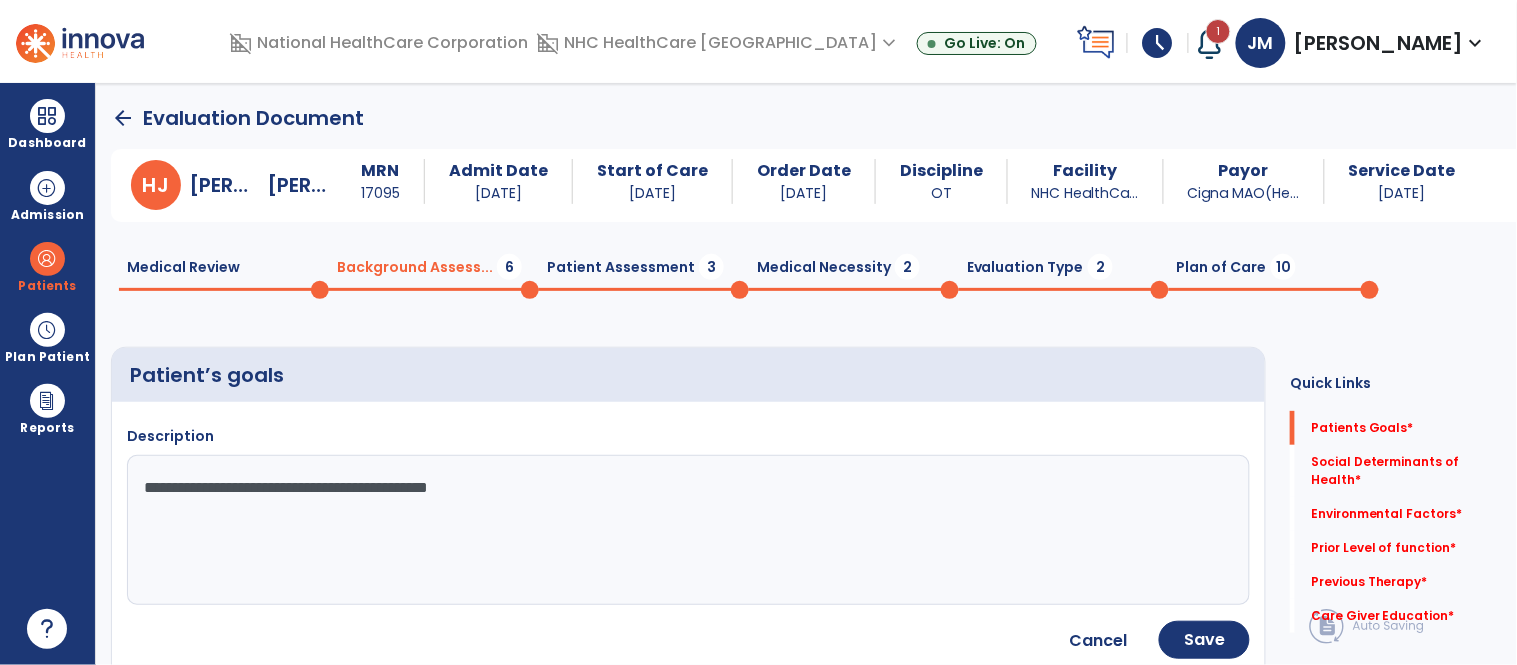 click on "**********" 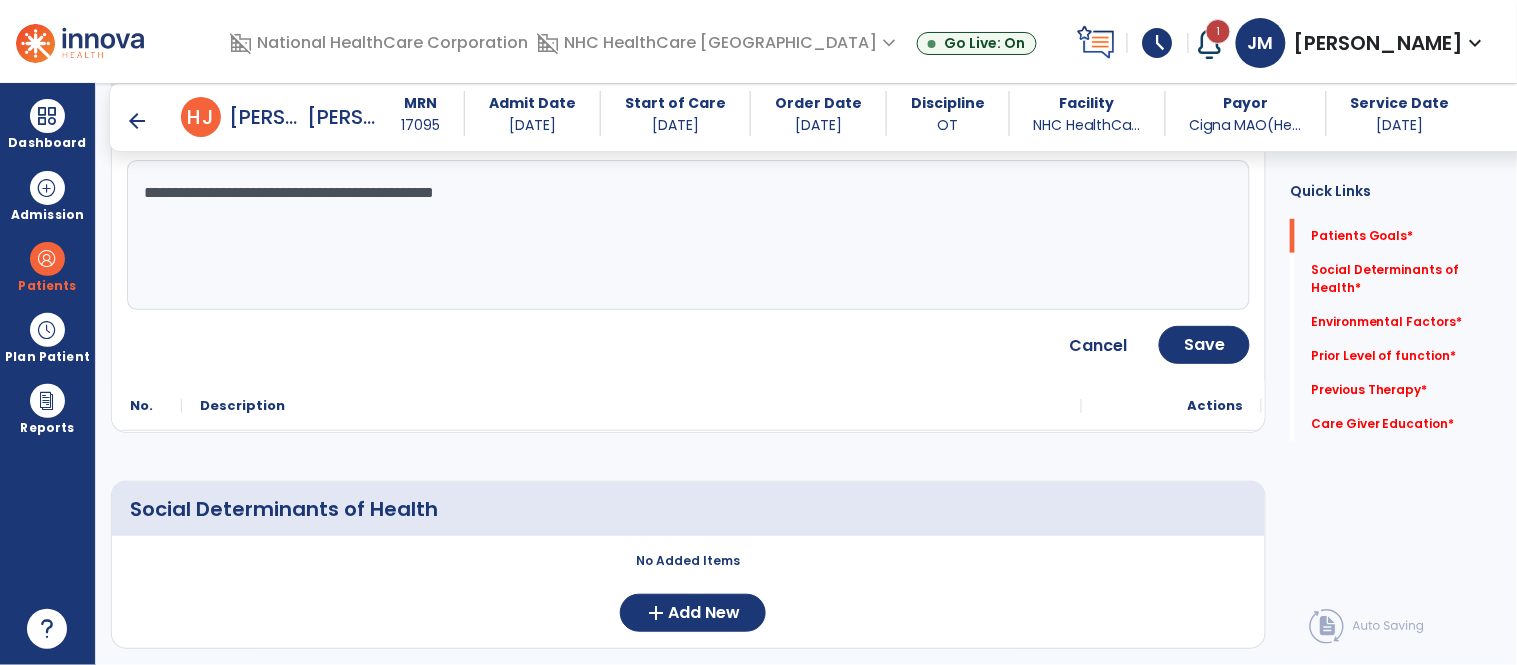 scroll, scrollTop: 292, scrollLeft: 0, axis: vertical 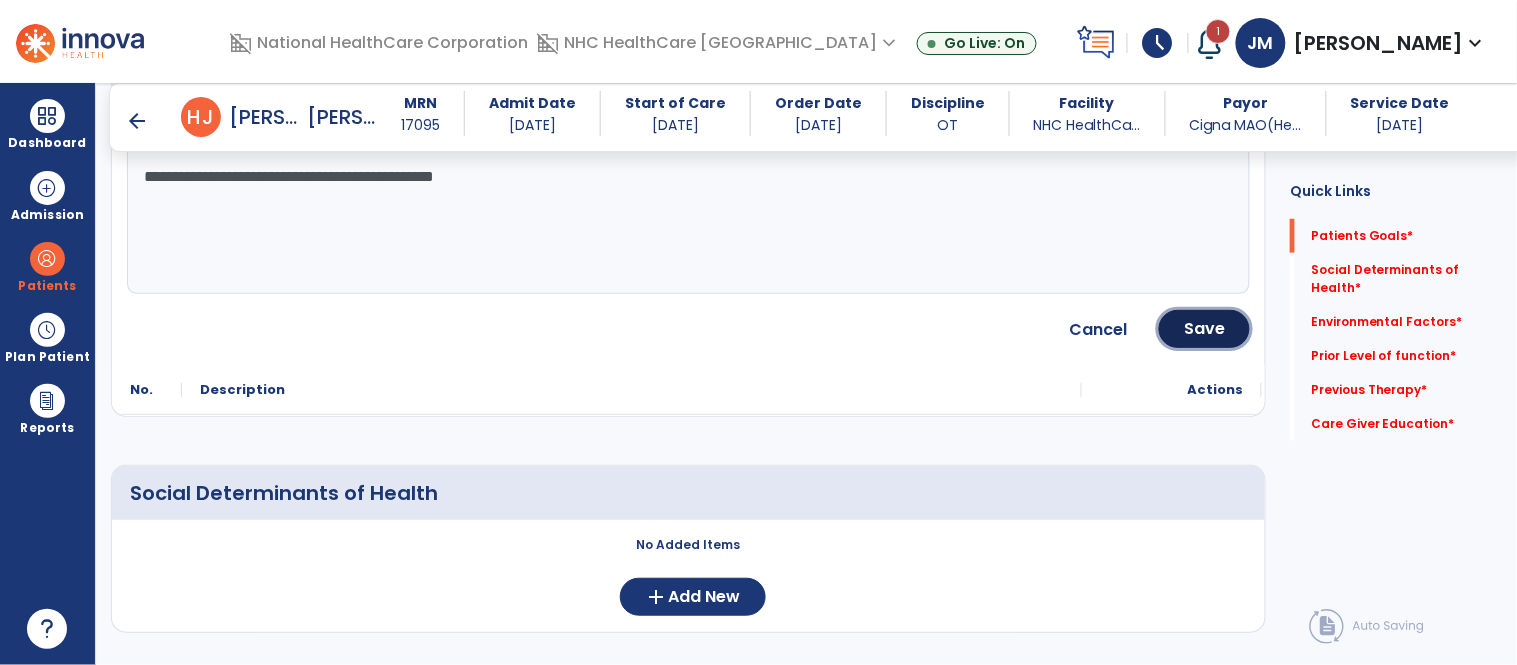 drag, startPoint x: 1185, startPoint y: 326, endPoint x: 852, endPoint y: 425, distance: 347.40466 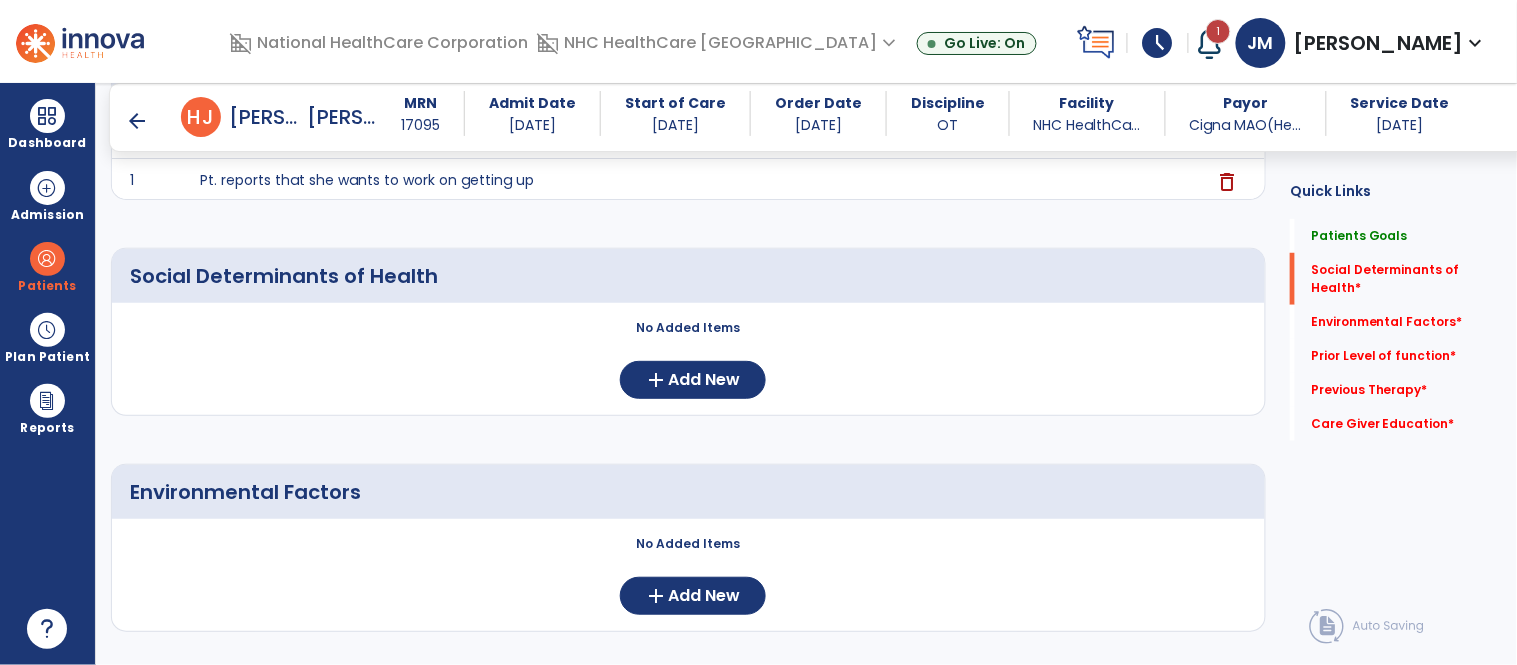 scroll, scrollTop: 393, scrollLeft: 0, axis: vertical 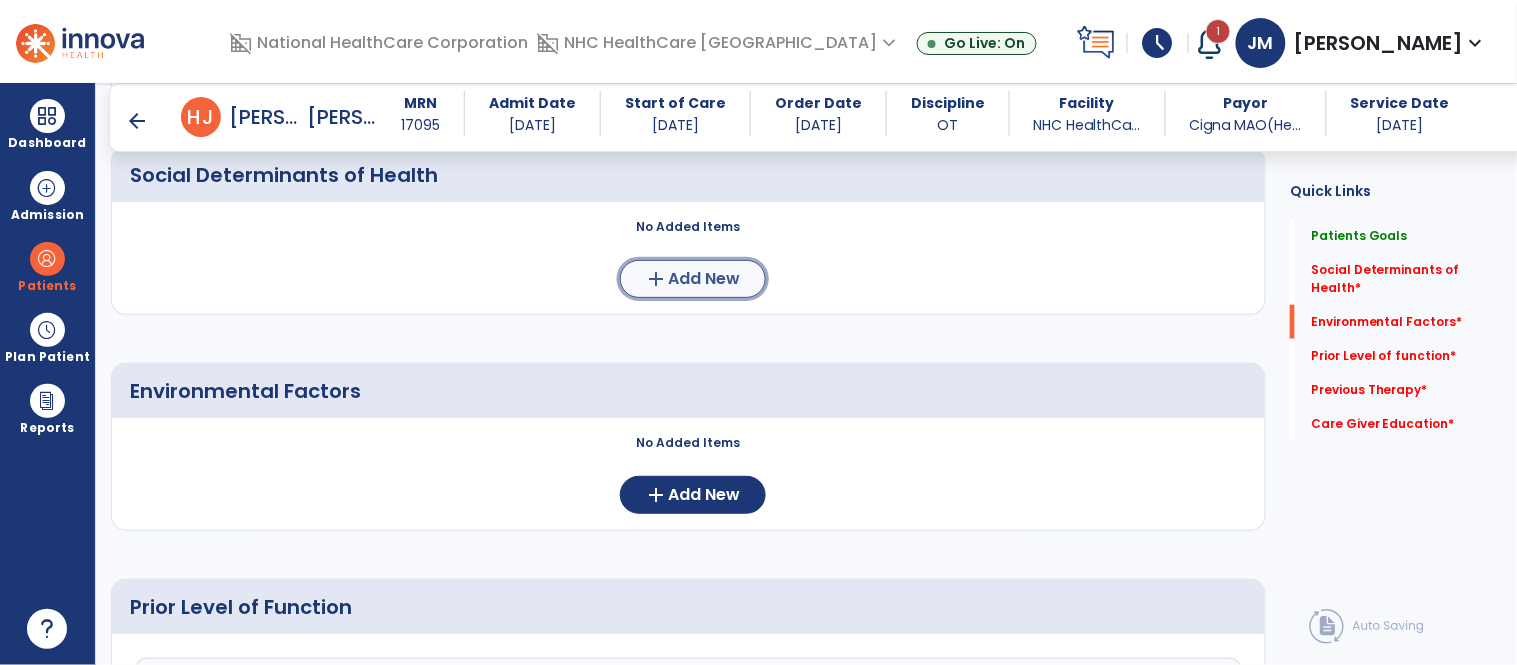 click on "add" 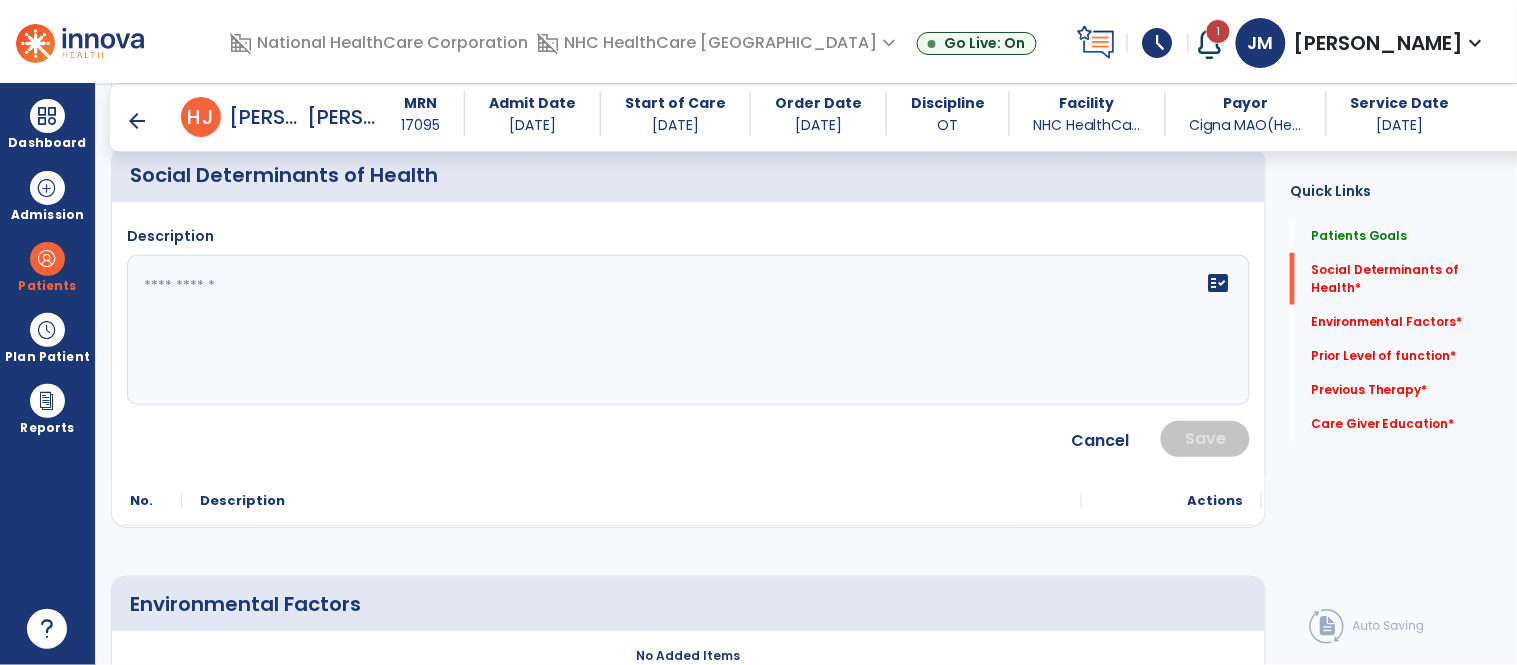 click 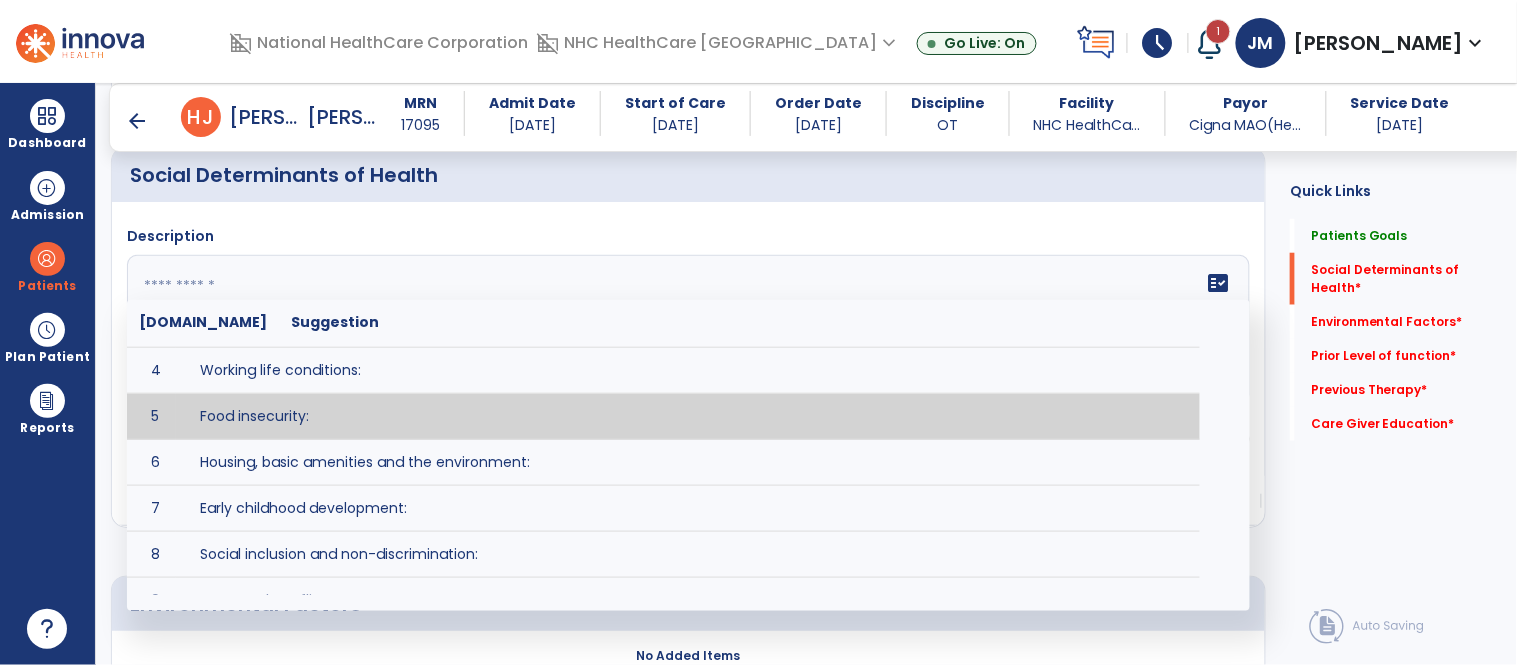 scroll, scrollTop: 187, scrollLeft: 0, axis: vertical 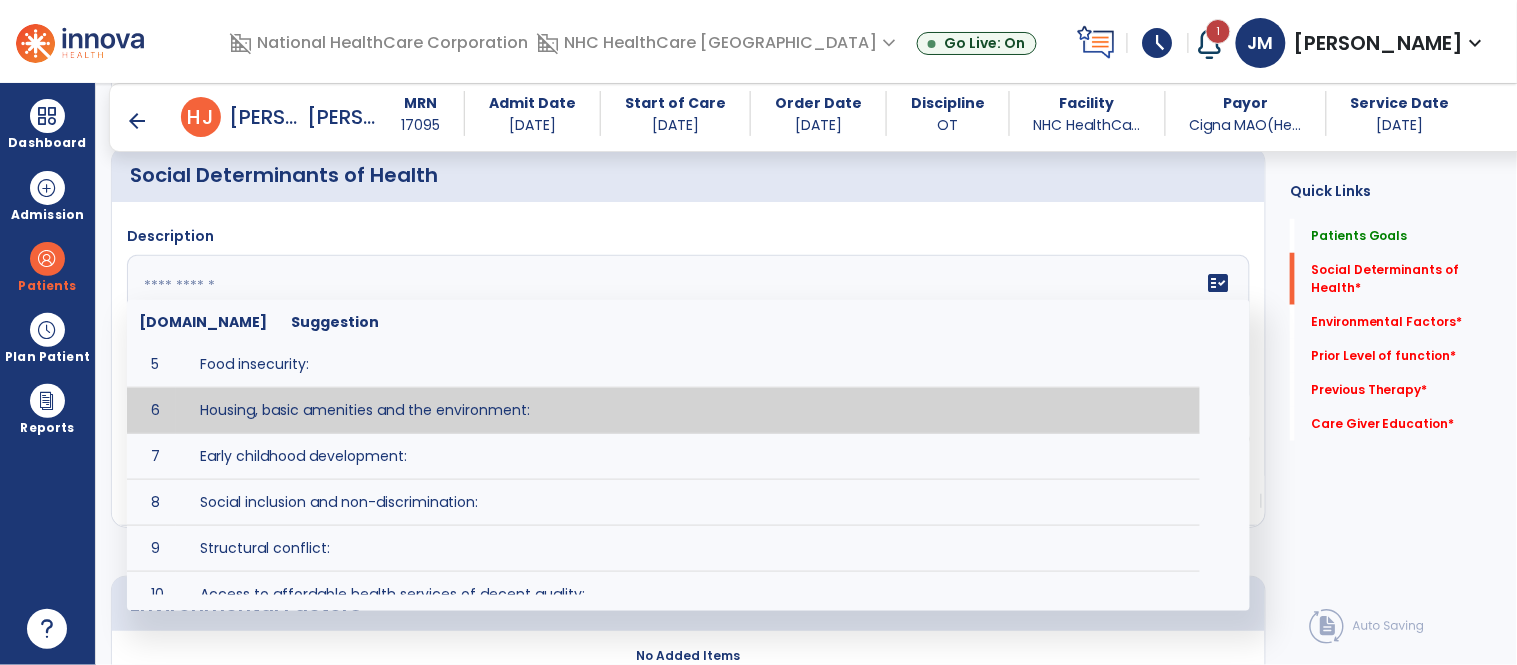 type on "**********" 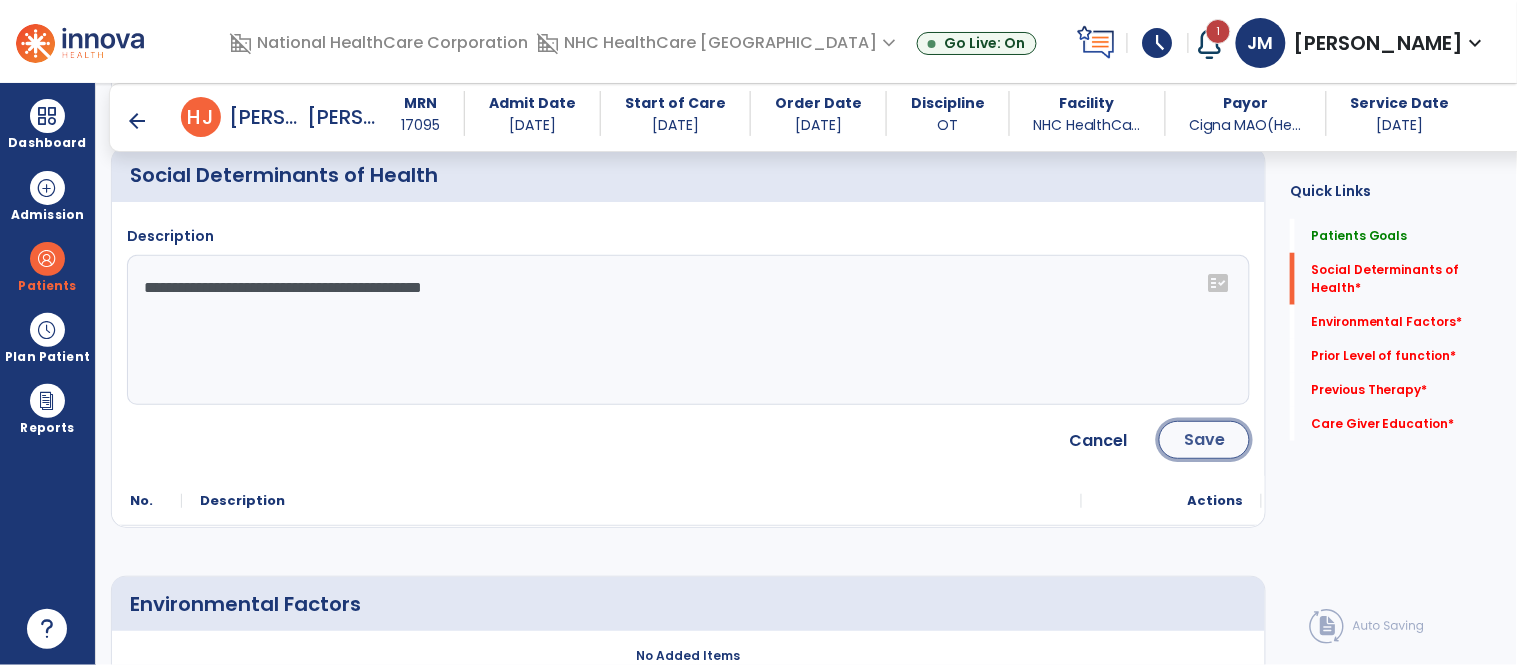 click on "Save" 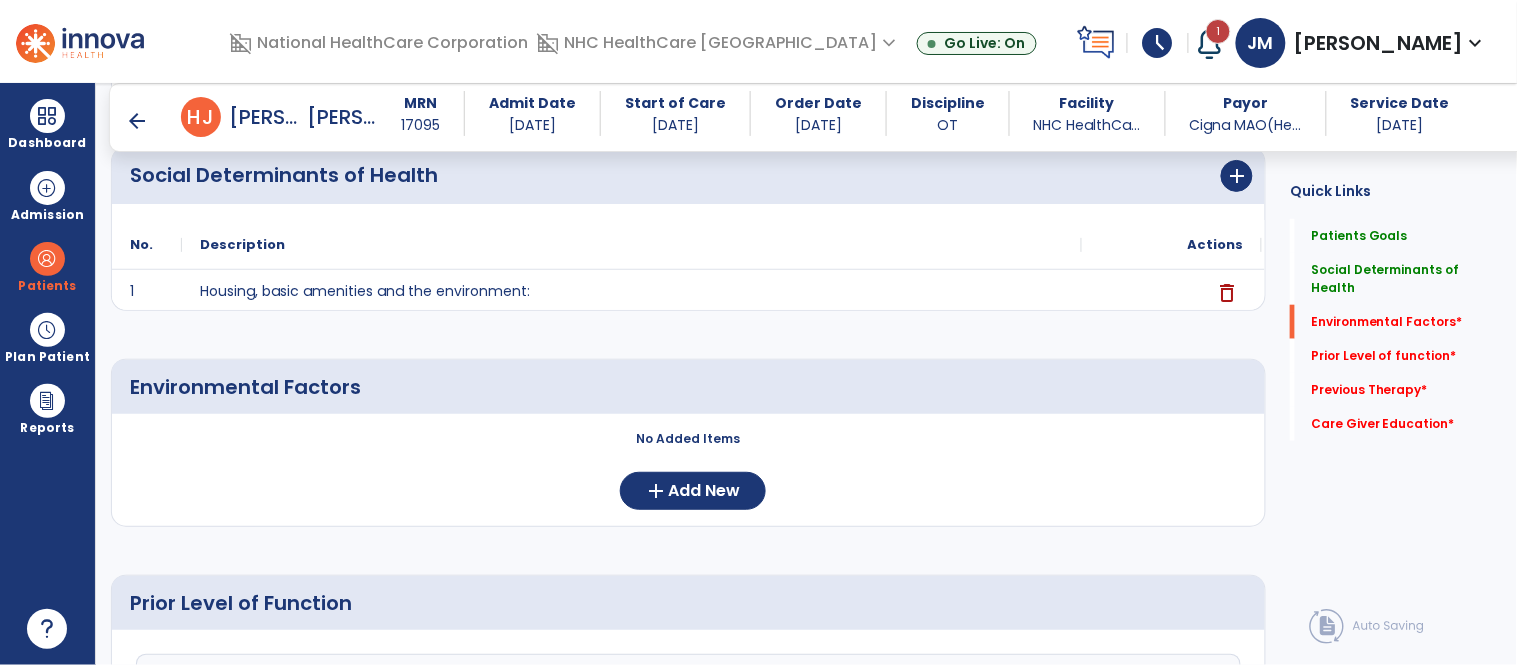 scroll, scrollTop: 401, scrollLeft: 0, axis: vertical 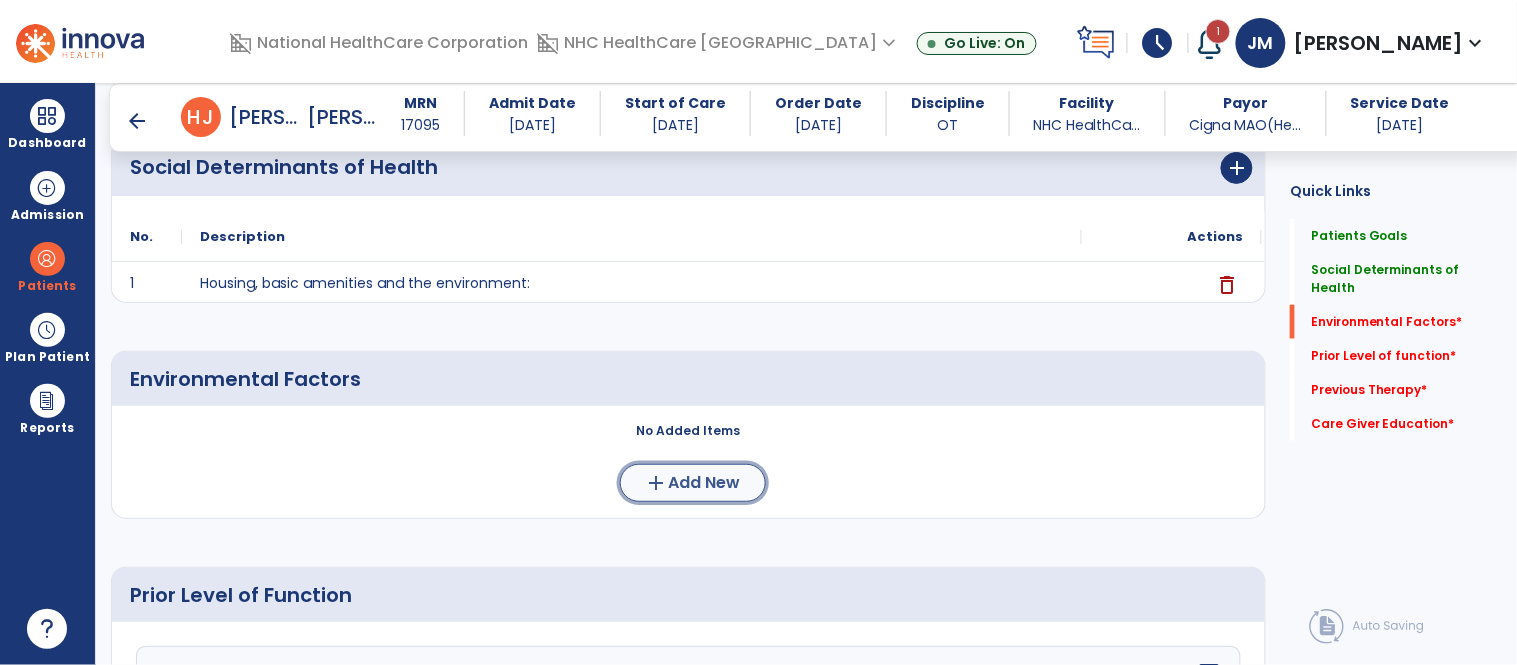 click on "add  Add New" 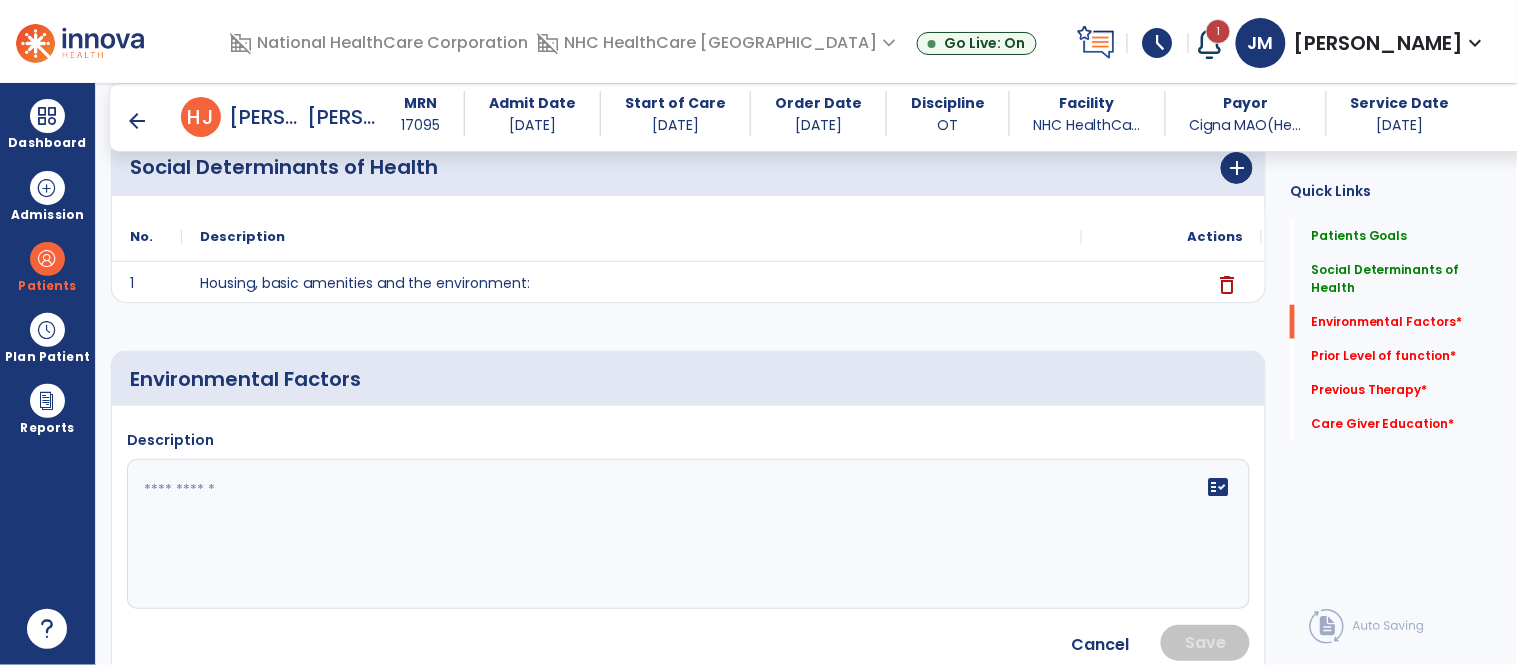 click on "fact_check" 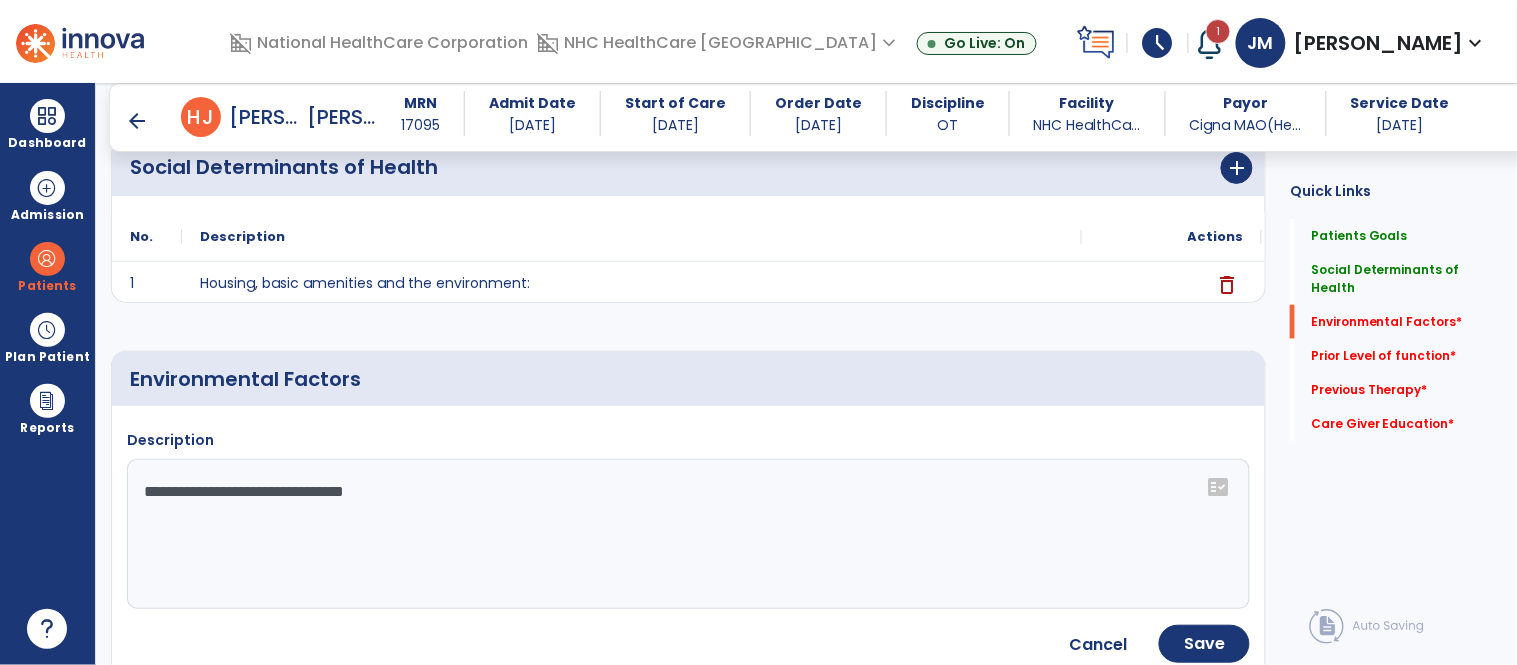 click on "**********" 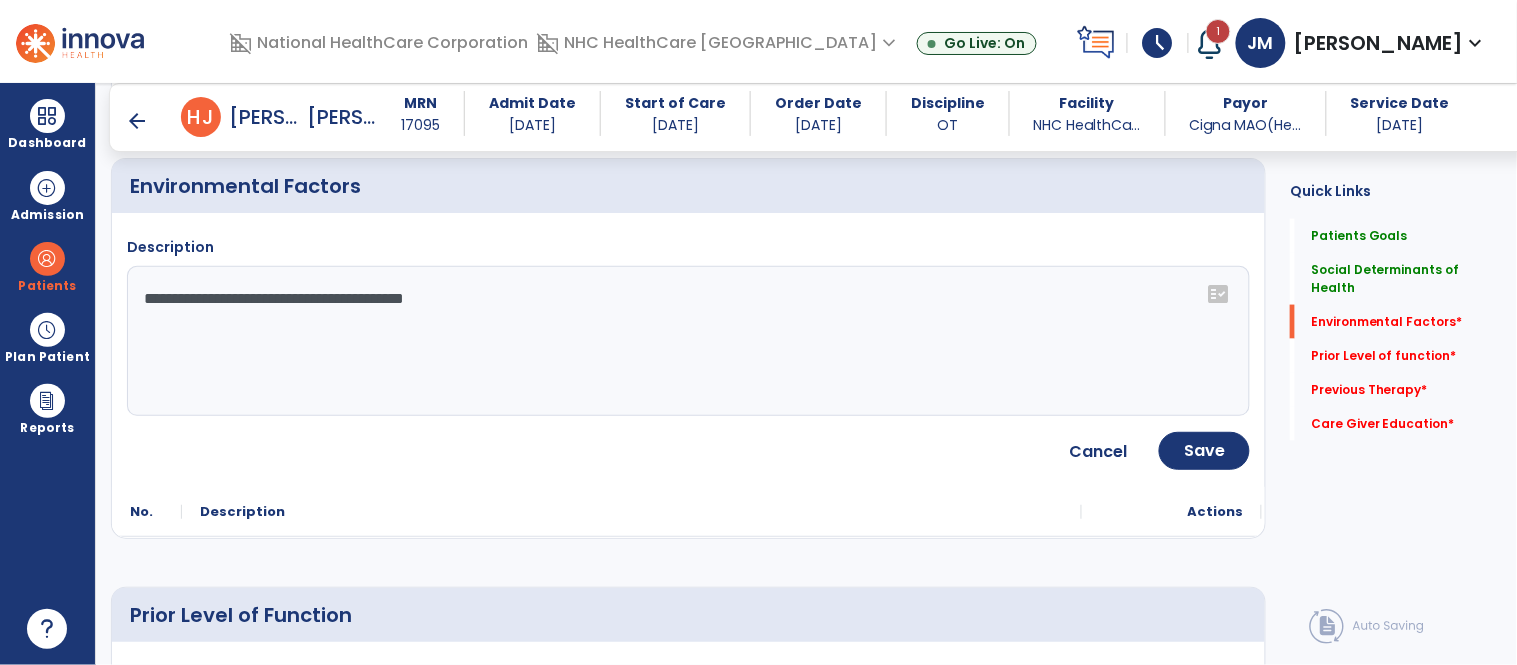 scroll, scrollTop: 597, scrollLeft: 0, axis: vertical 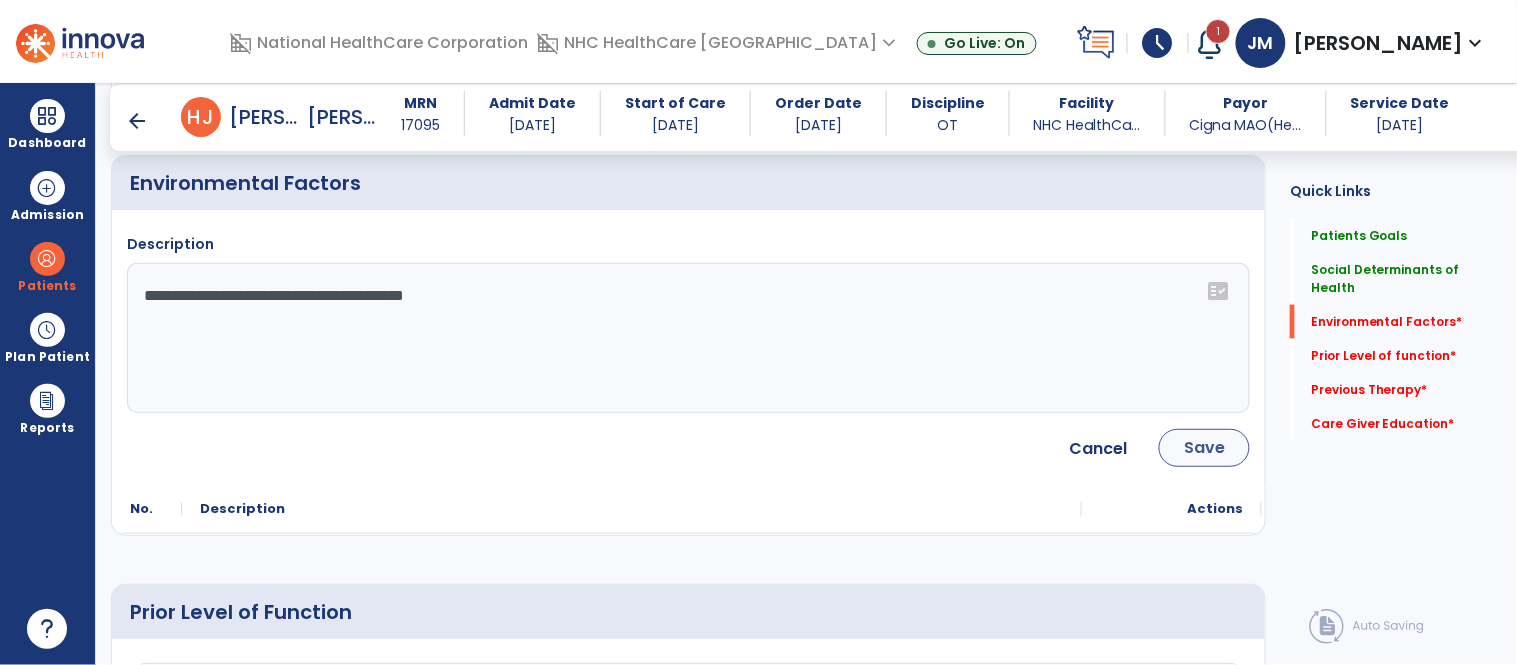 type on "**********" 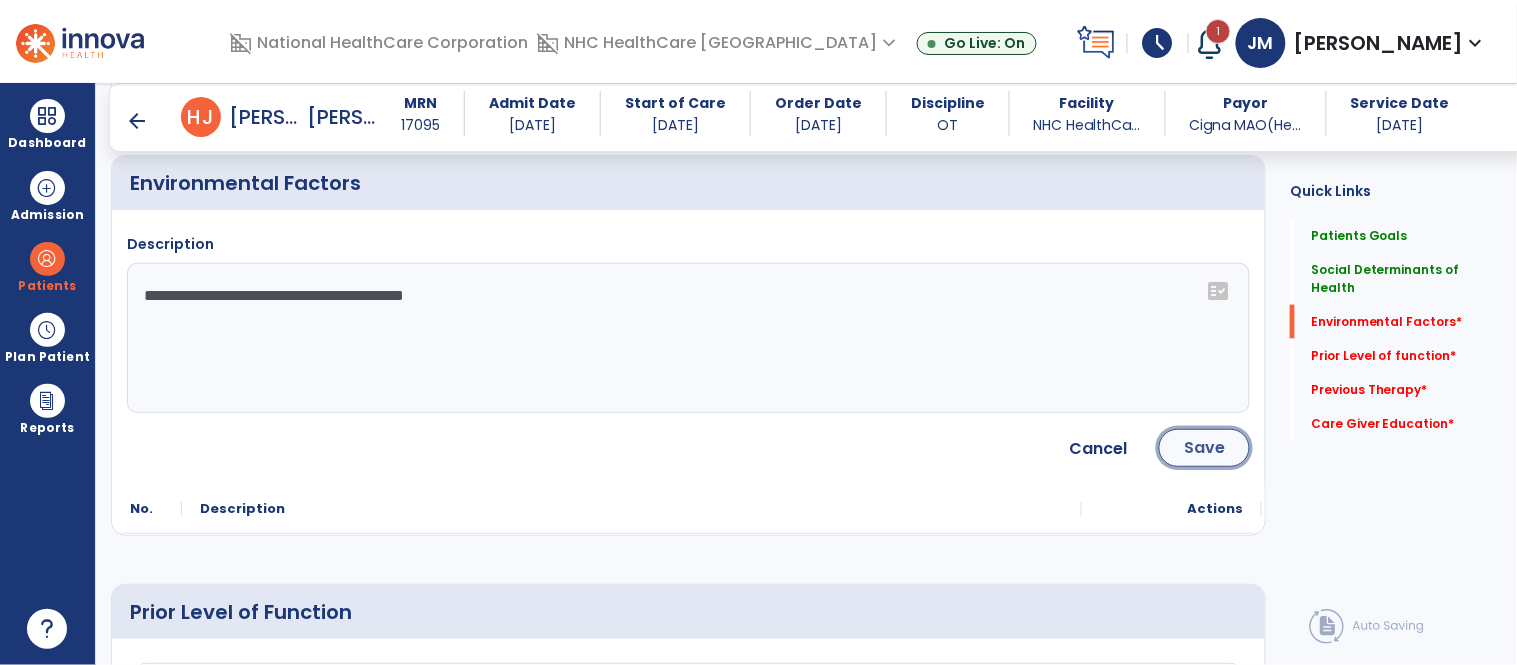 click on "Save" 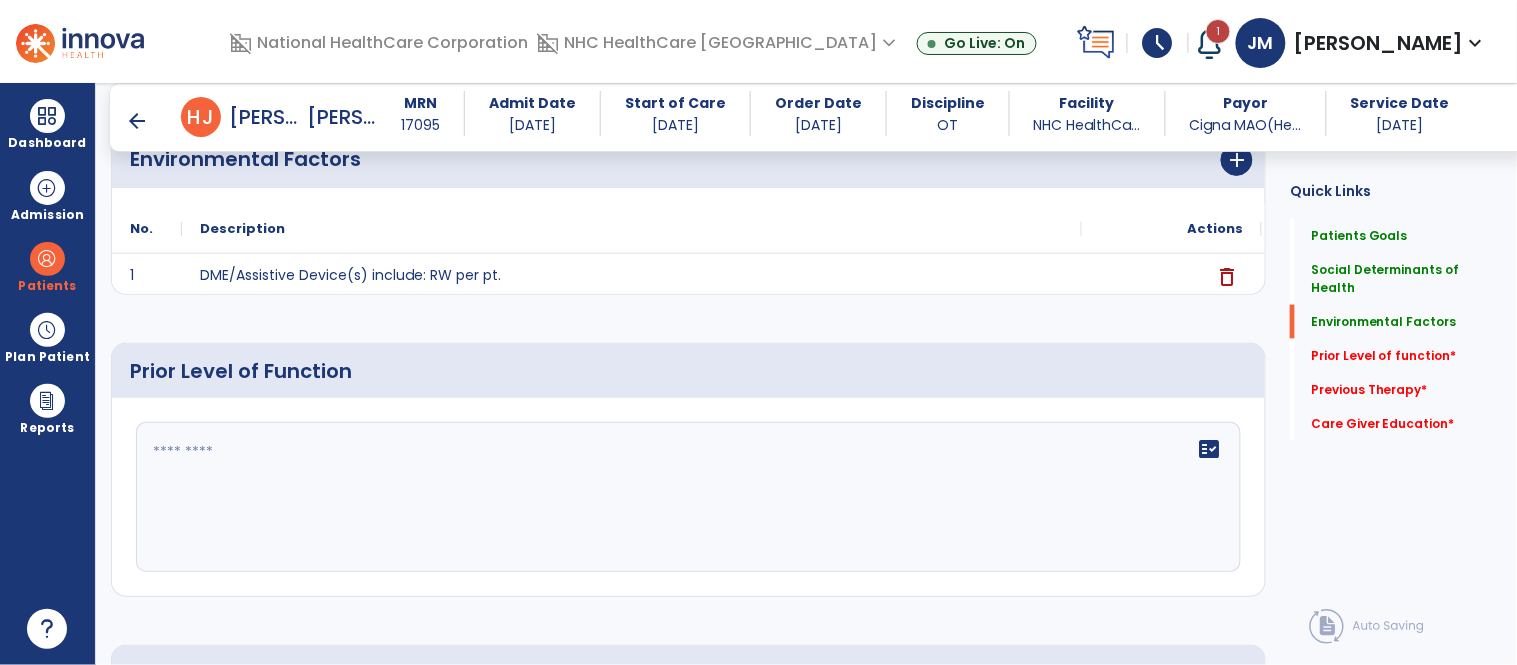 scroll, scrollTop: 623, scrollLeft: 0, axis: vertical 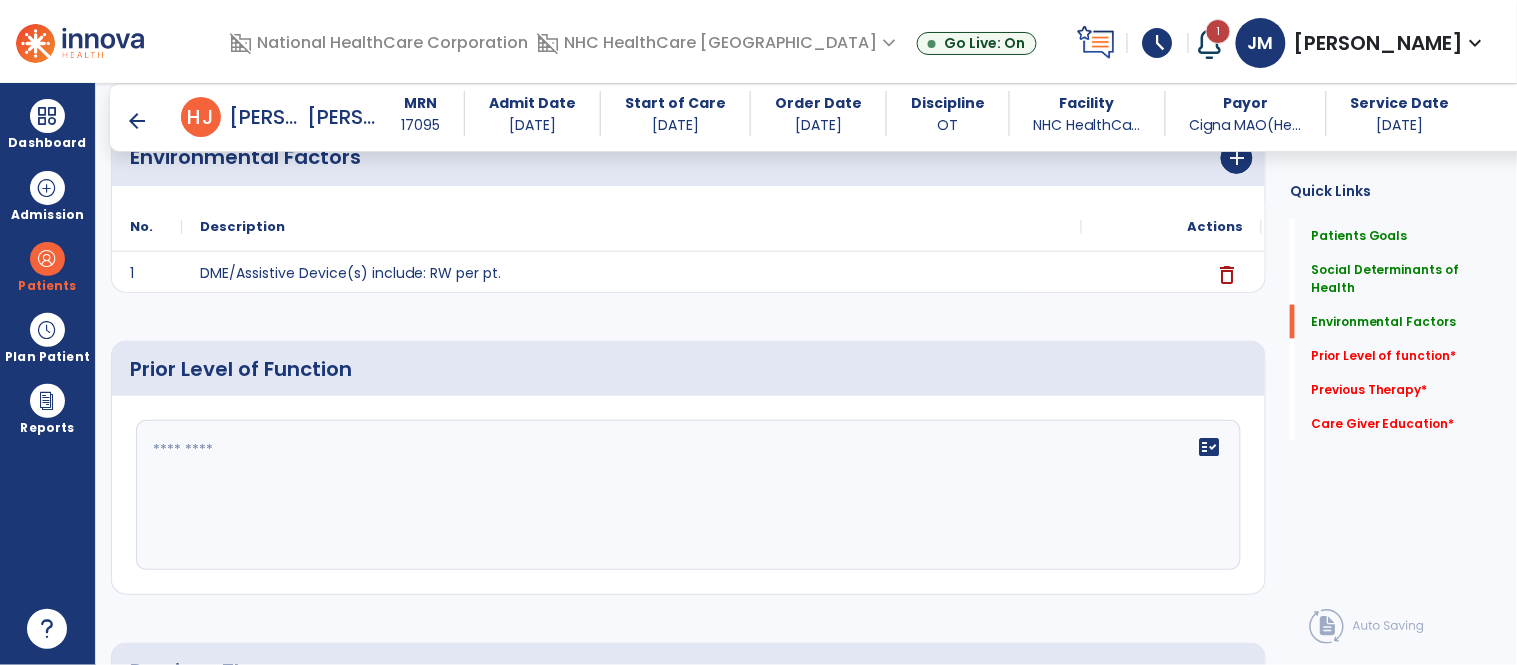 click on "fact_check" 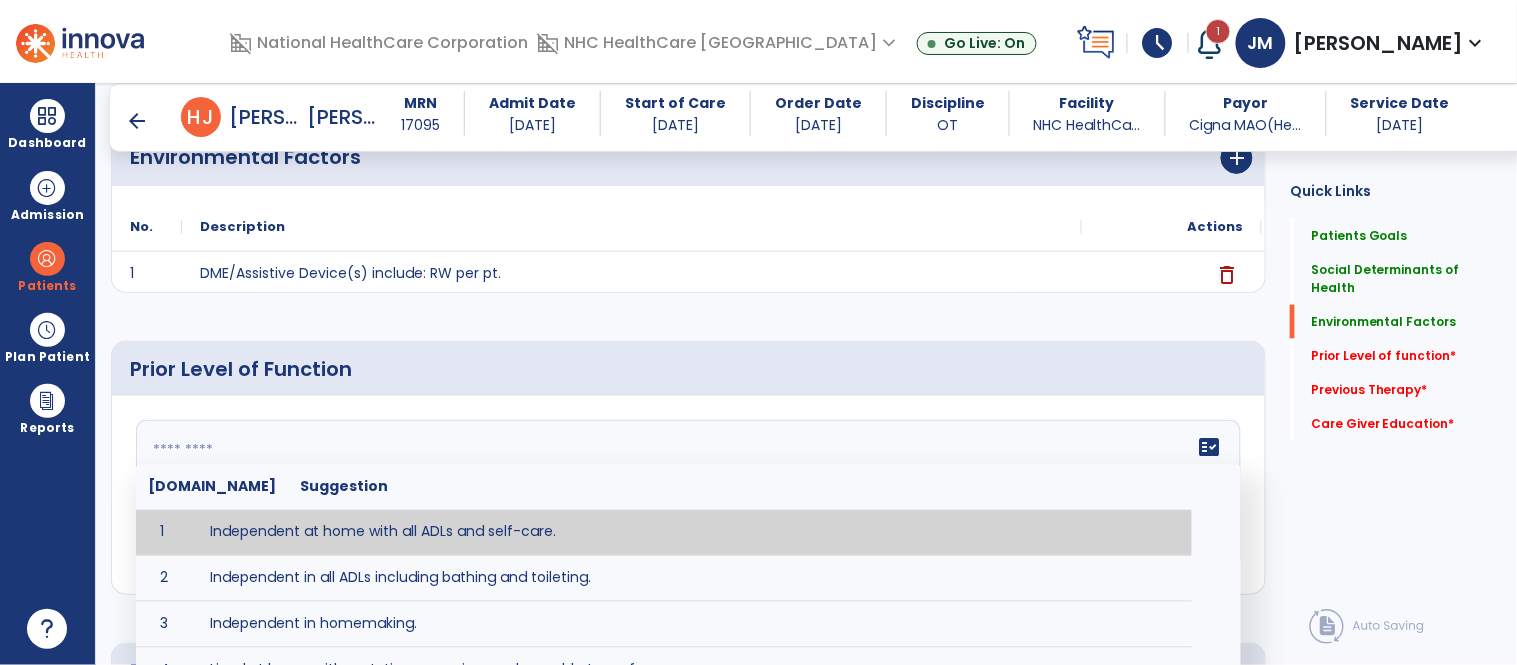 click 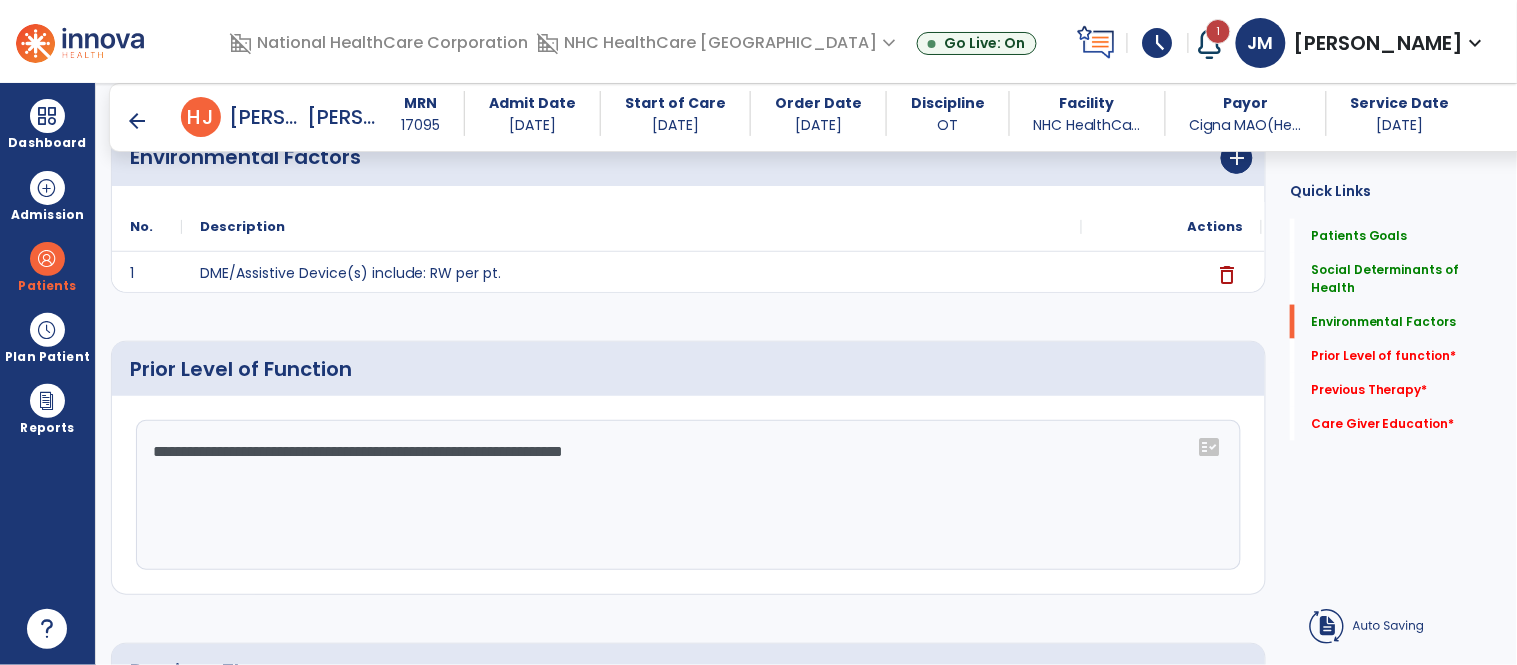 click on "**********" 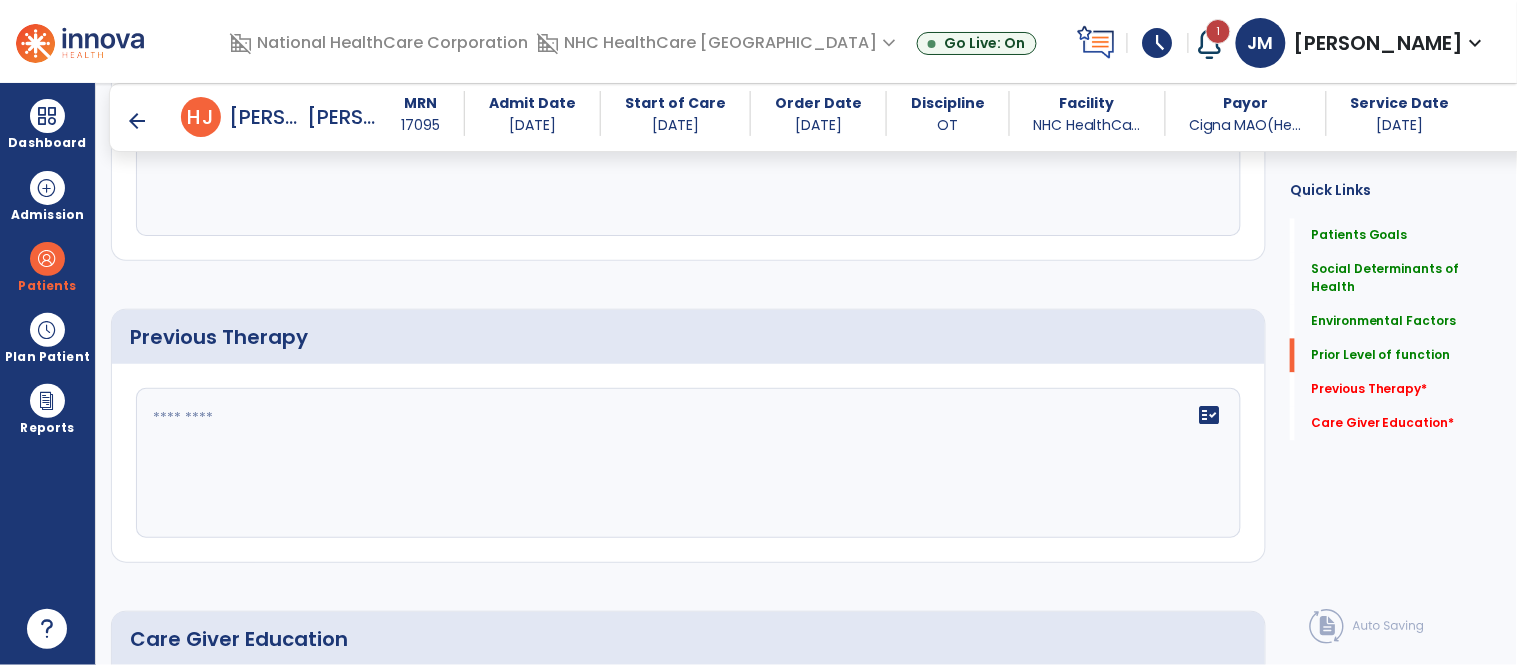 scroll, scrollTop: 963, scrollLeft: 0, axis: vertical 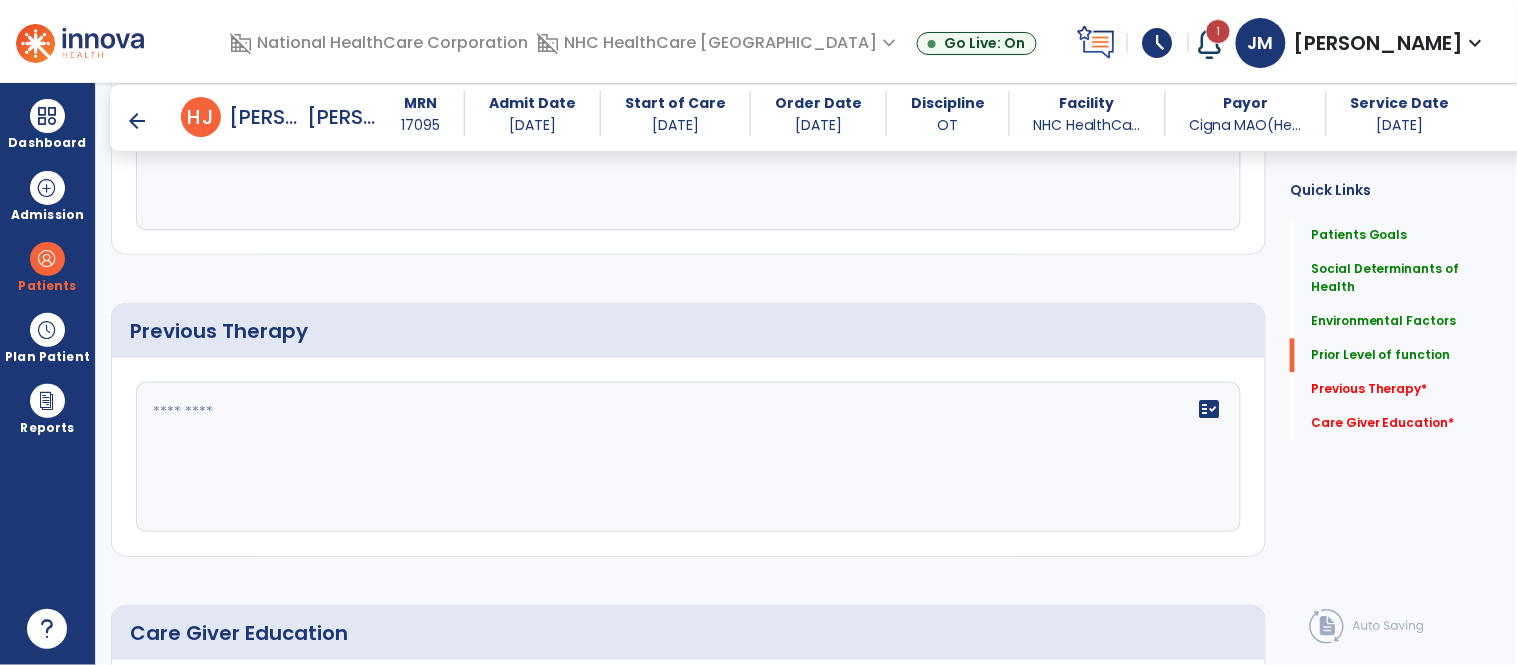 type on "**********" 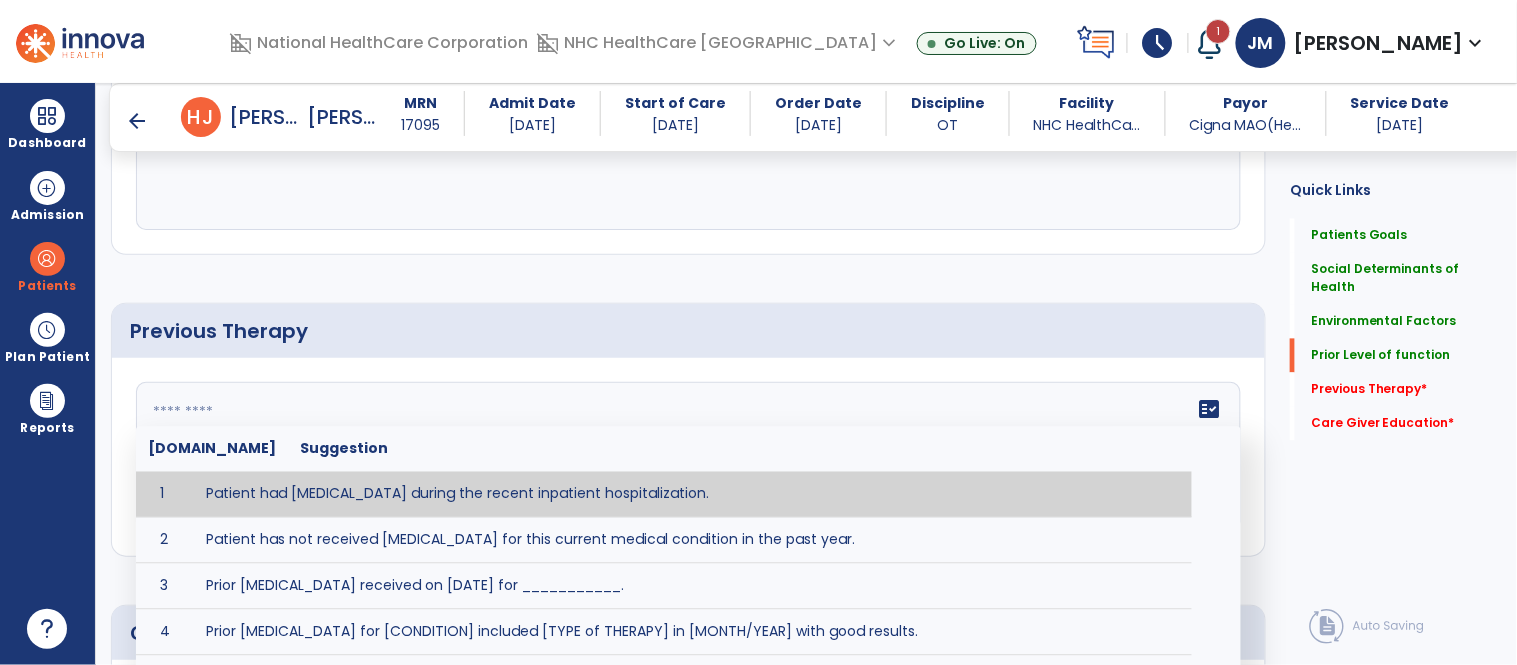 click 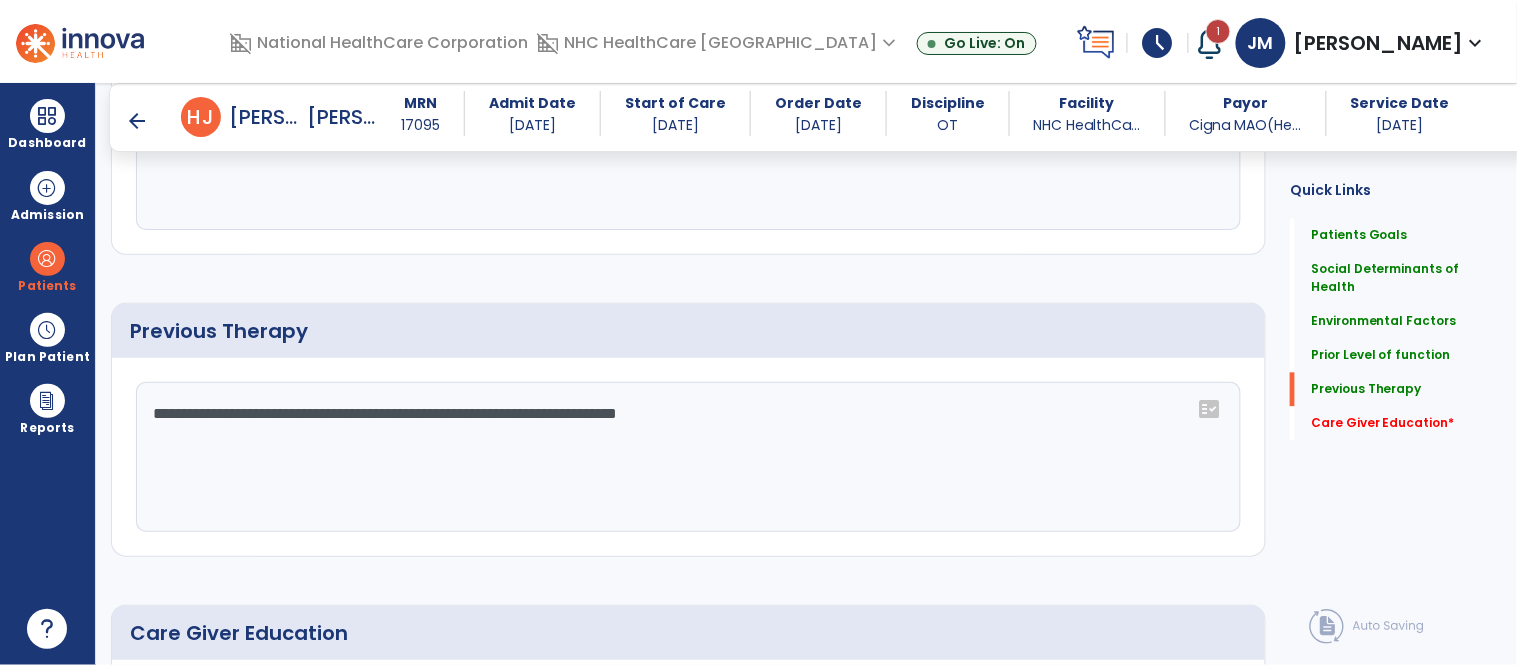 scroll, scrollTop: 1228, scrollLeft: 0, axis: vertical 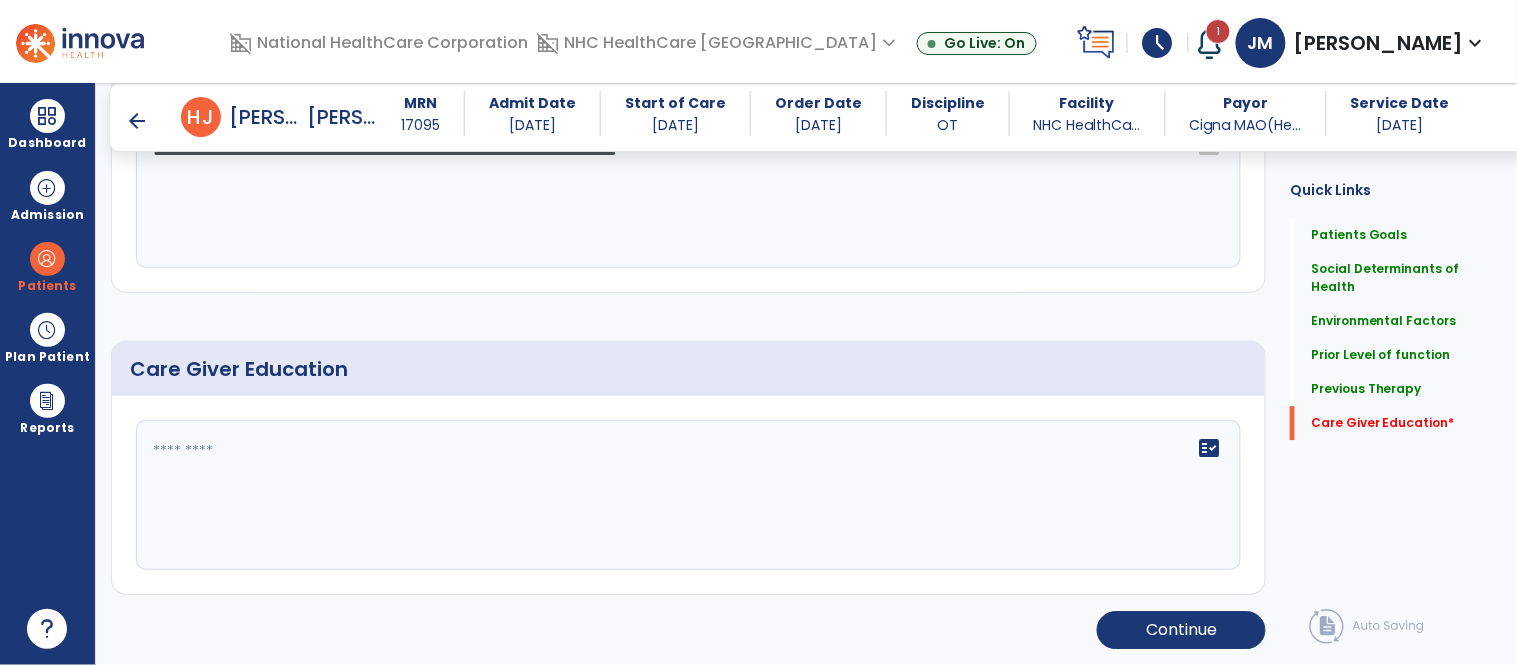 click on "fact_check" 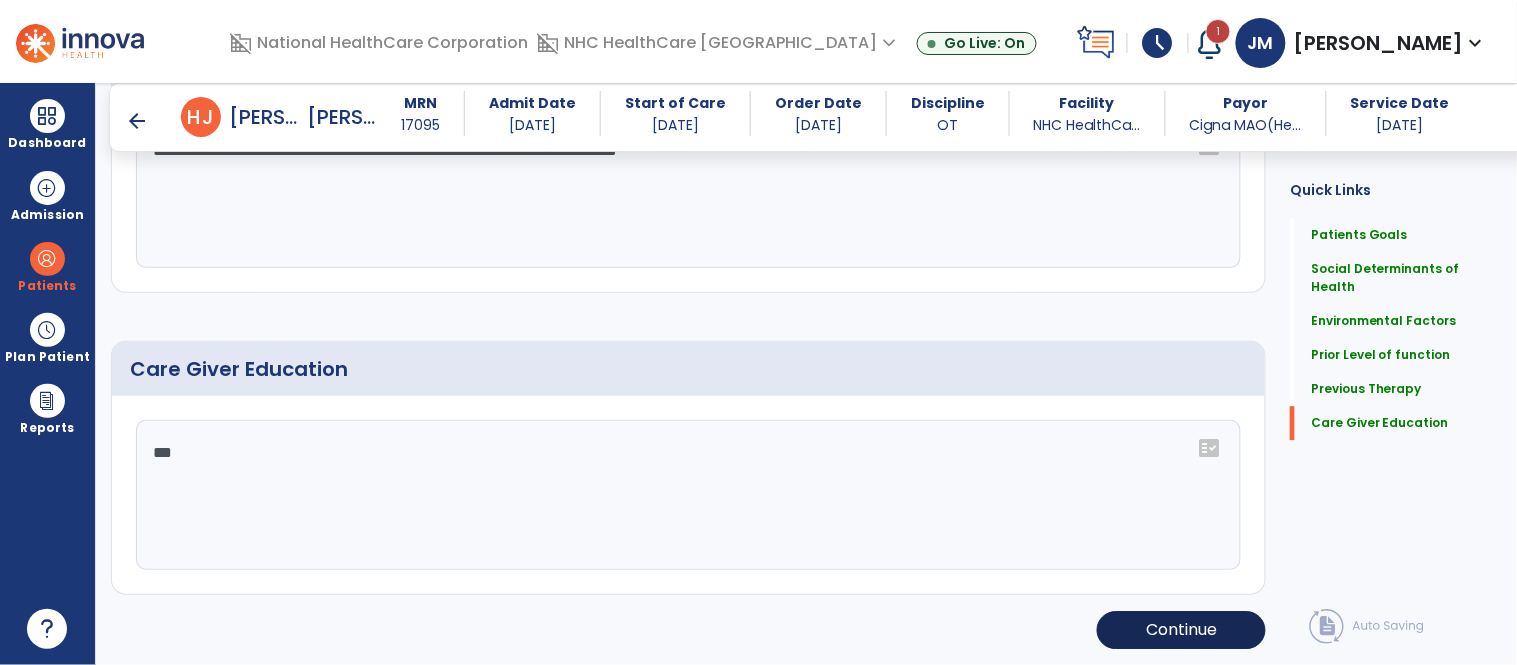 type on "***" 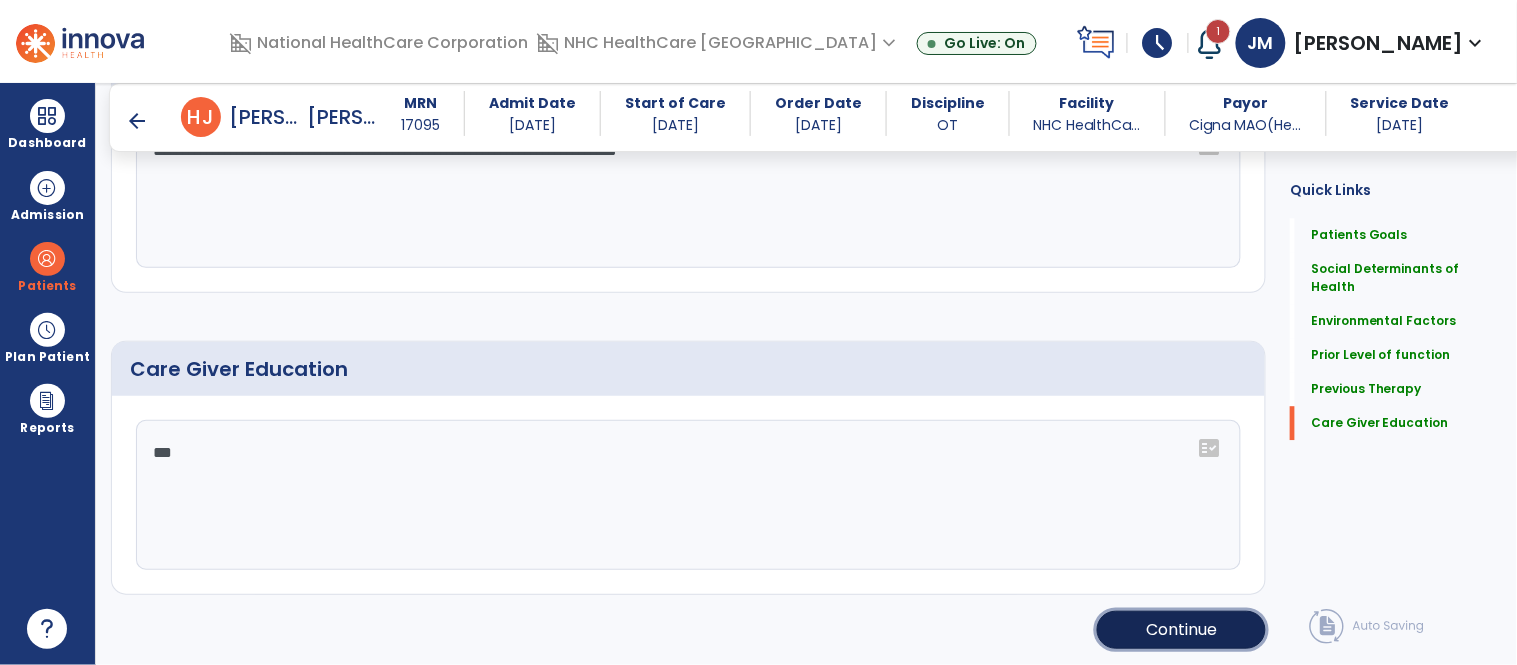 click on "Continue" 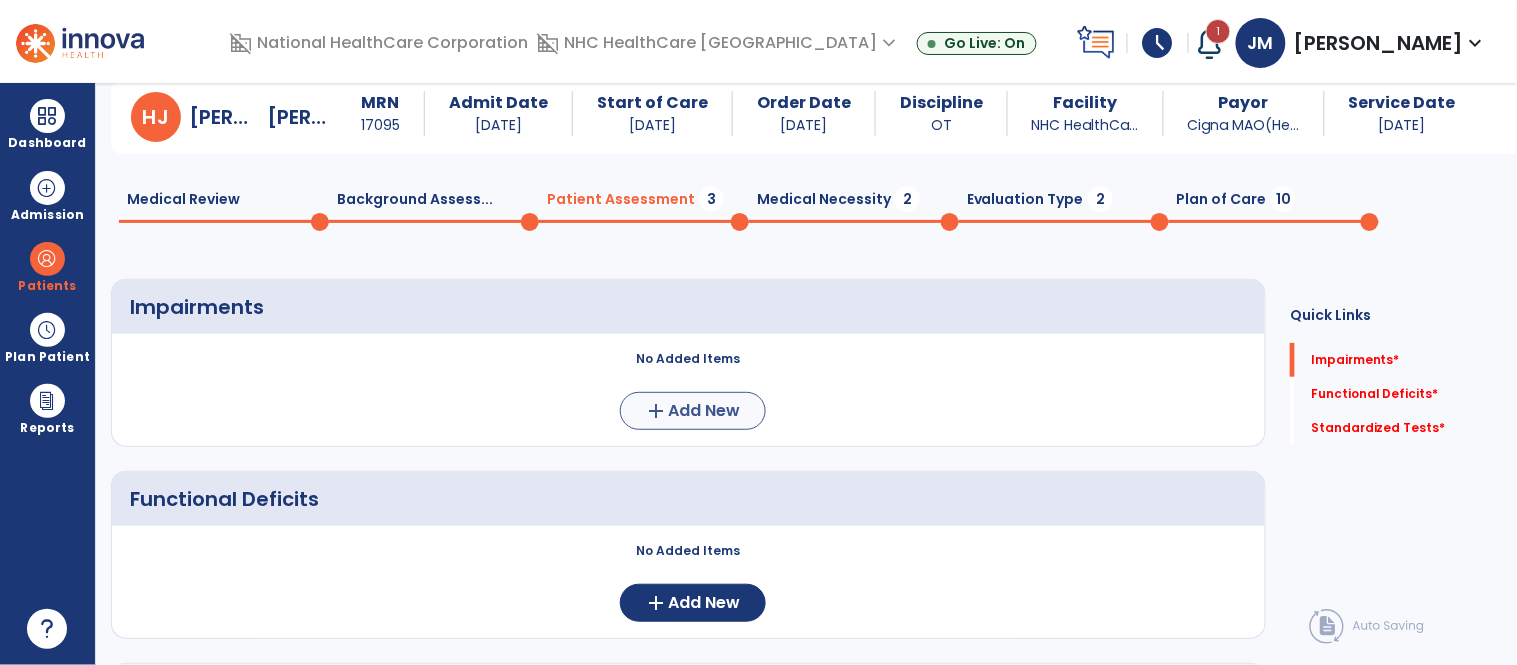 scroll, scrollTop: 33, scrollLeft: 0, axis: vertical 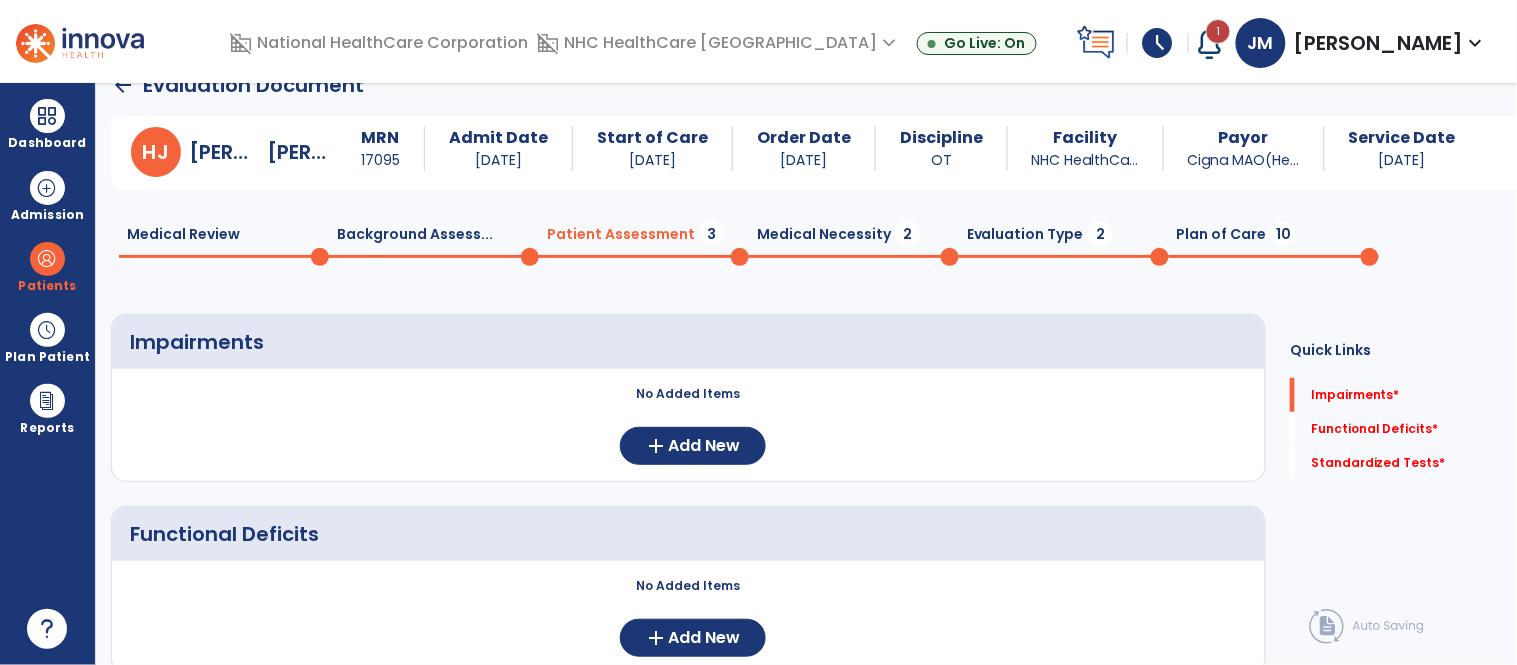 click on "No Added Items  add  Add New" 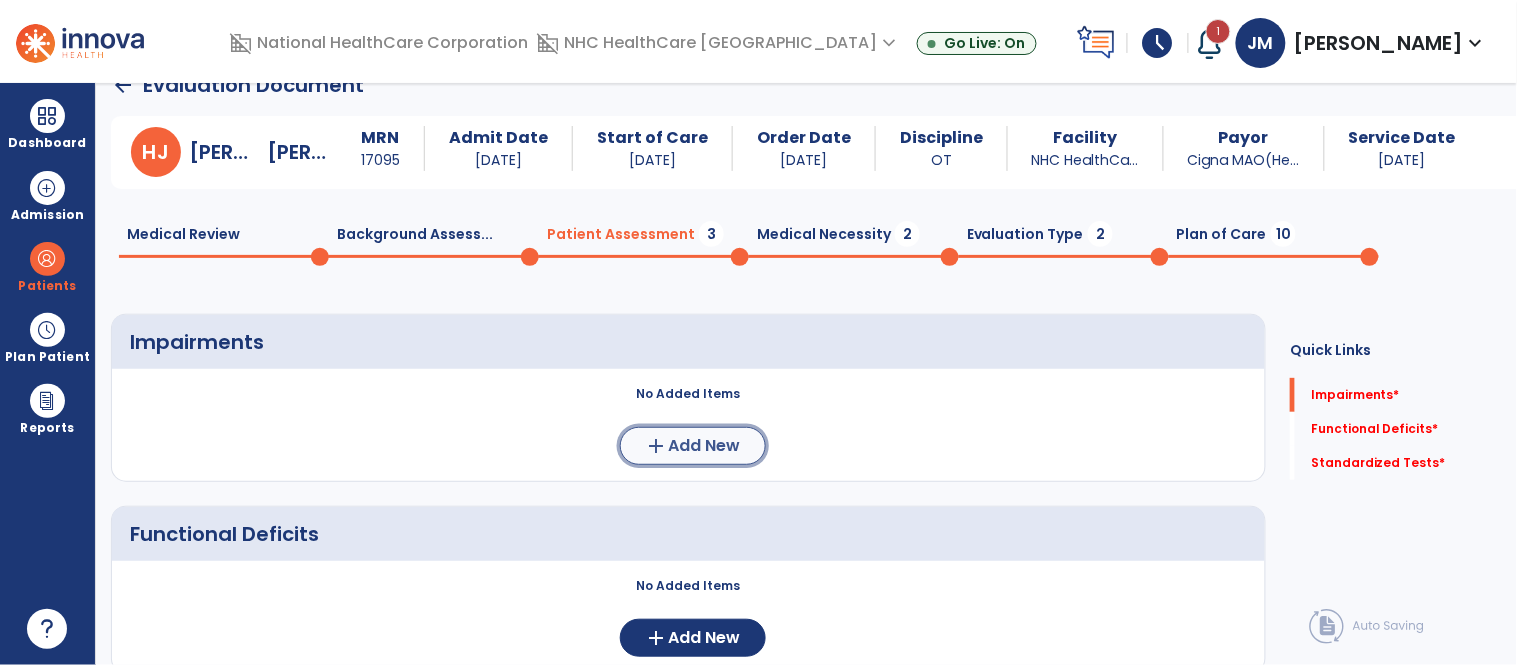 click on "Add New" 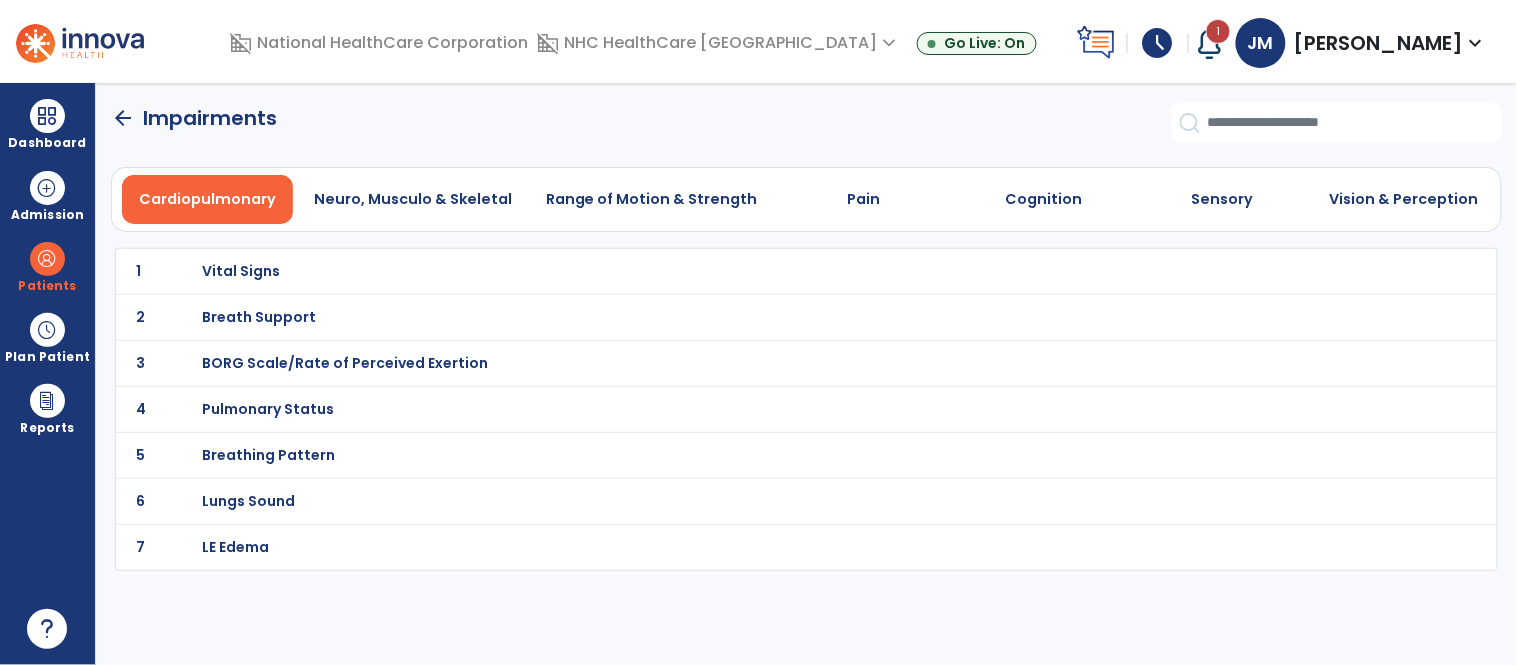 scroll, scrollTop: 0, scrollLeft: 0, axis: both 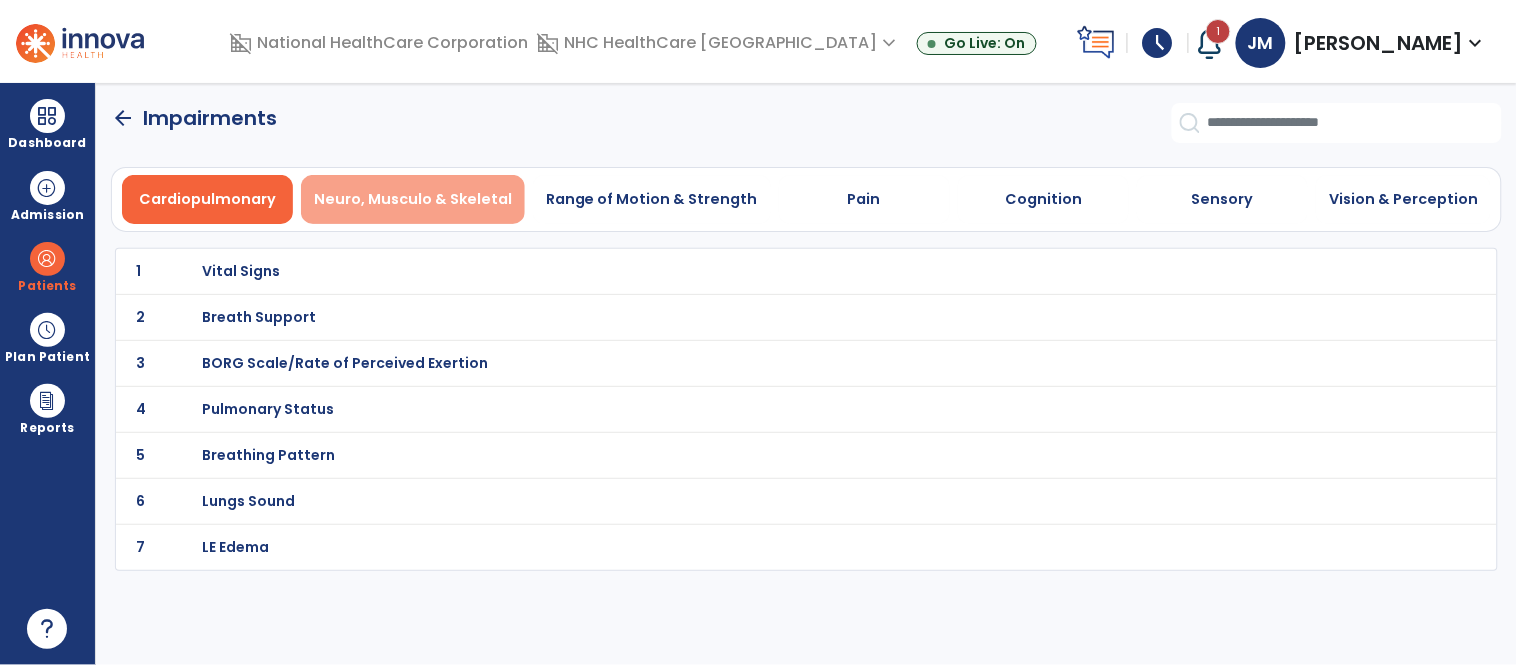 click on "Neuro, Musculo & Skeletal" at bounding box center [413, 199] 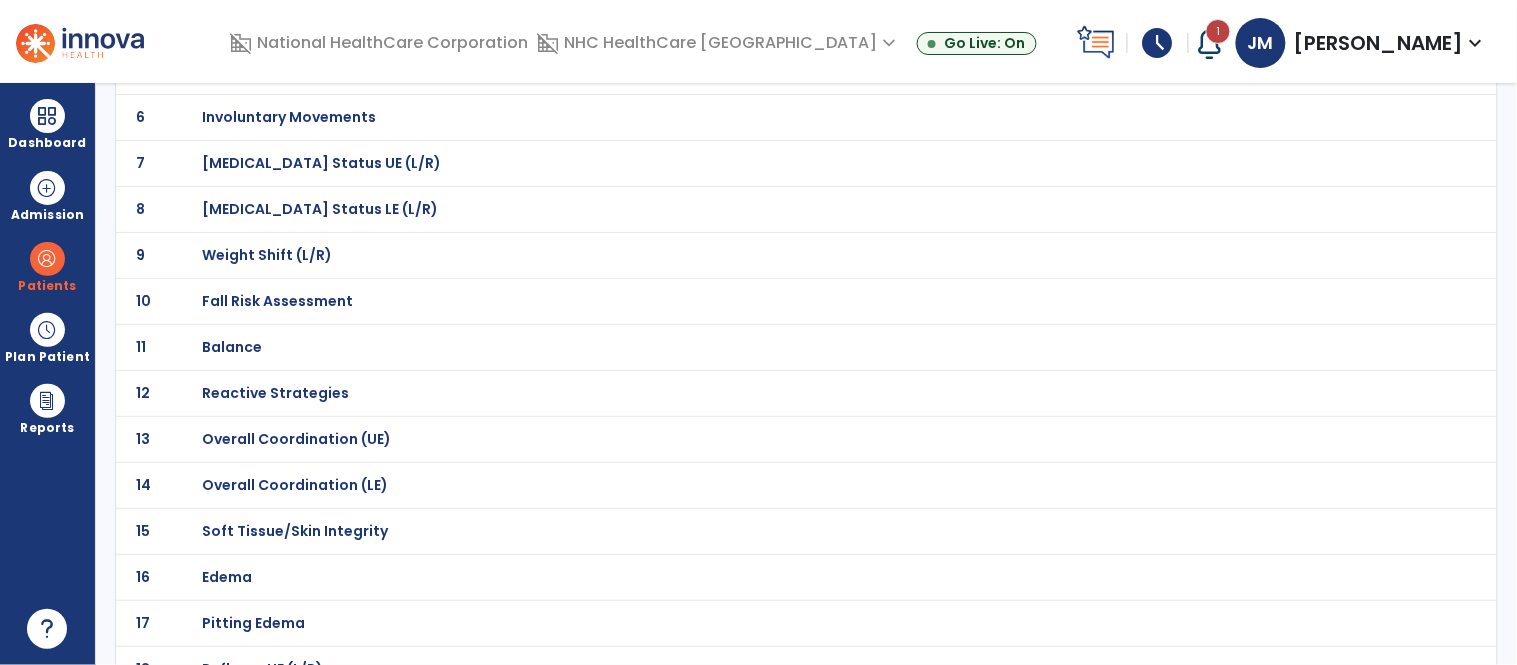 scroll, scrollTop: 385, scrollLeft: 0, axis: vertical 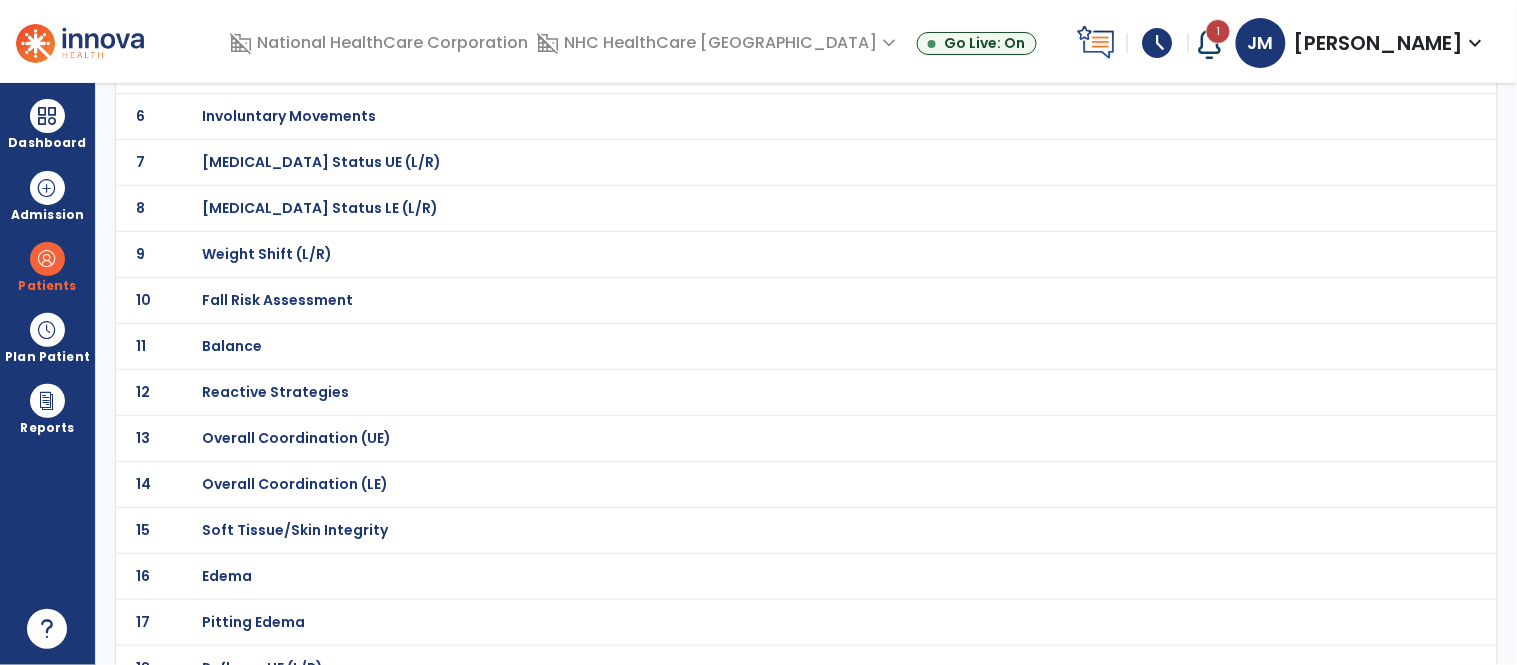 click on "Balance" at bounding box center (273, -114) 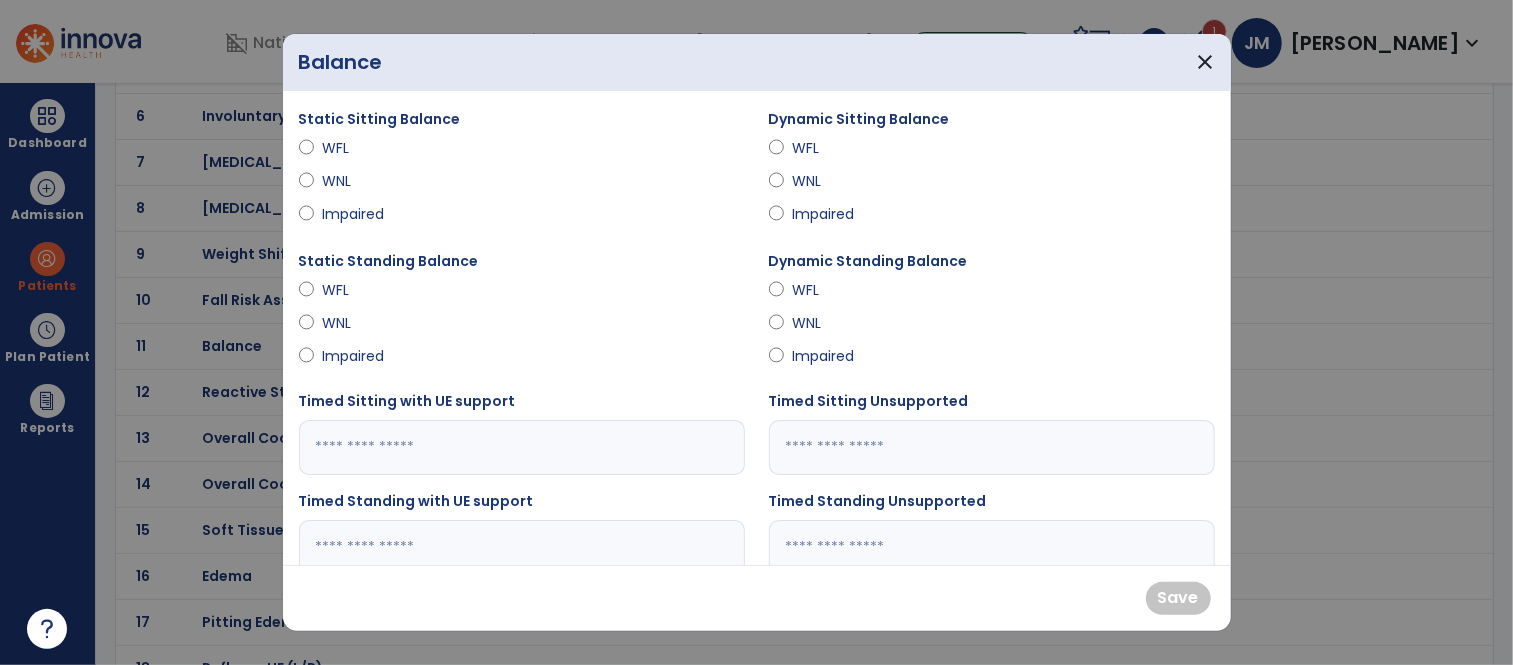 click on "Impaired" at bounding box center [827, 356] 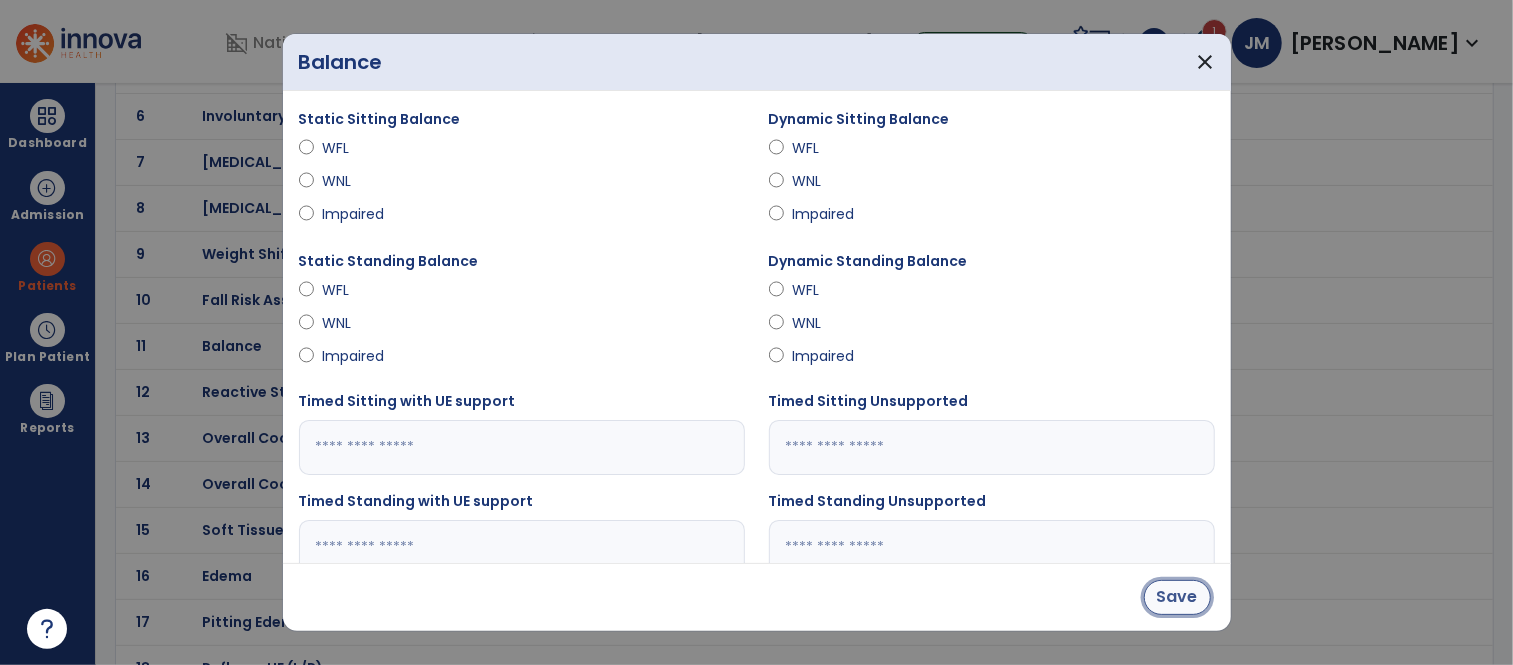 click on "Save" at bounding box center (1177, 597) 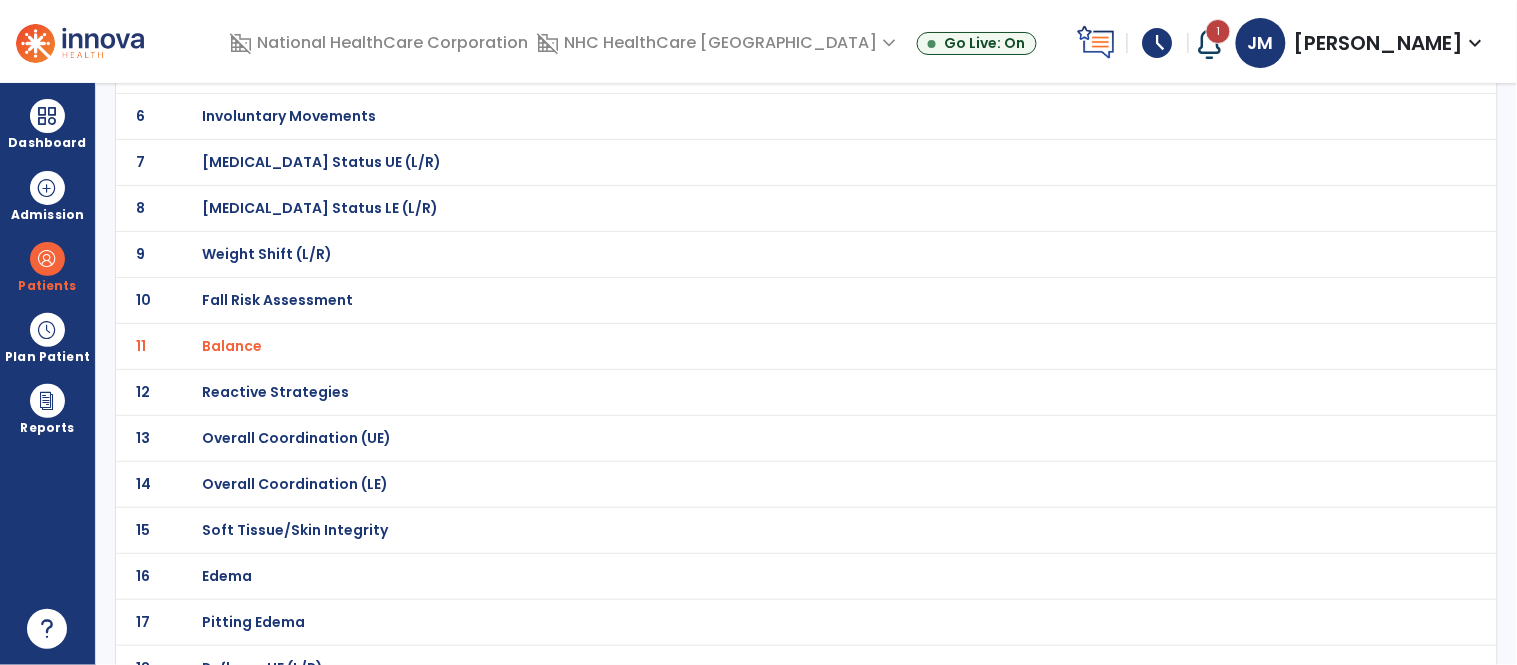 scroll, scrollTop: 644, scrollLeft: 0, axis: vertical 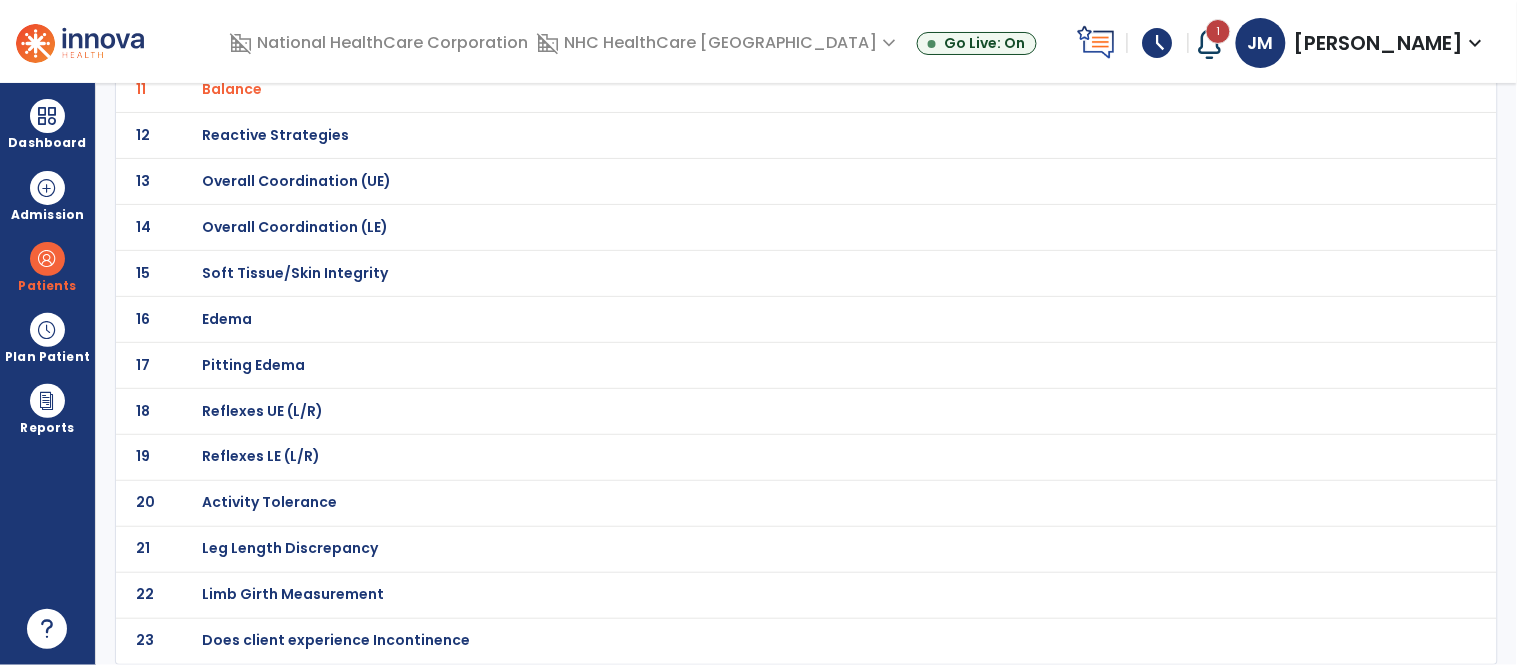 click on "Activity Tolerance" at bounding box center (273, -371) 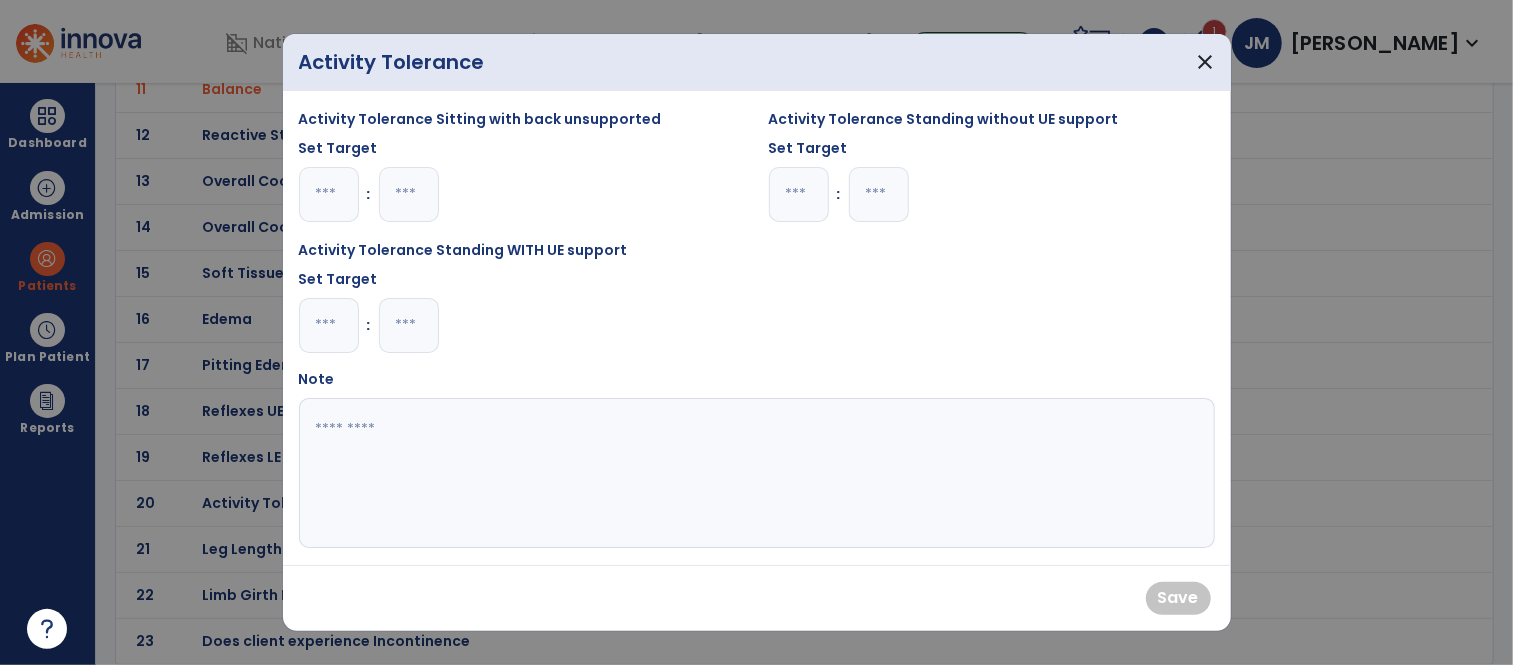 click at bounding box center (409, 325) 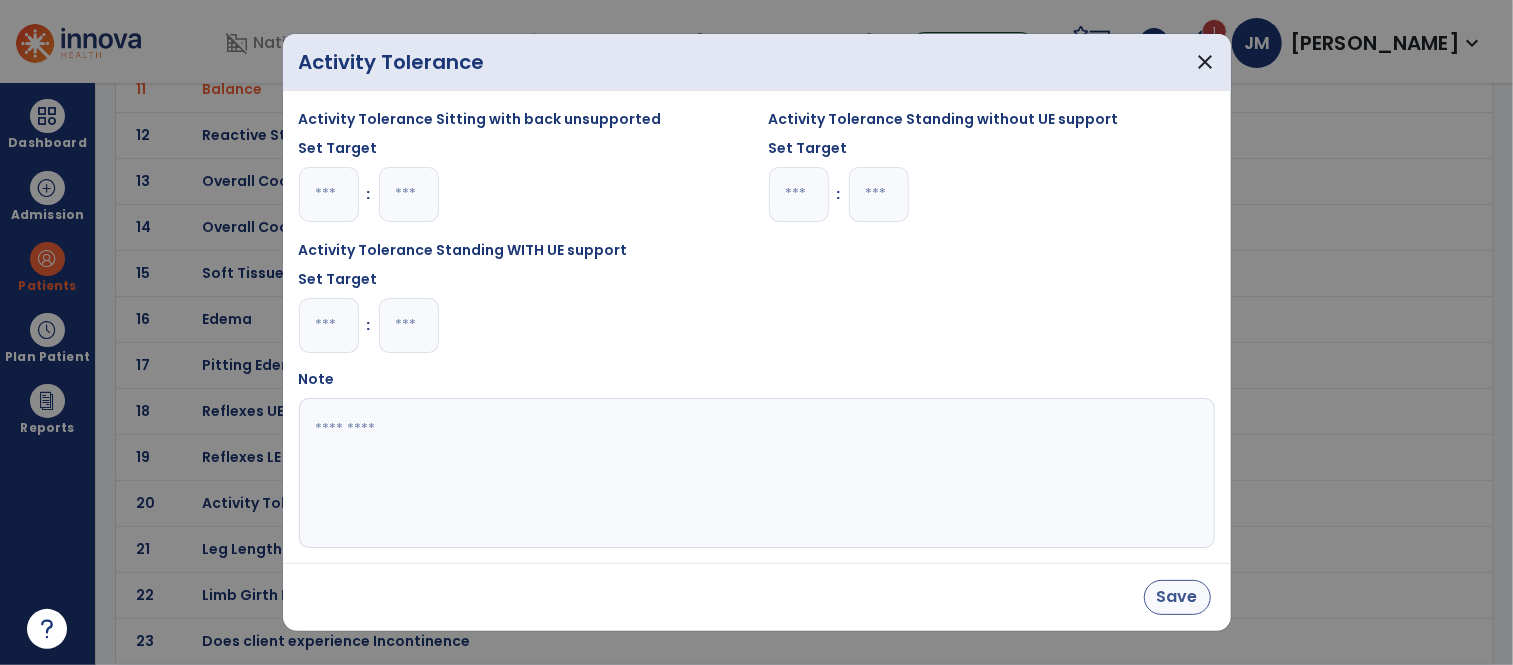 type on "**" 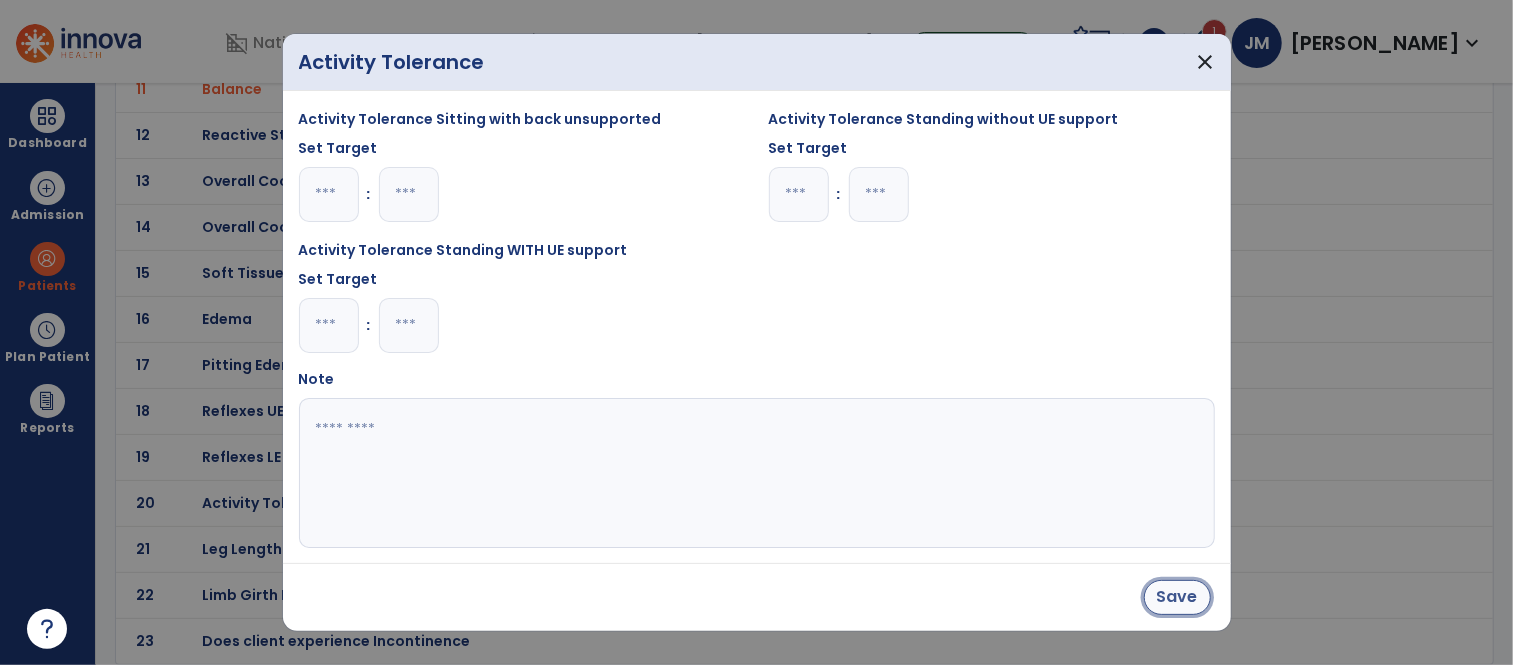 click on "Save" at bounding box center (1177, 597) 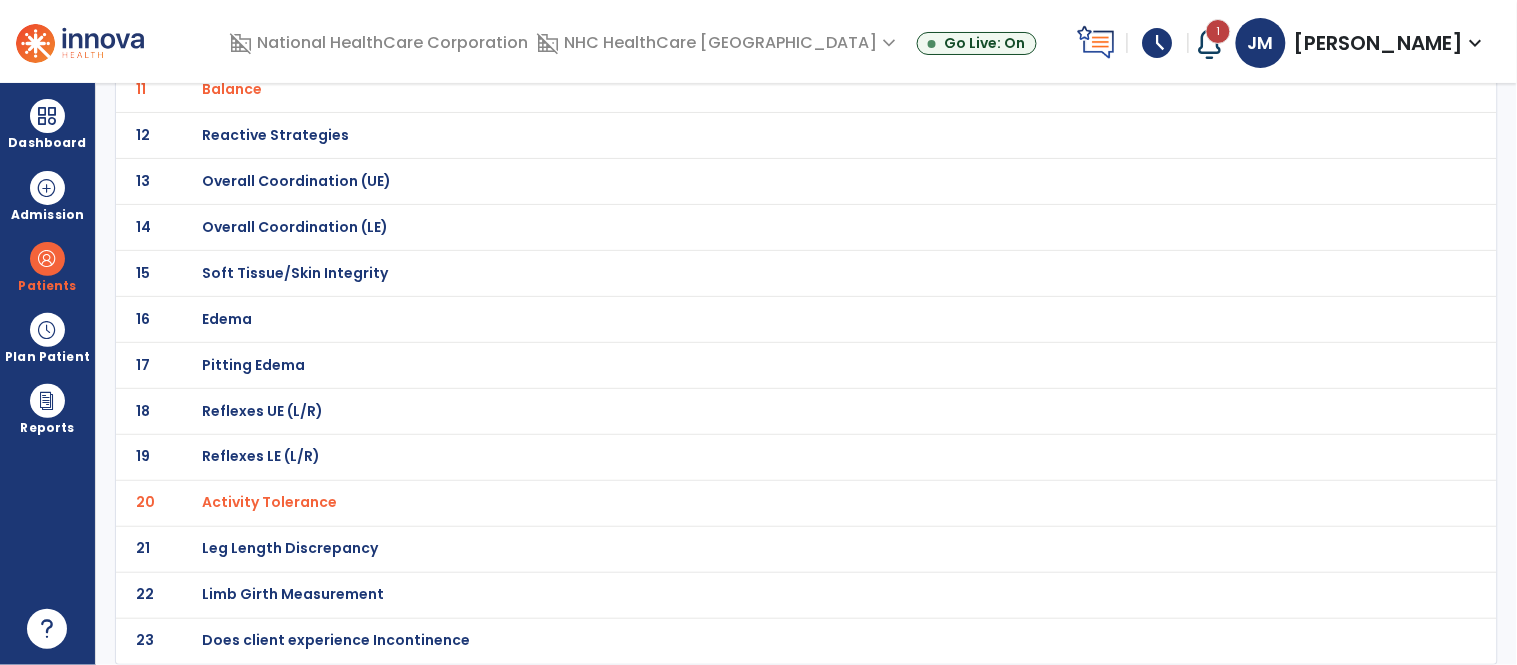 scroll, scrollTop: 0, scrollLeft: 0, axis: both 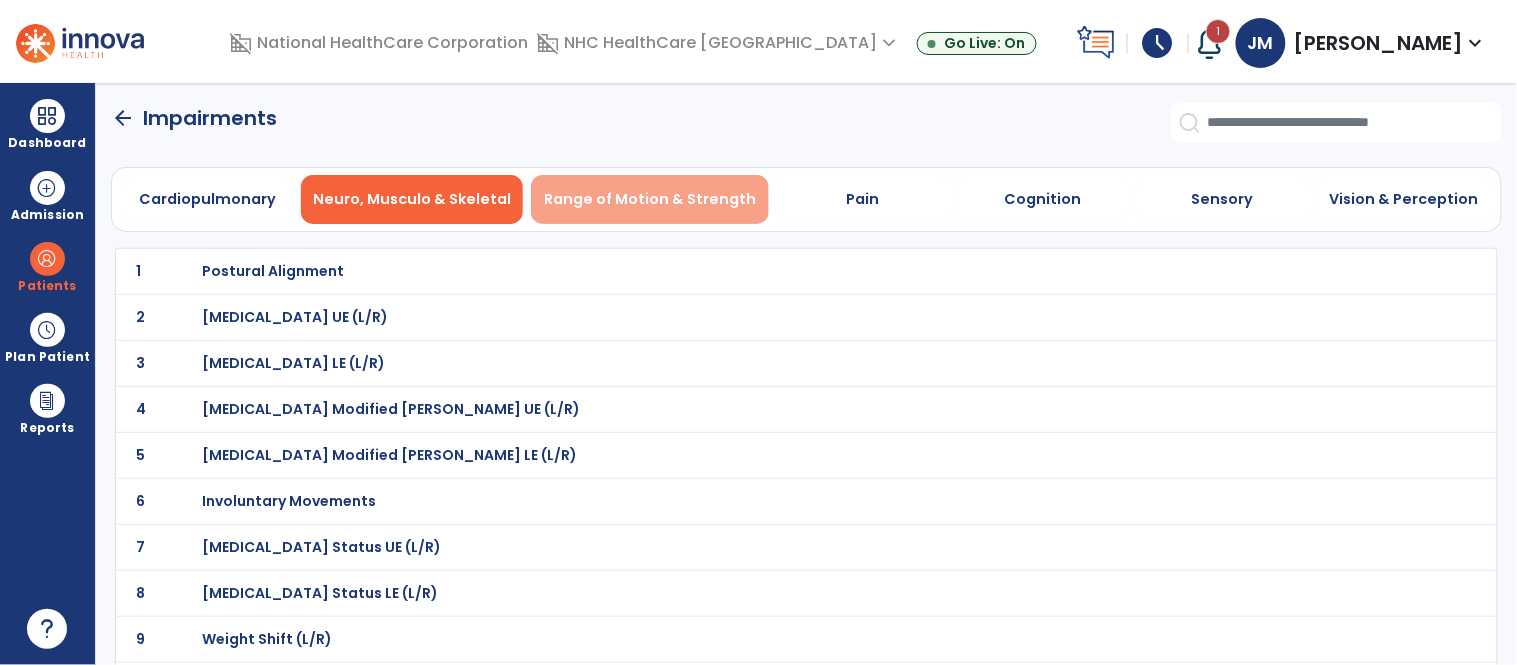 click on "Range of Motion & Strength" at bounding box center [650, 199] 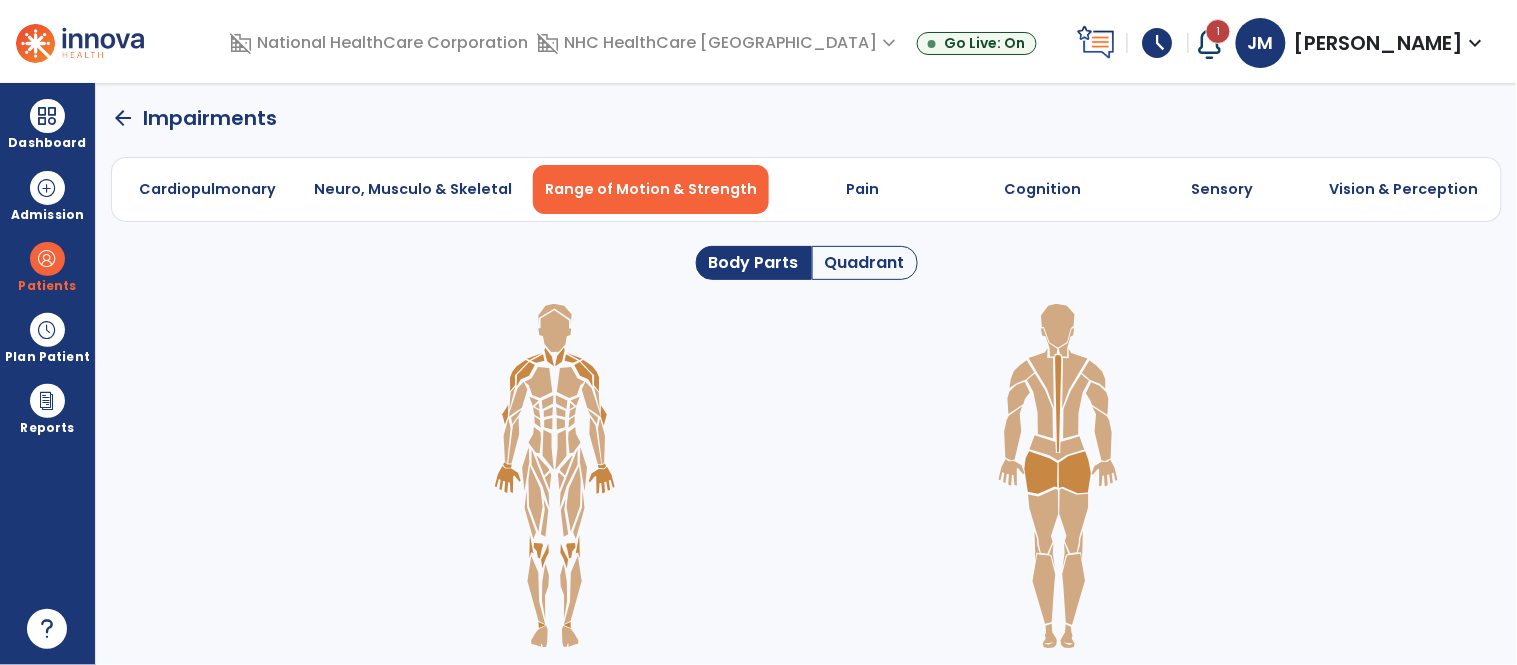 click on "Quadrant" 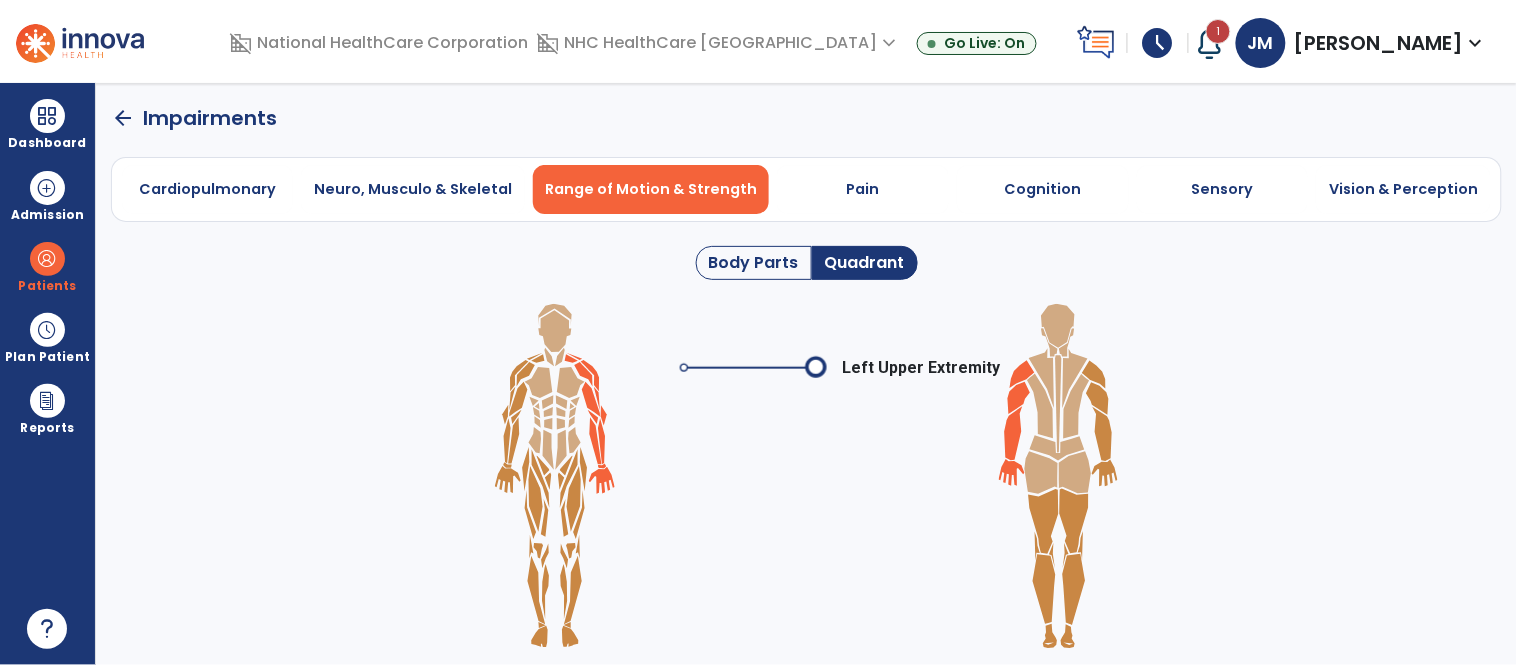 click 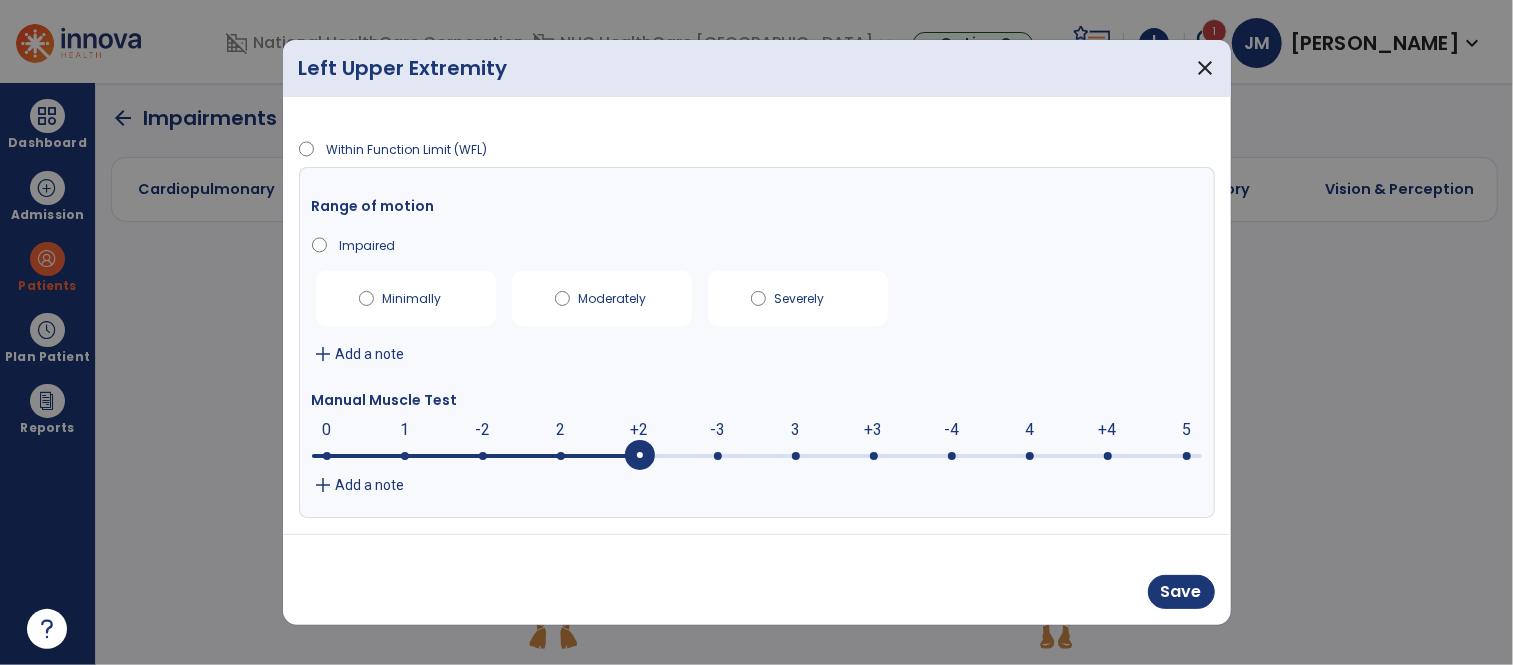 click at bounding box center (640, 456) 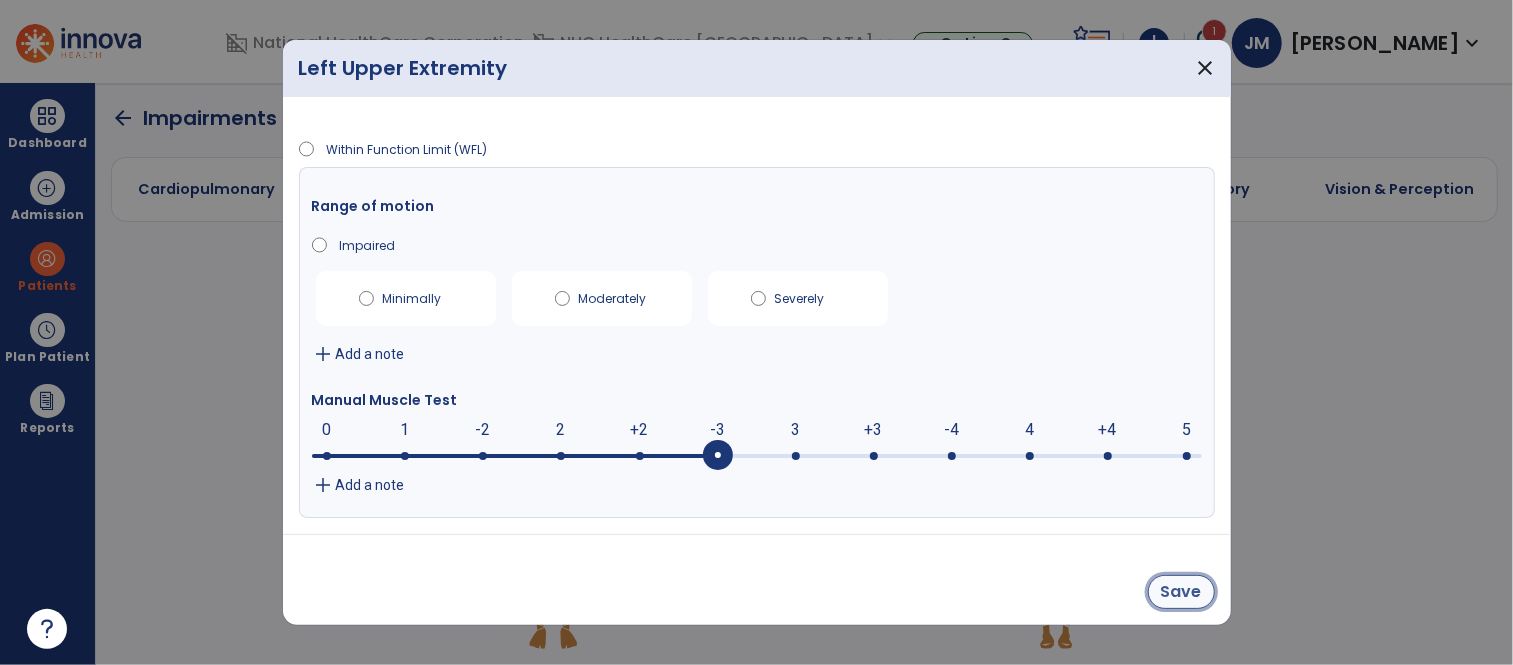 click on "Save" at bounding box center [1181, 592] 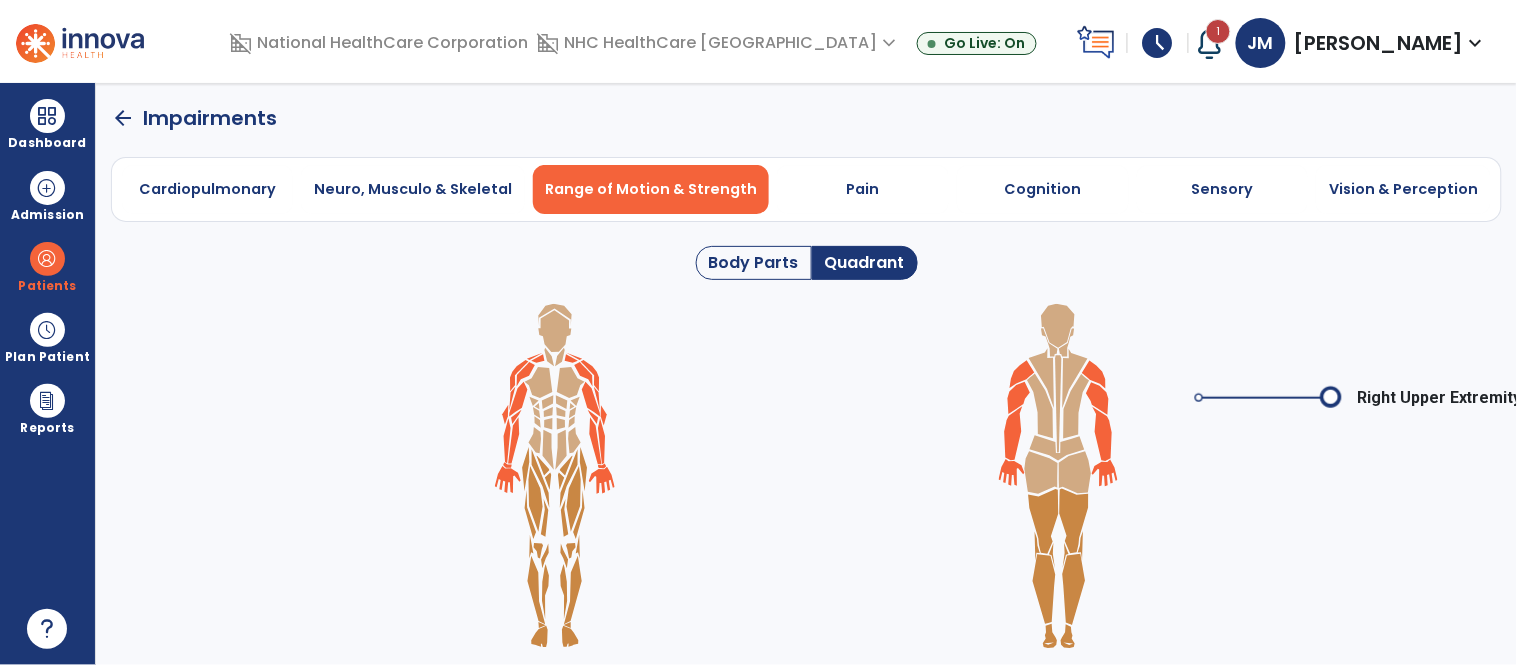 click 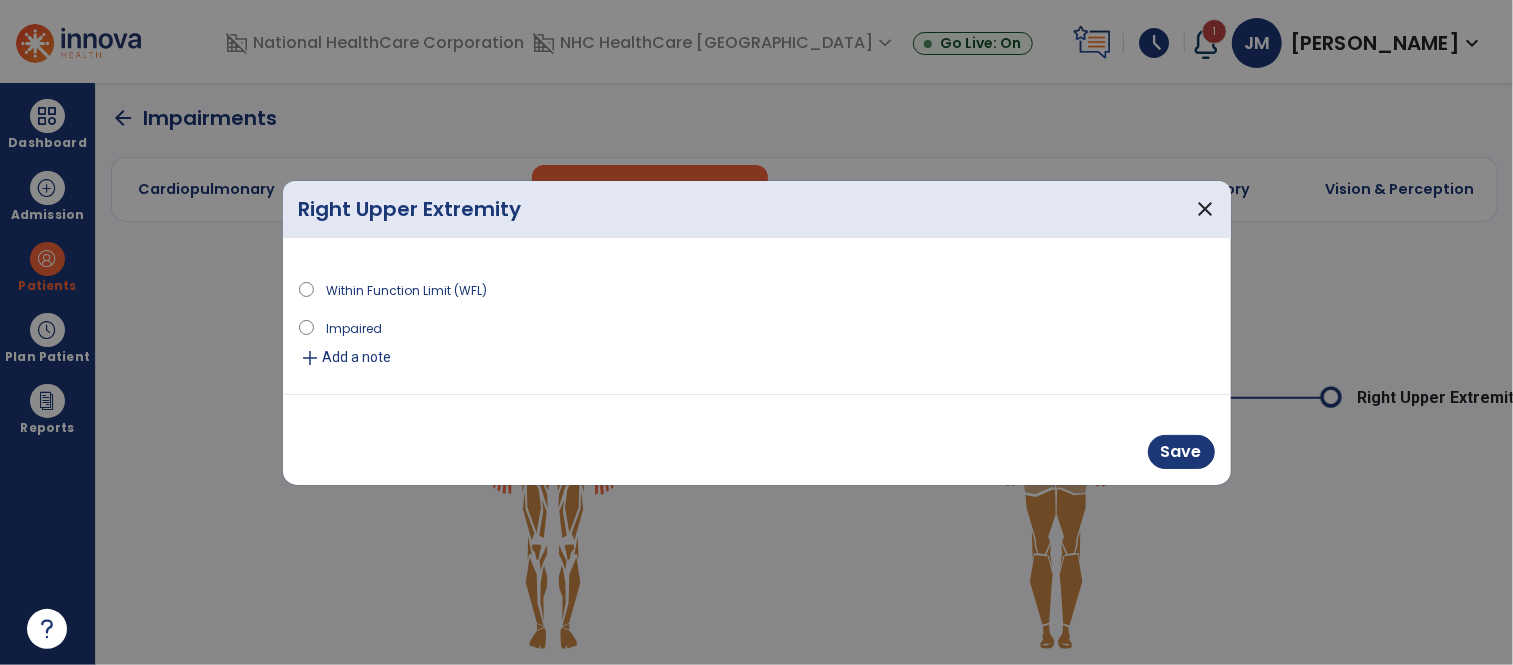 click on "Impaired" at bounding box center (354, 327) 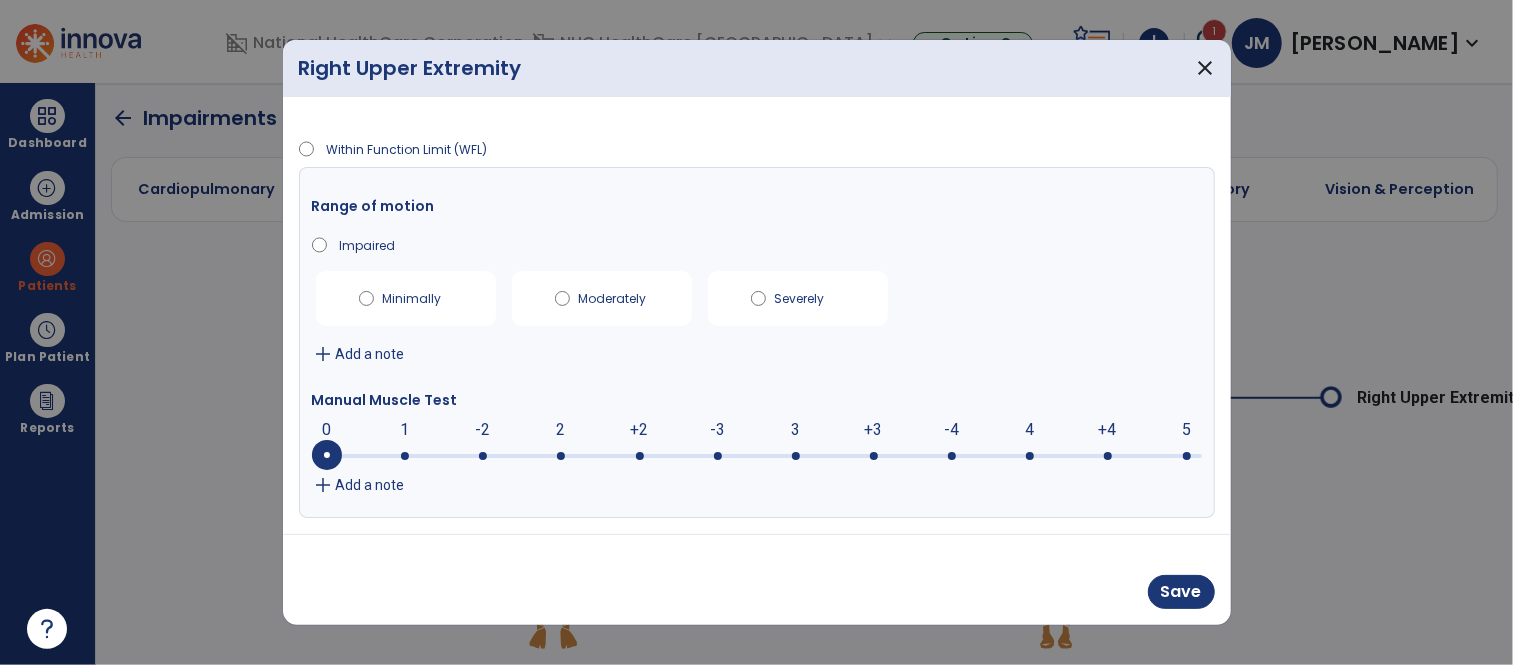 click at bounding box center [757, 454] 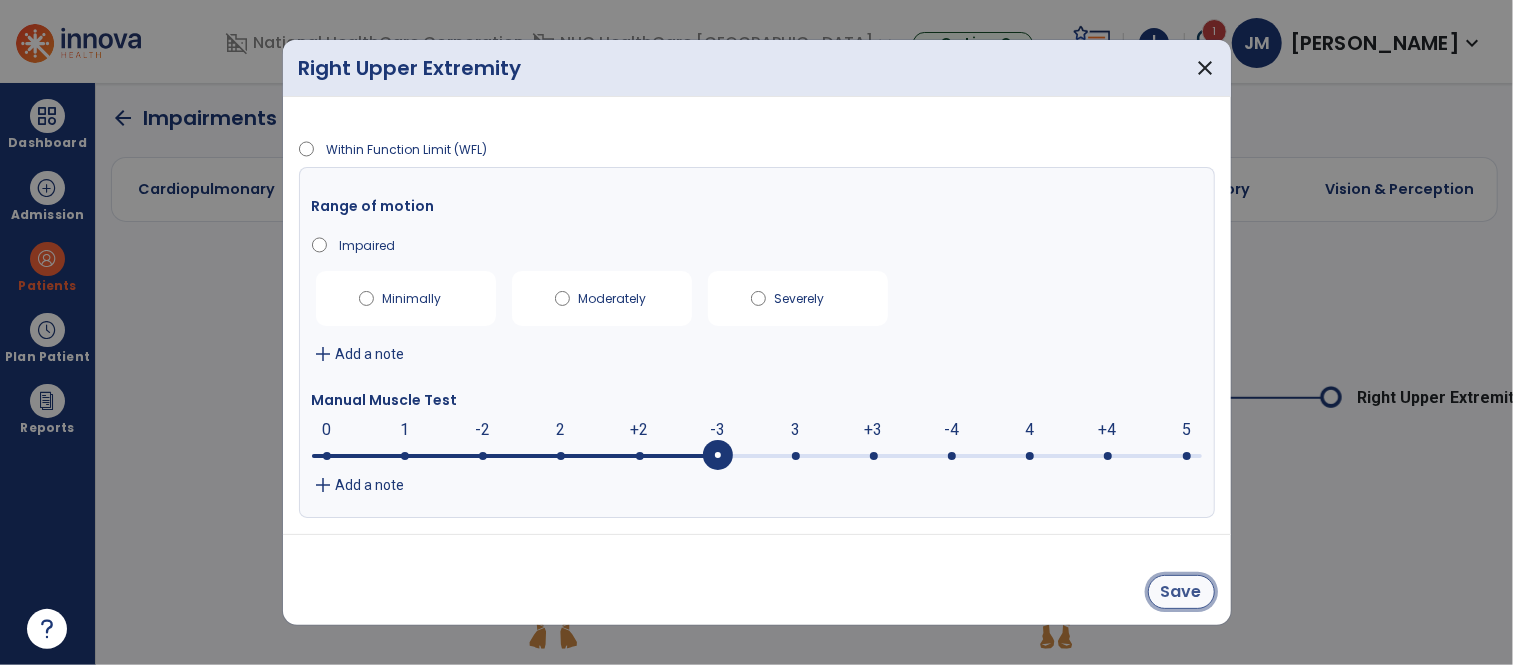 click on "Save" at bounding box center [1181, 592] 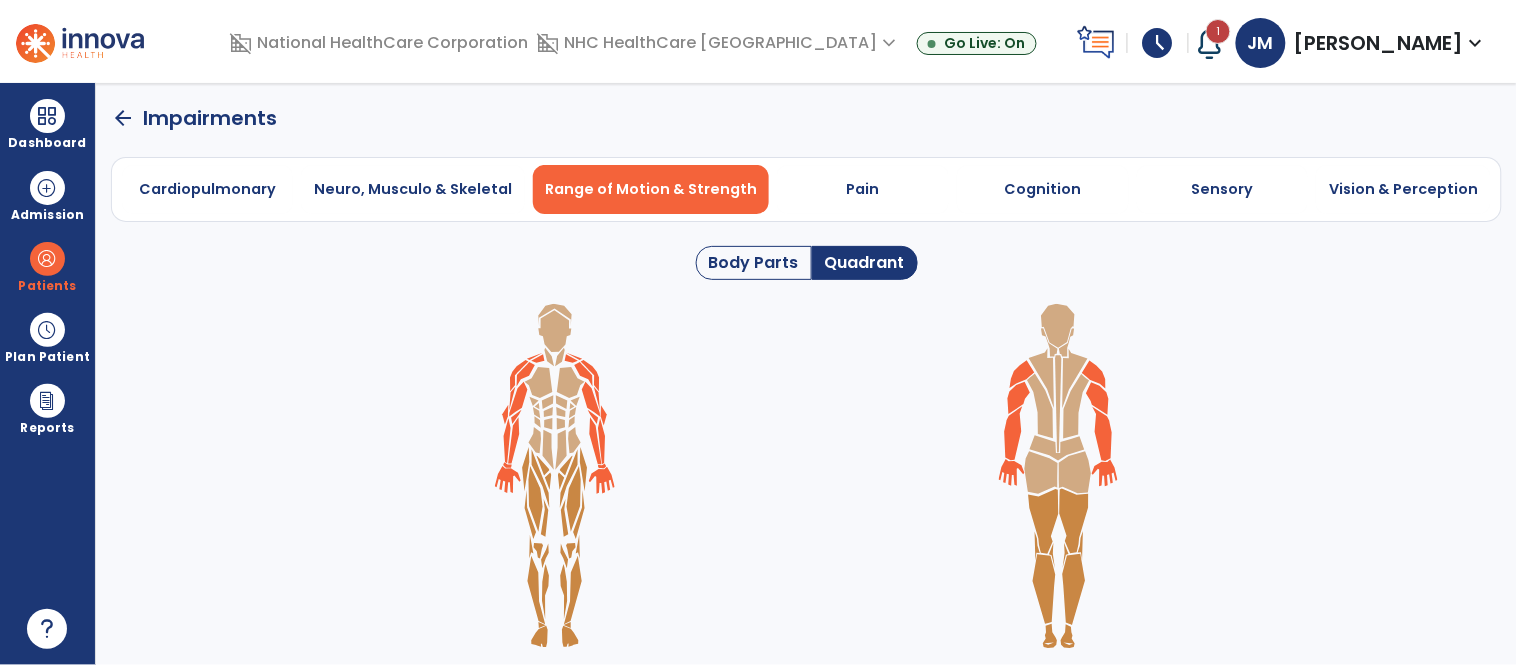 click on "arrow_back" 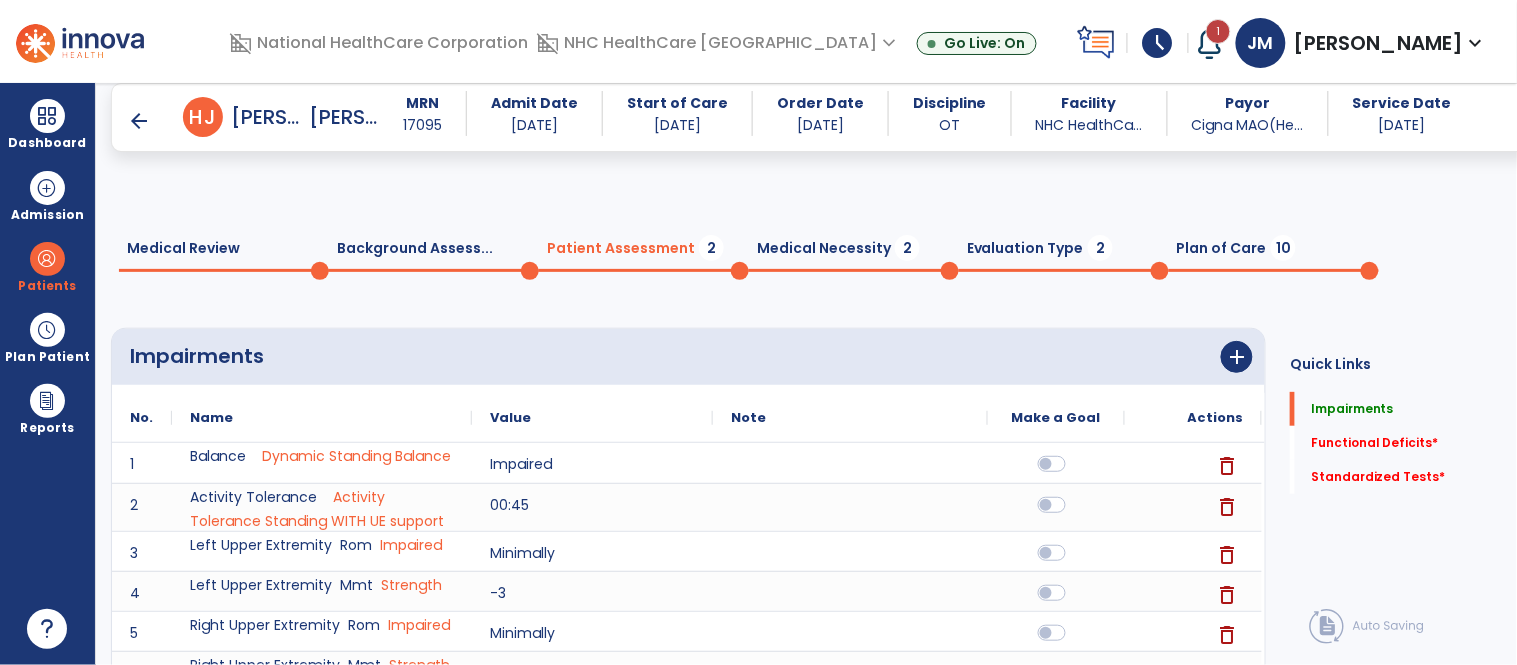 scroll, scrollTop: 482, scrollLeft: 0, axis: vertical 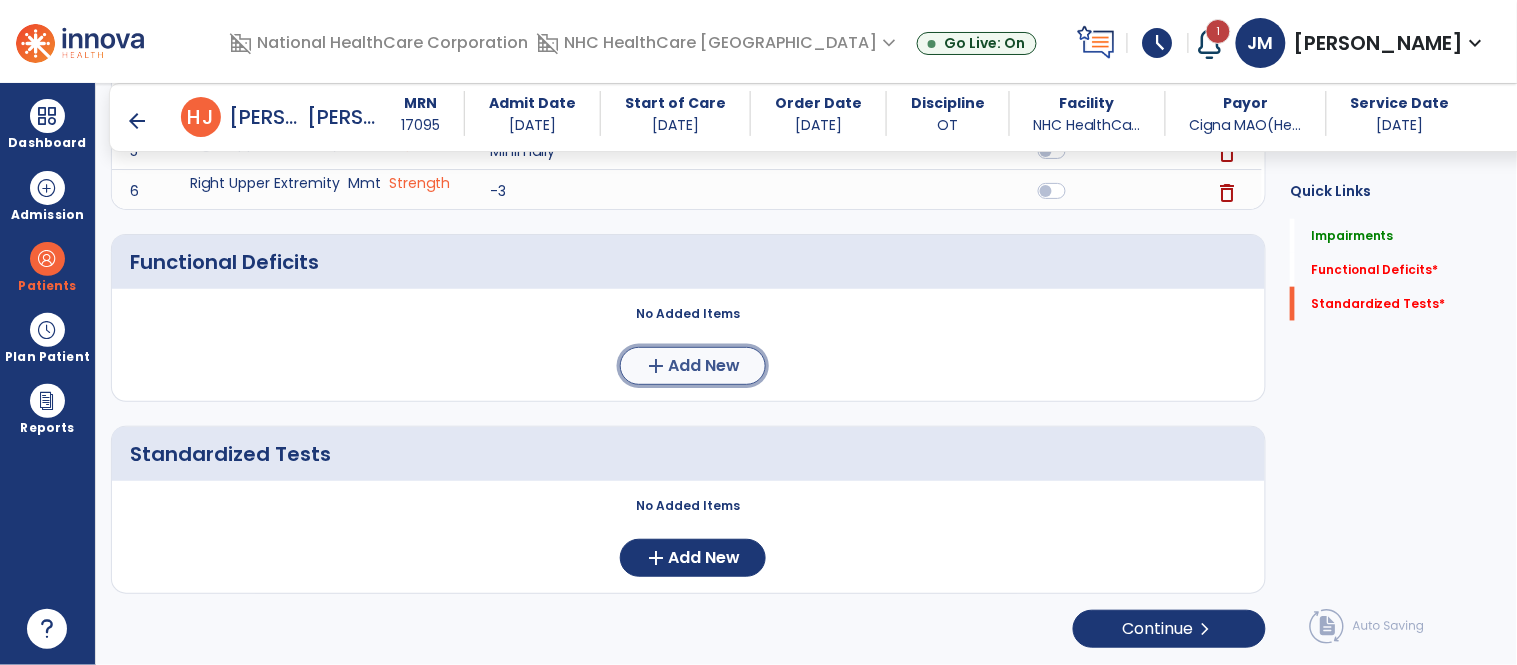 click on "add  Add New" 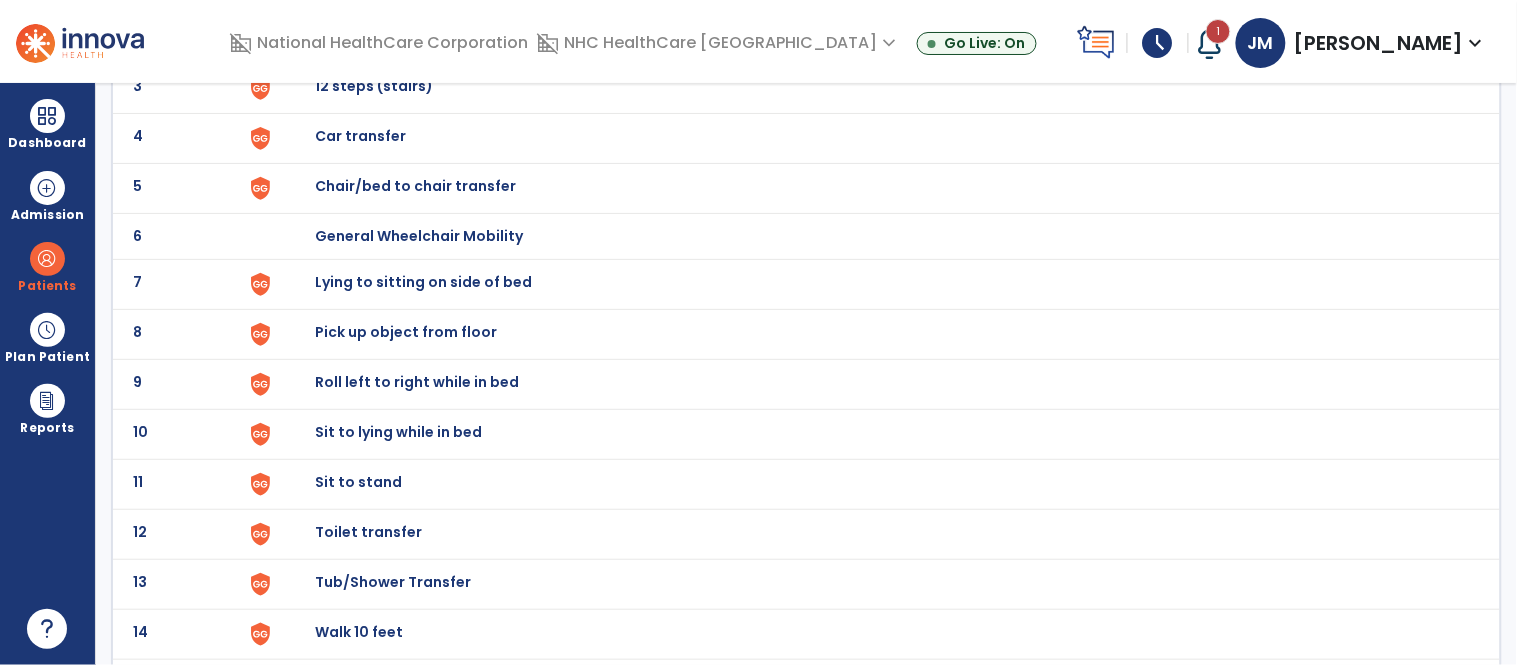 scroll, scrollTop: 277, scrollLeft: 0, axis: vertical 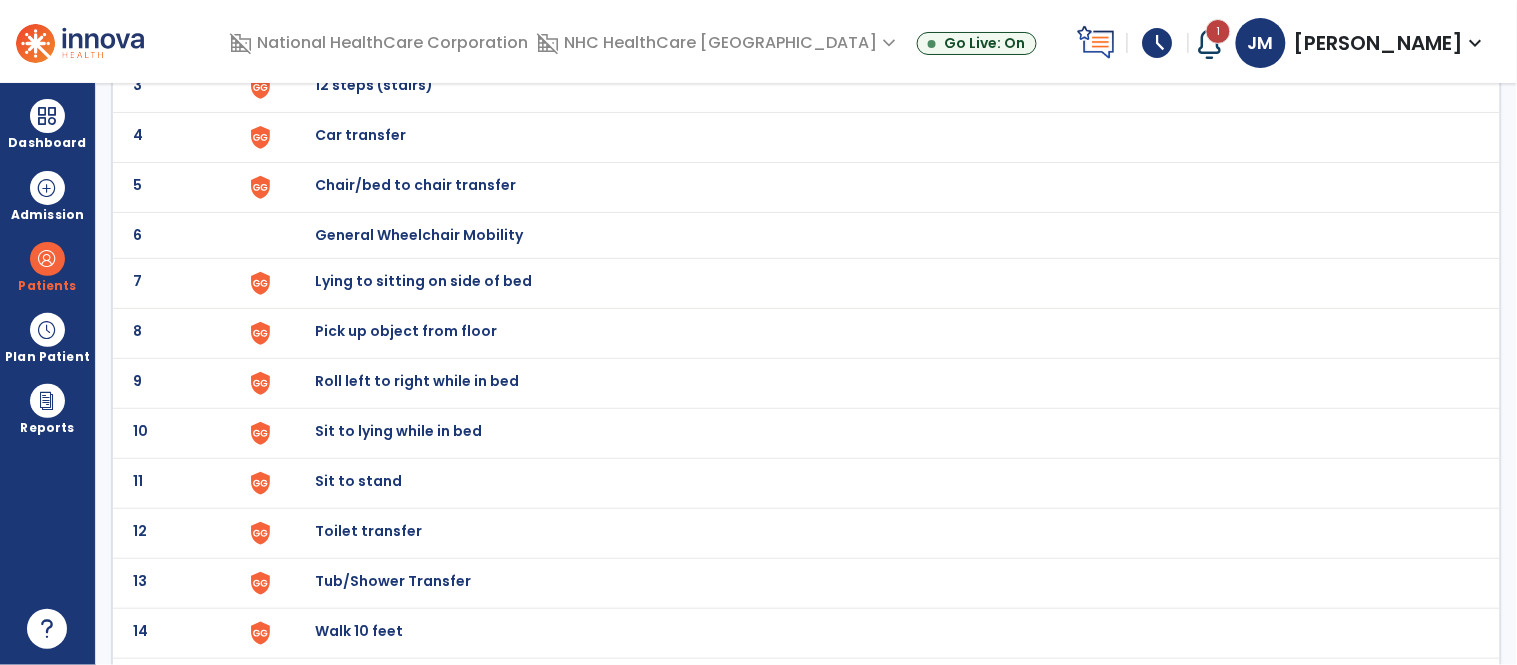 click on "Toilet transfer" at bounding box center (361, -15) 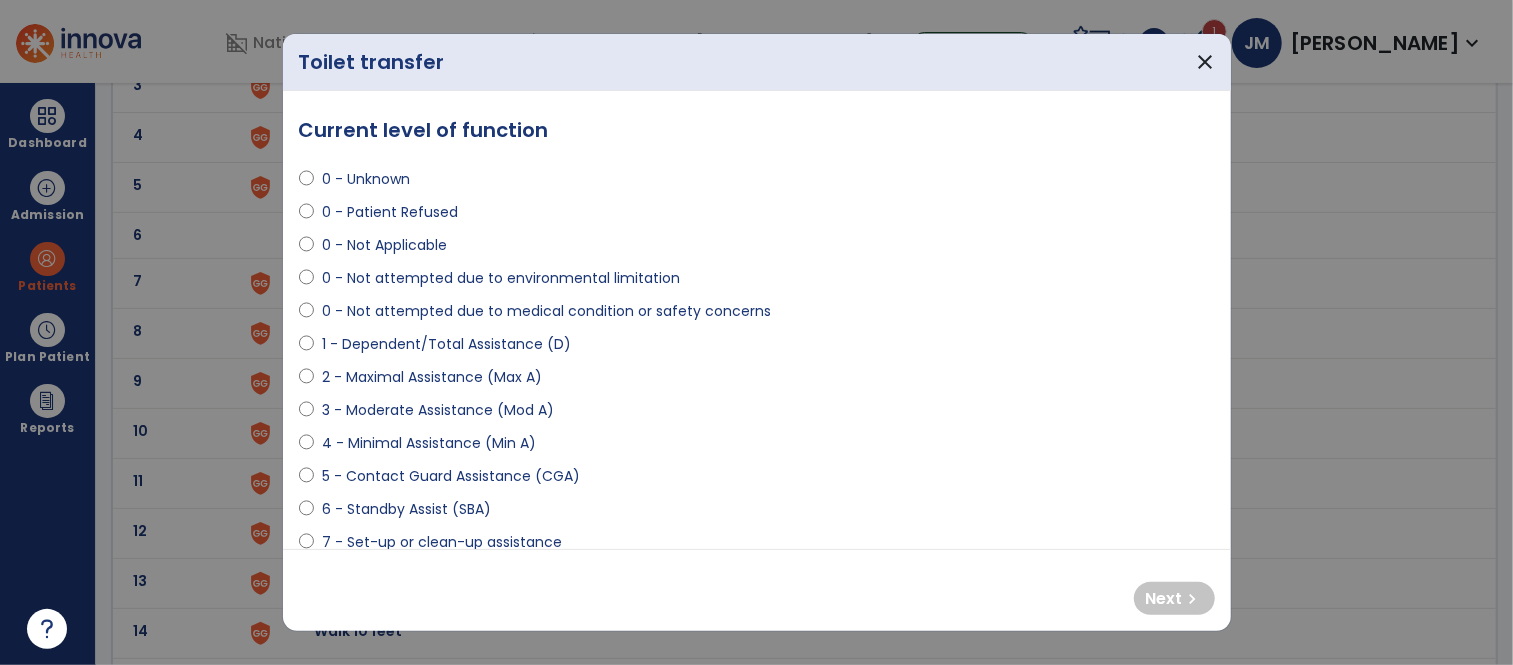 click on "3 - Moderate Assistance (Mod A)" at bounding box center (438, 410) 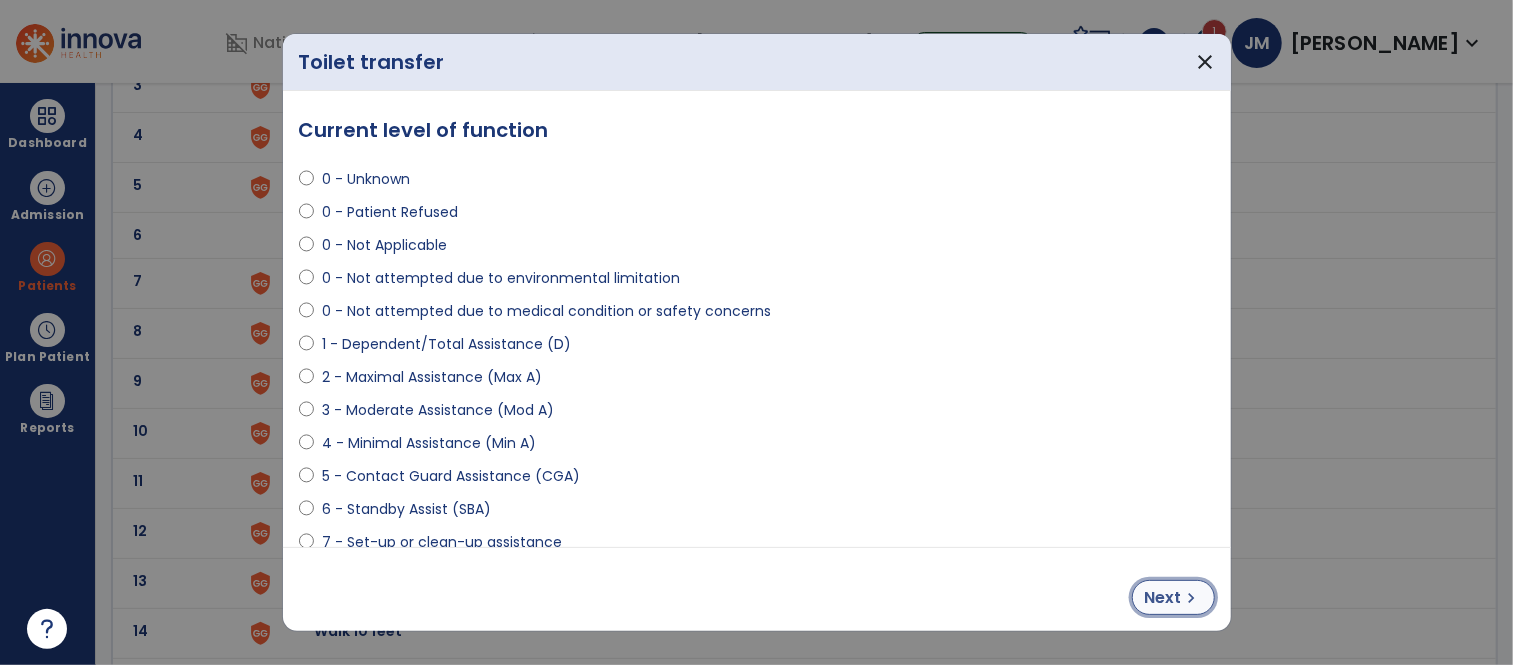 click on "Next" at bounding box center [1163, 598] 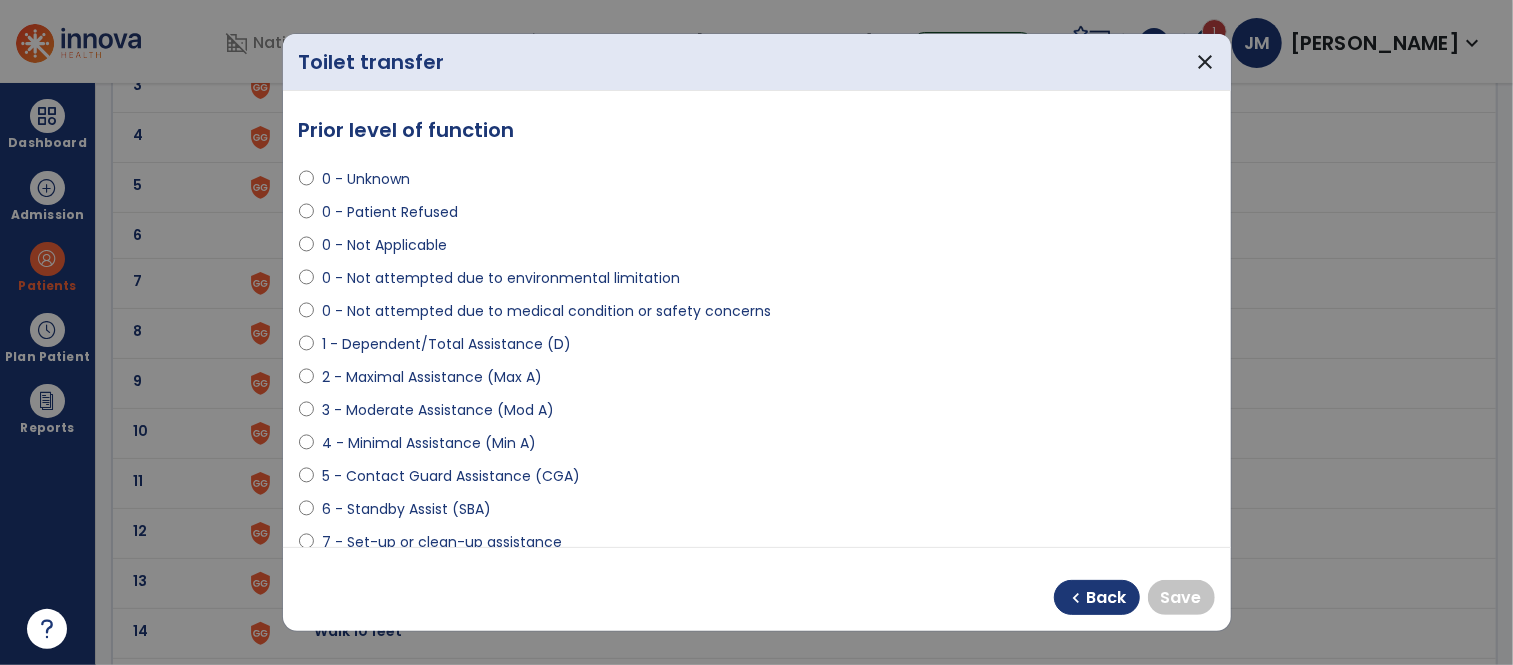 click on "0 - Unknown" at bounding box center [366, 179] 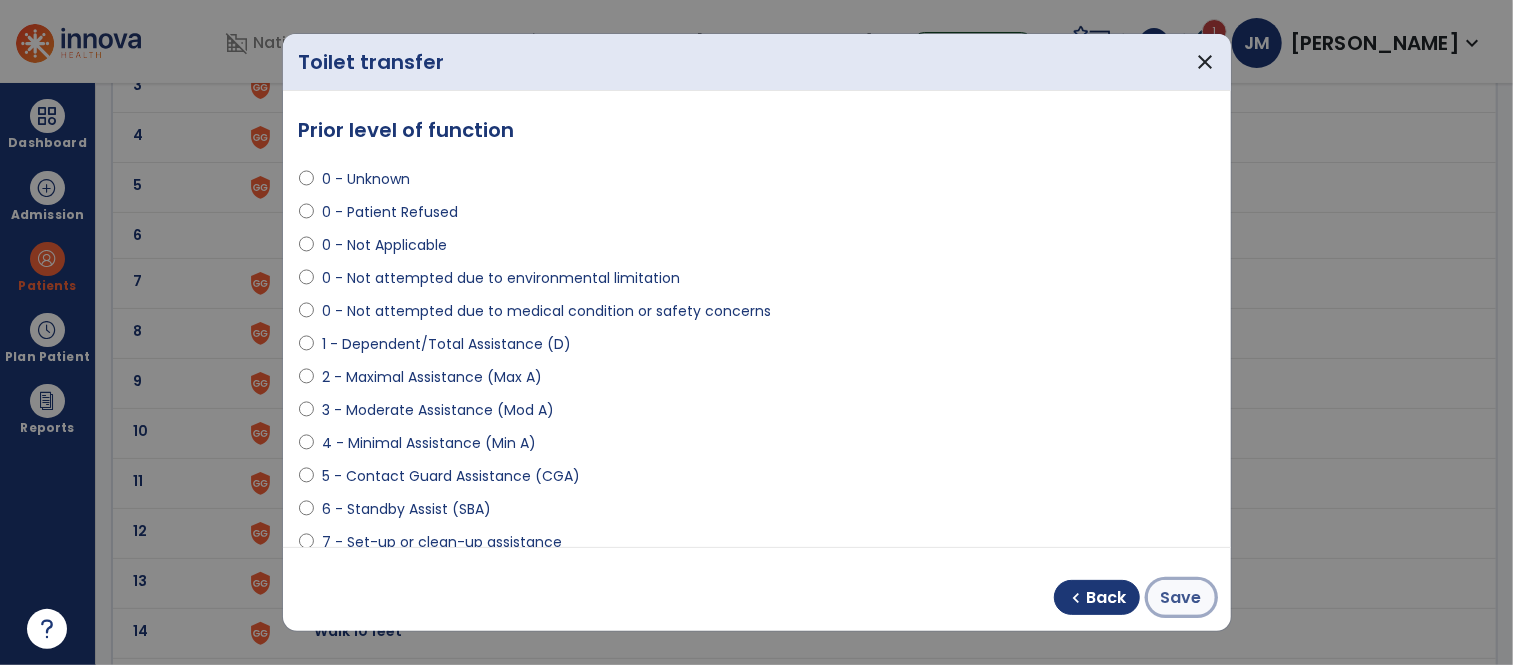 click on "Save" at bounding box center (1181, 598) 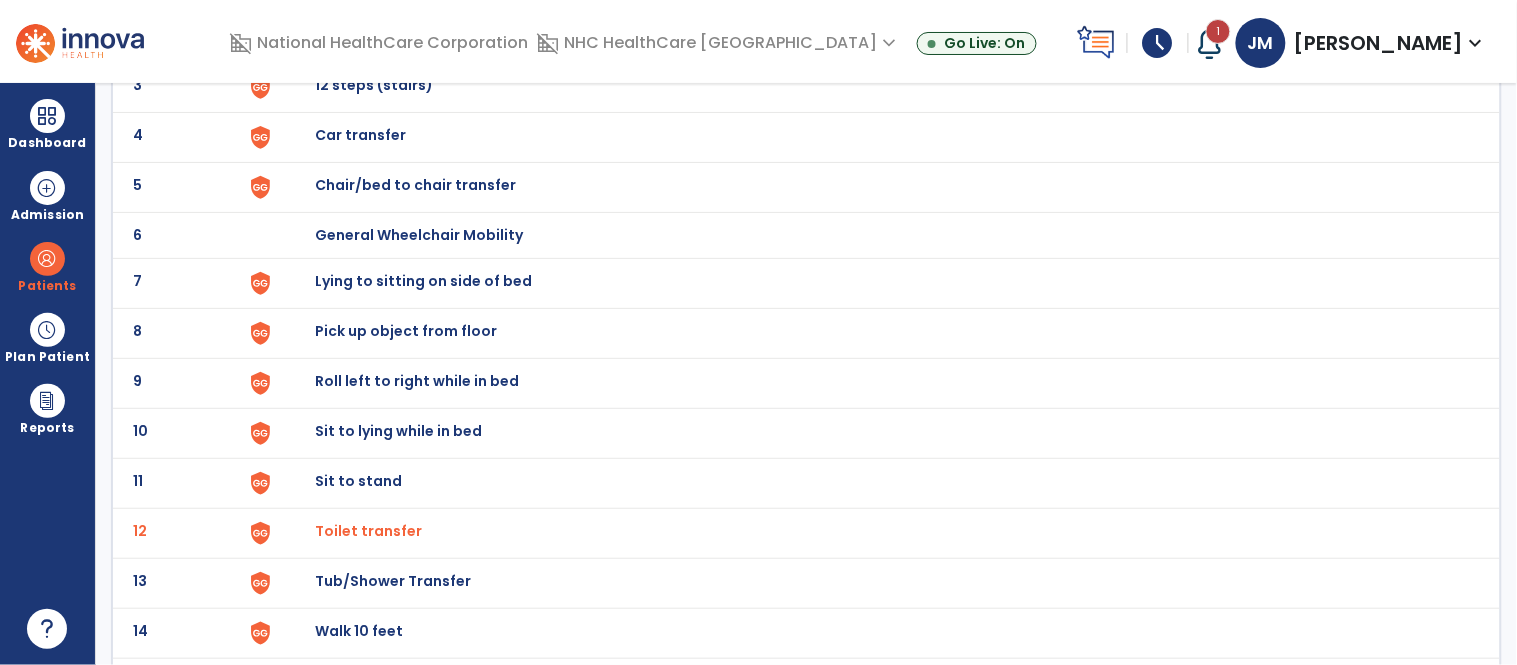 scroll, scrollTop: 0, scrollLeft: 0, axis: both 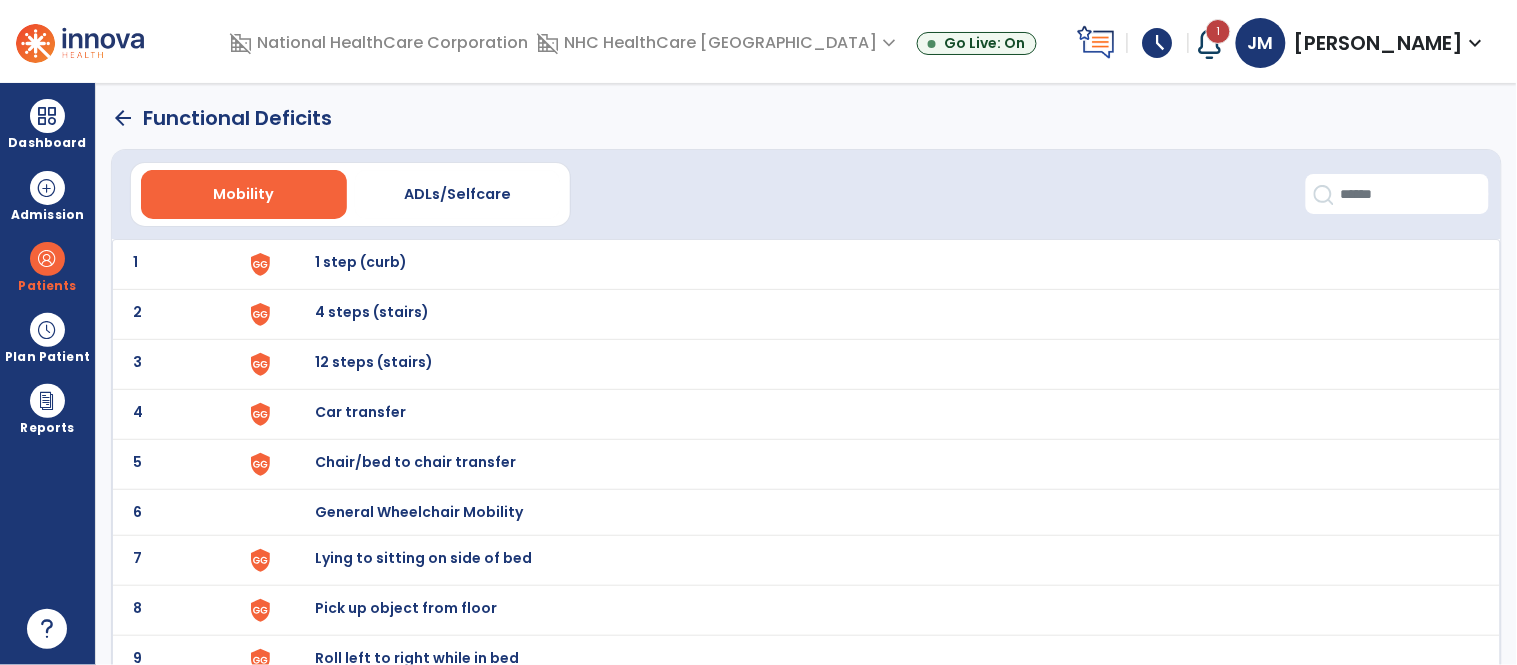 click on "arrow_back   Functional Deficits" 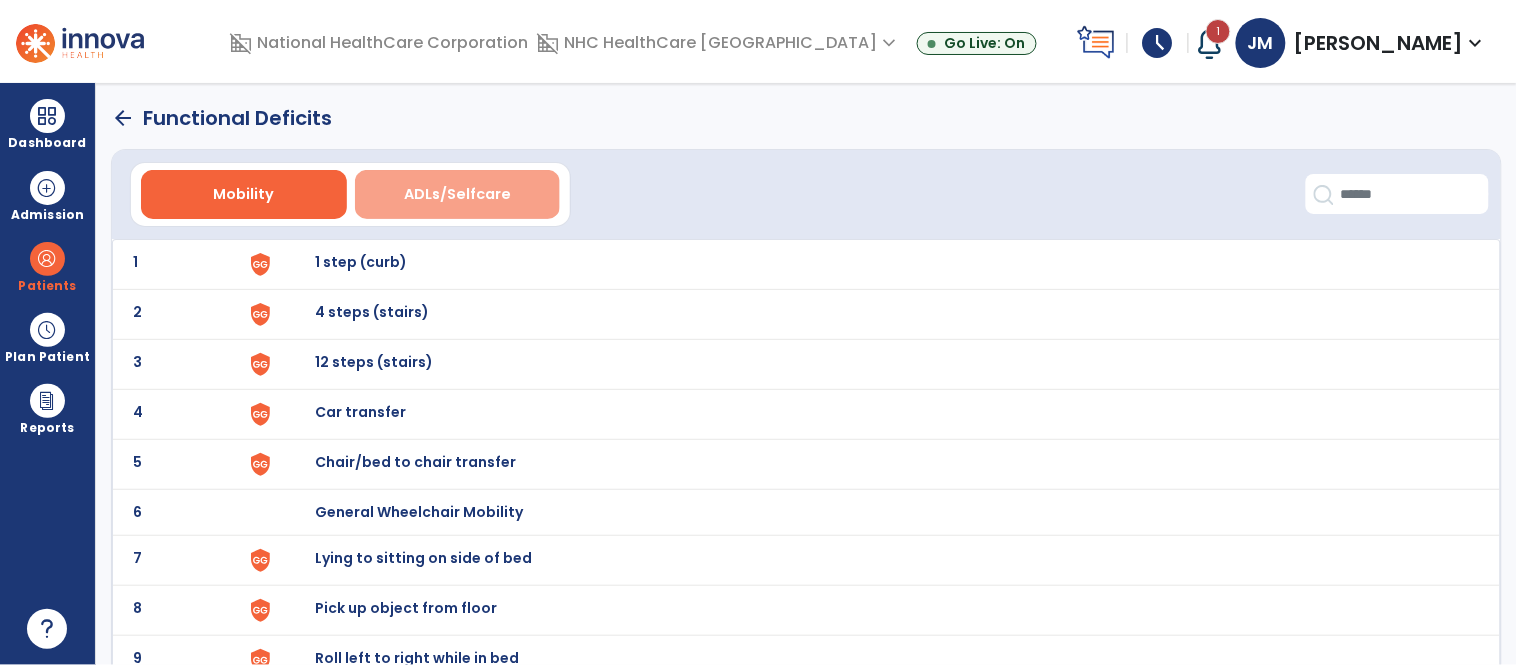 click on "ADLs/Selfcare" at bounding box center [458, 194] 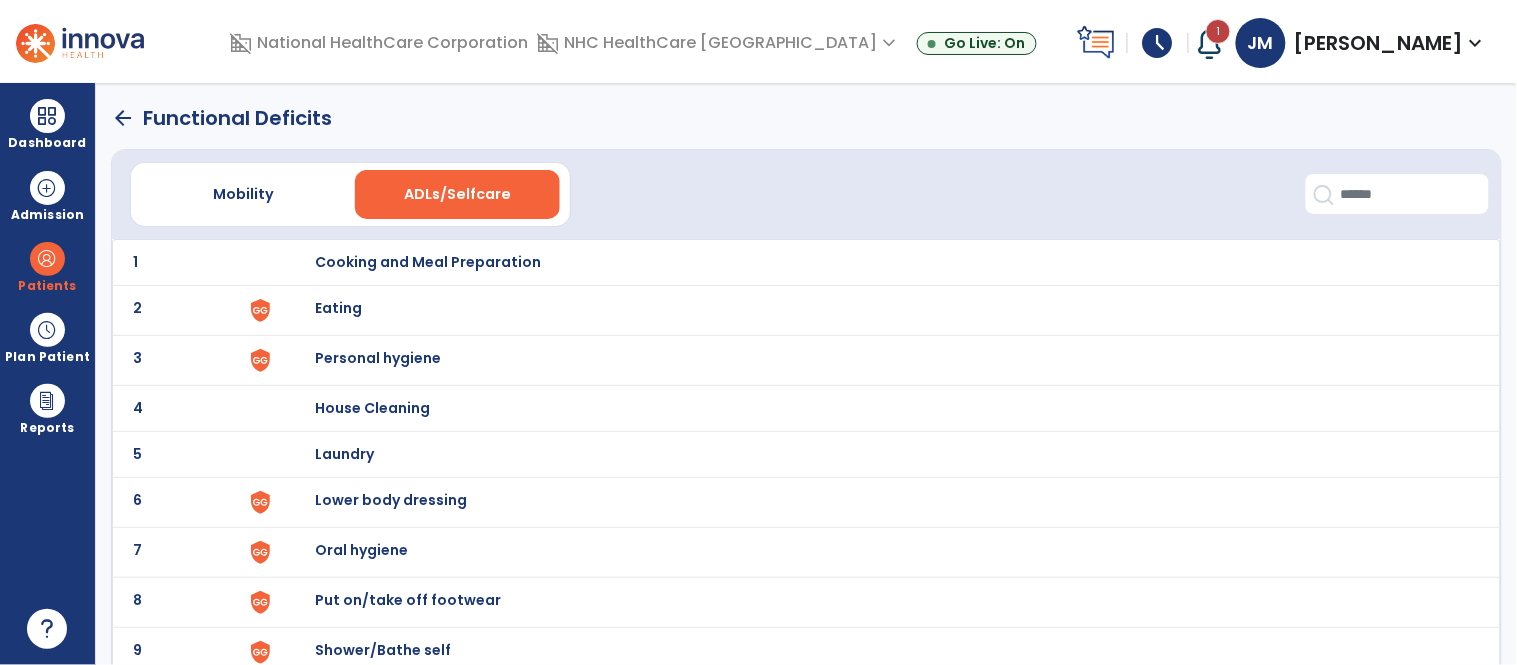 click on "Lower body dressing" at bounding box center [428, 262] 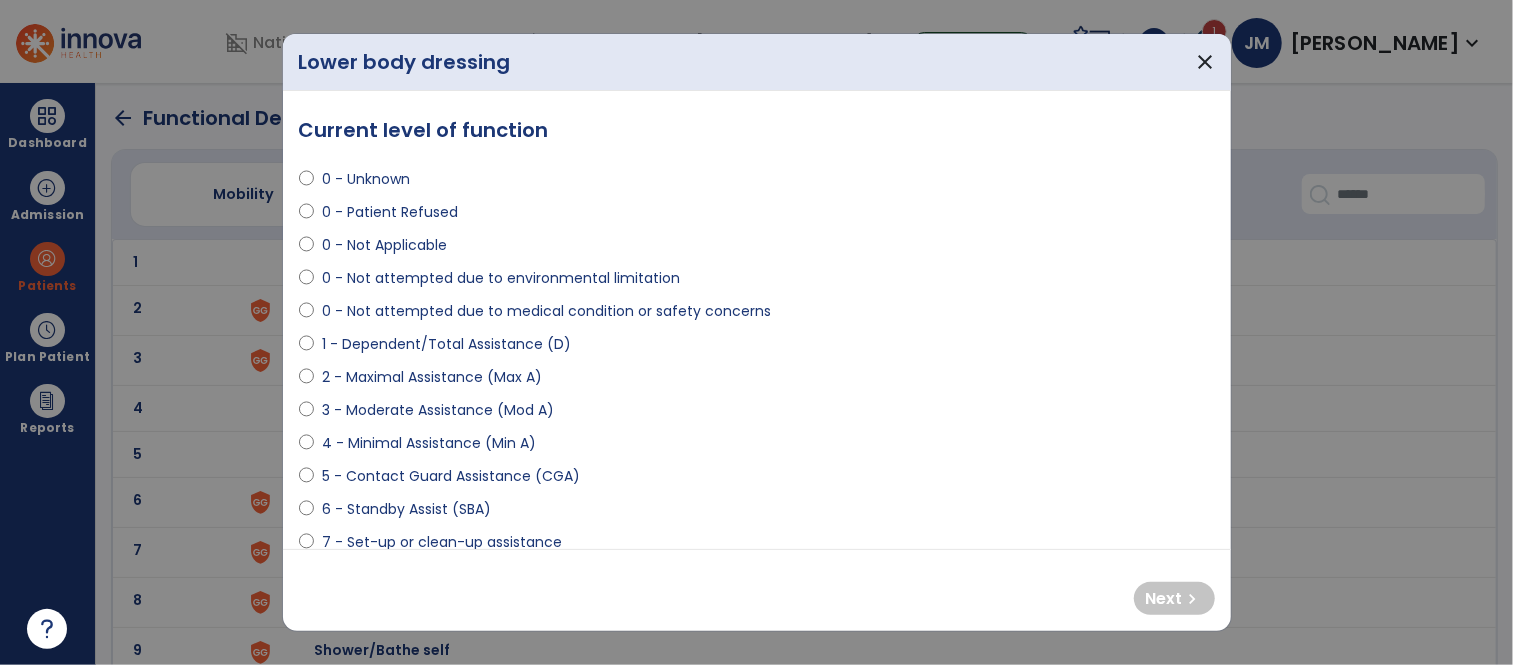 click on "2 - Maximal Assistance (Max A)" at bounding box center (432, 377) 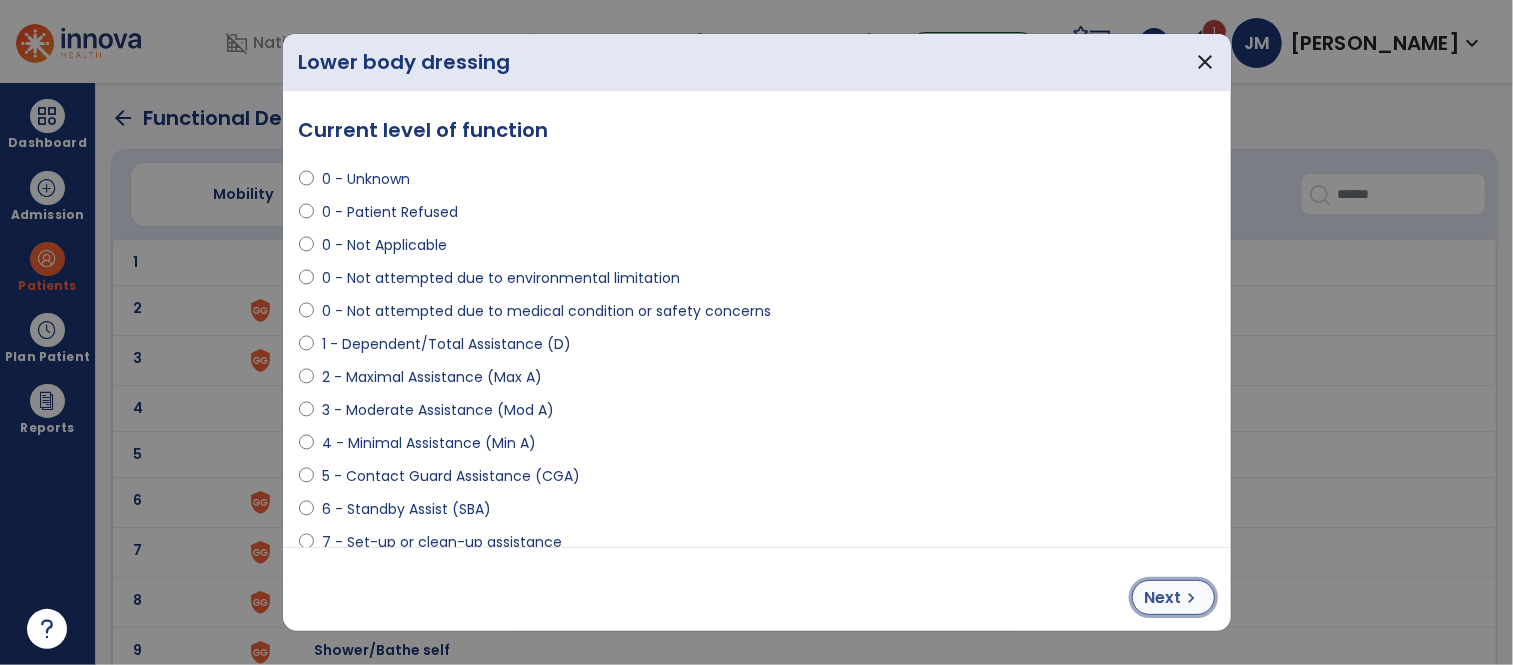 click on "Next" at bounding box center (1163, 598) 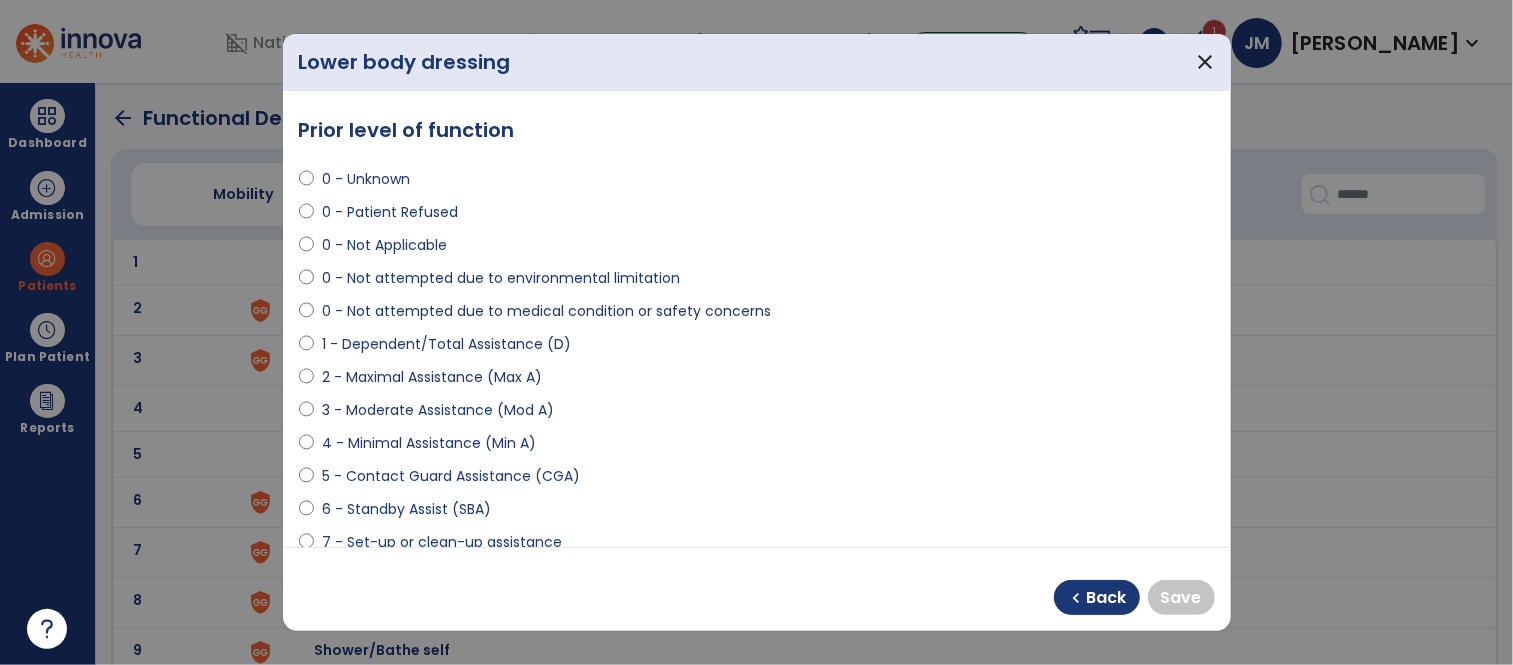 click on "0 - Unknown" at bounding box center [366, 179] 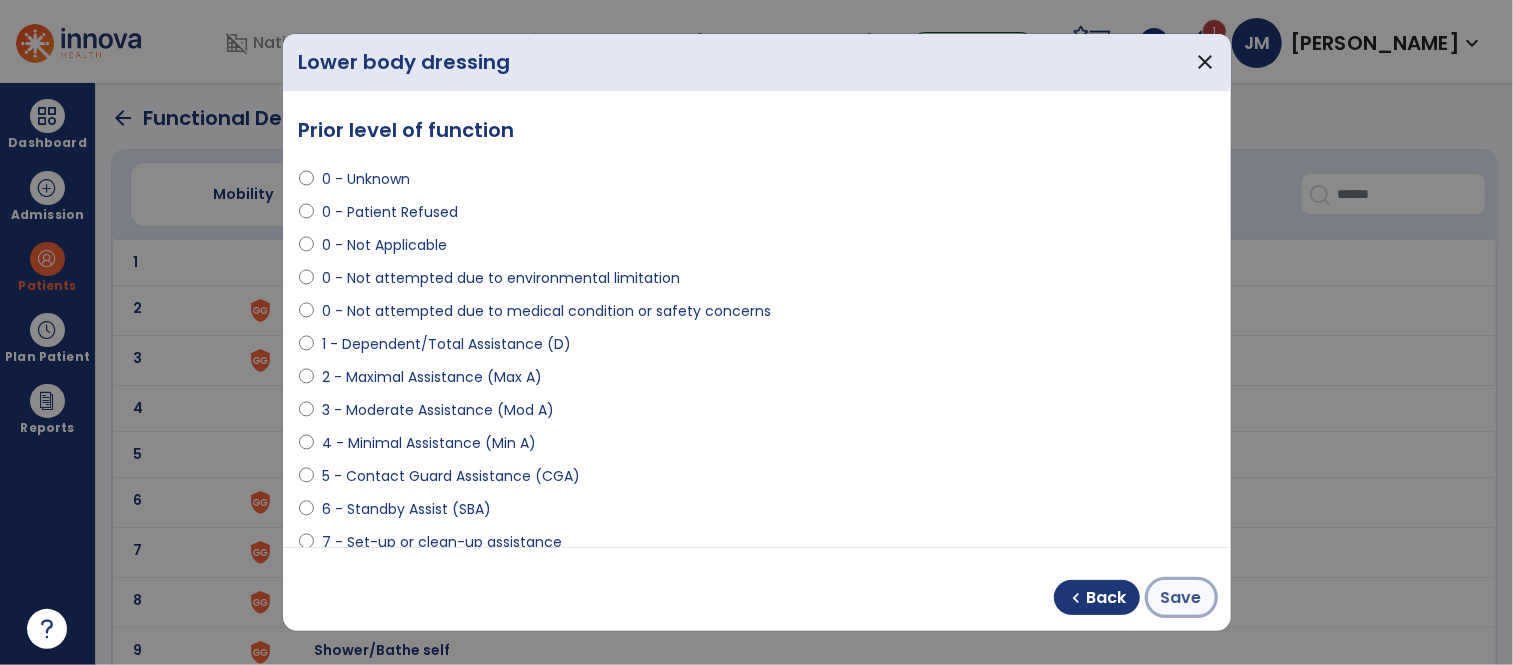 click on "Save" at bounding box center (1181, 598) 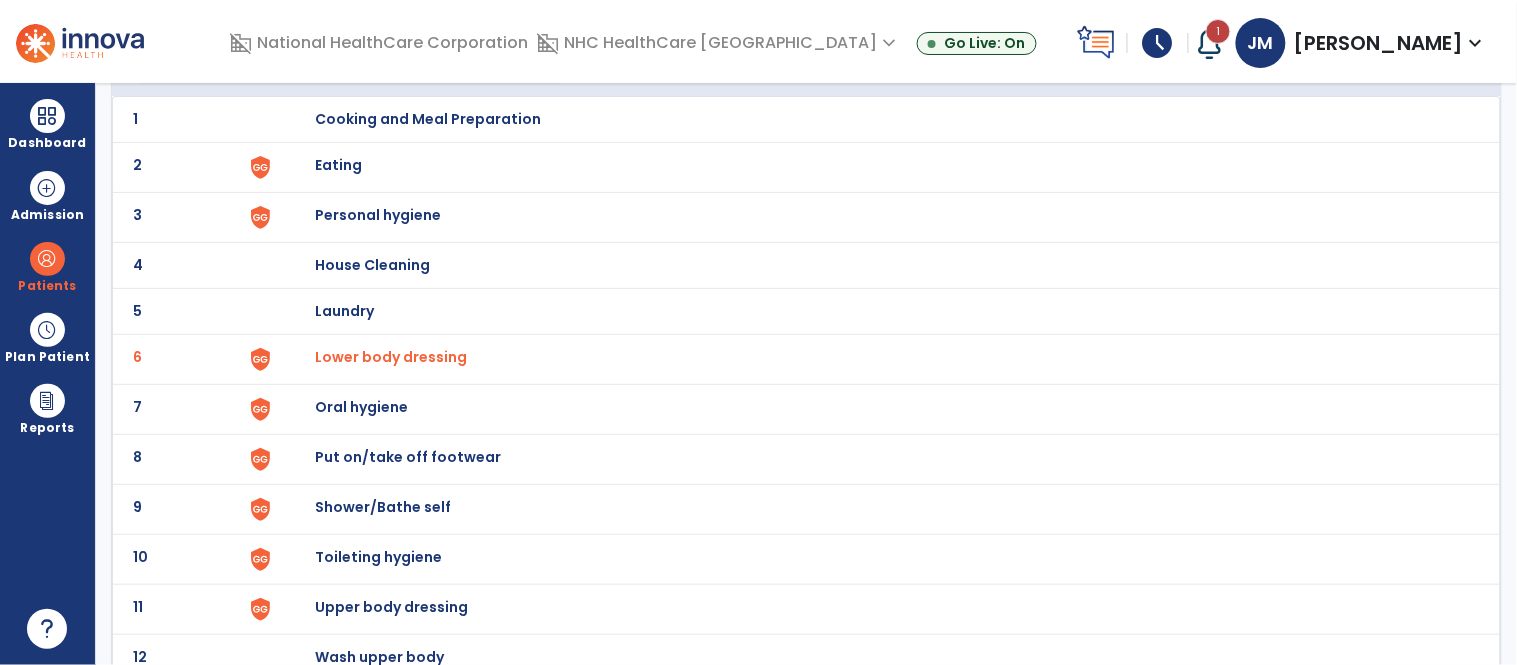 scroll, scrollTop: 147, scrollLeft: 0, axis: vertical 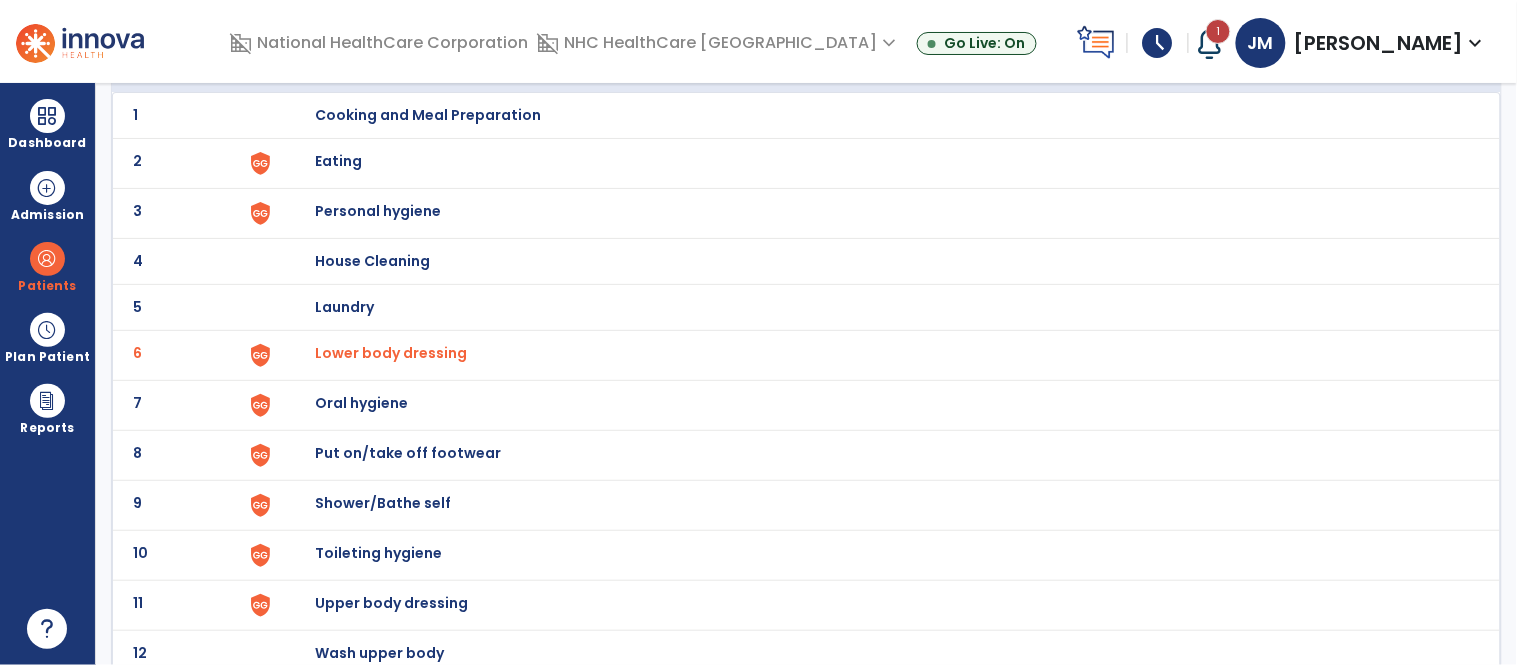 click on "Put on/take off footwear" at bounding box center [428, 115] 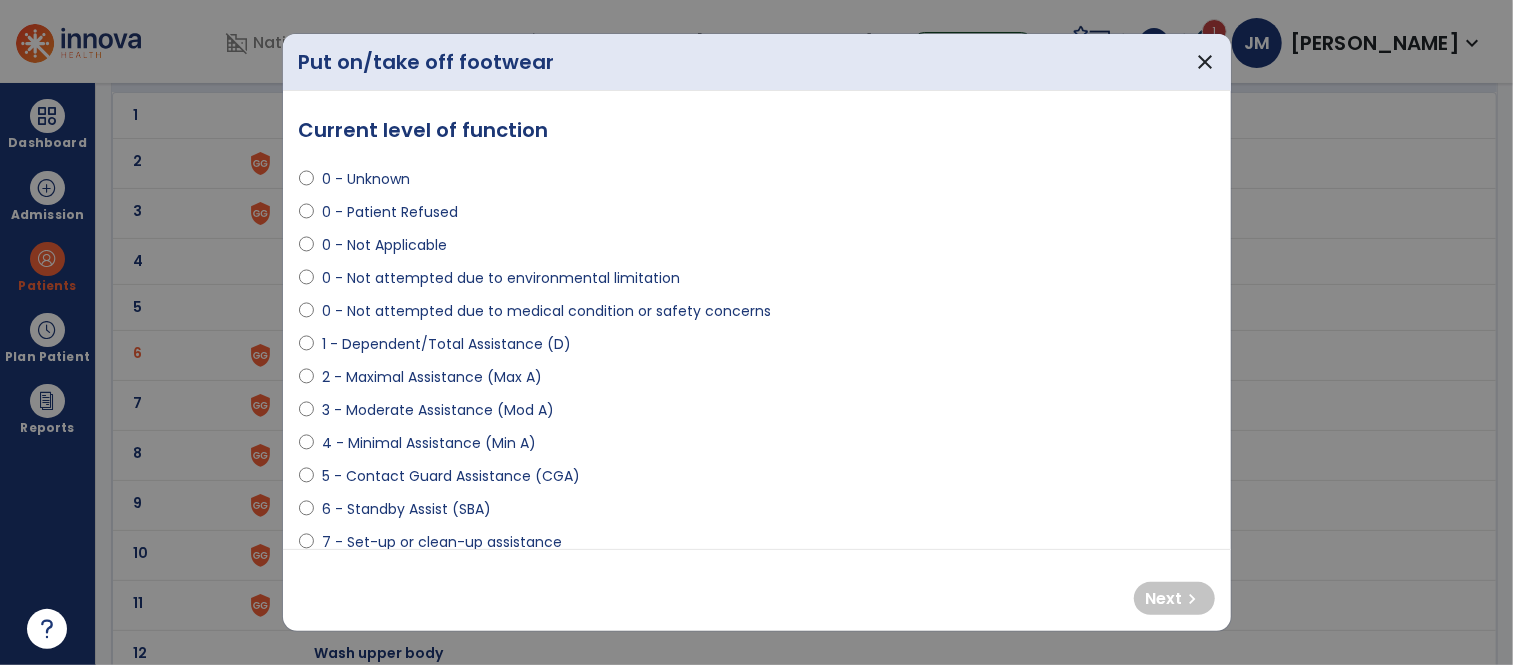 click on "2 - Maximal Assistance (Max A)" at bounding box center (432, 377) 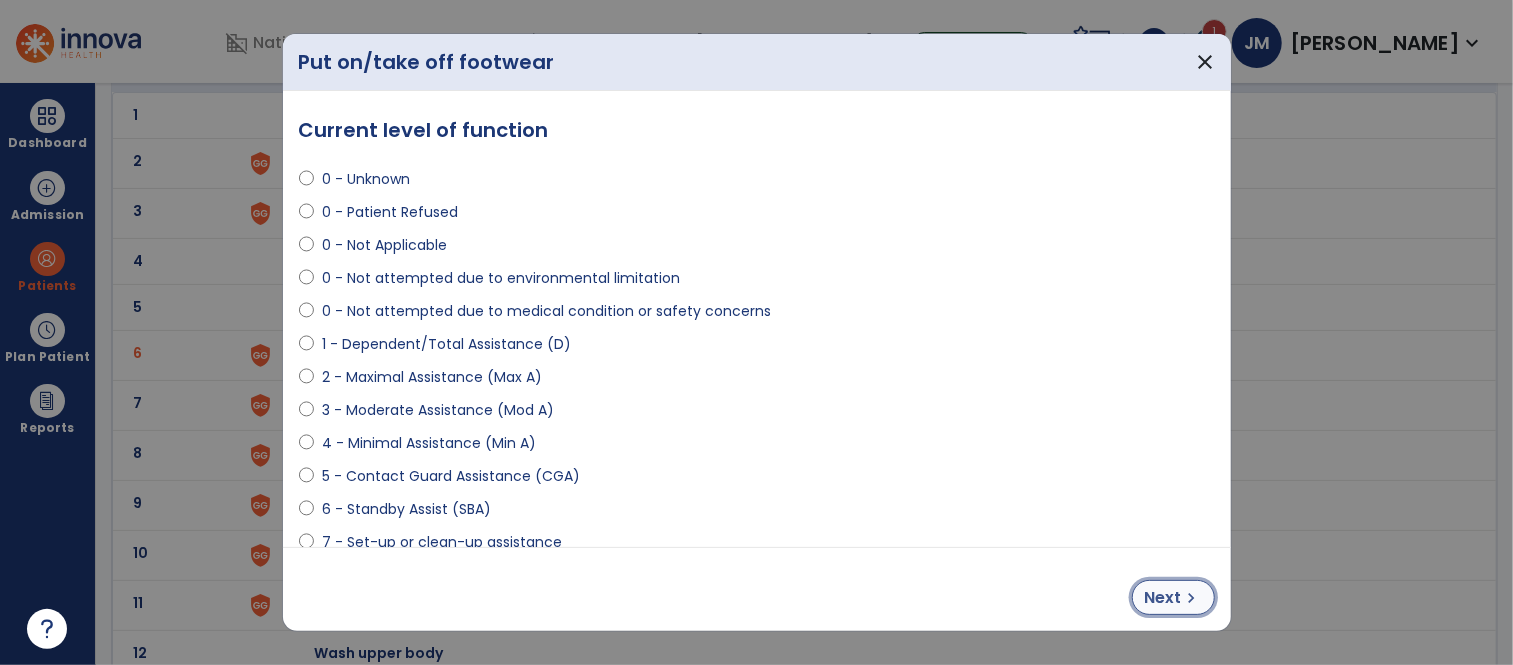 click on "Next  chevron_right" at bounding box center [1173, 597] 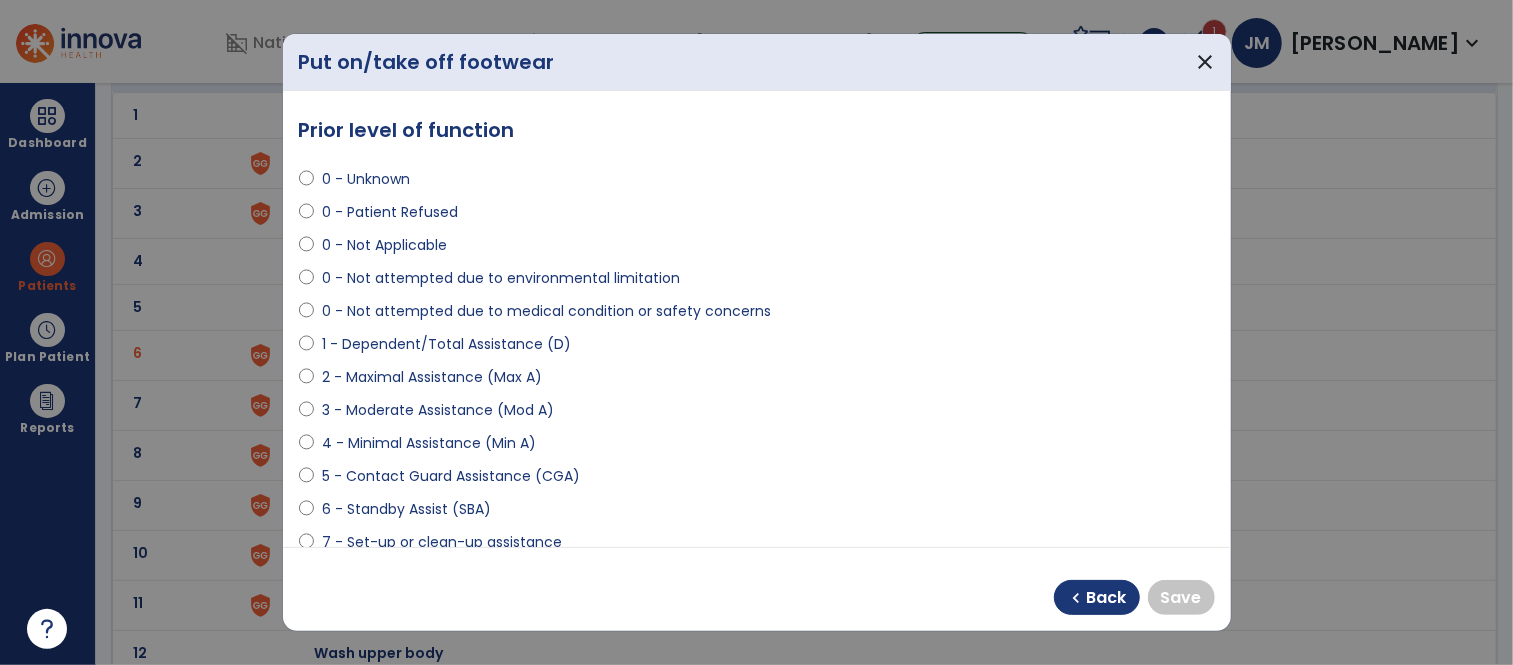 click on "0 - Unknown" at bounding box center (366, 179) 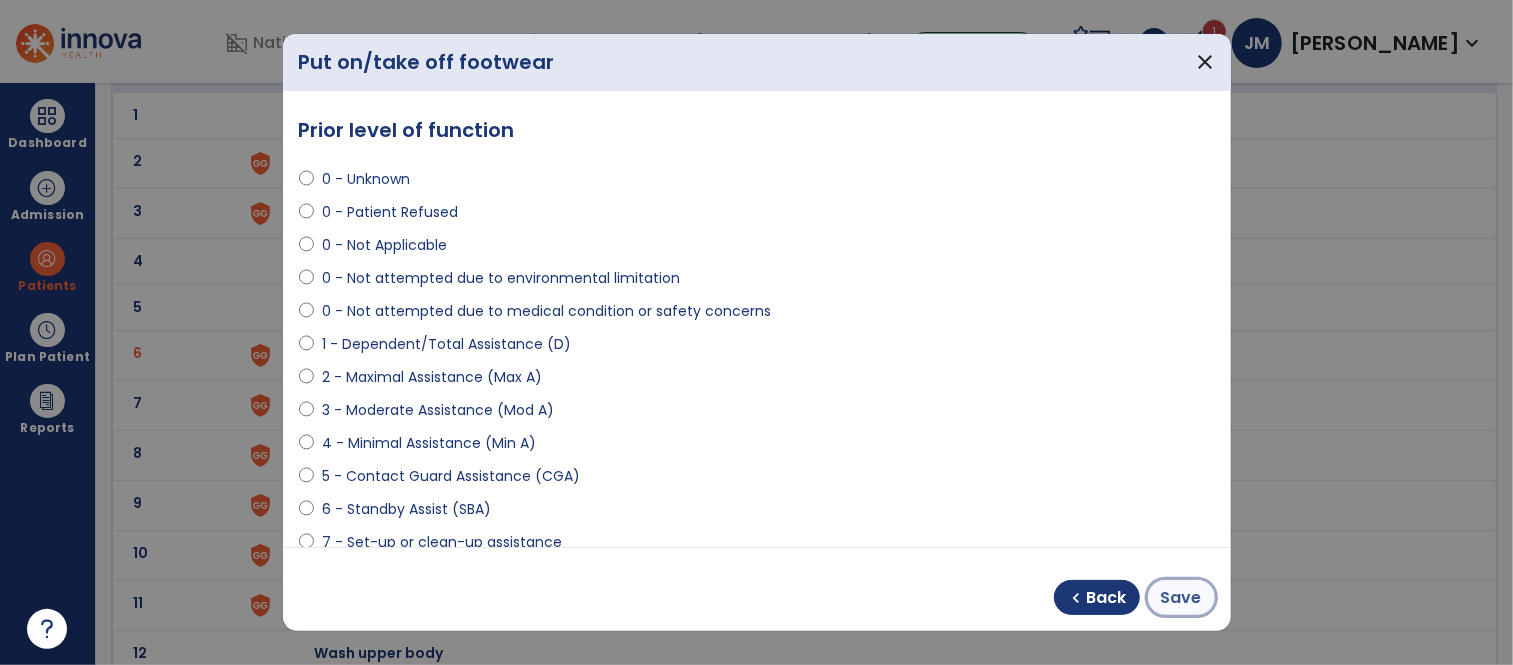 click on "Save" at bounding box center [1181, 598] 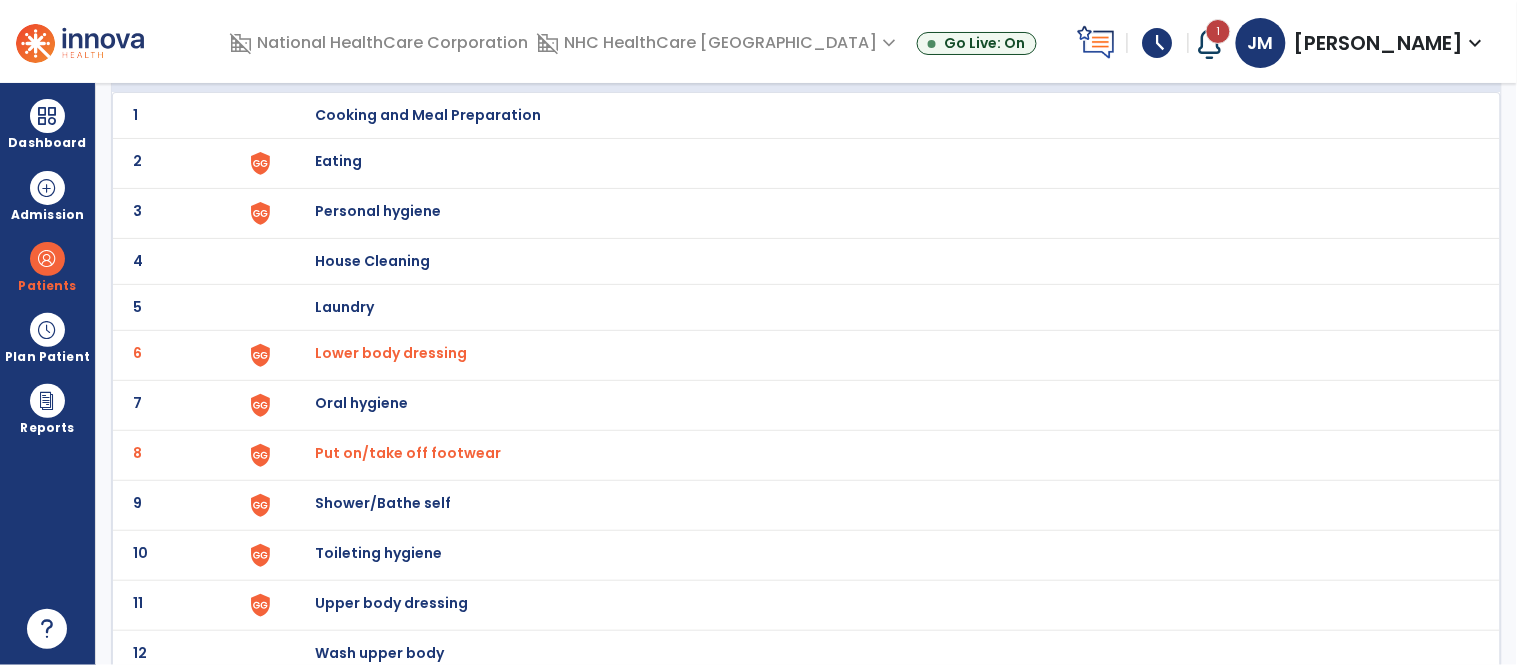 scroll, scrollTop: 206, scrollLeft: 0, axis: vertical 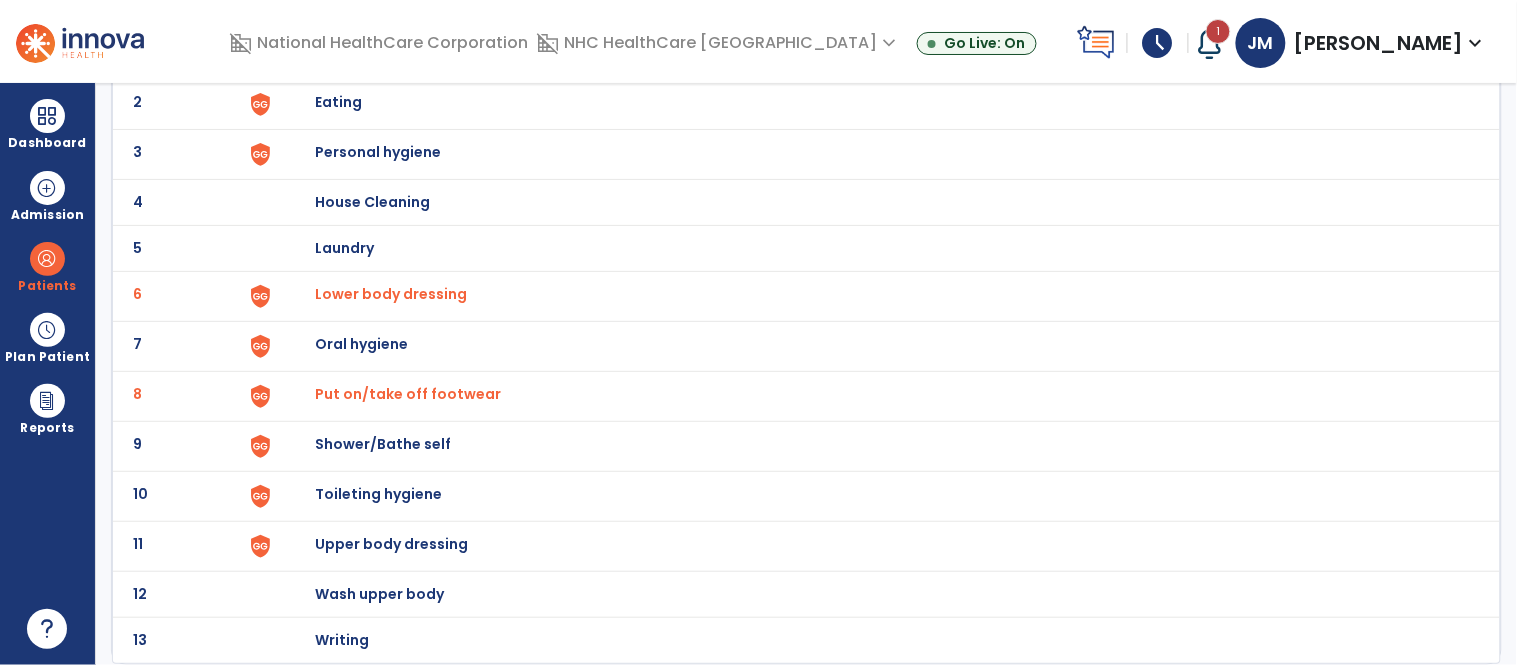 click on "Toileting hygiene" at bounding box center (428, 56) 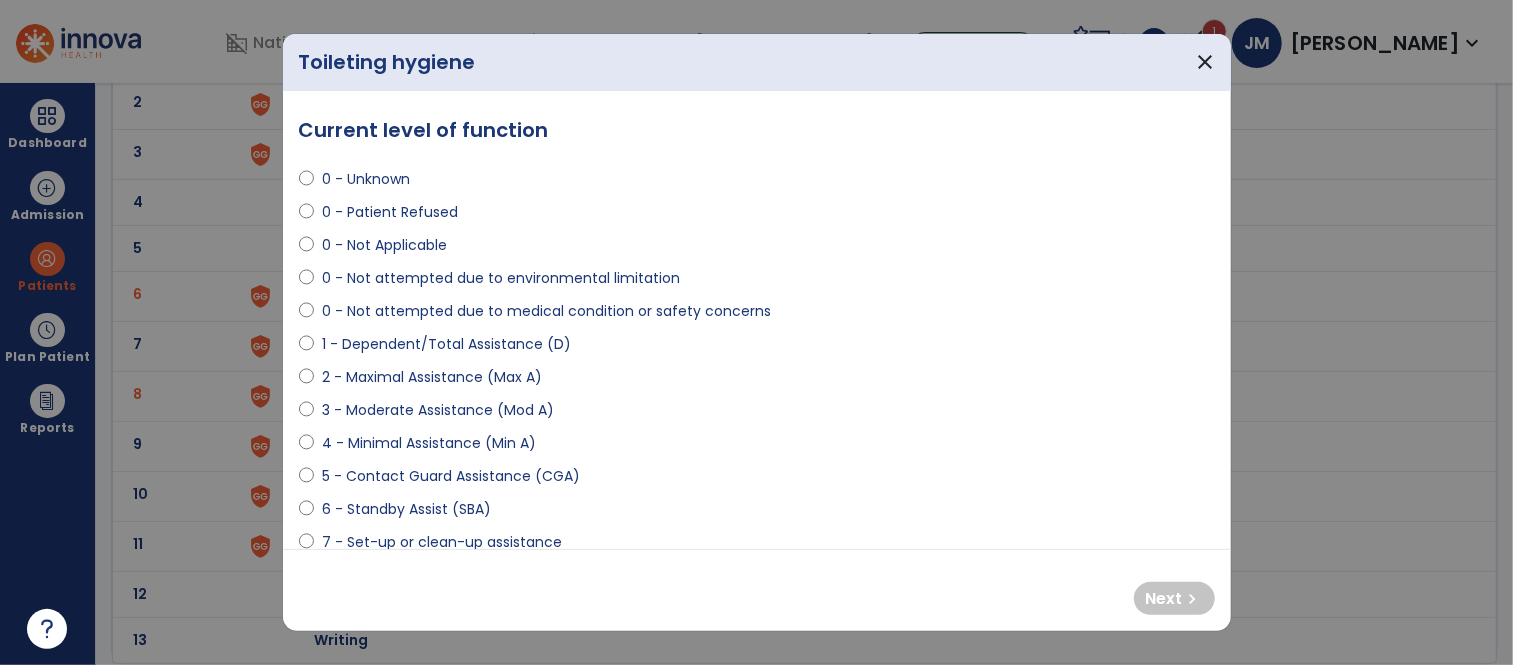 click on "2 - Maximal Assistance (Max A)" at bounding box center (432, 377) 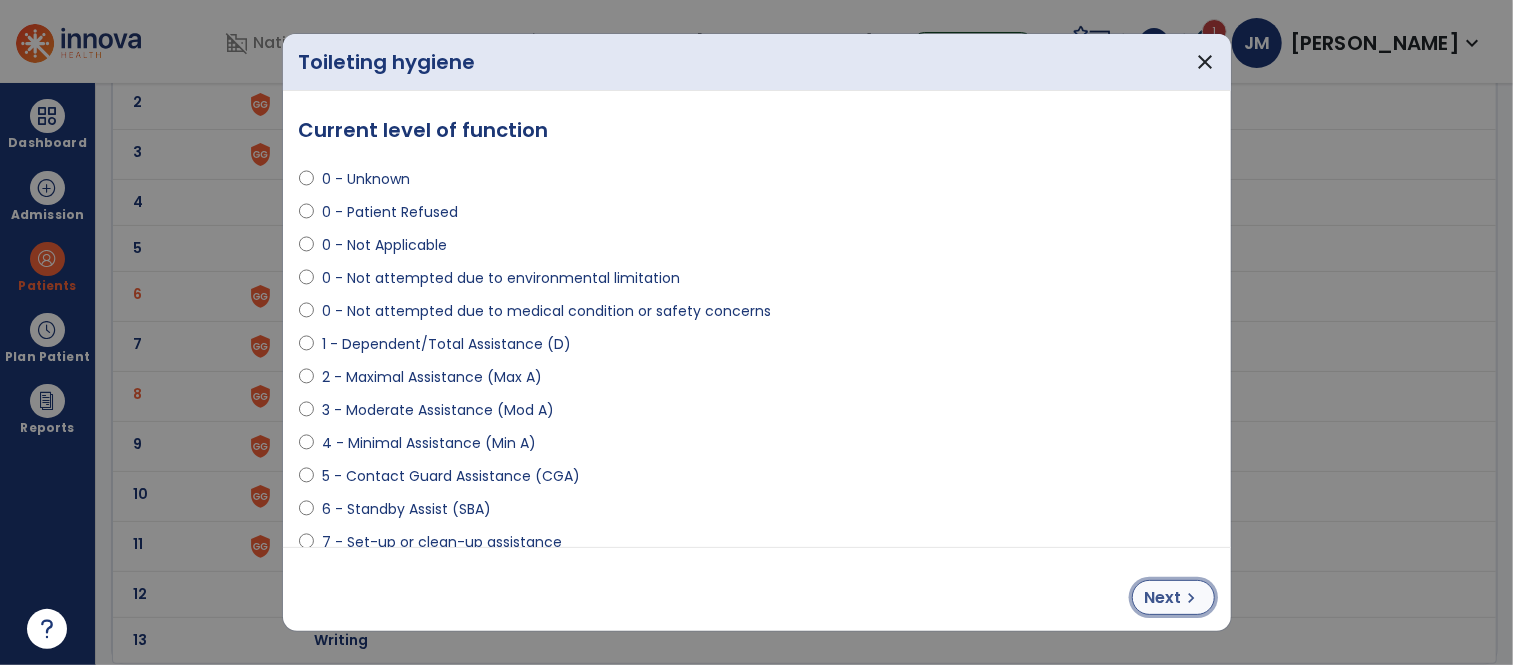 click on "Next" at bounding box center [1163, 598] 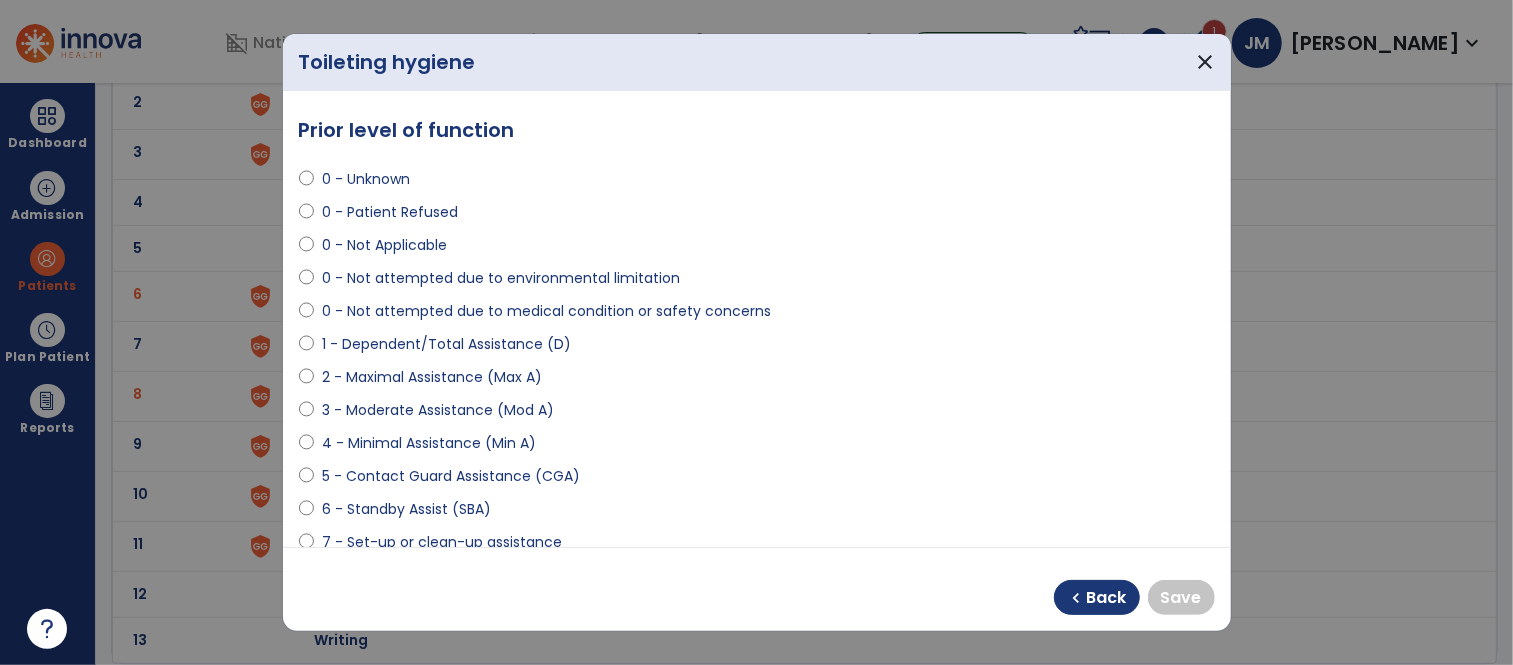 click on "0 - Unknown" at bounding box center [366, 179] 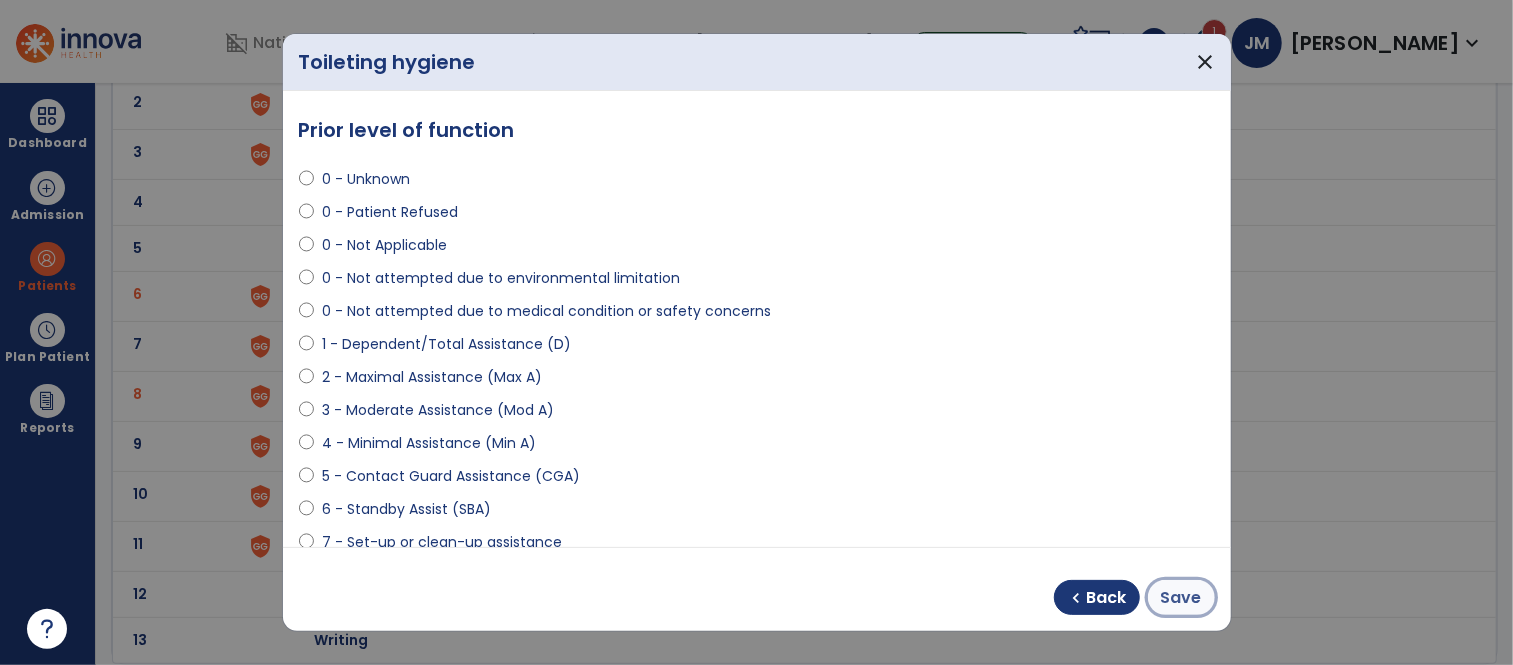 click on "Save" at bounding box center (1181, 598) 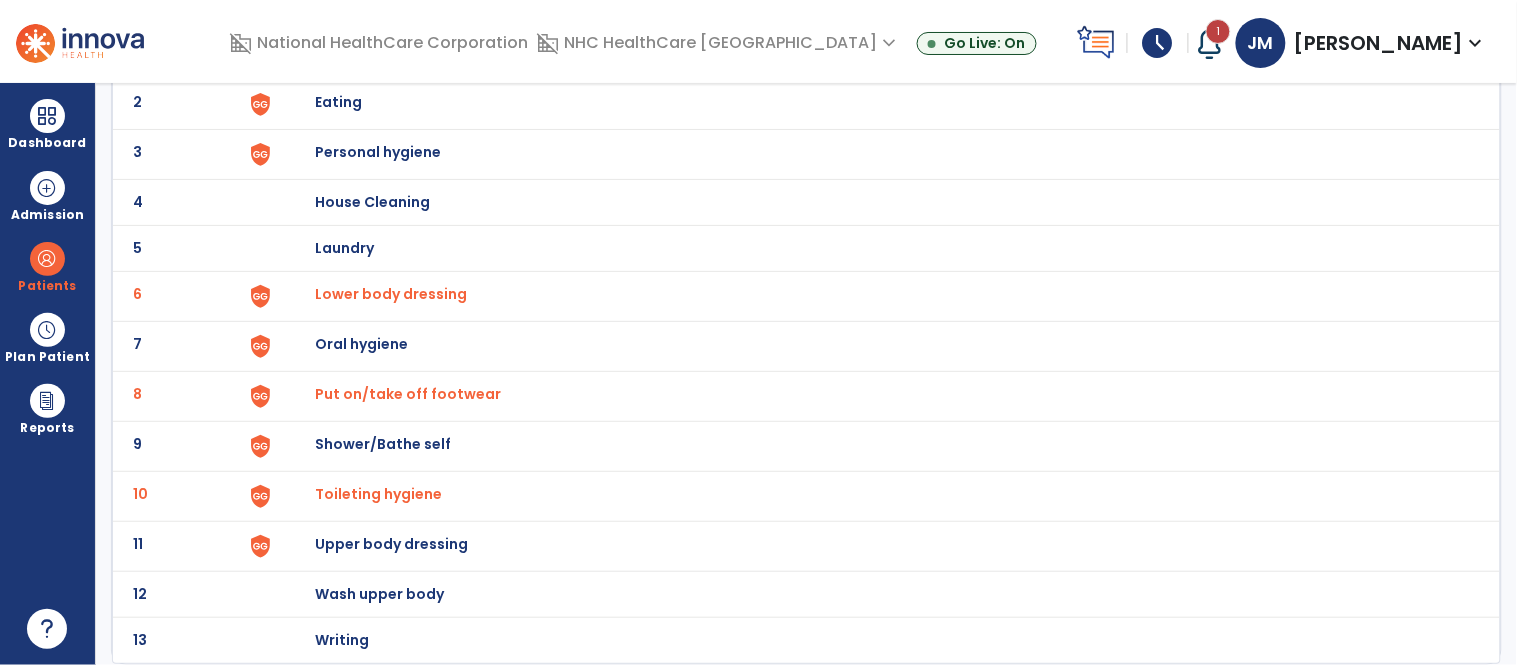 click on "Upper body dressing" at bounding box center [428, 56] 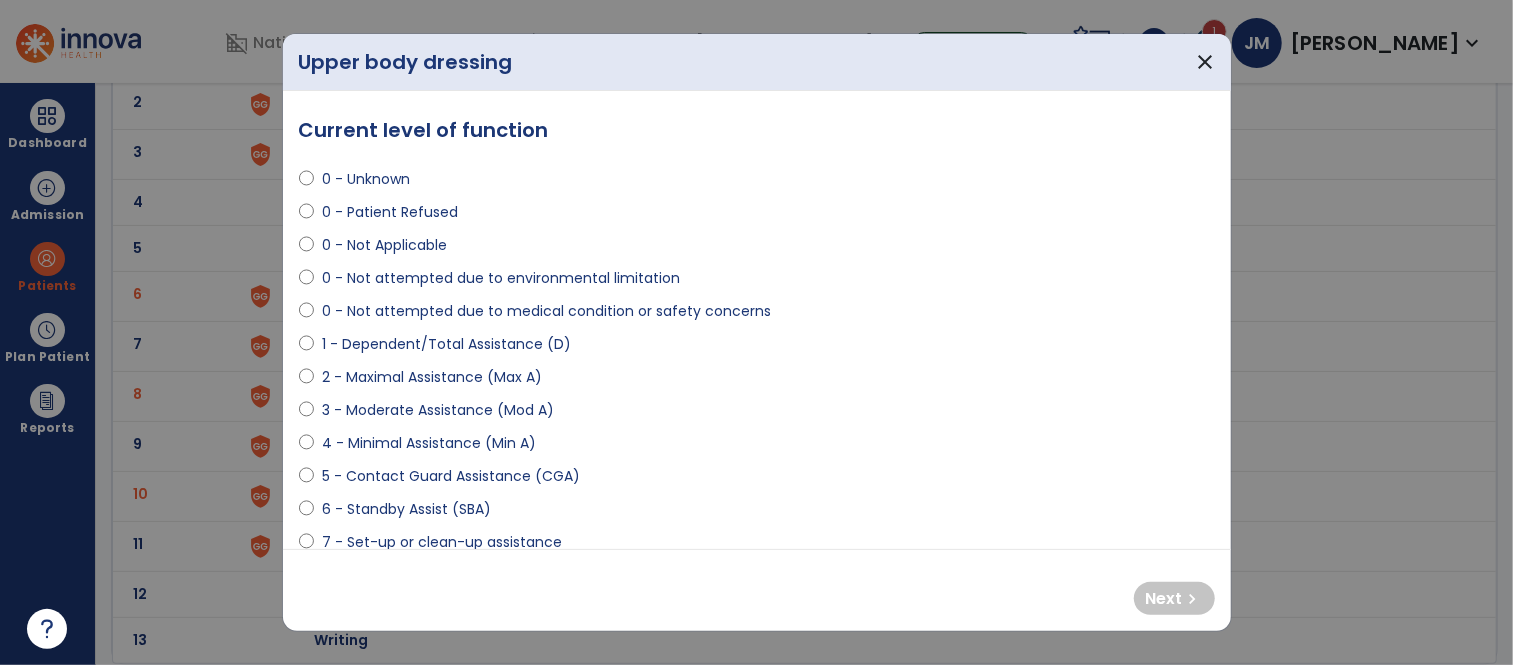 click on "4 - Minimal Assistance (Min A)" at bounding box center [429, 443] 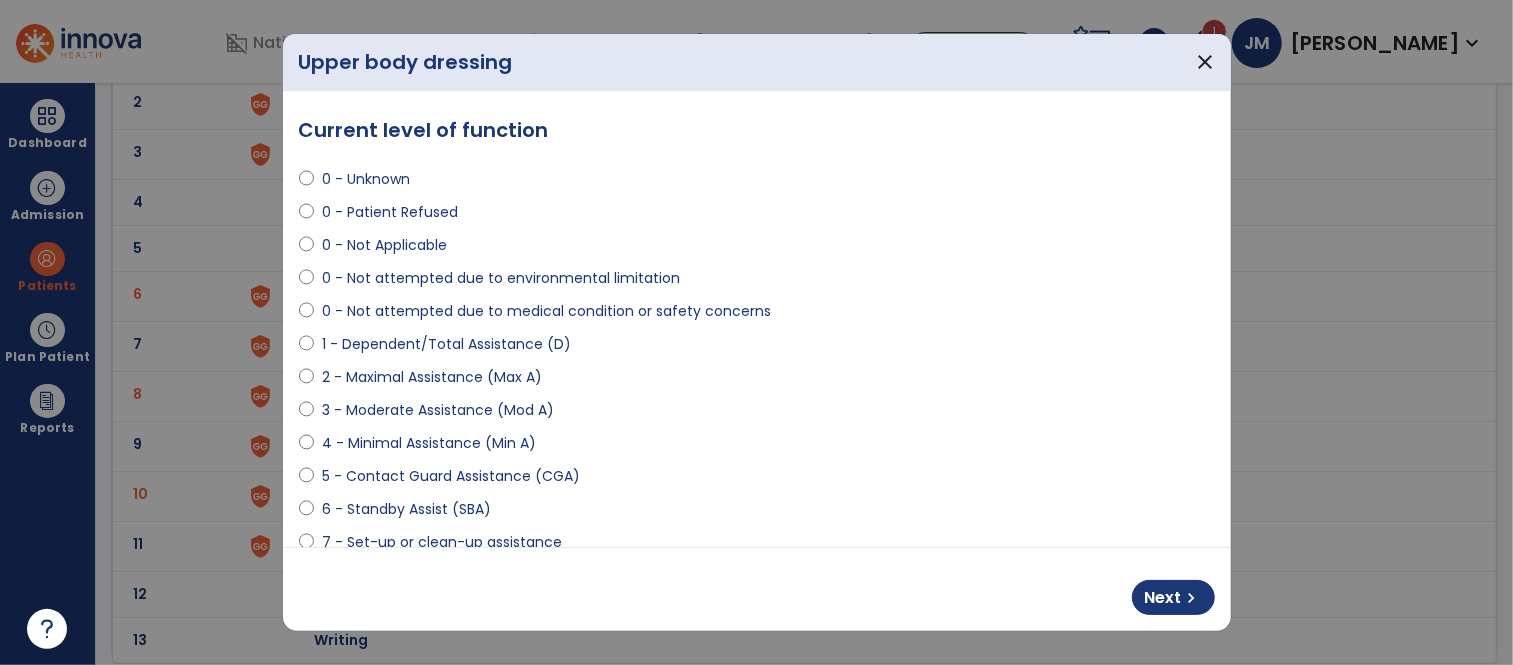 click on "3 - Moderate Assistance (Mod A)" at bounding box center [438, 410] 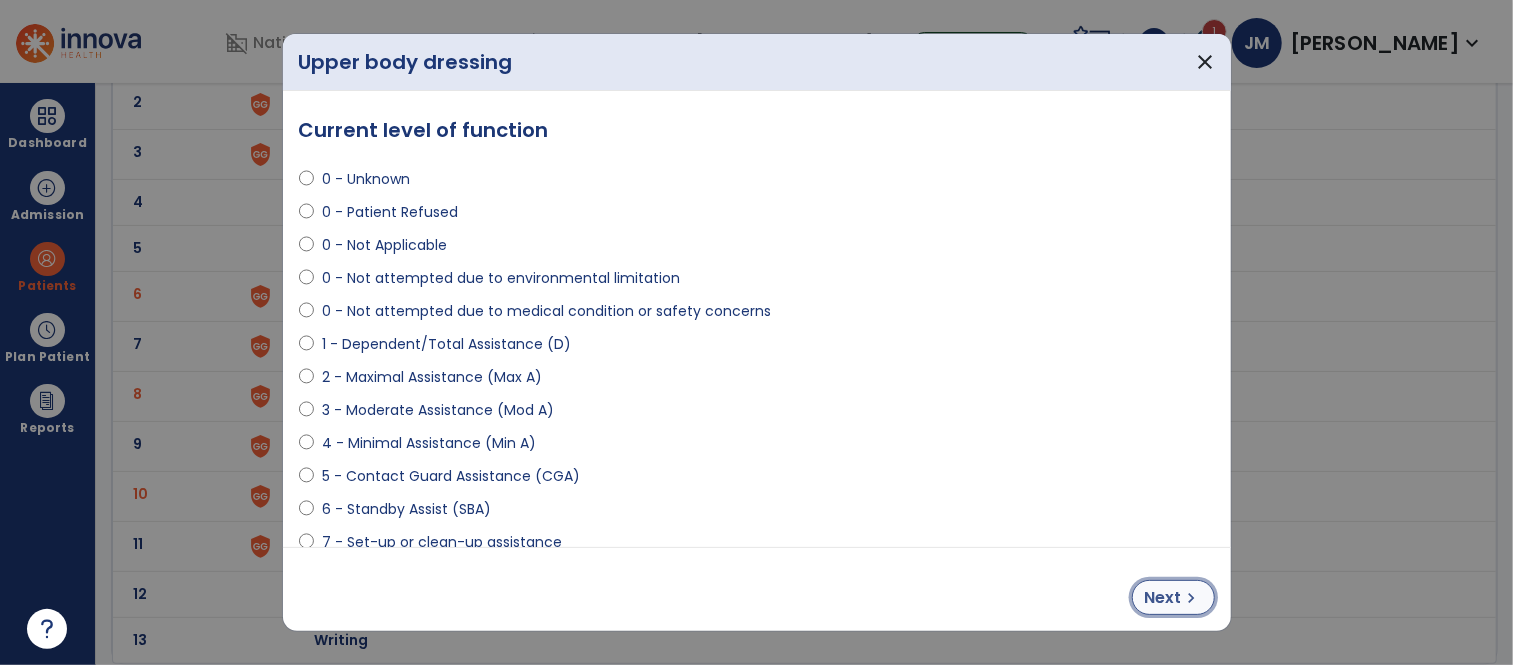 click on "Next" at bounding box center (1163, 598) 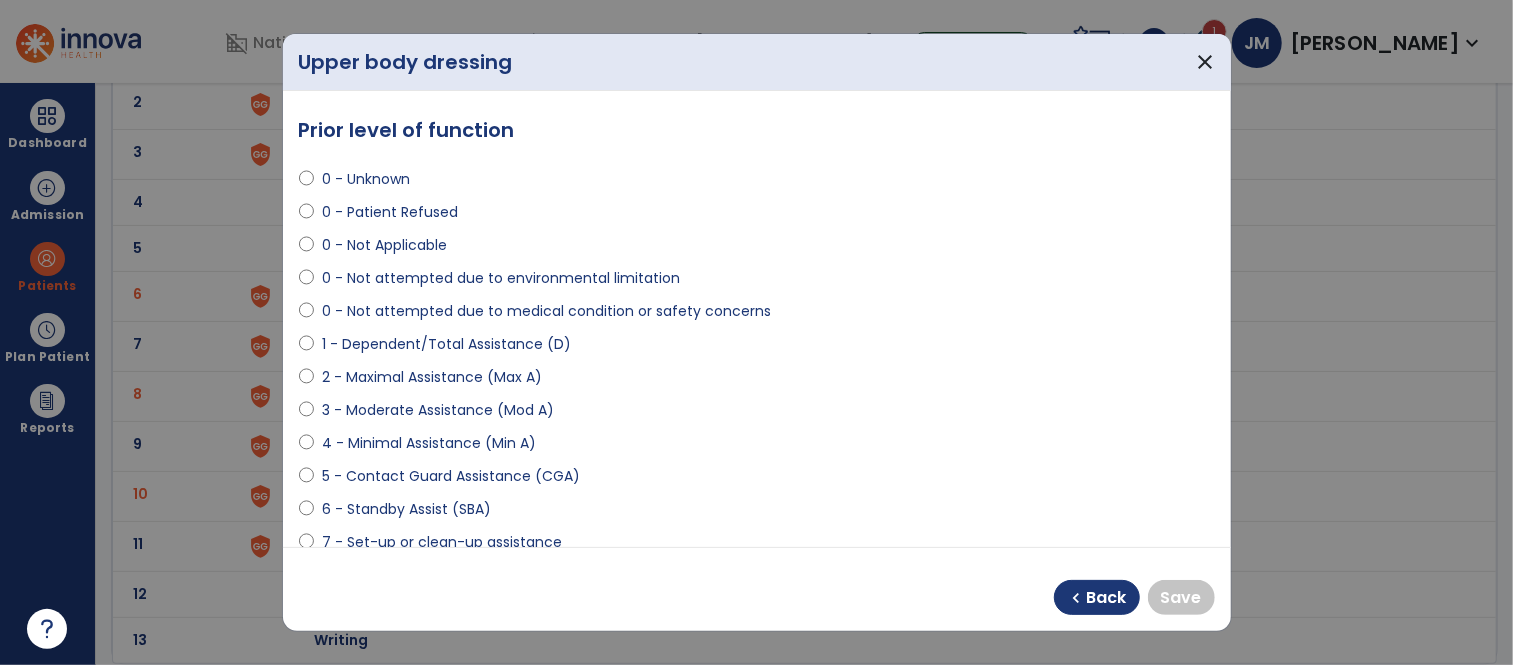 click on "0 - Unknown" at bounding box center [366, 179] 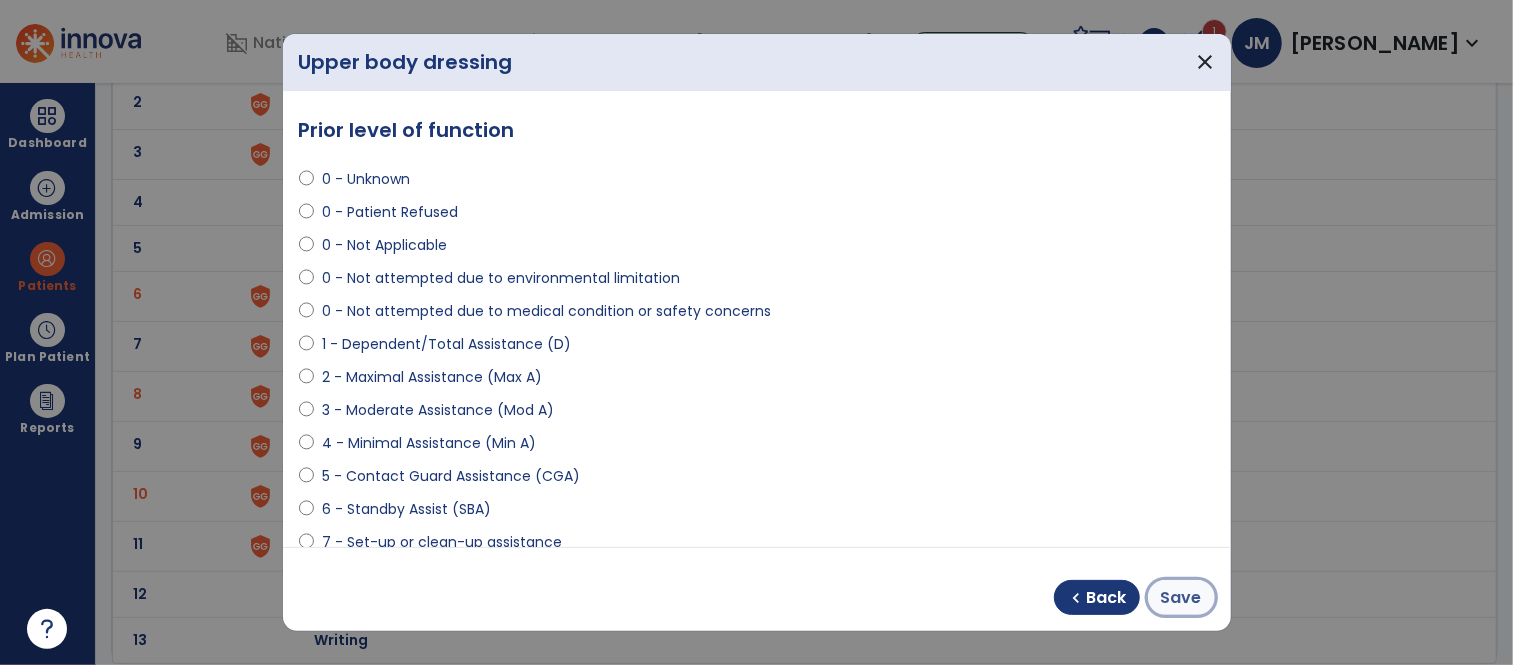 click on "Save" at bounding box center (1181, 598) 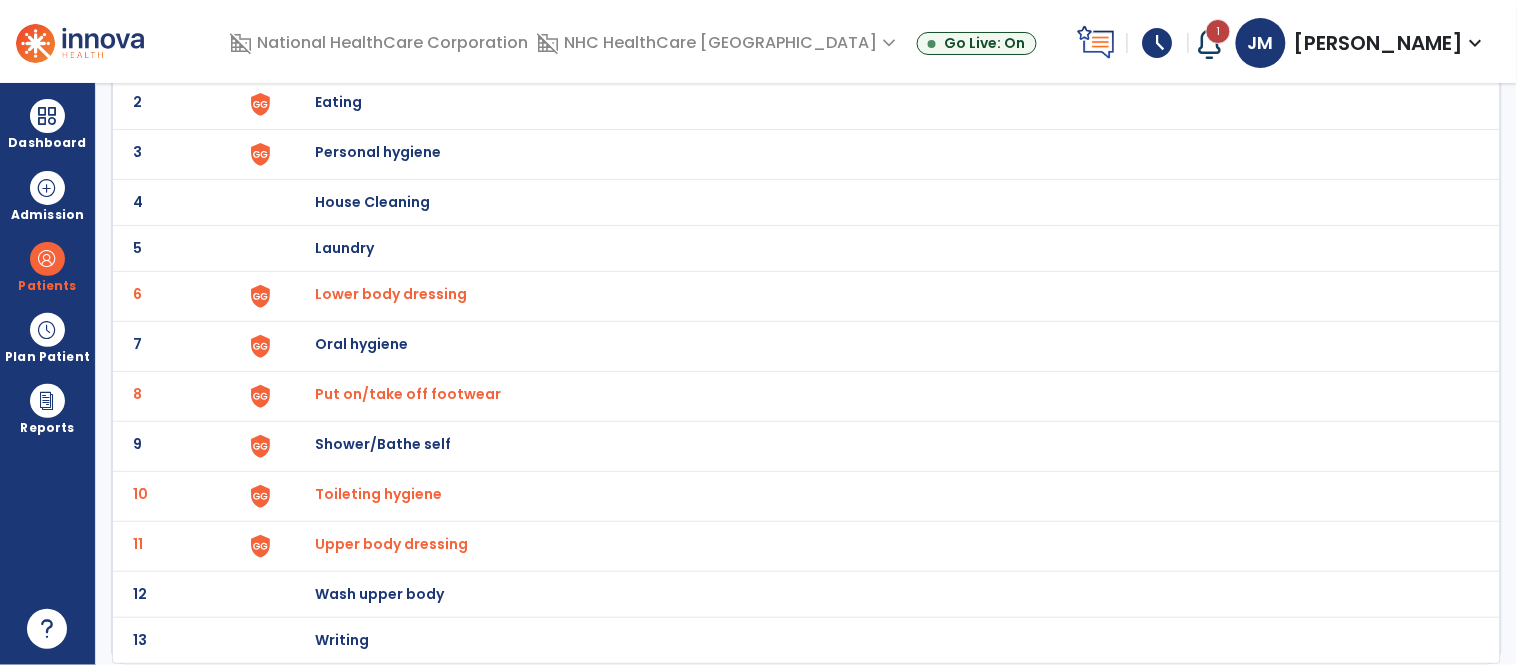 scroll, scrollTop: 0, scrollLeft: 0, axis: both 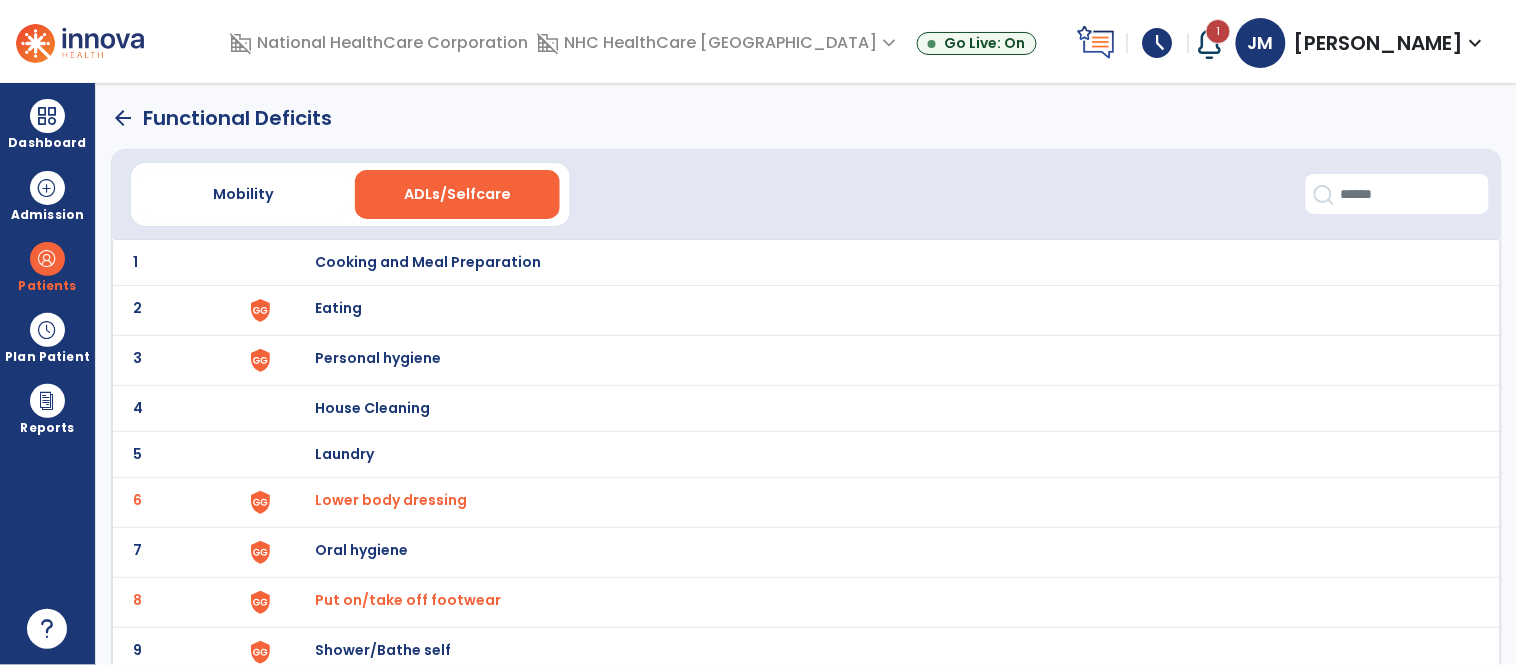 click on "arrow_back" 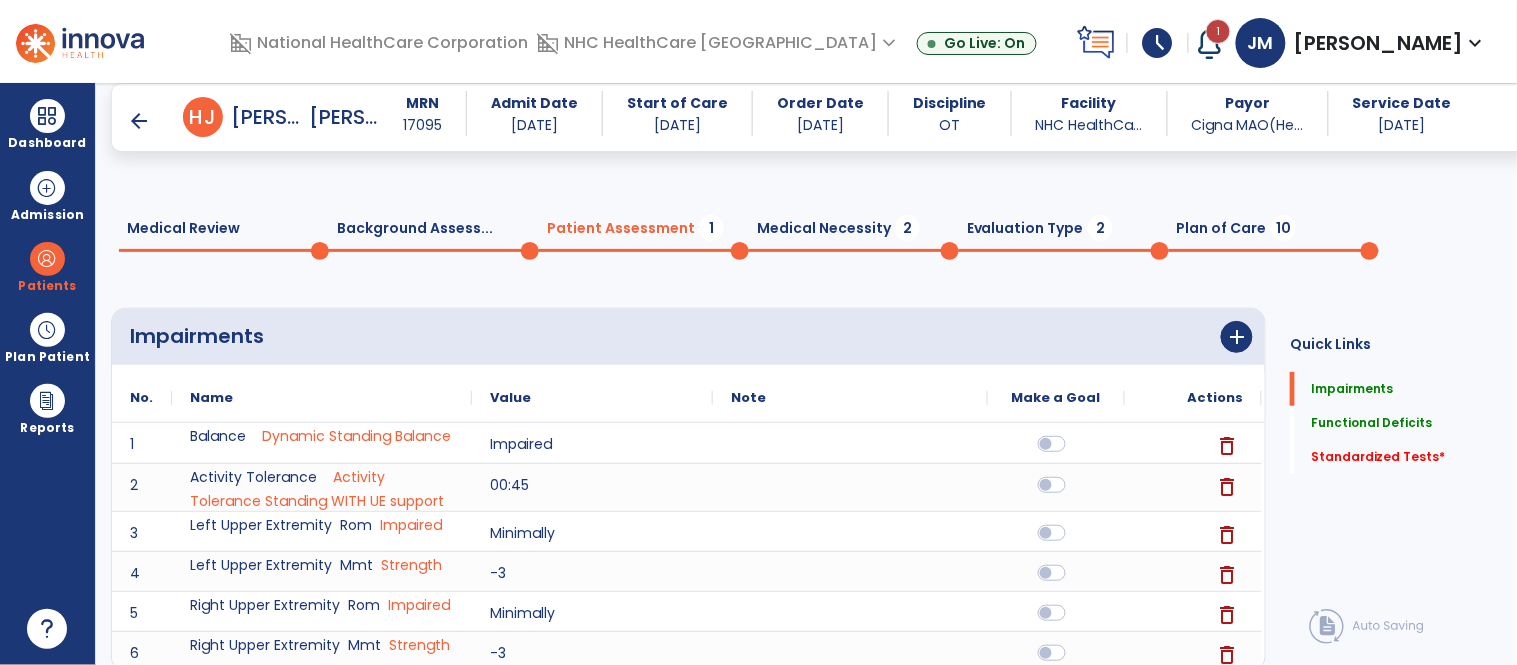 scroll, scrollTop: 670, scrollLeft: 0, axis: vertical 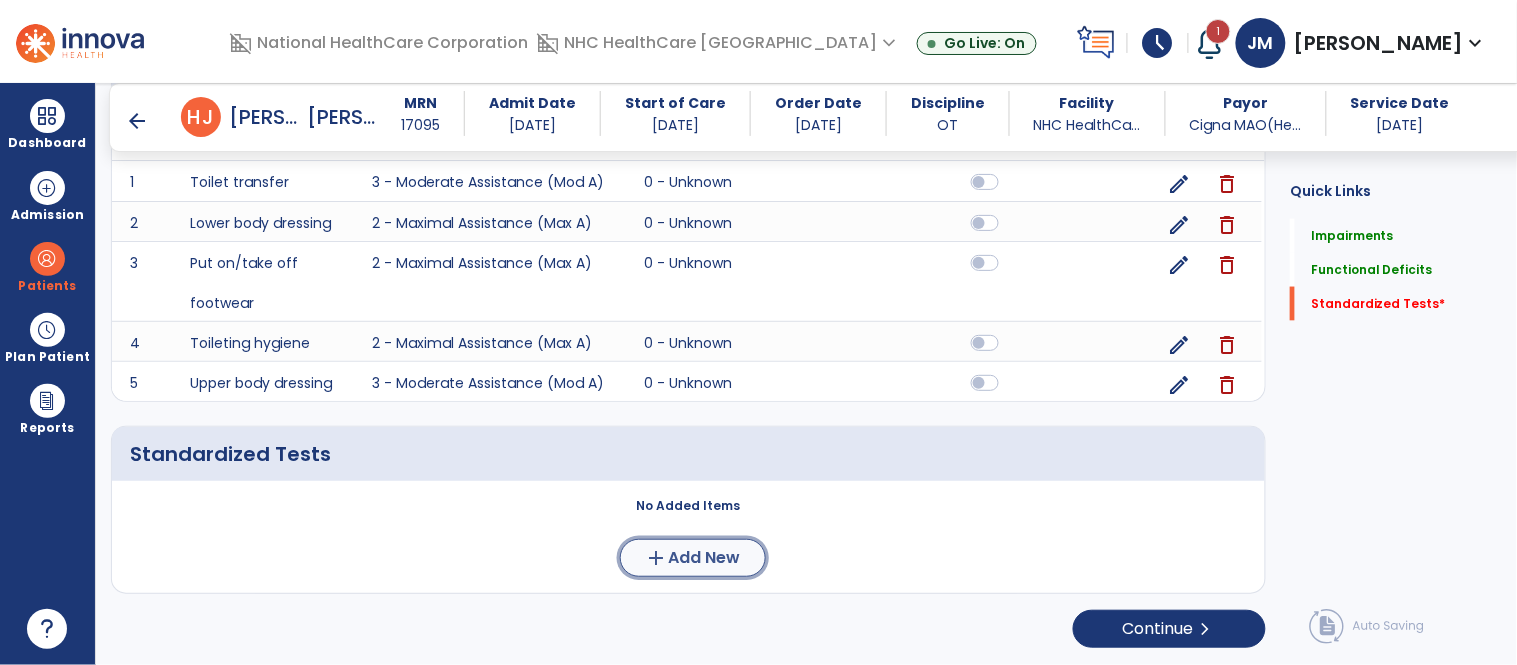 click on "Add New" 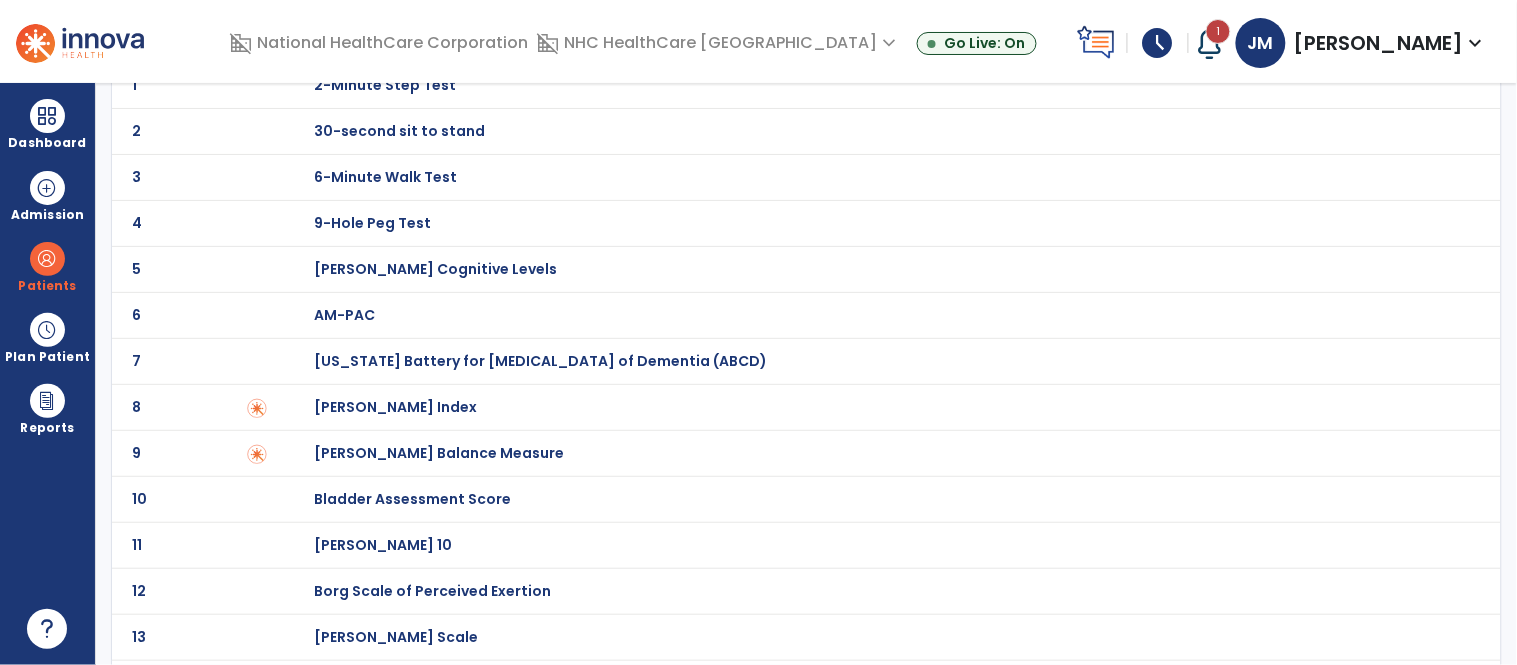 scroll, scrollTop: 142, scrollLeft: 0, axis: vertical 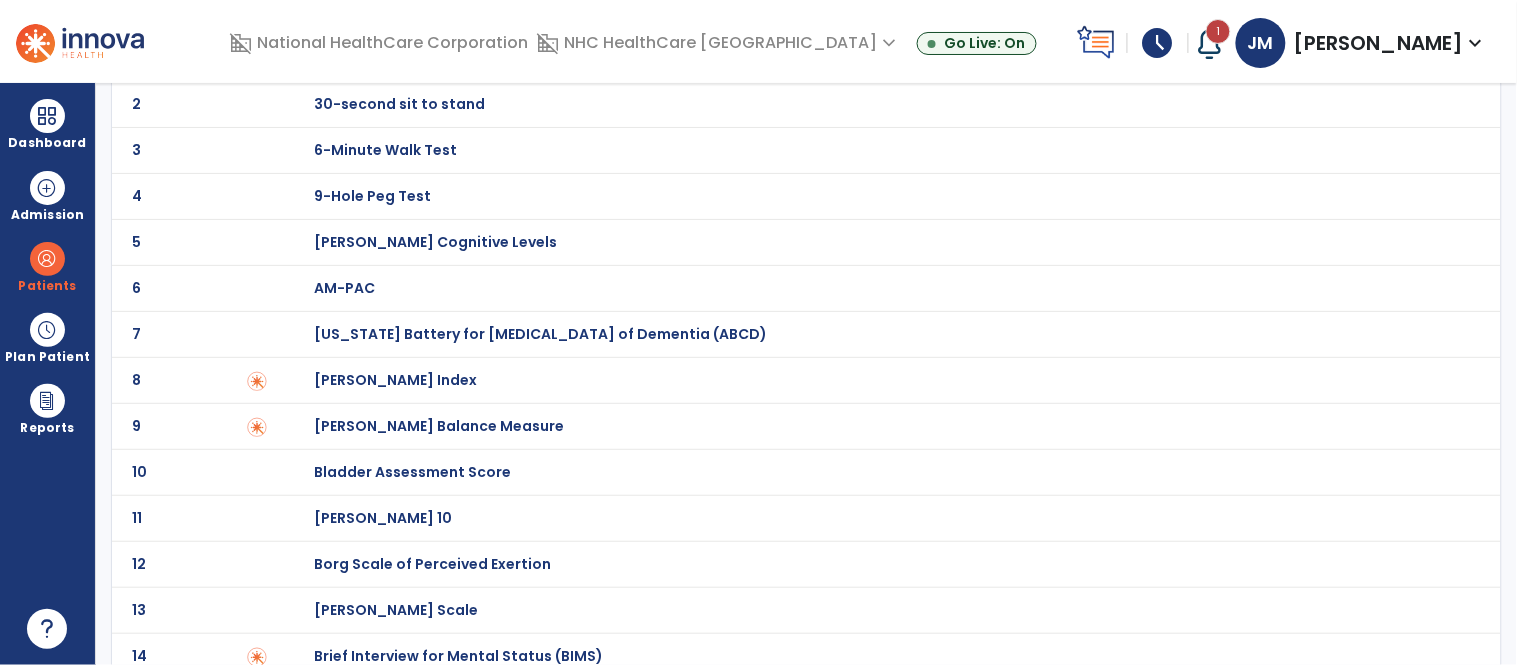 click on "[PERSON_NAME] Index" at bounding box center [385, 58] 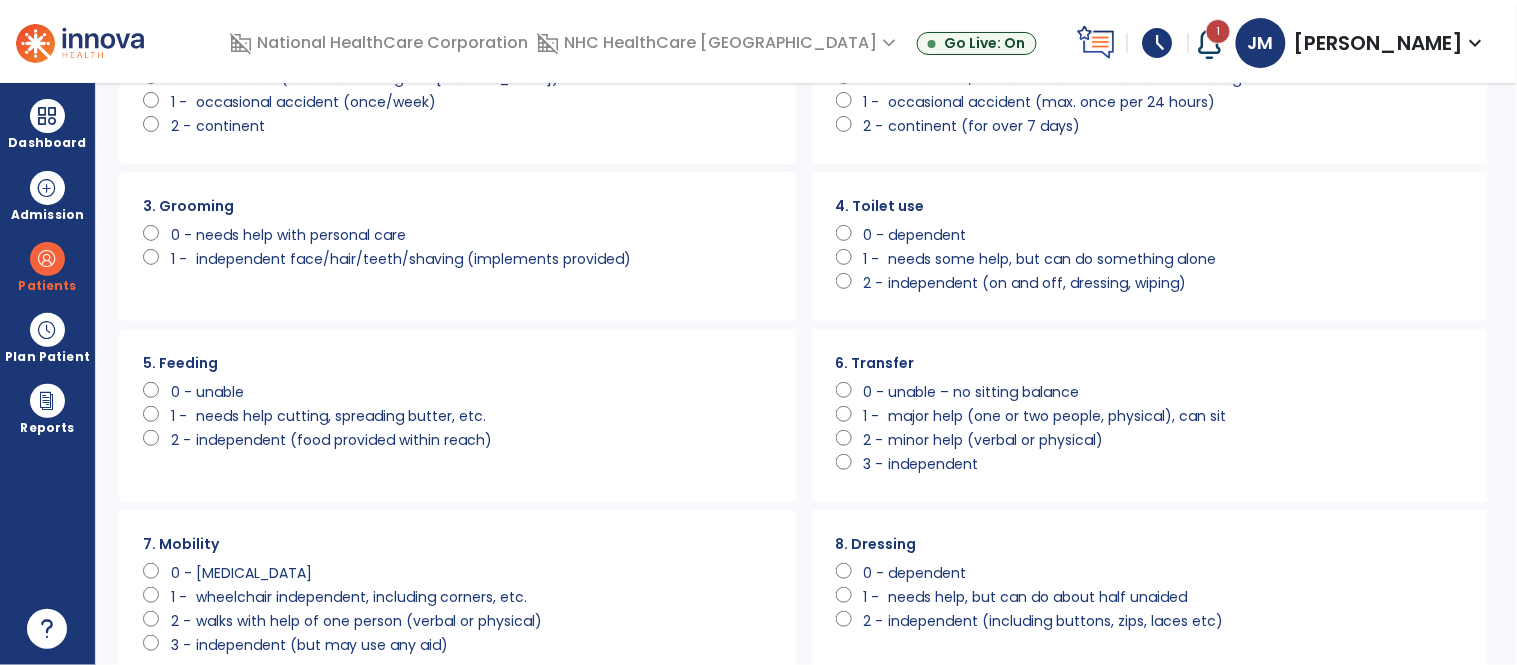 scroll, scrollTop: 0, scrollLeft: 0, axis: both 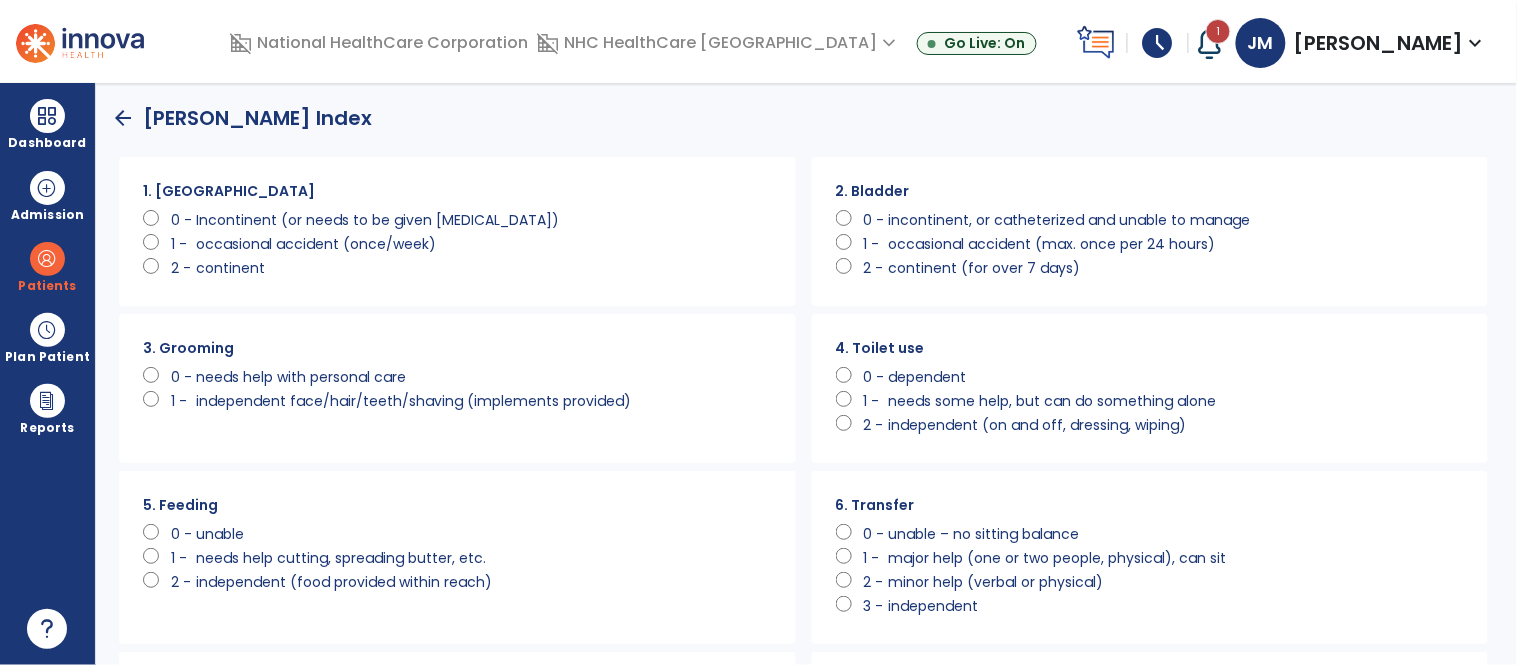 click on "occasional accident (once/week)" 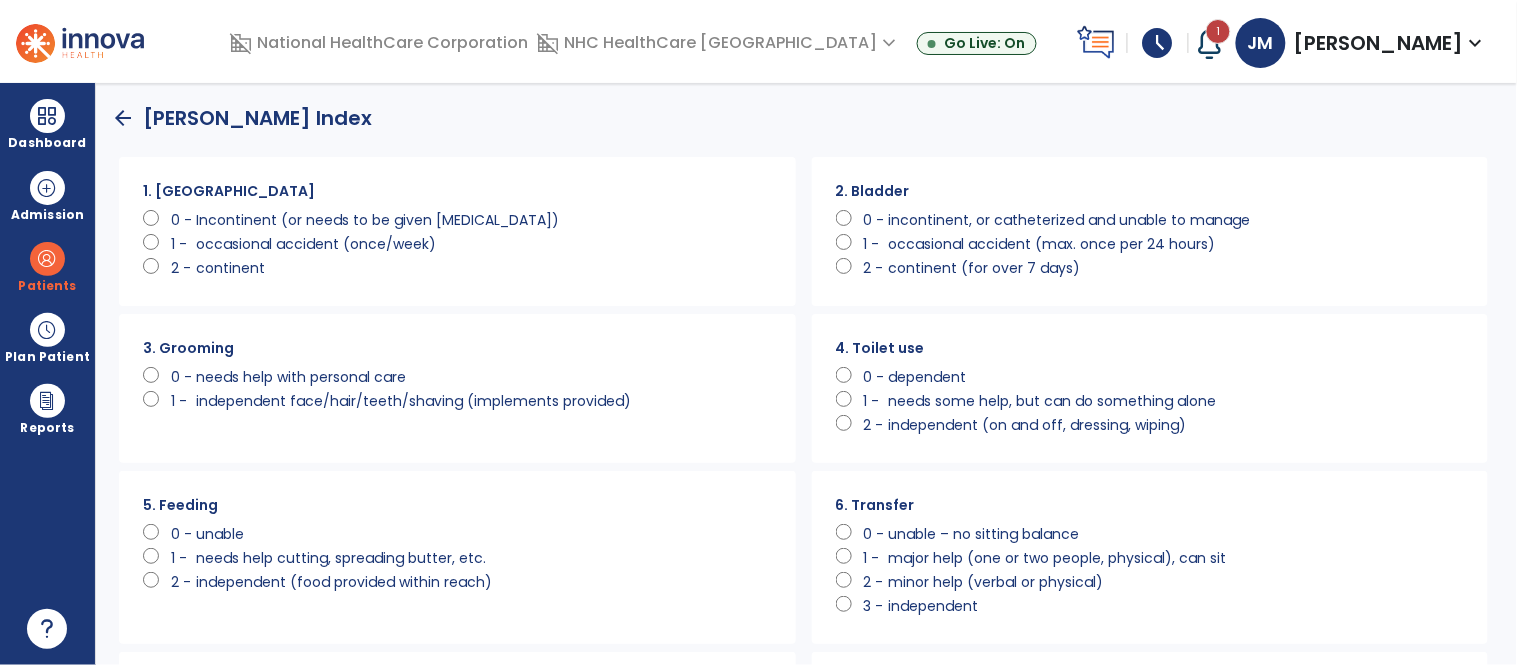 click on "independent face/hair/teeth/shaving (implements provided)" 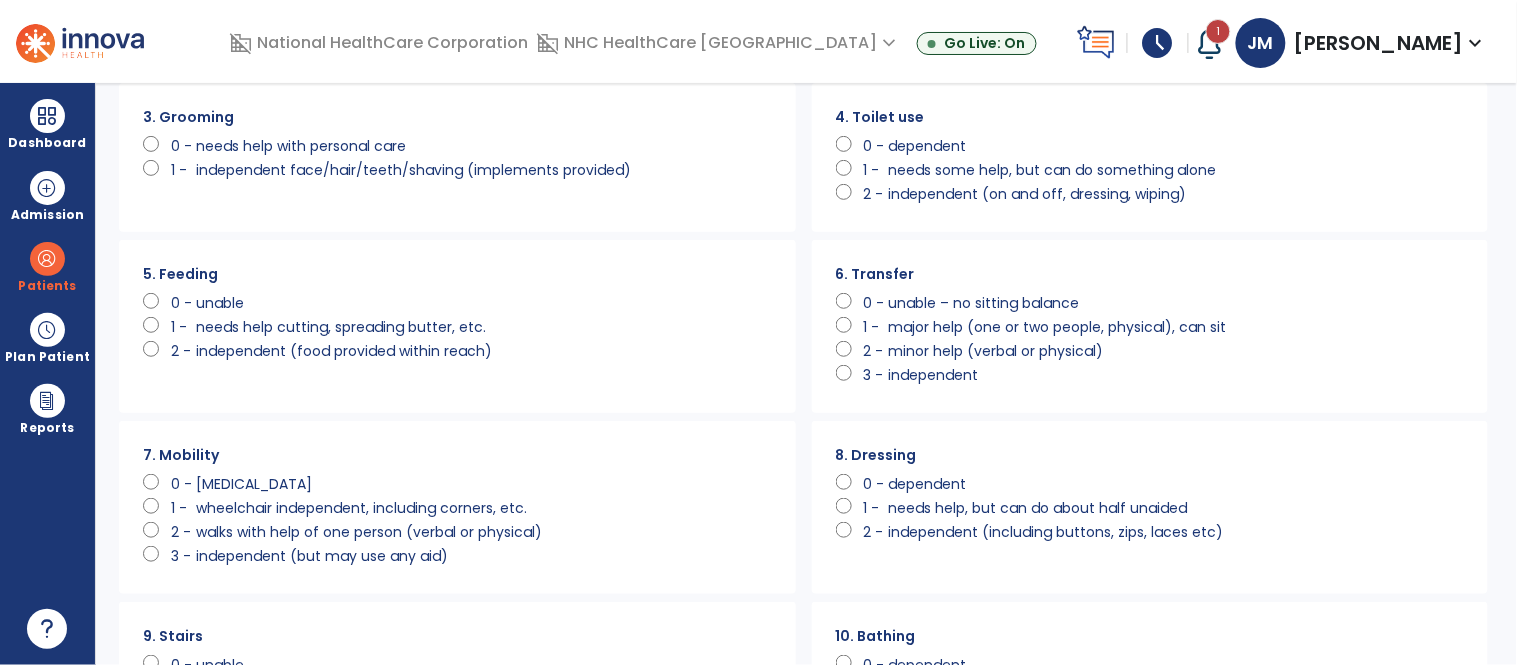 scroll, scrollTop: 267, scrollLeft: 0, axis: vertical 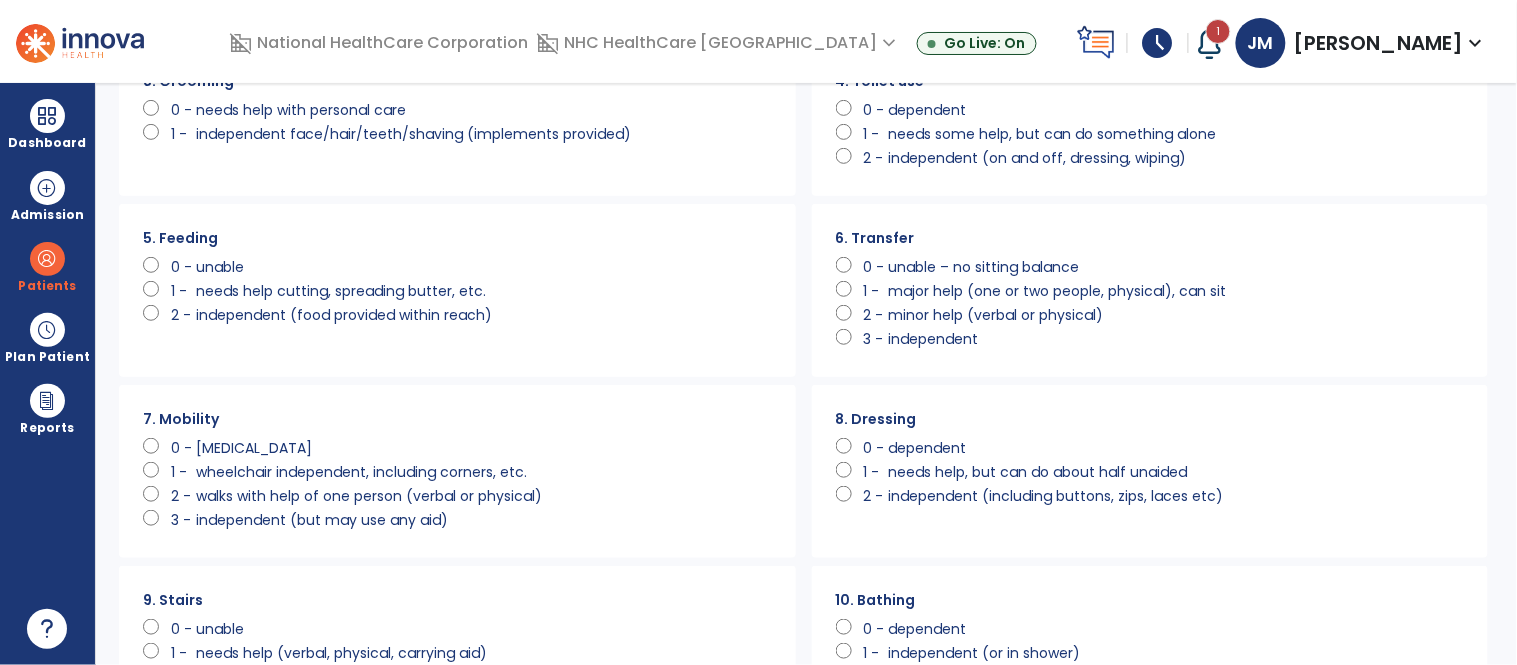 click on "wheelchair independent, including corners, etc." 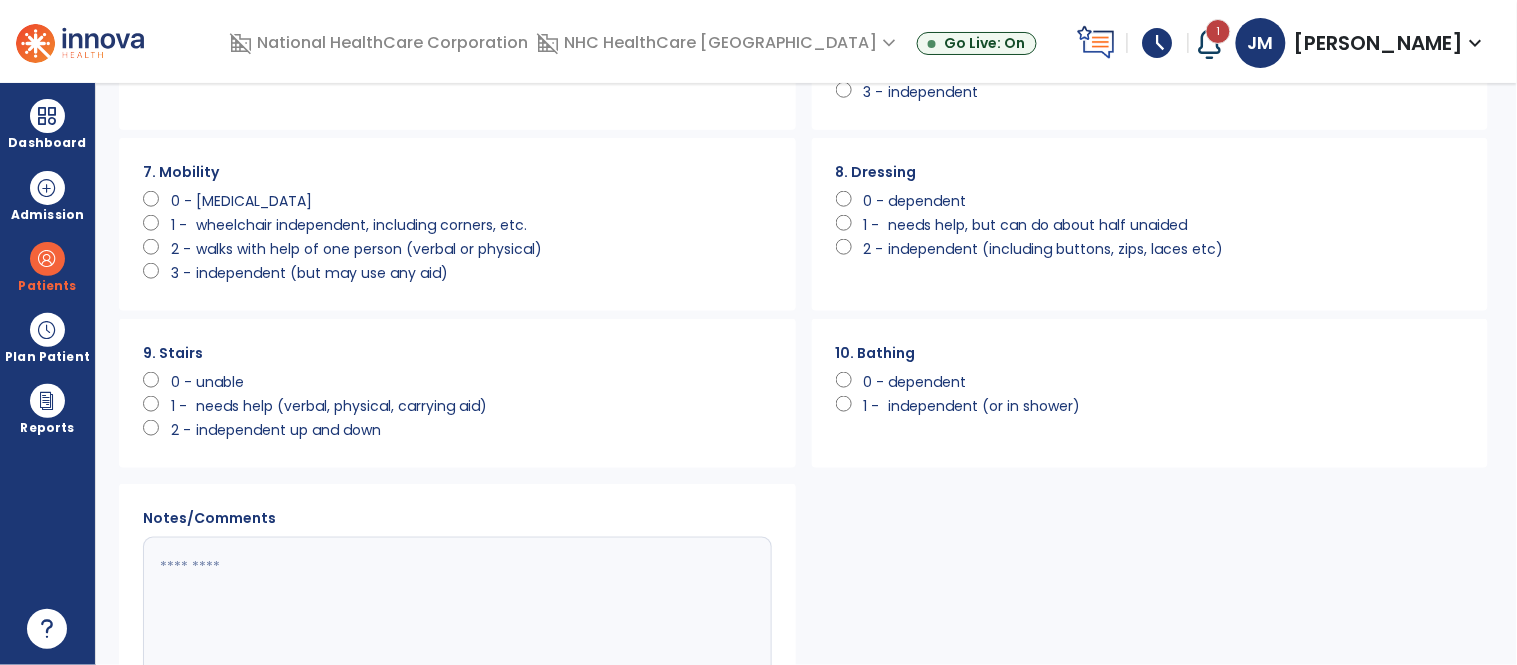 scroll, scrollTop: 527, scrollLeft: 0, axis: vertical 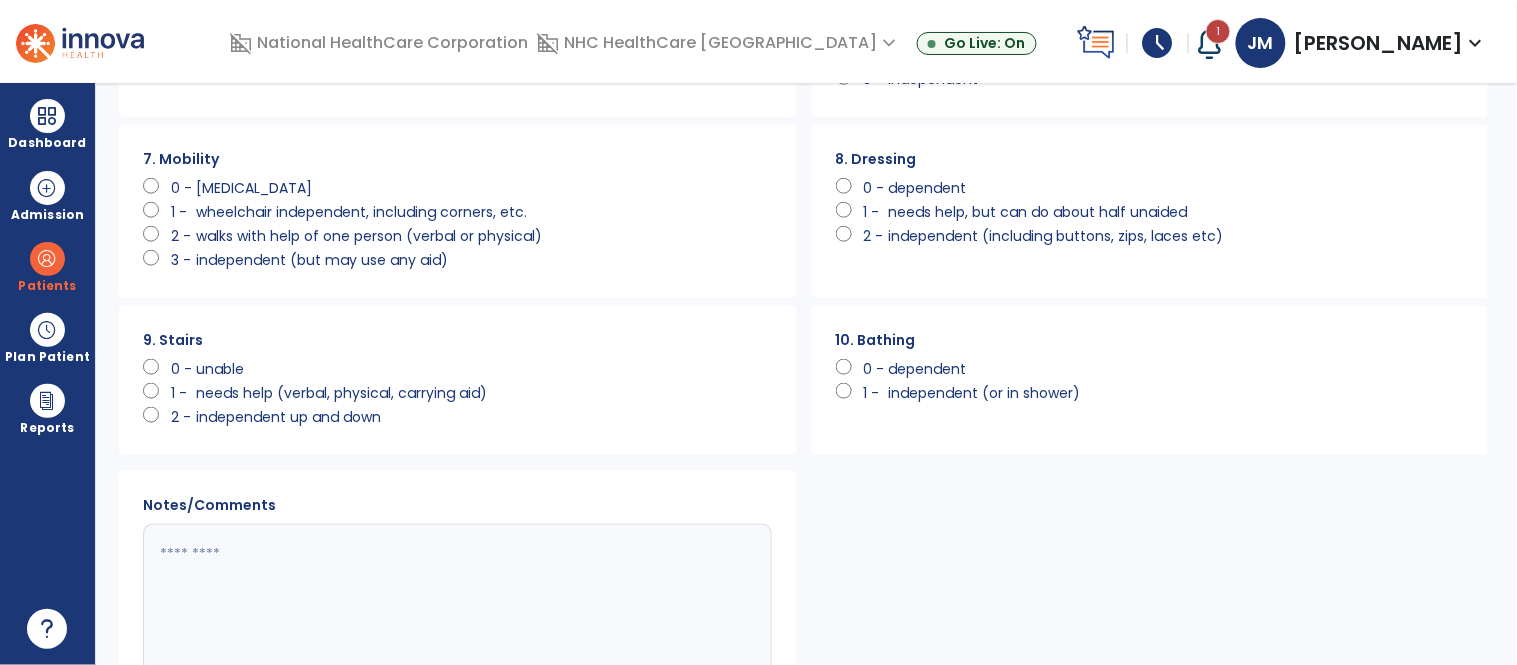click on "dependent" 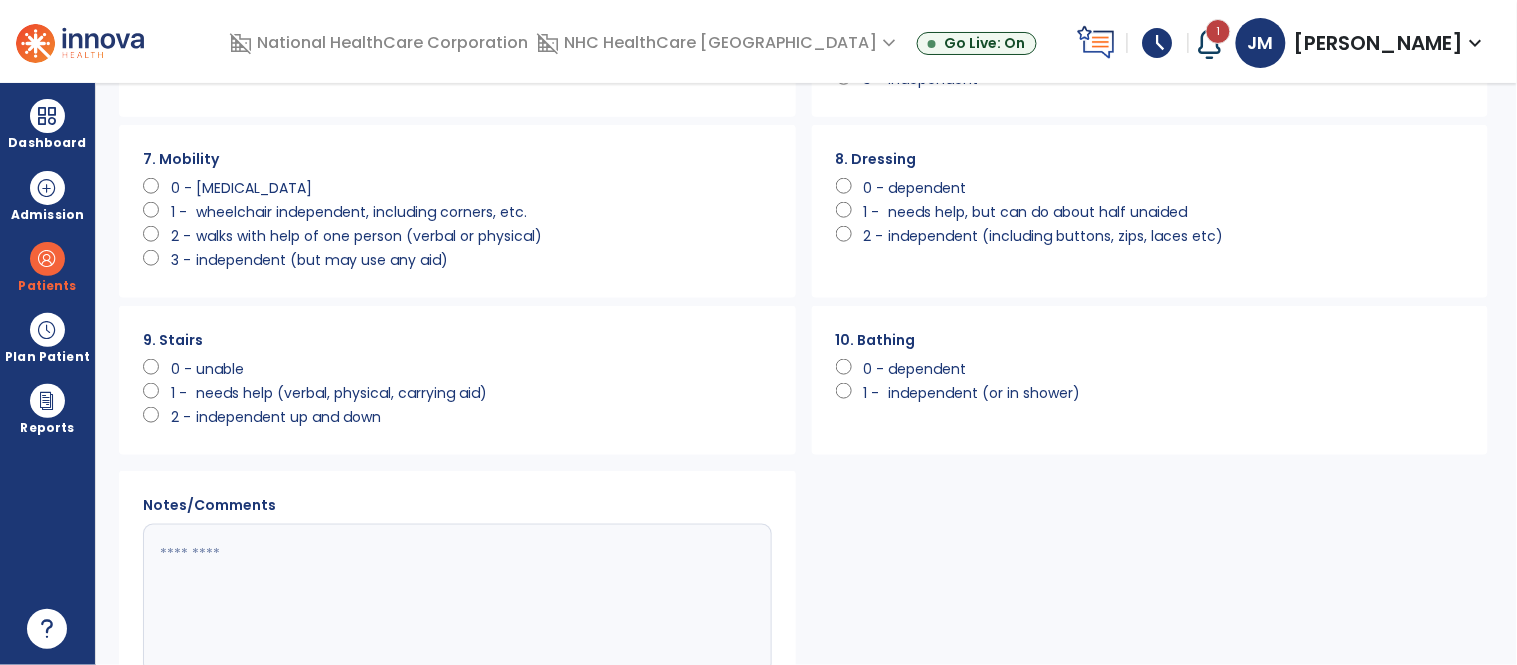 click on "unable" 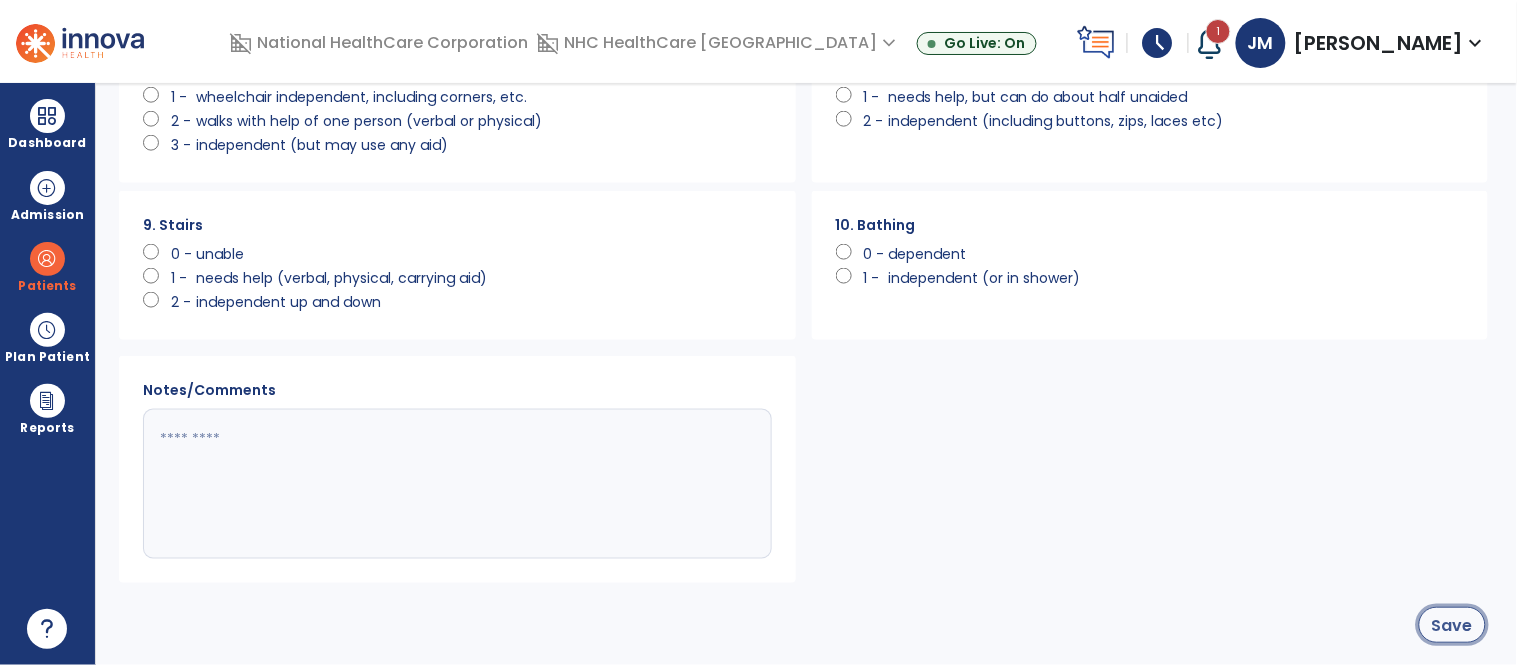 click on "Save" 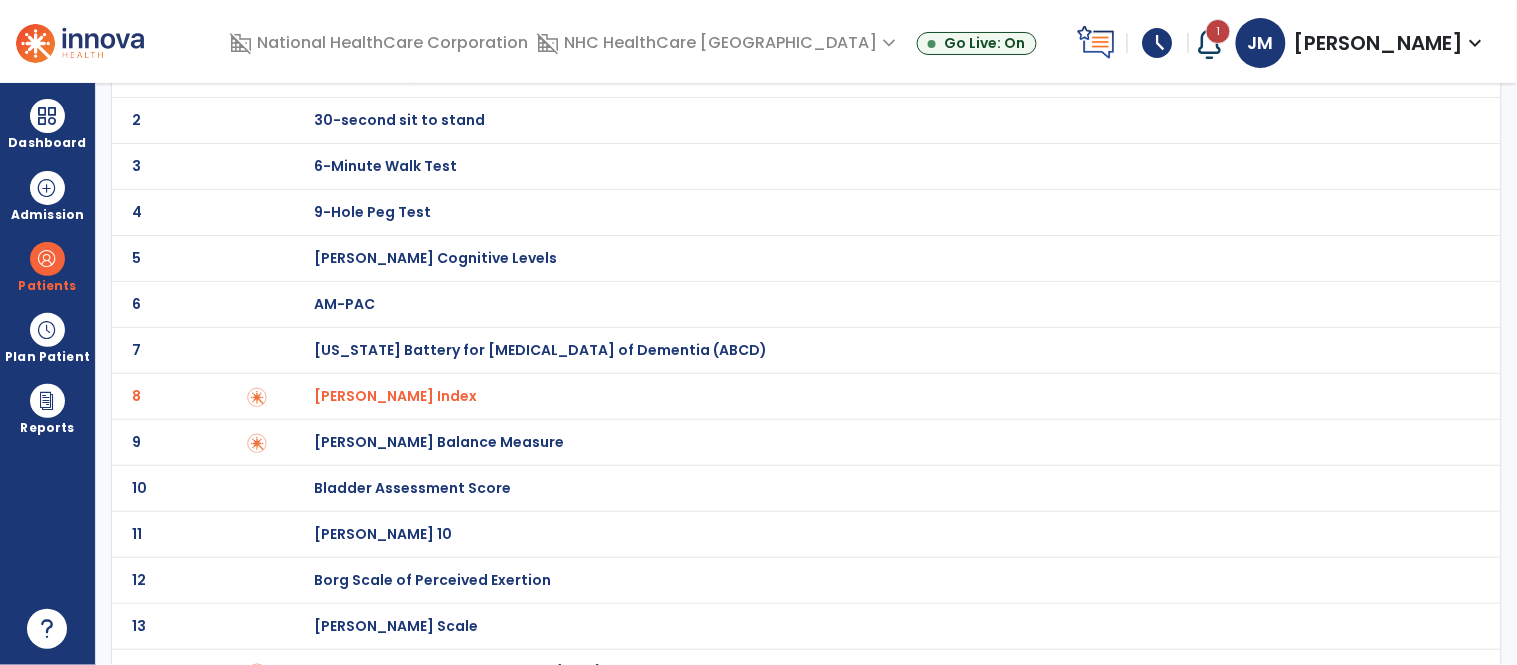 scroll, scrollTop: 0, scrollLeft: 0, axis: both 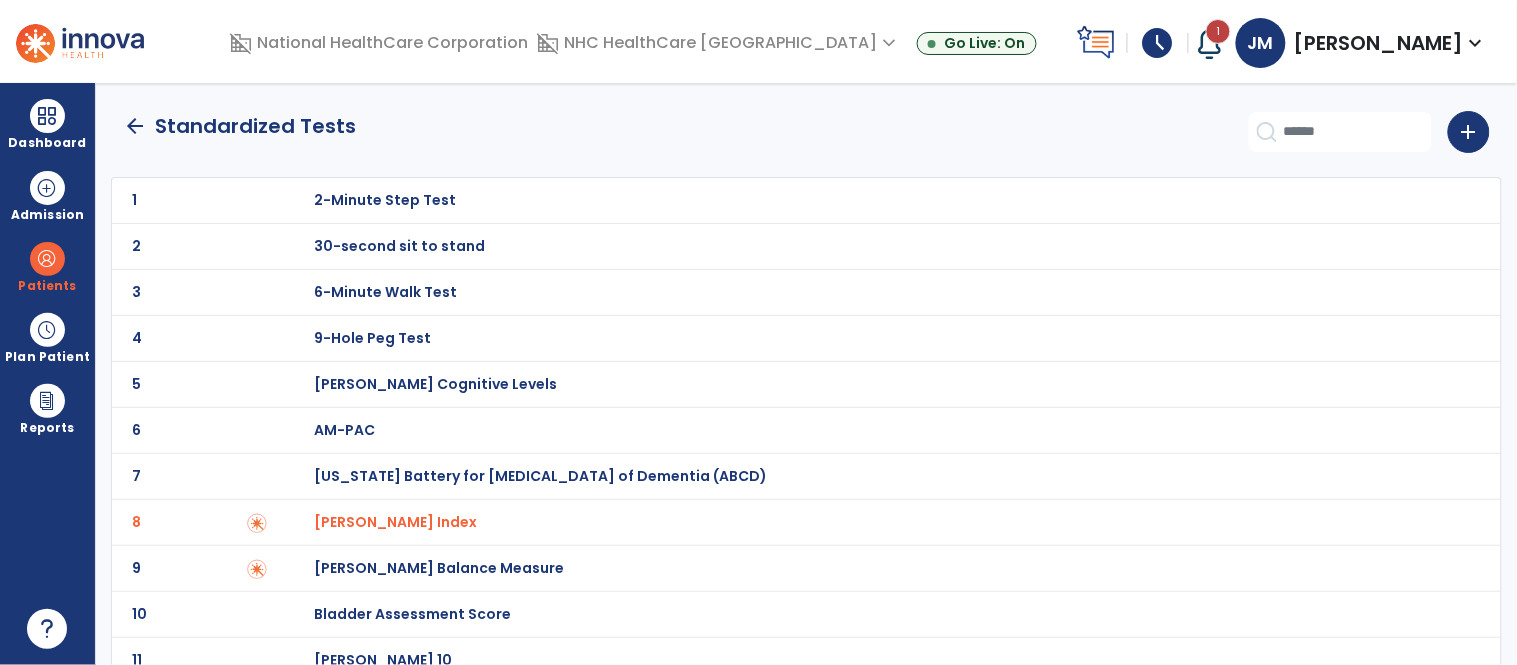 click on "arrow_back" 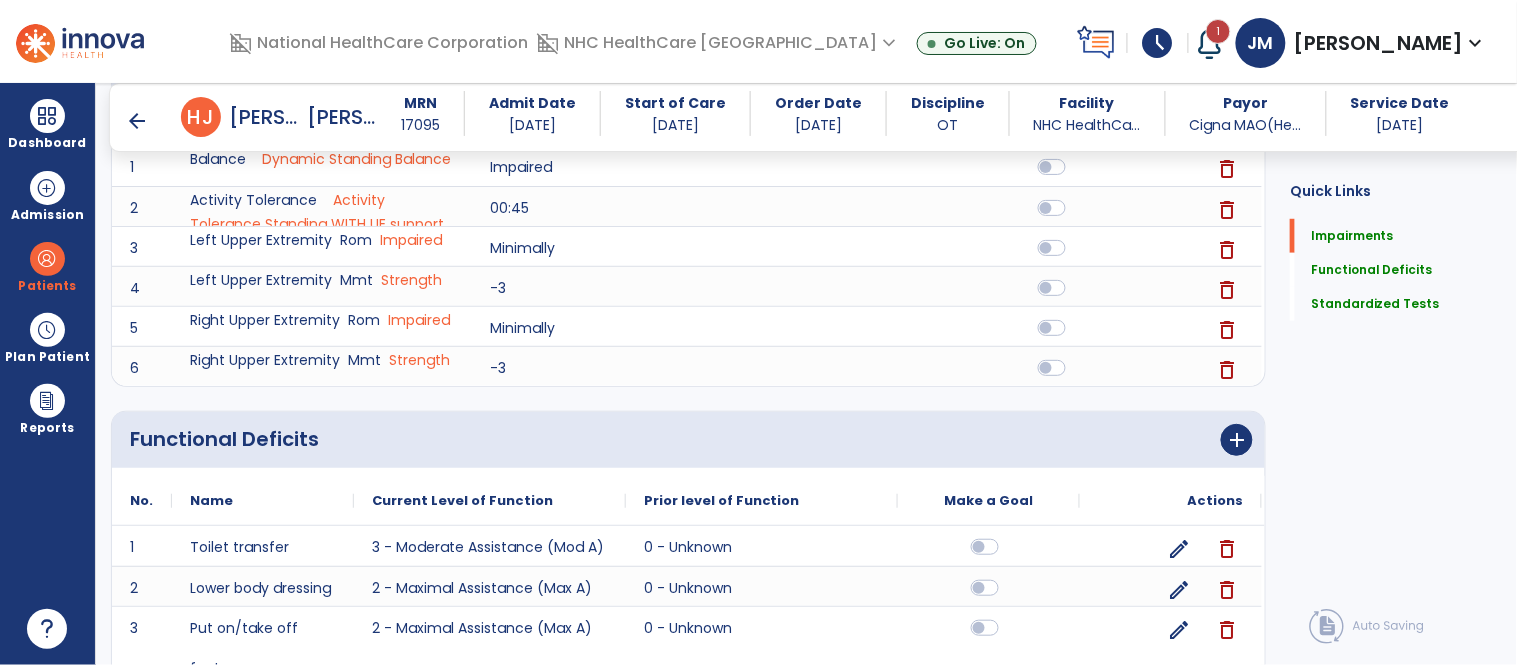 scroll, scrollTop: 657, scrollLeft: 0, axis: vertical 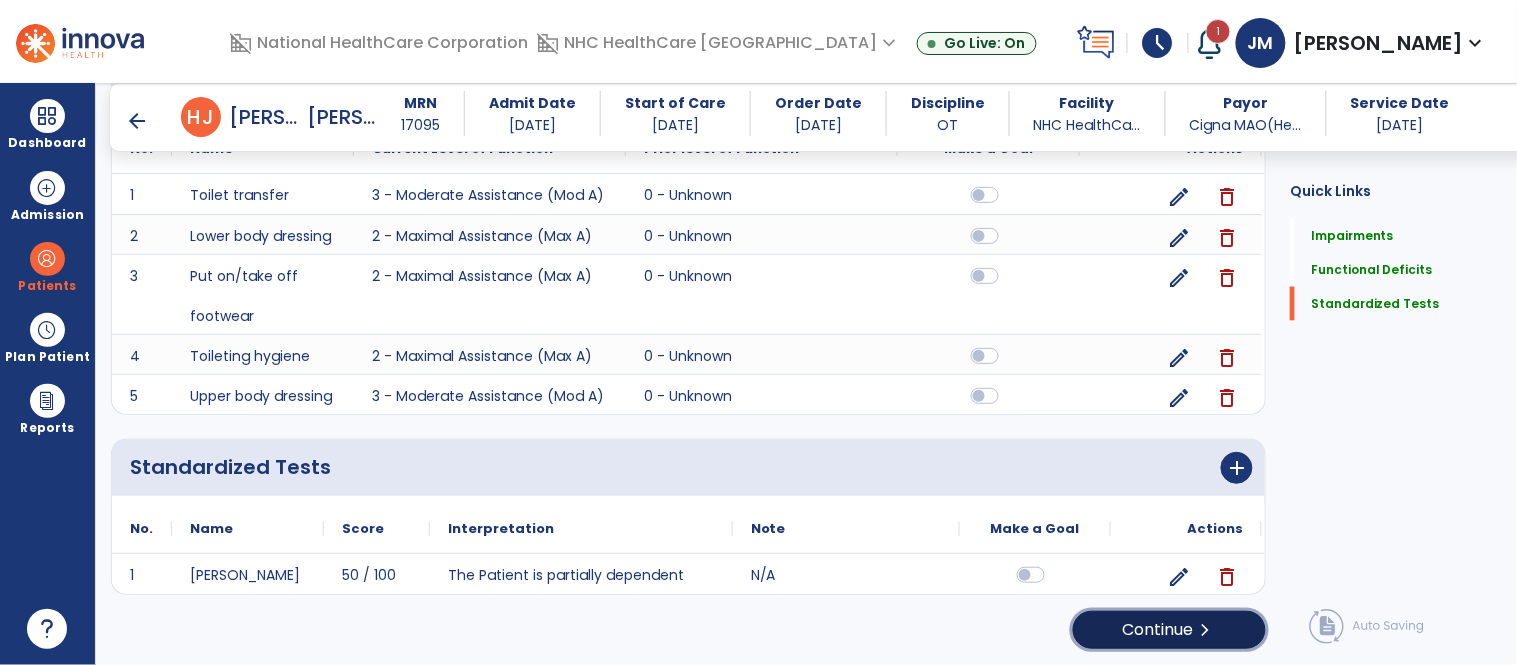 click on "Continue  chevron_right" 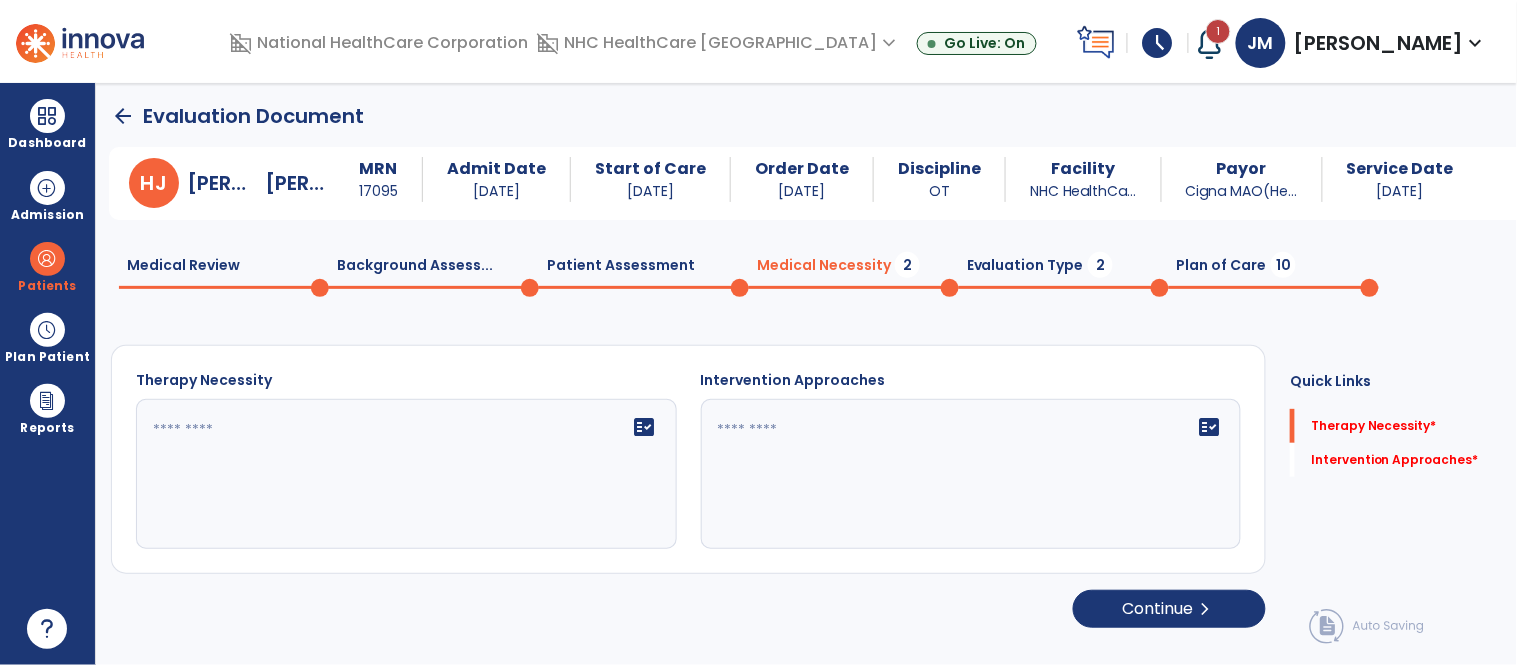 scroll, scrollTop: 0, scrollLeft: 0, axis: both 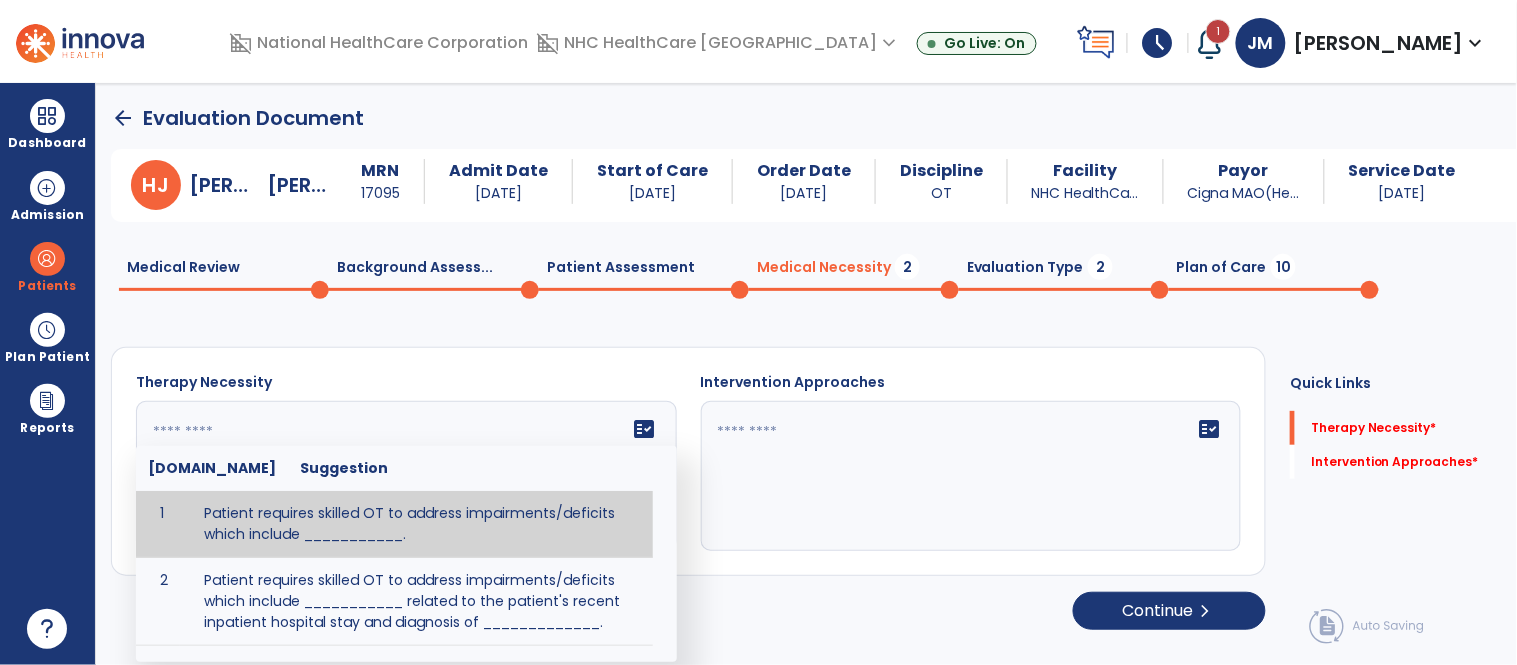 click 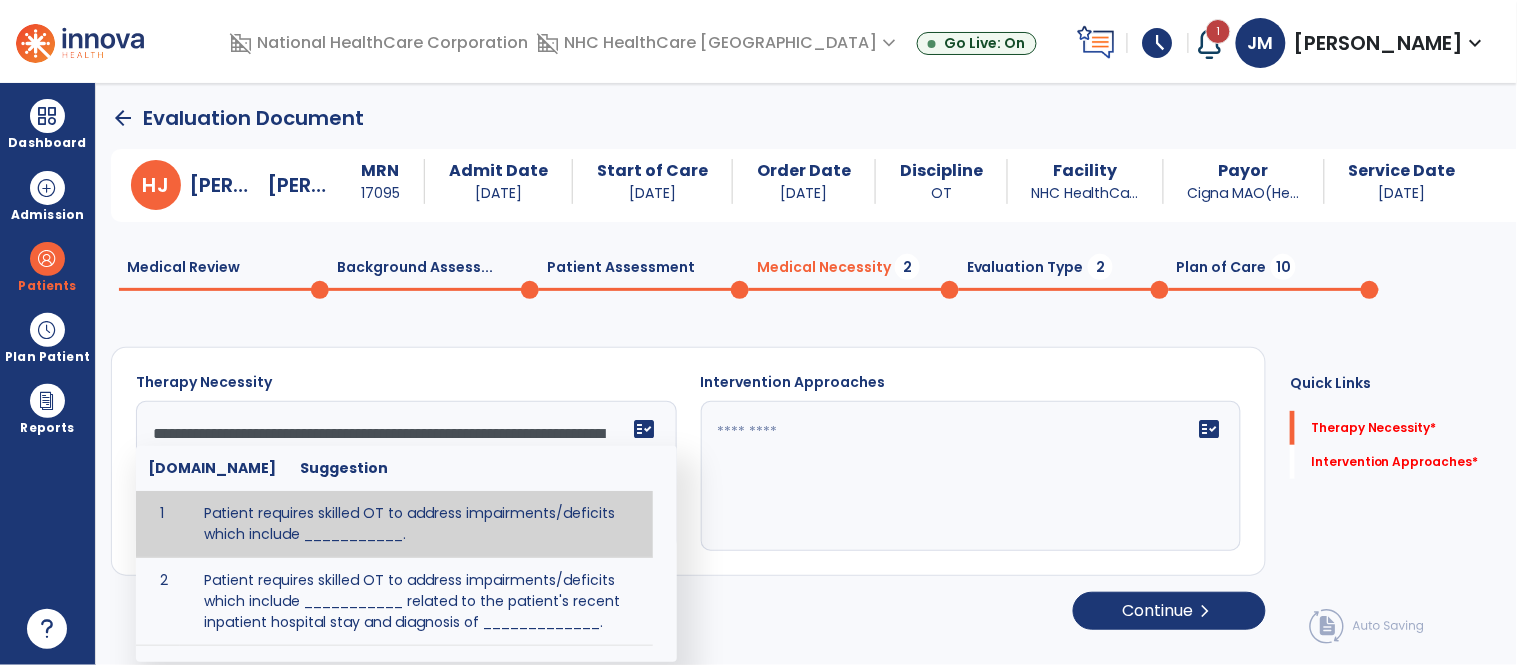 drag, startPoint x: 394, startPoint y: 524, endPoint x: 328, endPoint y: 463, distance: 89.87213 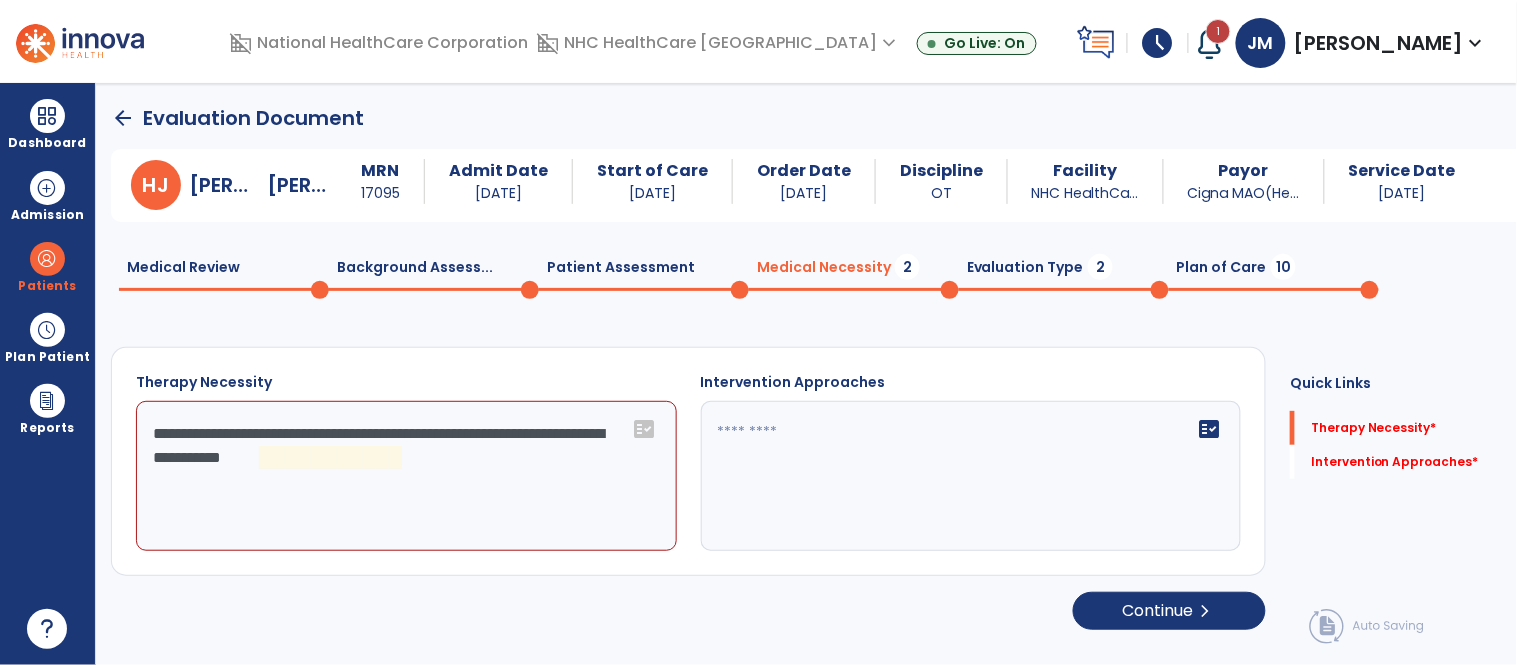 click on "**********" 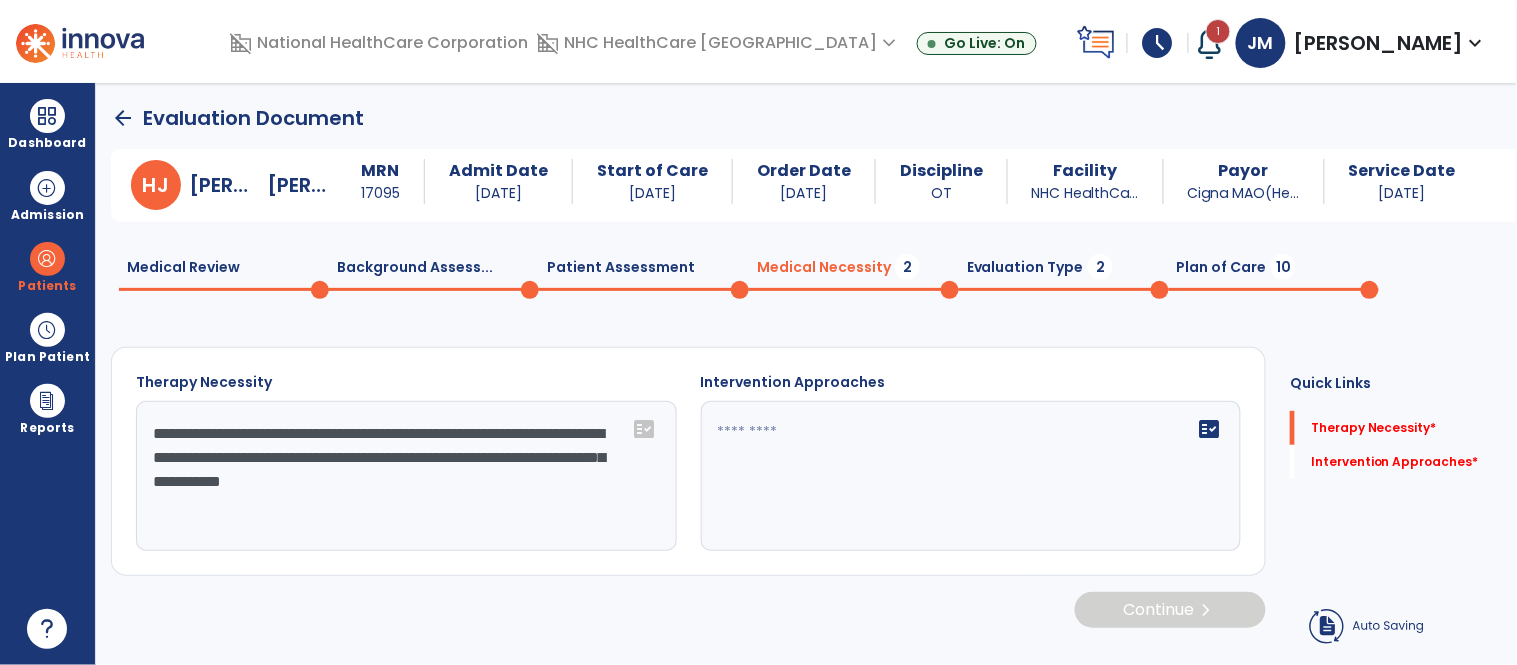 click on "**********" 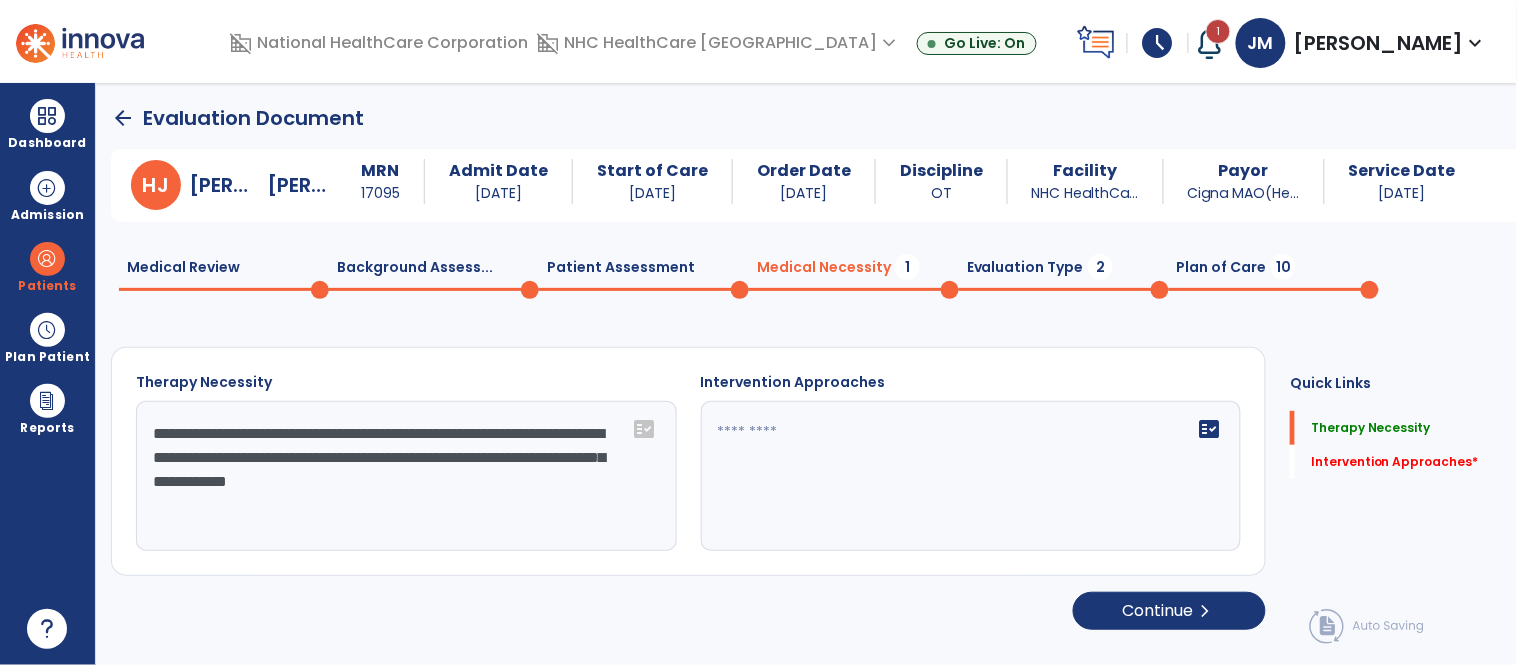 type on "**********" 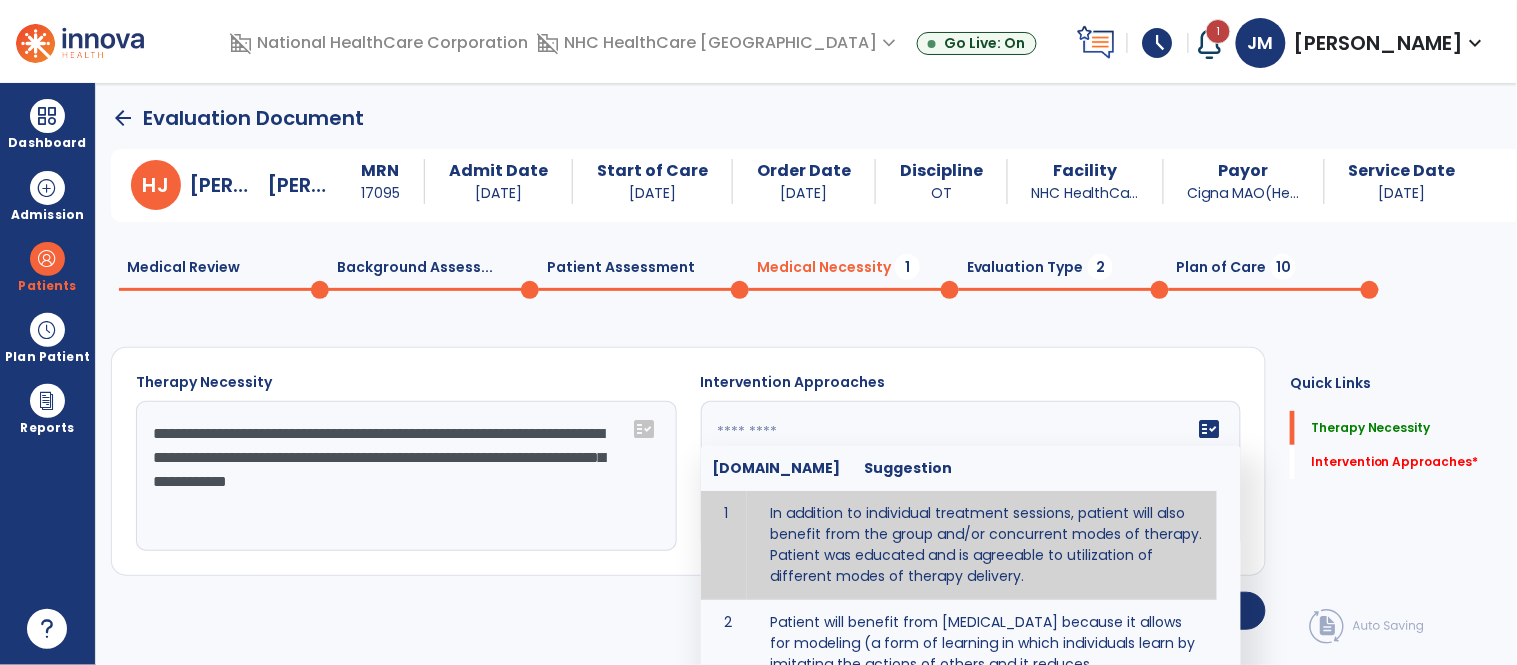 type on "**********" 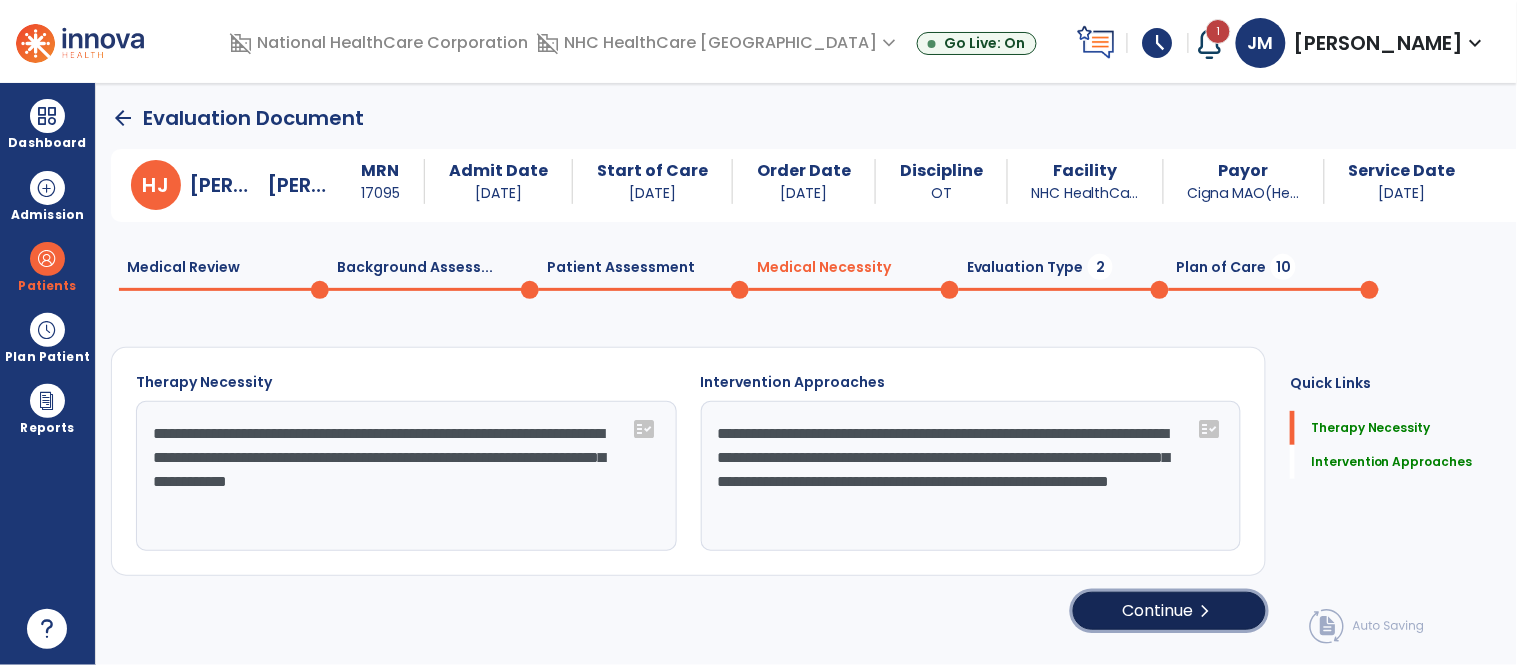 click on "Continue  chevron_right" 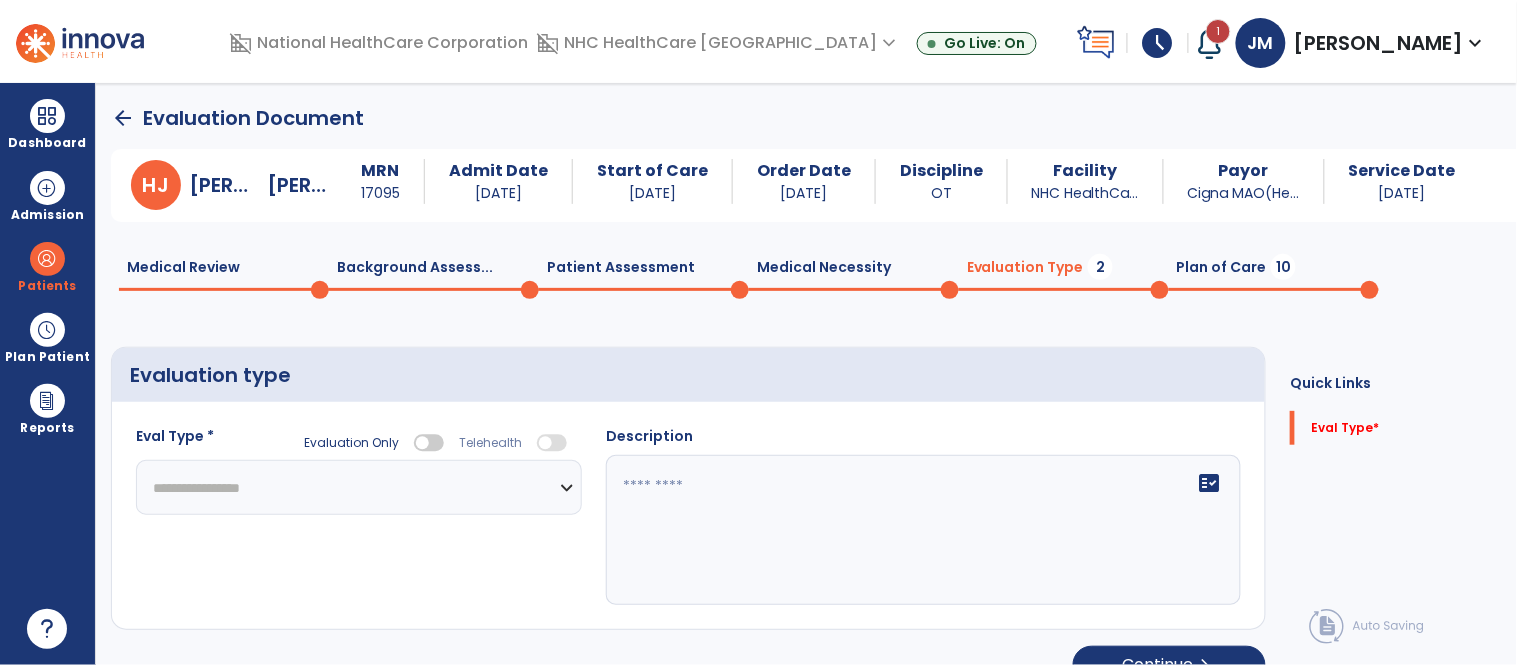 click on "**********" 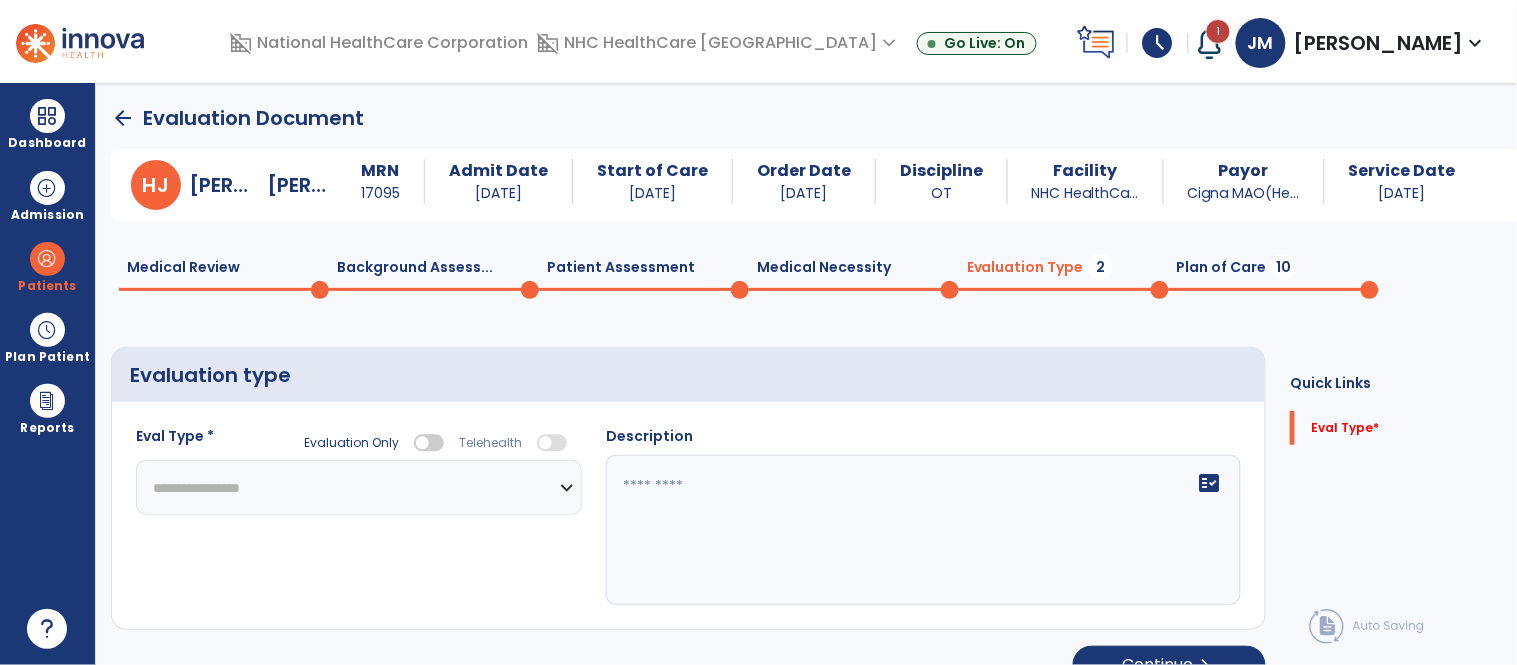 select on "**********" 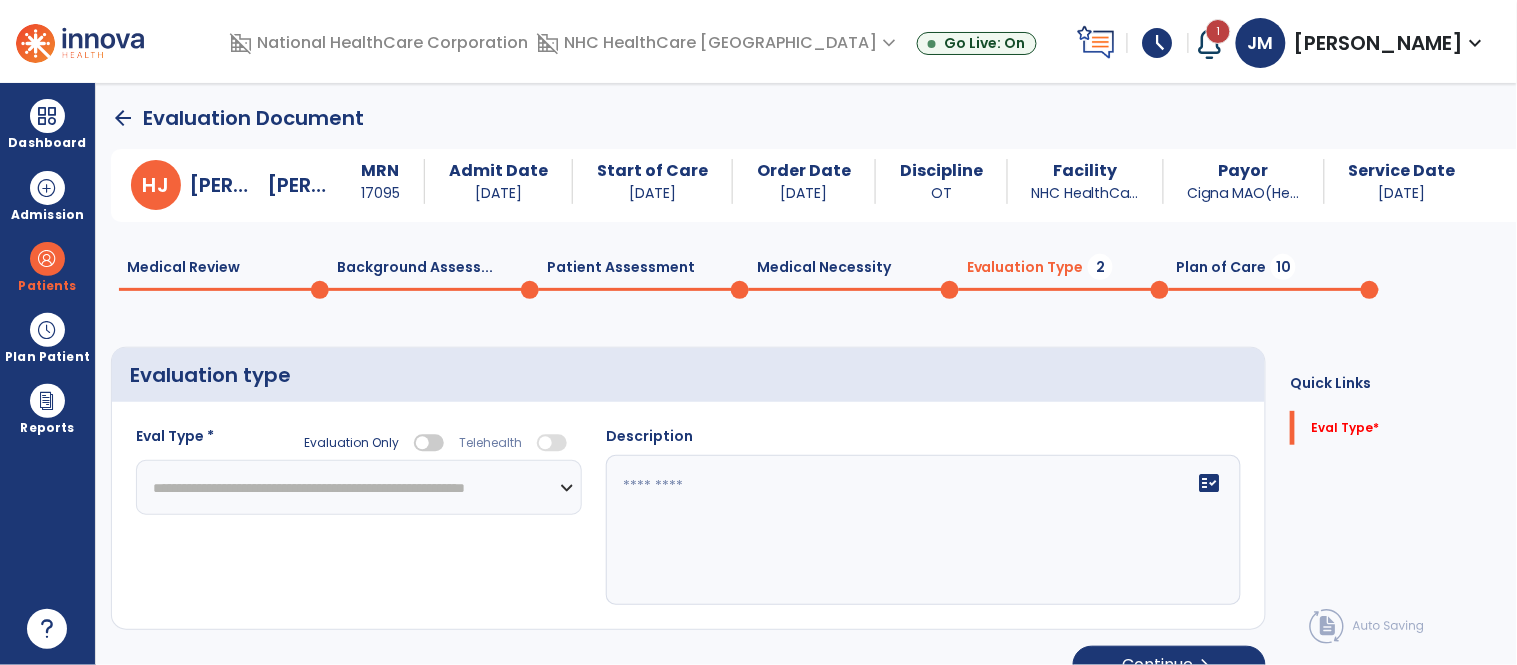 click on "**********" 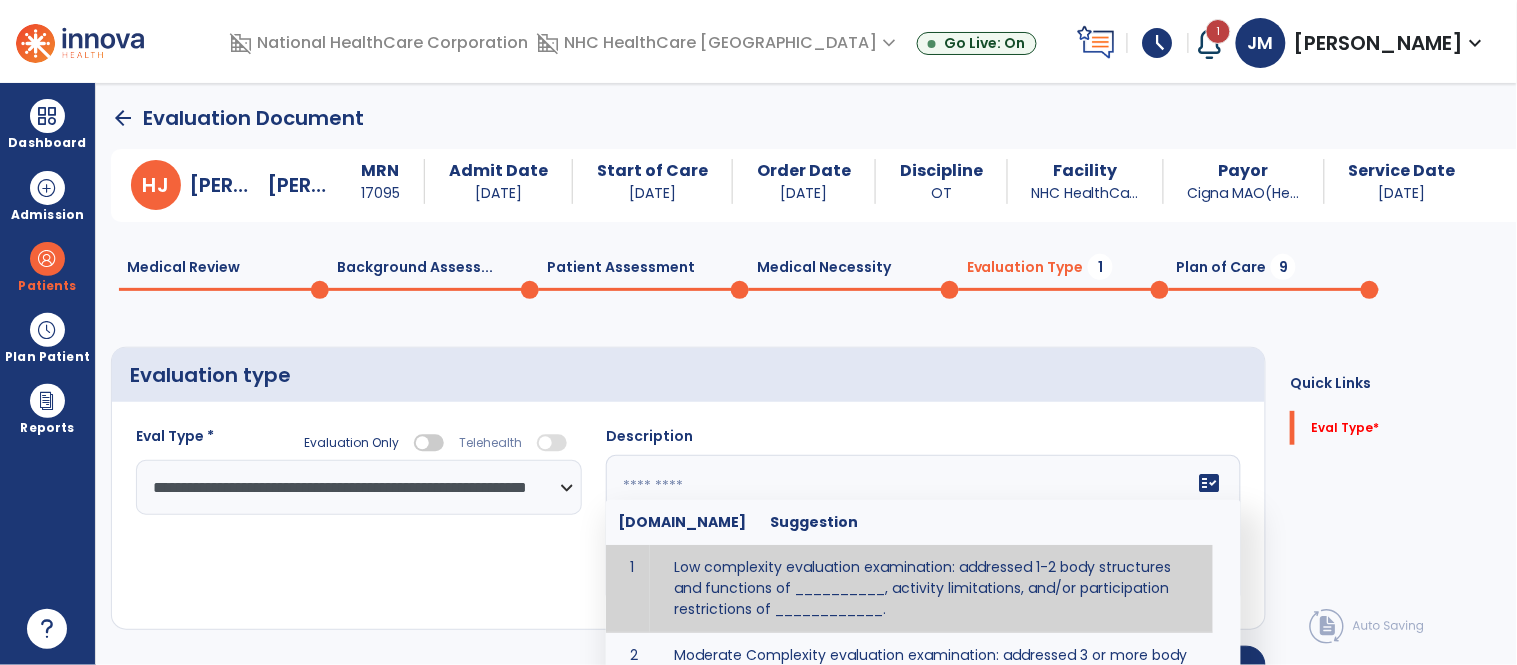 click on "fact_check  [DOMAIN_NAME] Suggestion 1 Low complexity evaluation examination: addressed 1-2 body structures and functions of __________, activity limitations, and/or participation restrictions of ____________. 2 Moderate Complexity evaluation examination: addressed 3 or more body structures and functions of ________, activity limitations, and/or participation restrictions of _______. 3 High Complexity evaluation examination: addressed 4 or more body structures and functions of _______, activity limitations, and/or participation restrictions of _________" 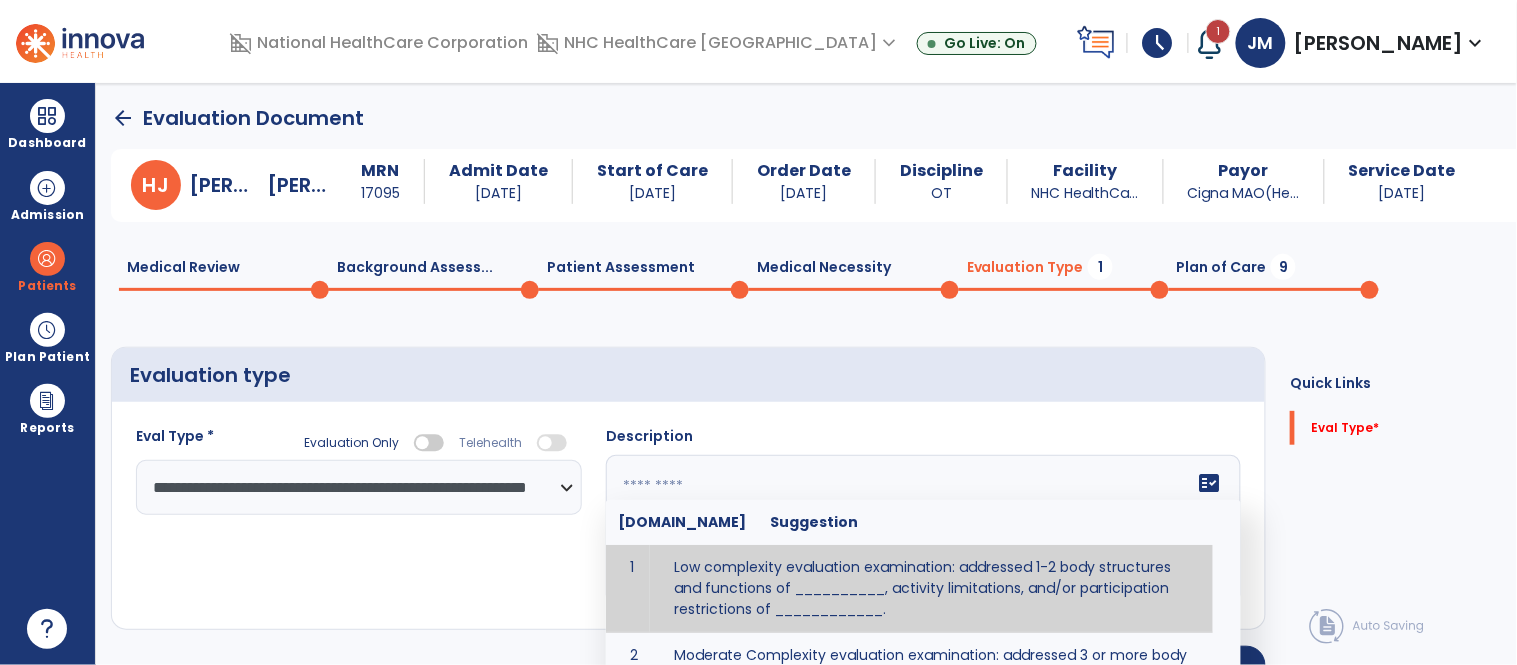 click 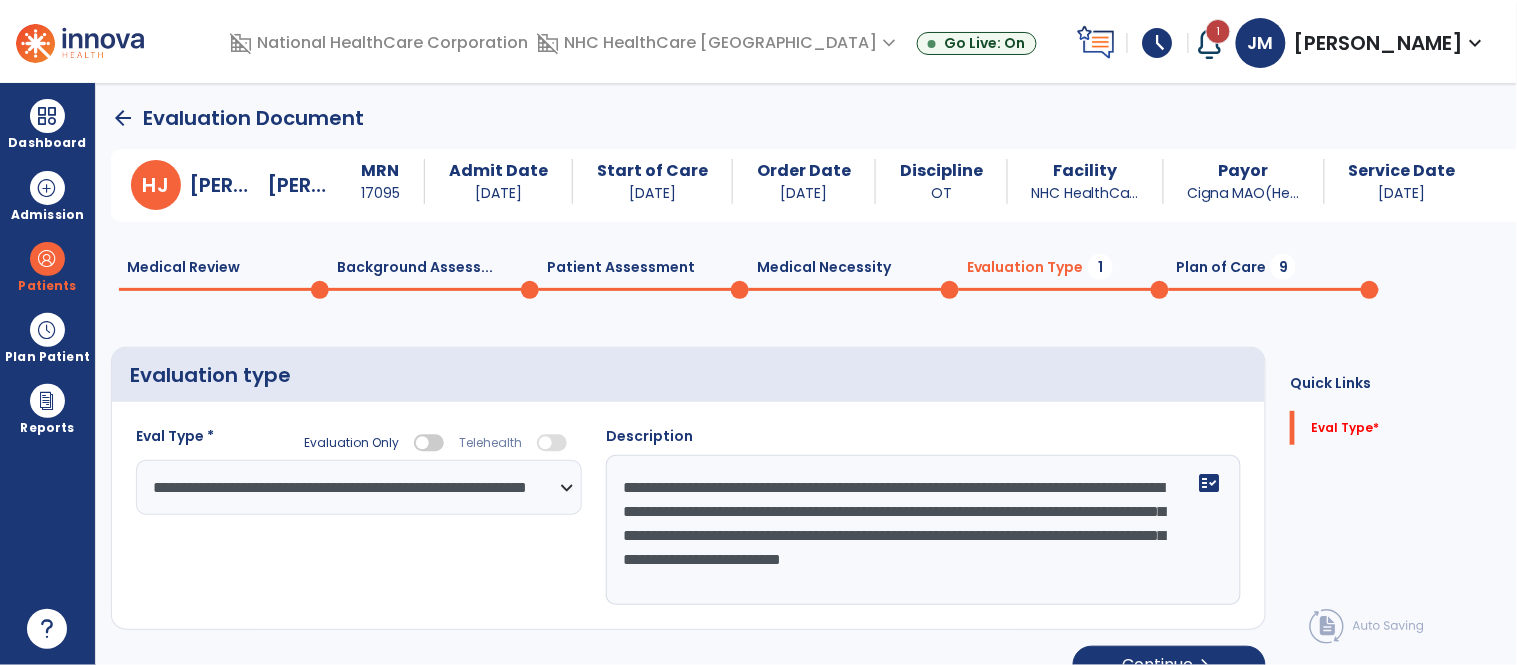 scroll, scrollTop: 35, scrollLeft: 0, axis: vertical 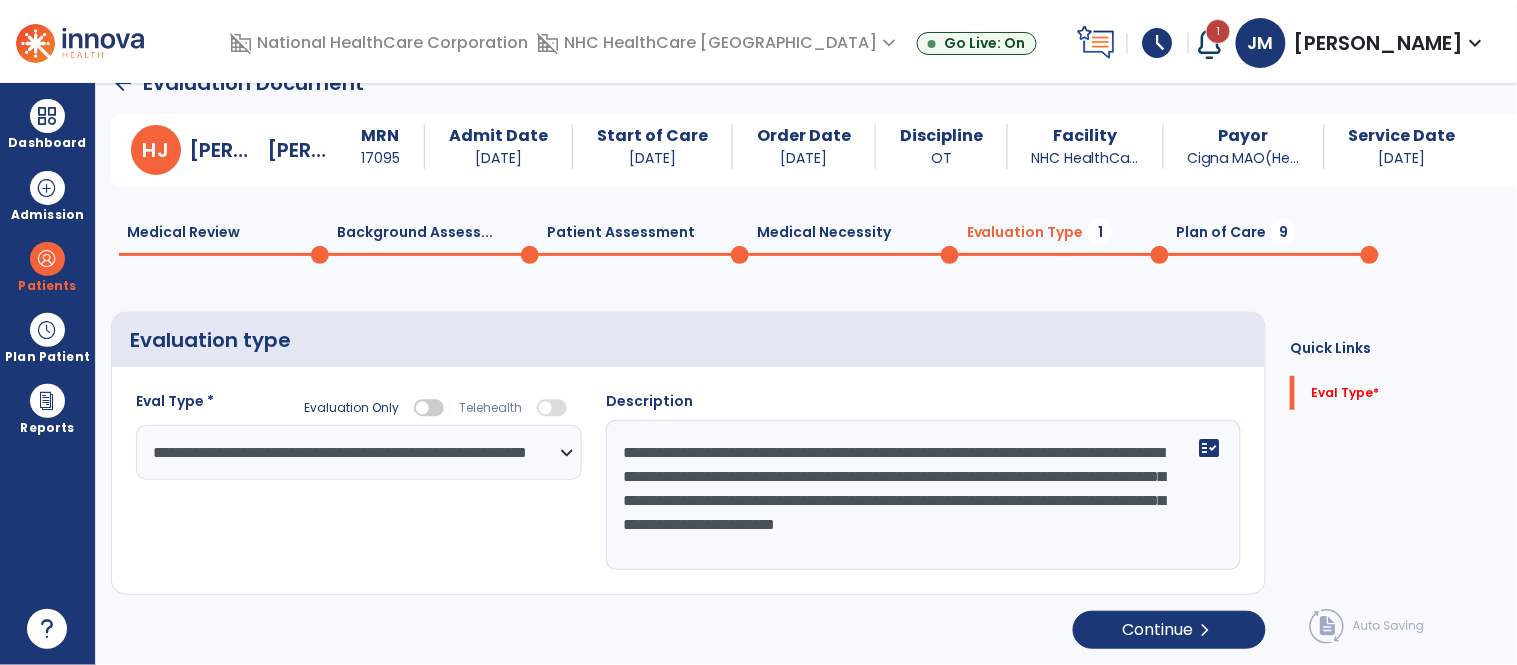 type on "**********" 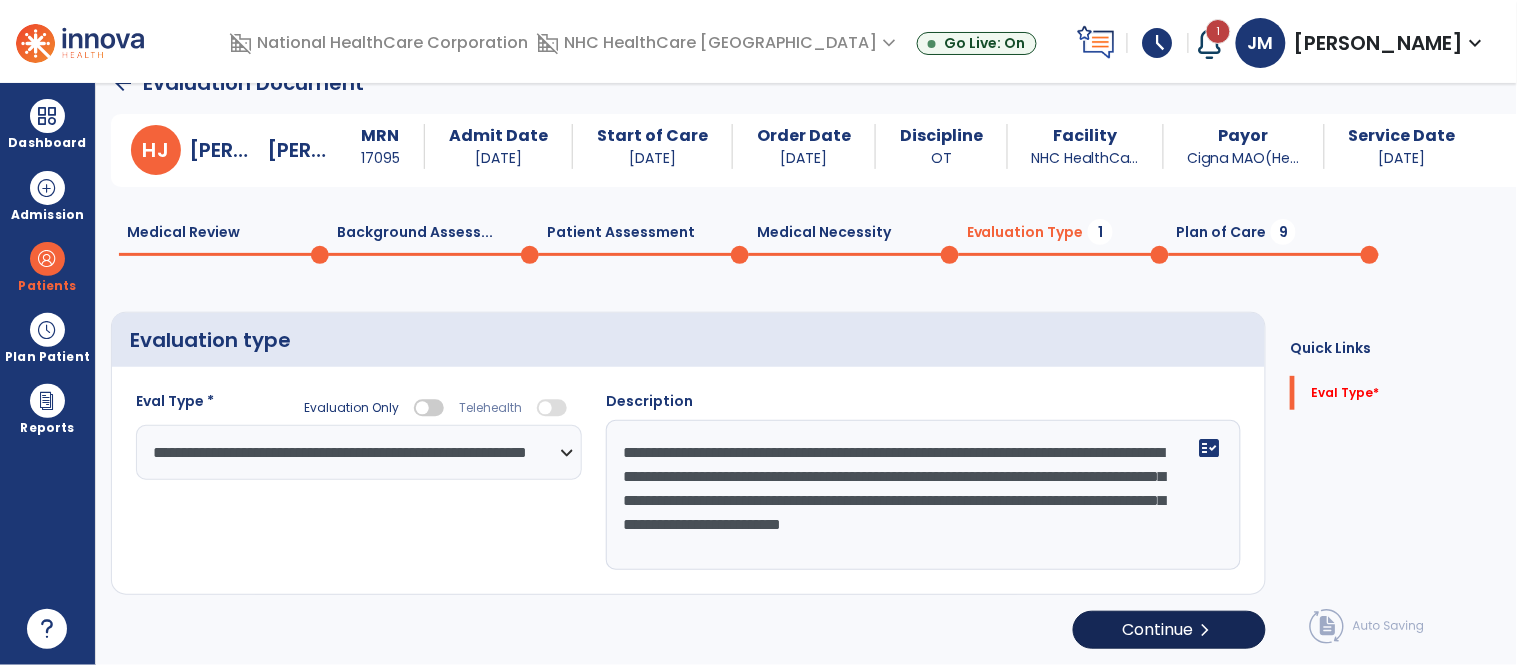 scroll, scrollTop: 35, scrollLeft: 0, axis: vertical 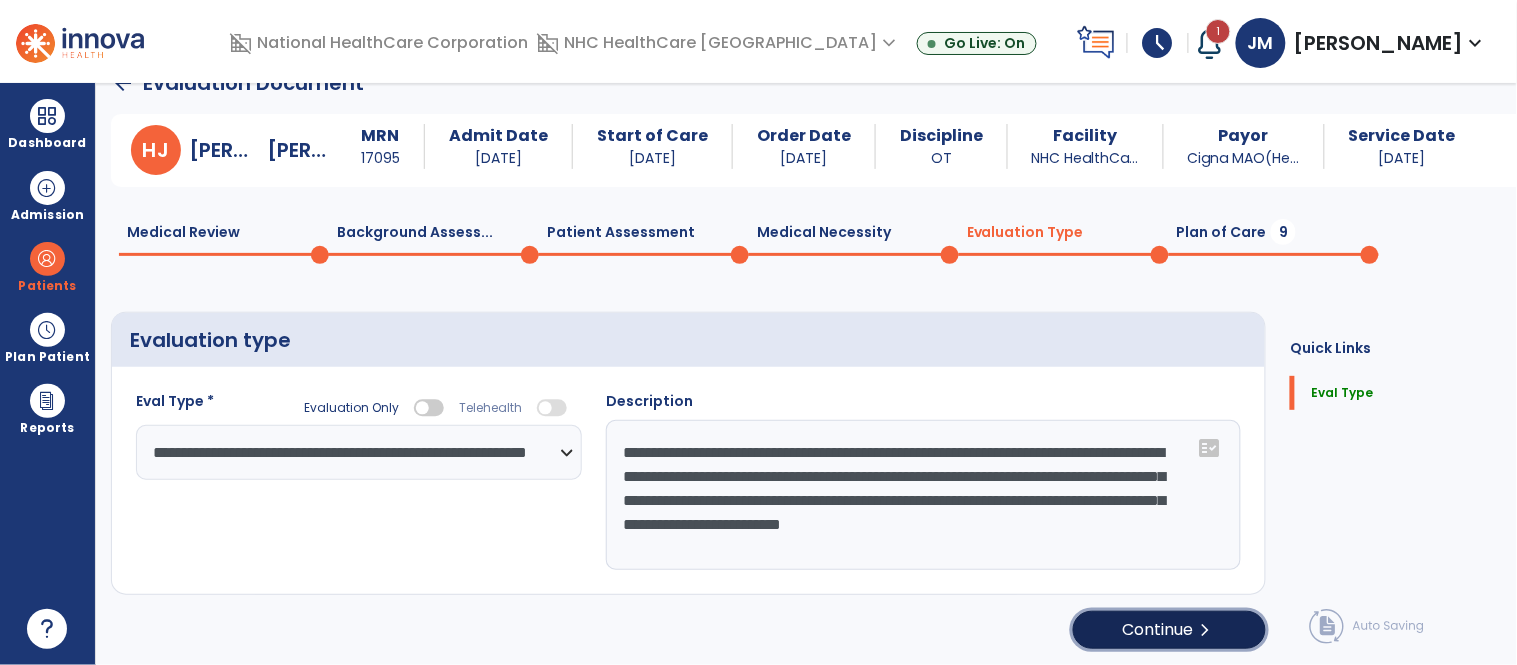 click on "Continue  chevron_right" 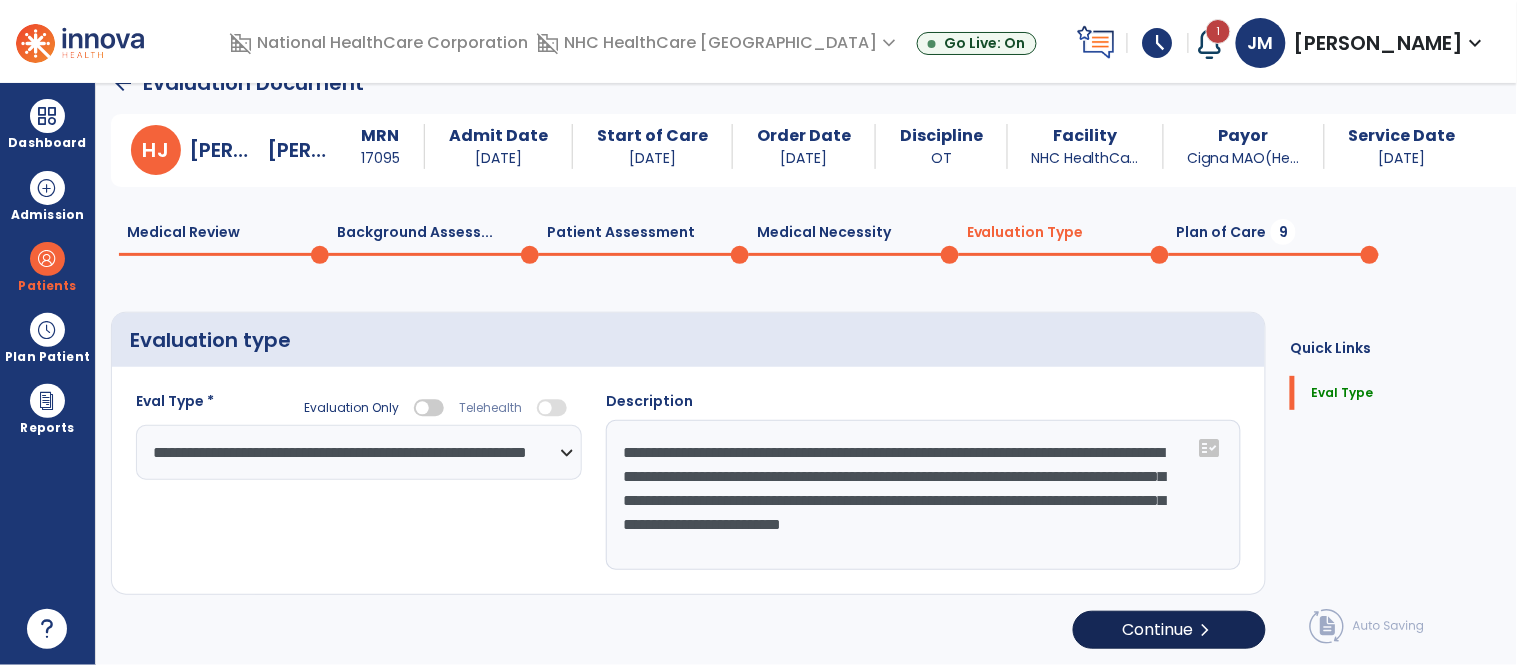 select on "*****" 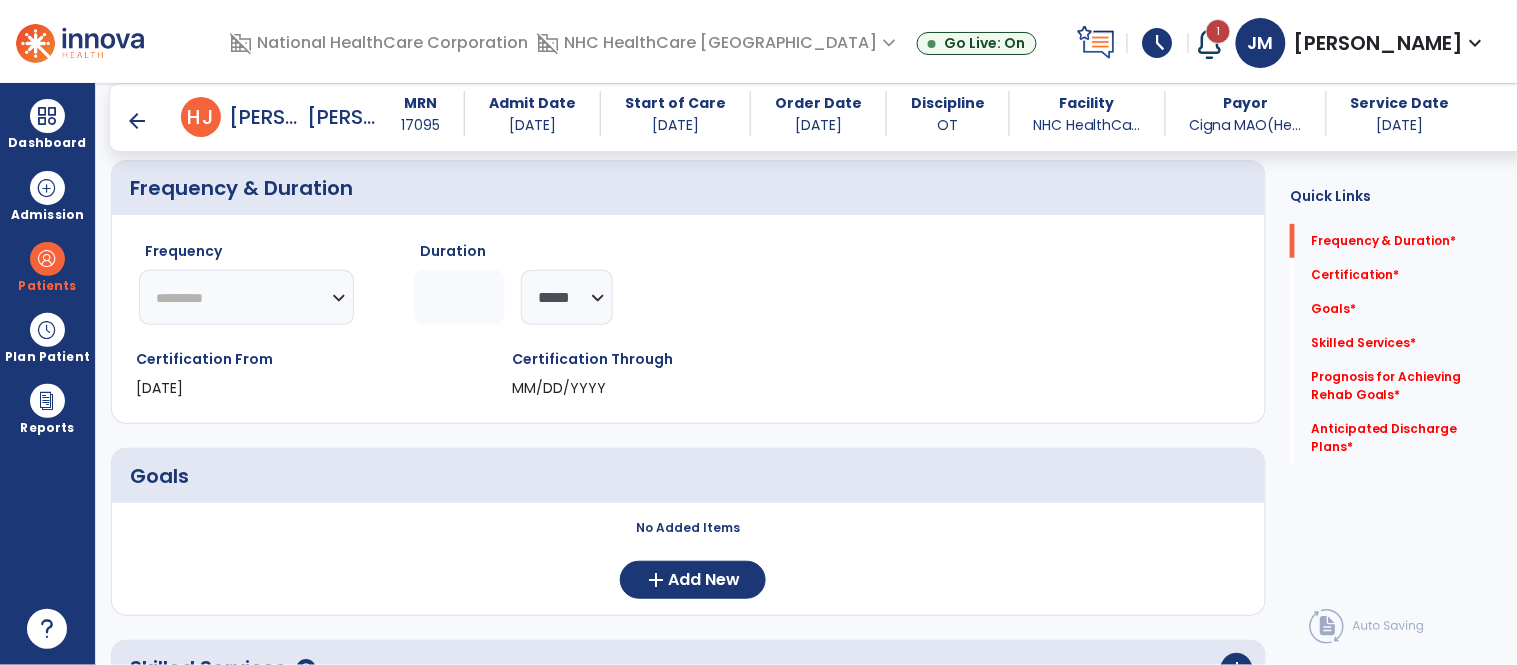 scroll, scrollTop: 171, scrollLeft: 0, axis: vertical 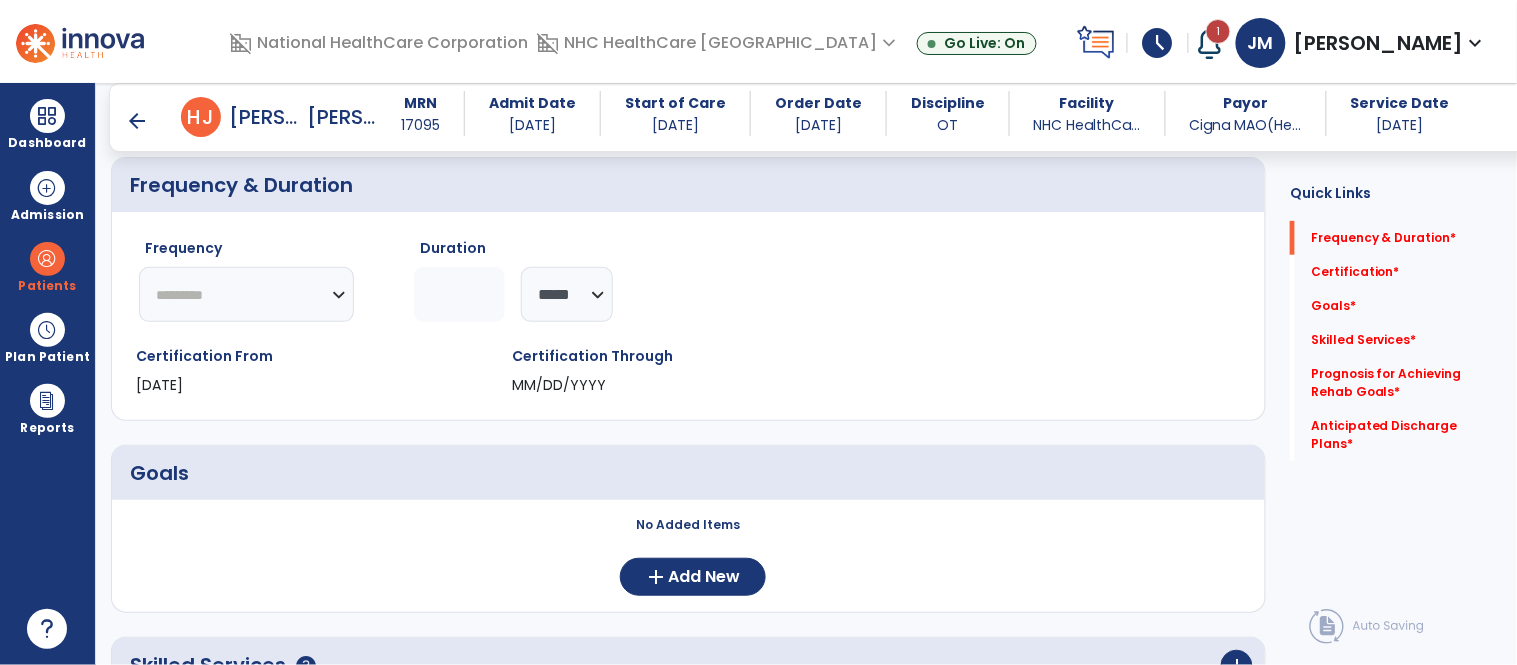 click 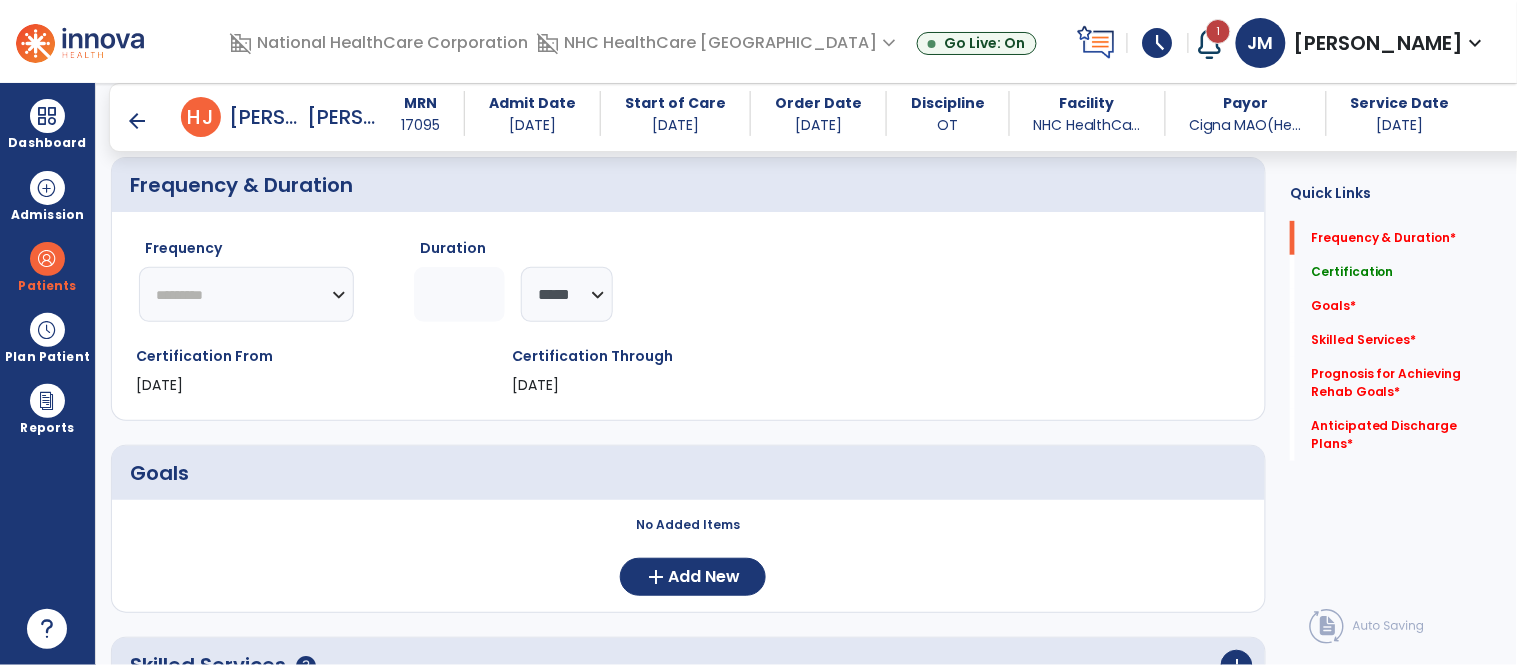 type on "**" 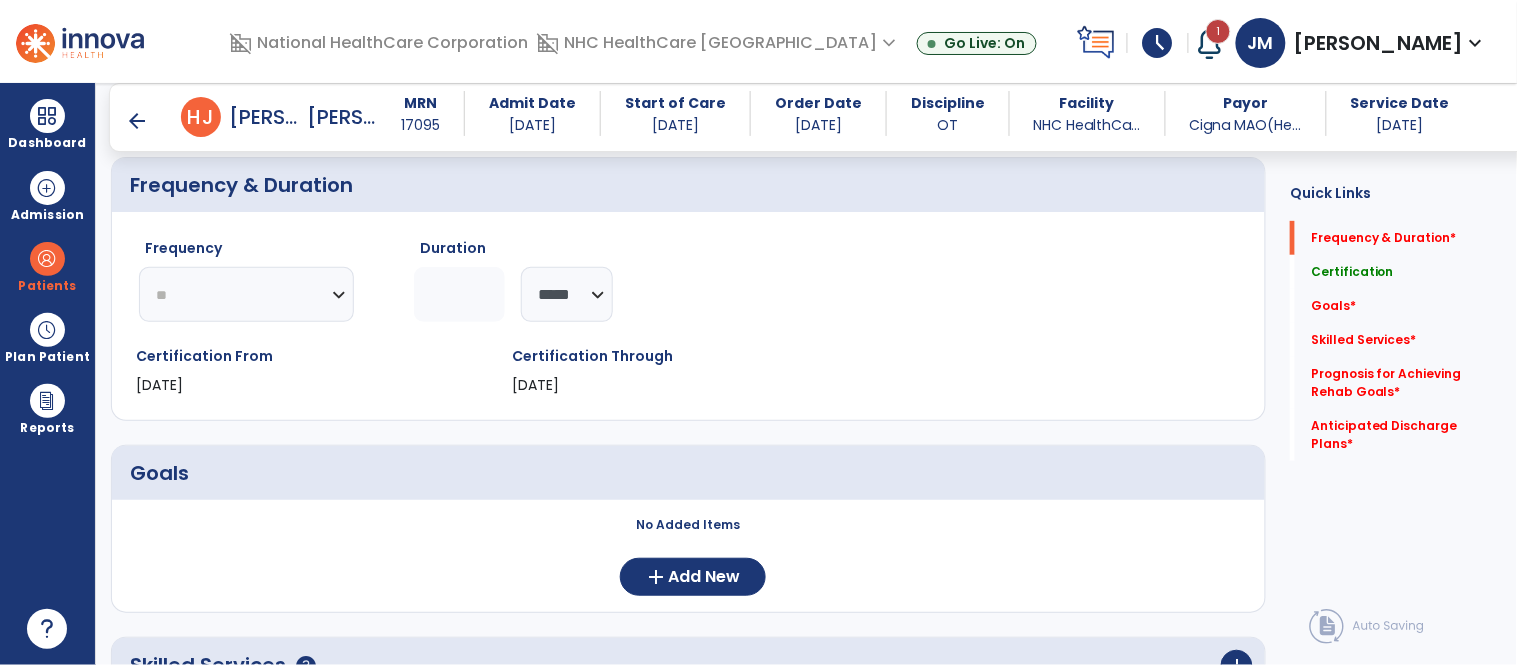 click on "********* ** ** ** ** ** ** **" 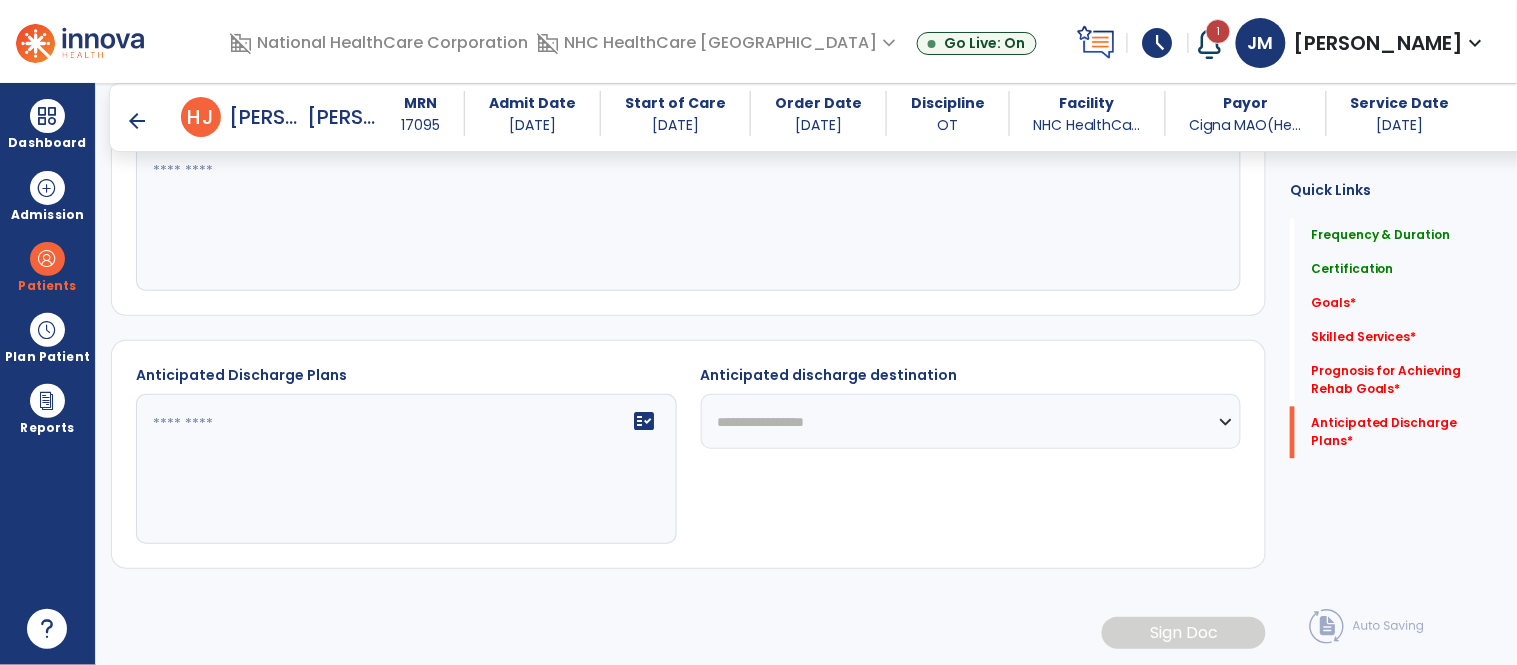 scroll, scrollTop: 770, scrollLeft: 0, axis: vertical 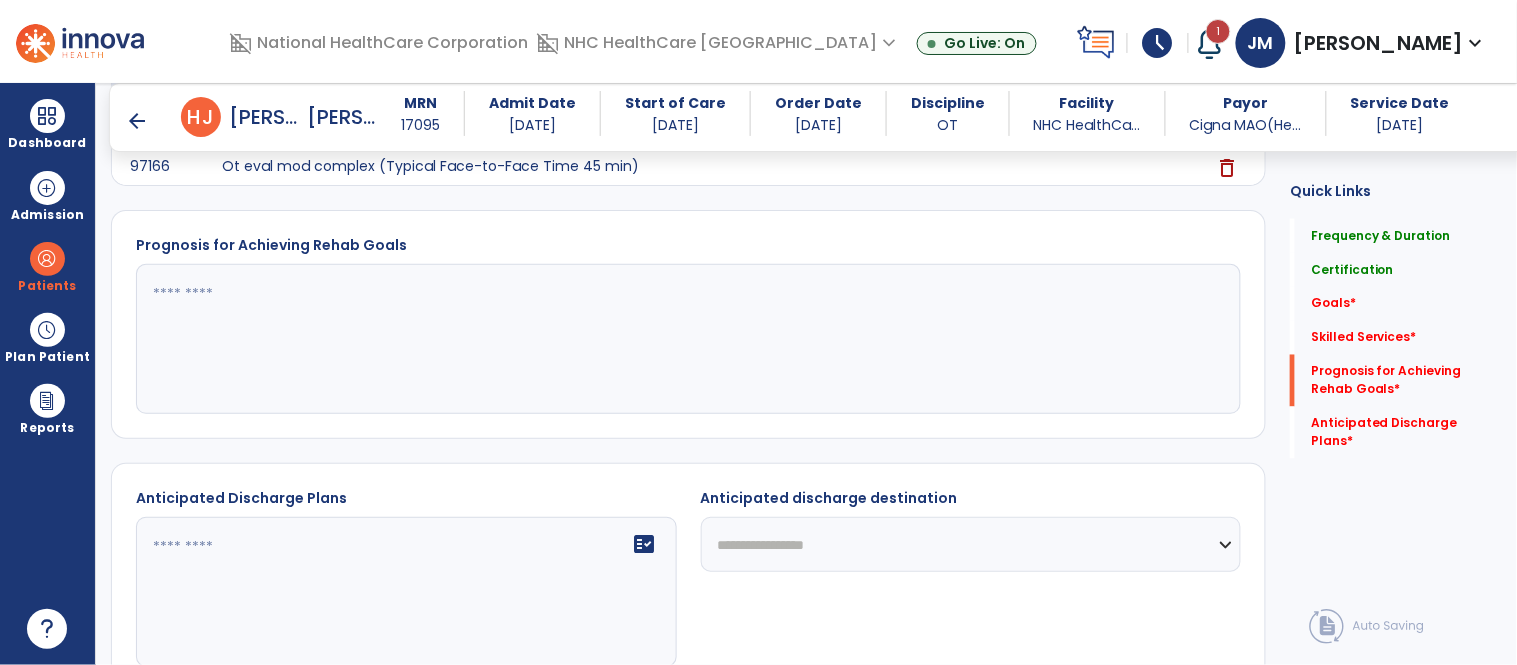 click 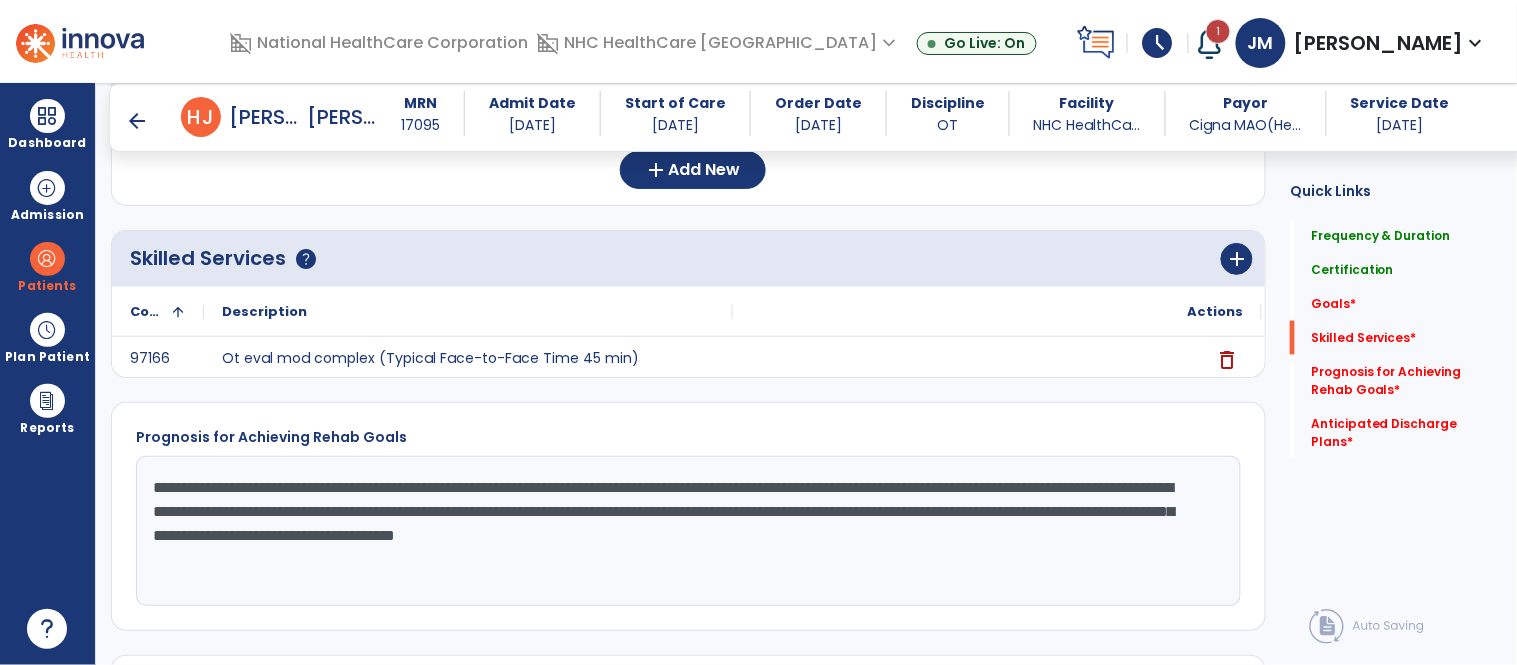 scroll, scrollTop: 576, scrollLeft: 0, axis: vertical 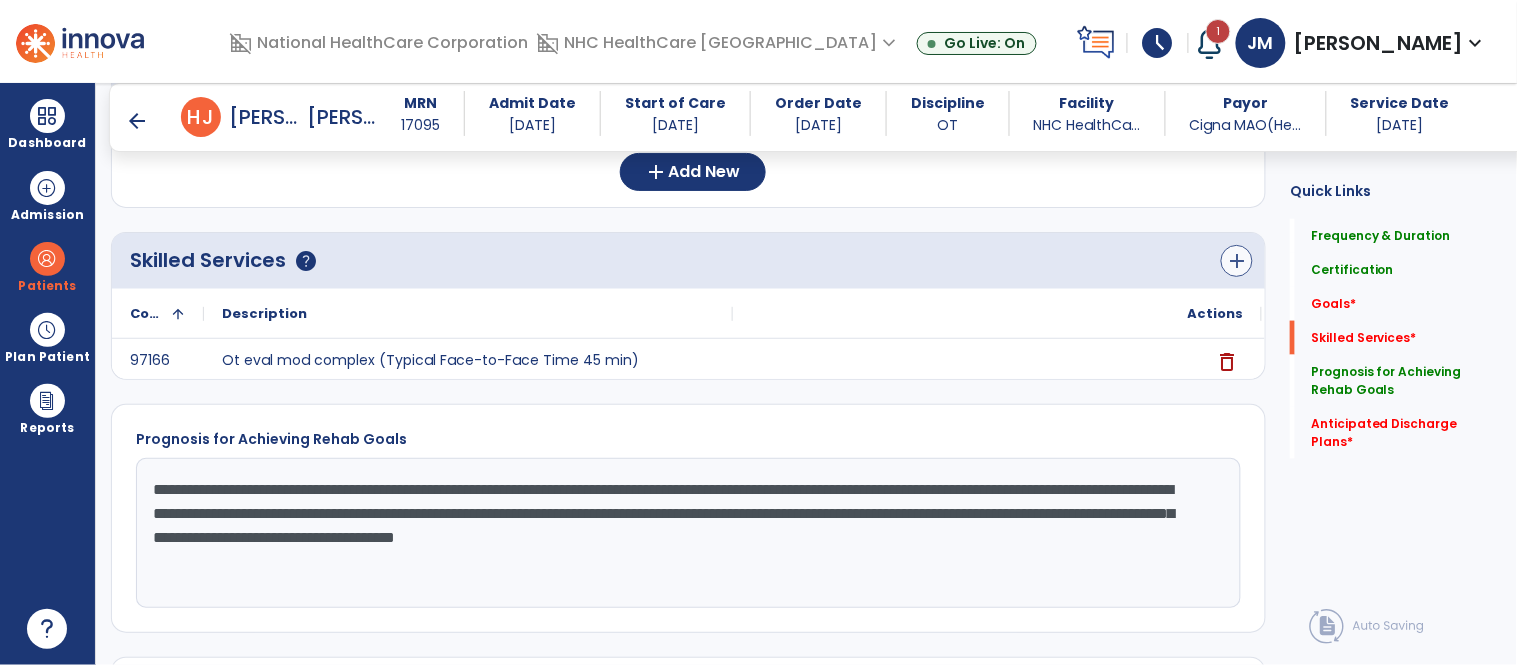 type on "**********" 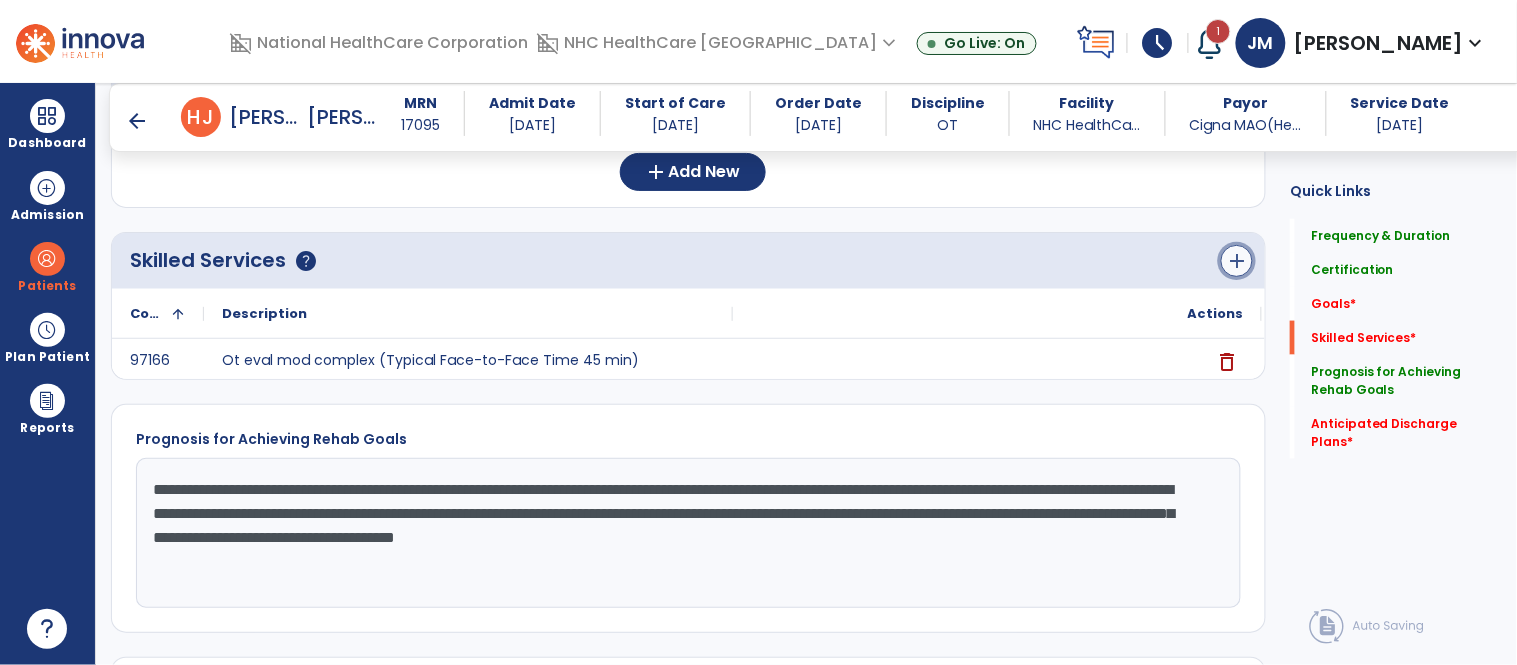click on "add" 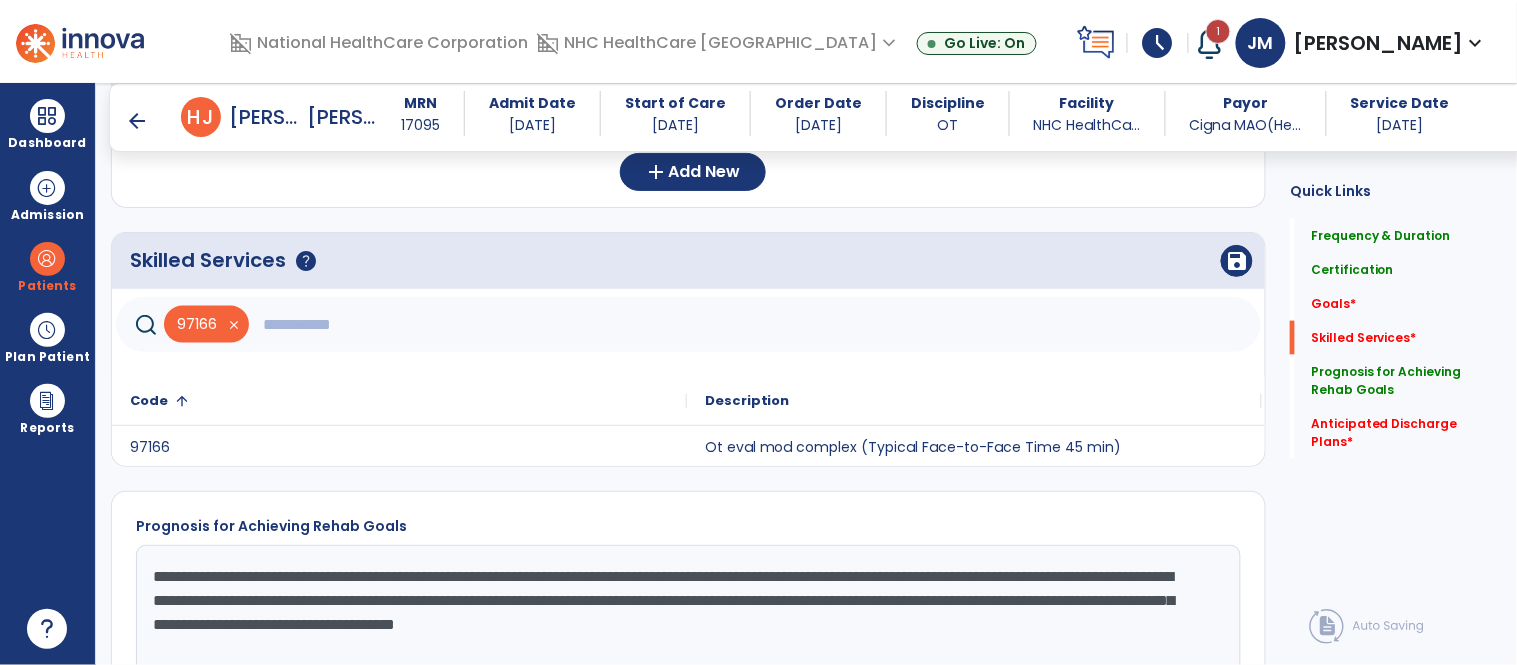 click 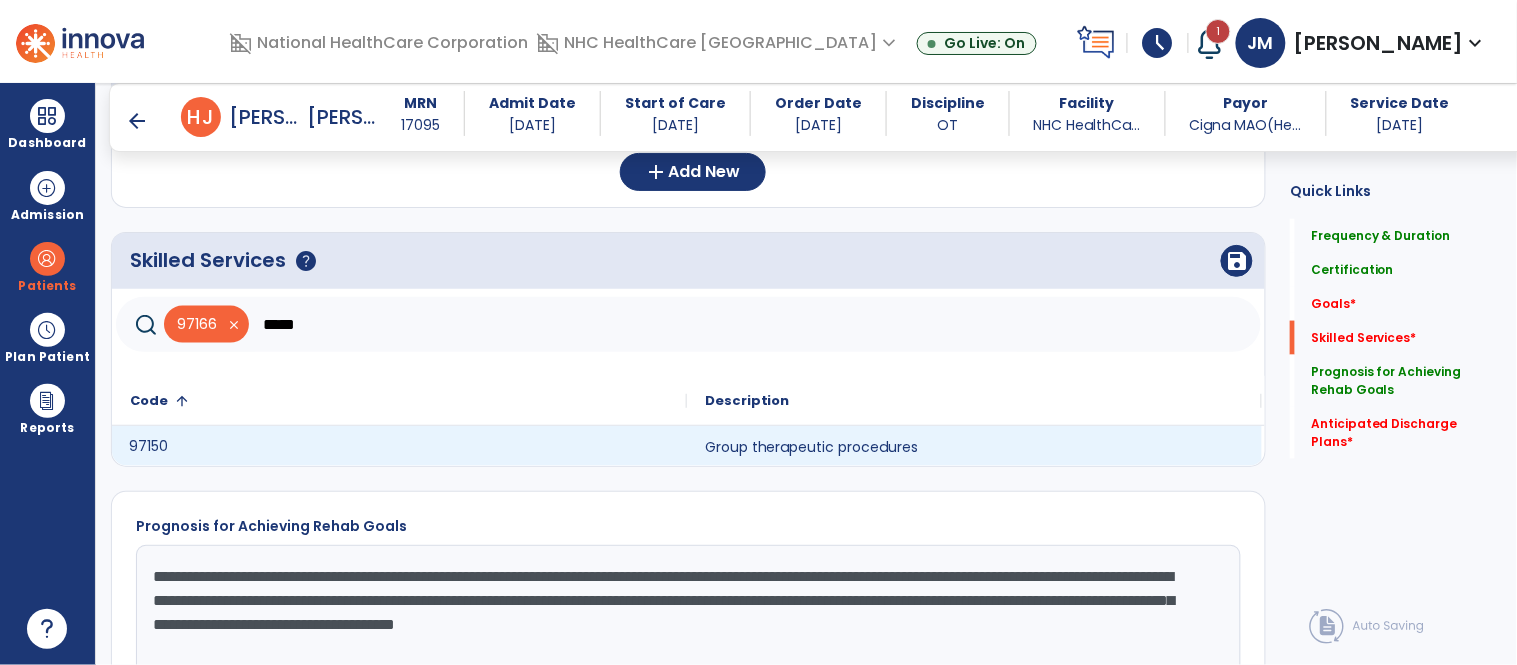 drag, startPoint x: 333, startPoint y: 450, endPoint x: 380, endPoint y: 343, distance: 116.86745 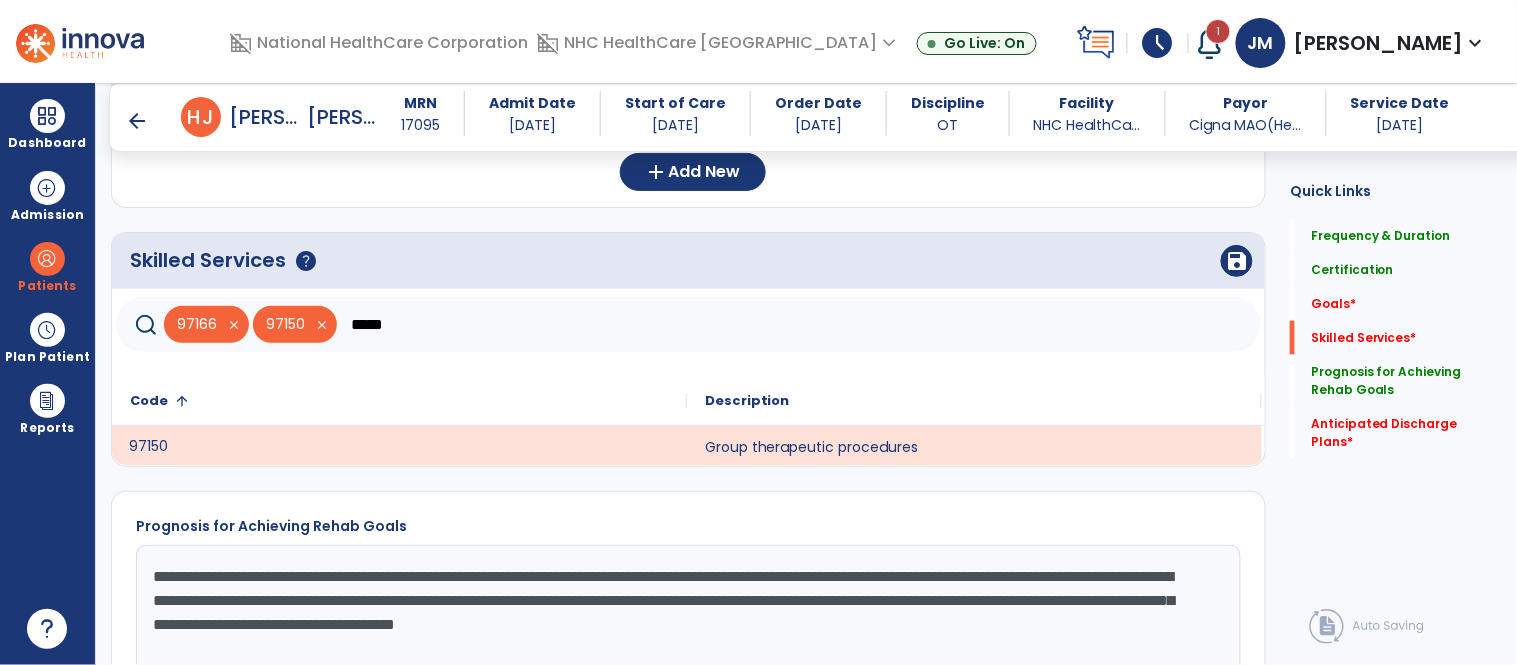 click on "*****" 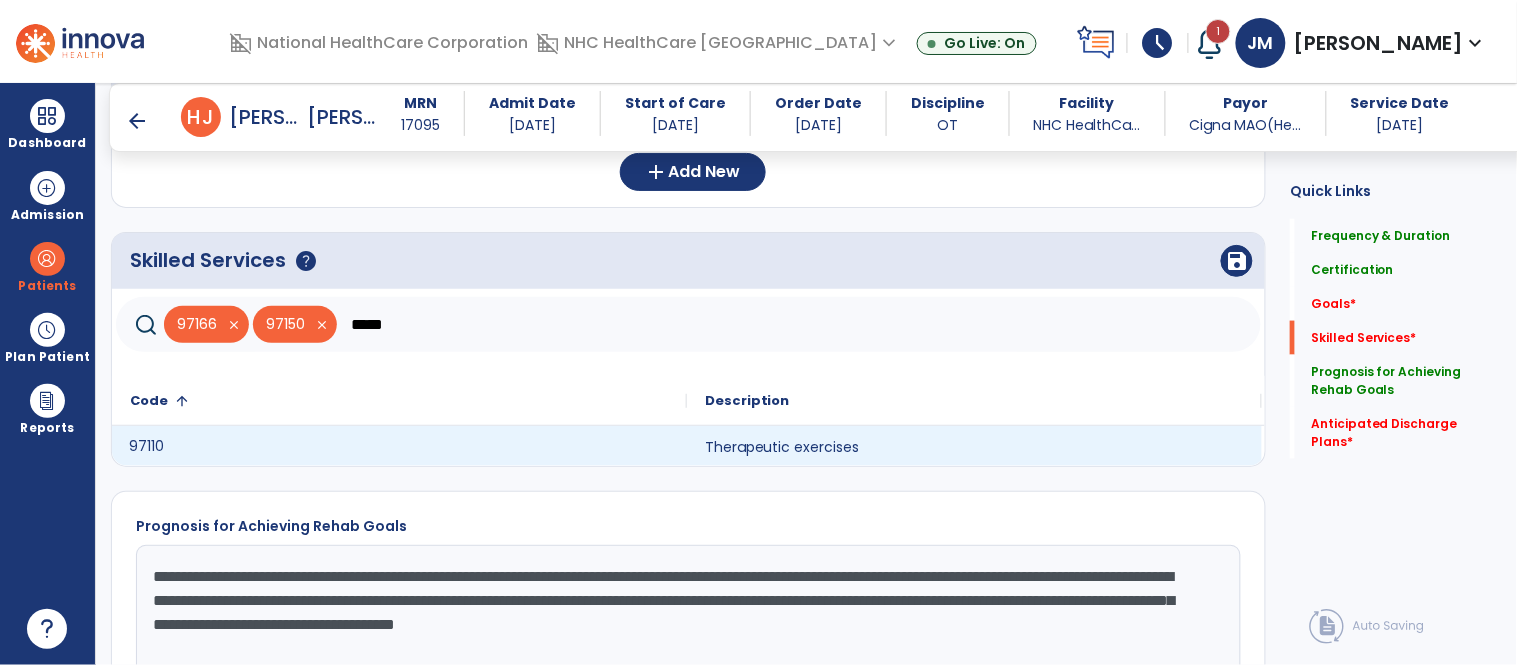 click on "97110" 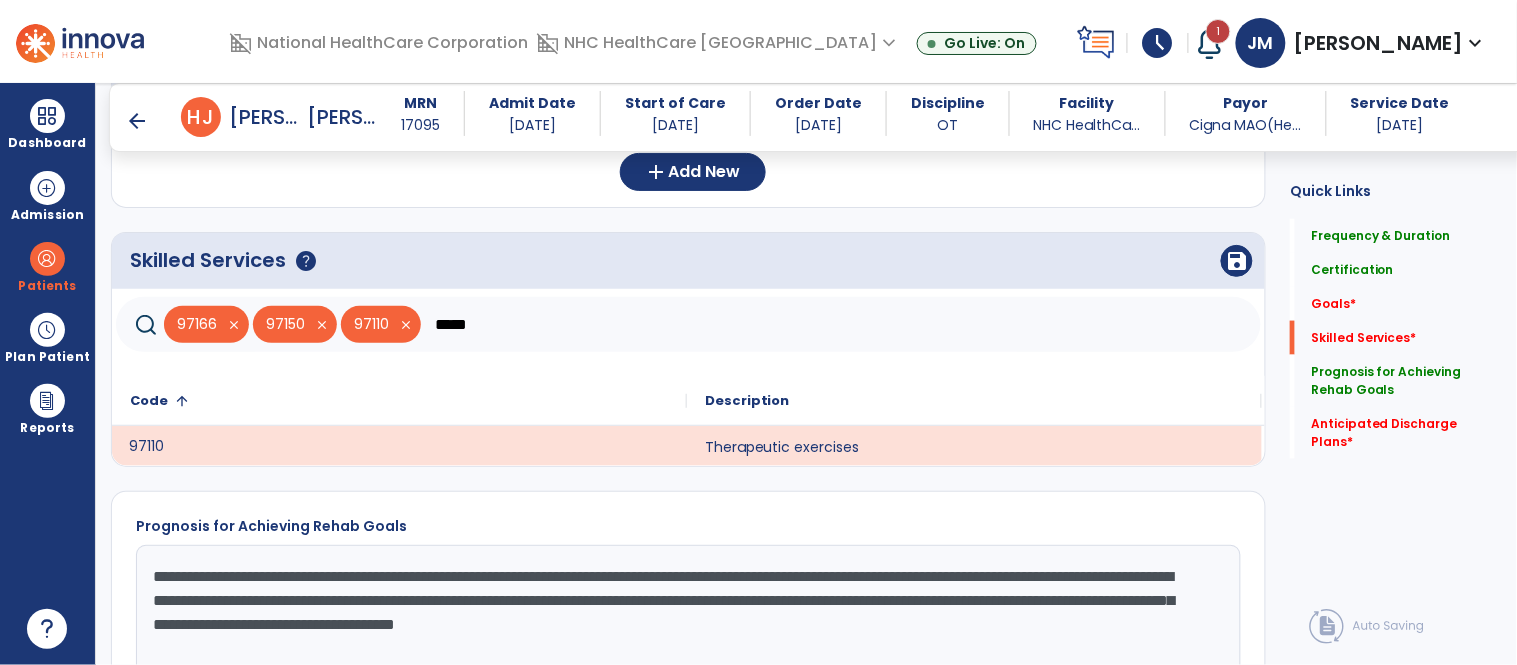 click on "*****" 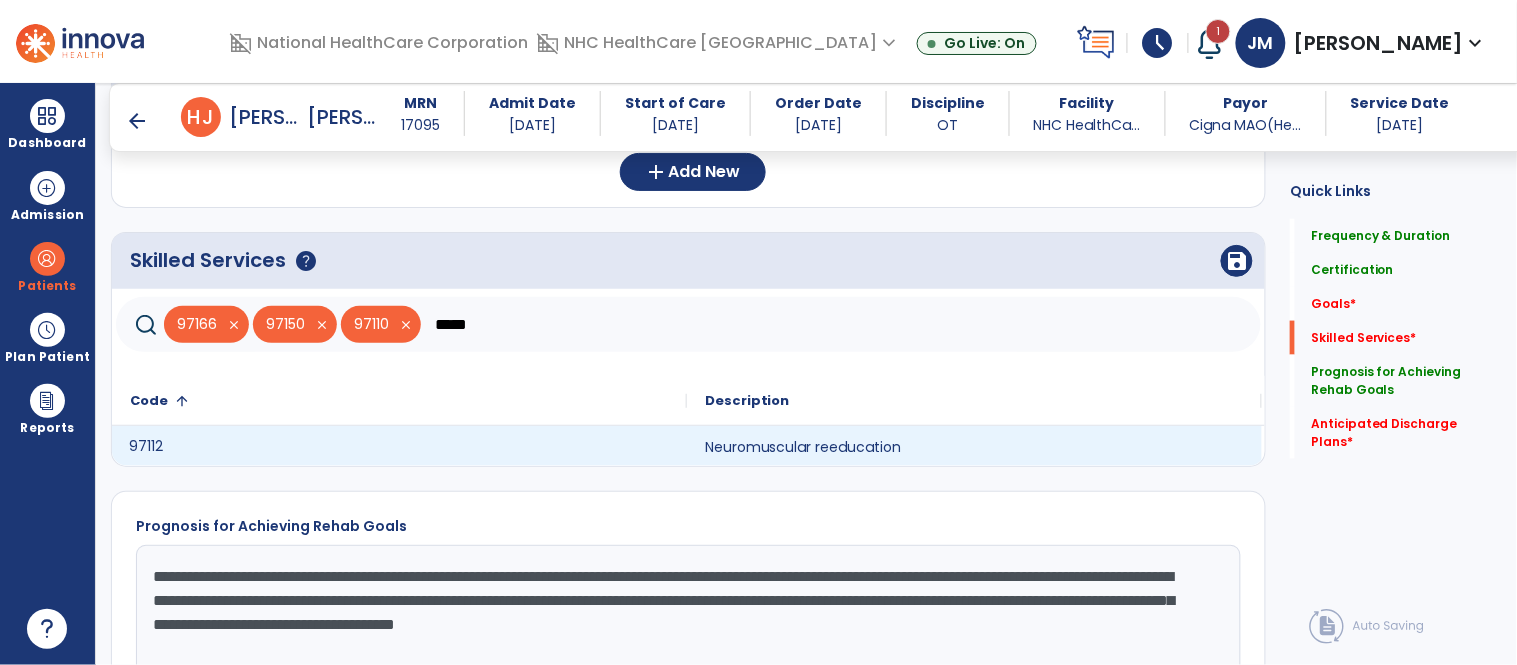 click on "97112" 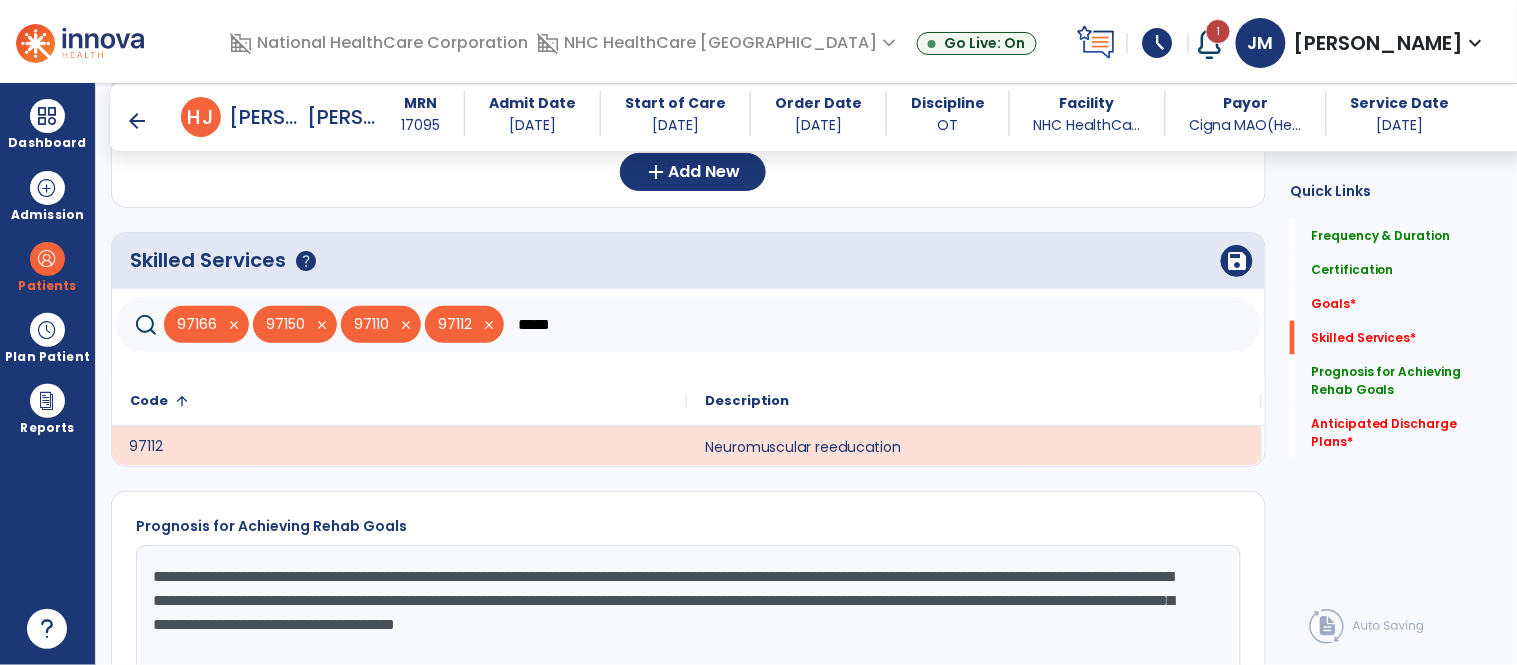 click on "*****" 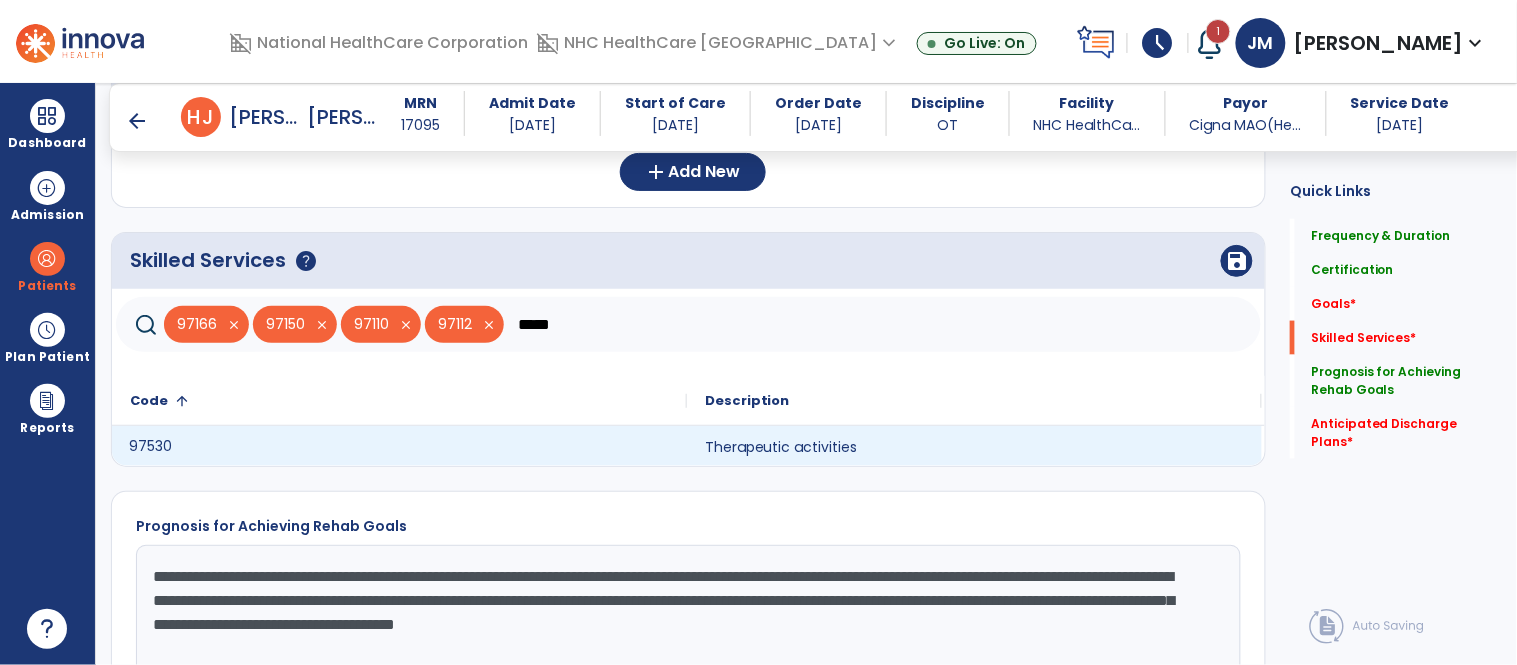 drag, startPoint x: 467, startPoint y: 441, endPoint x: 528, endPoint y: 401, distance: 72.94518 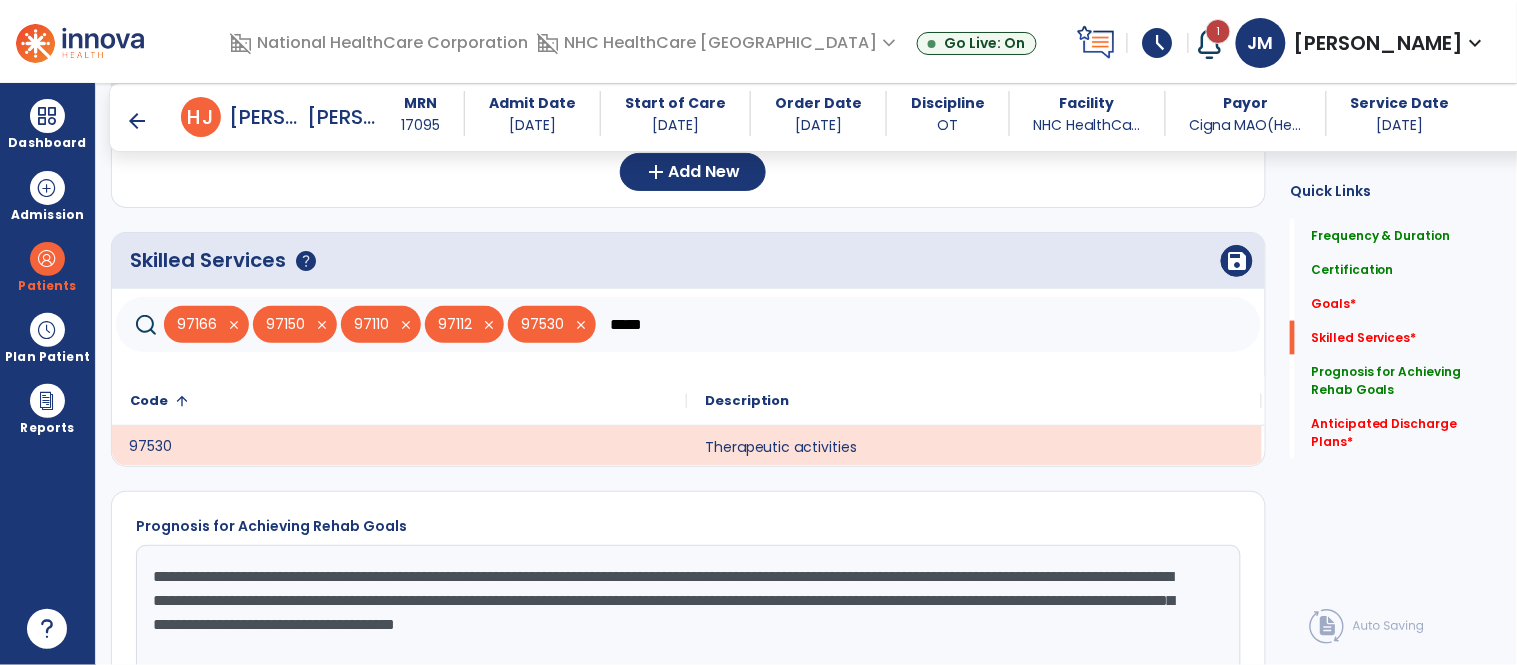 click on "*****" 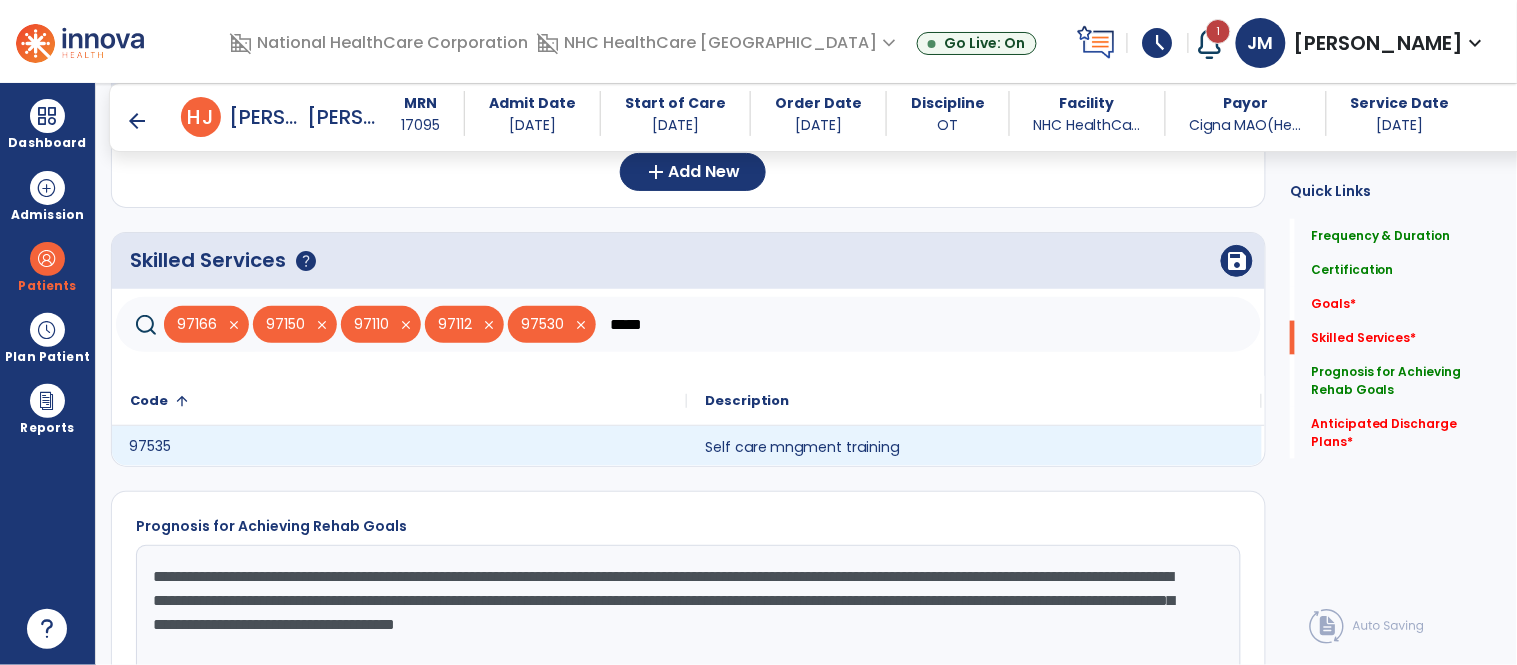 type on "*****" 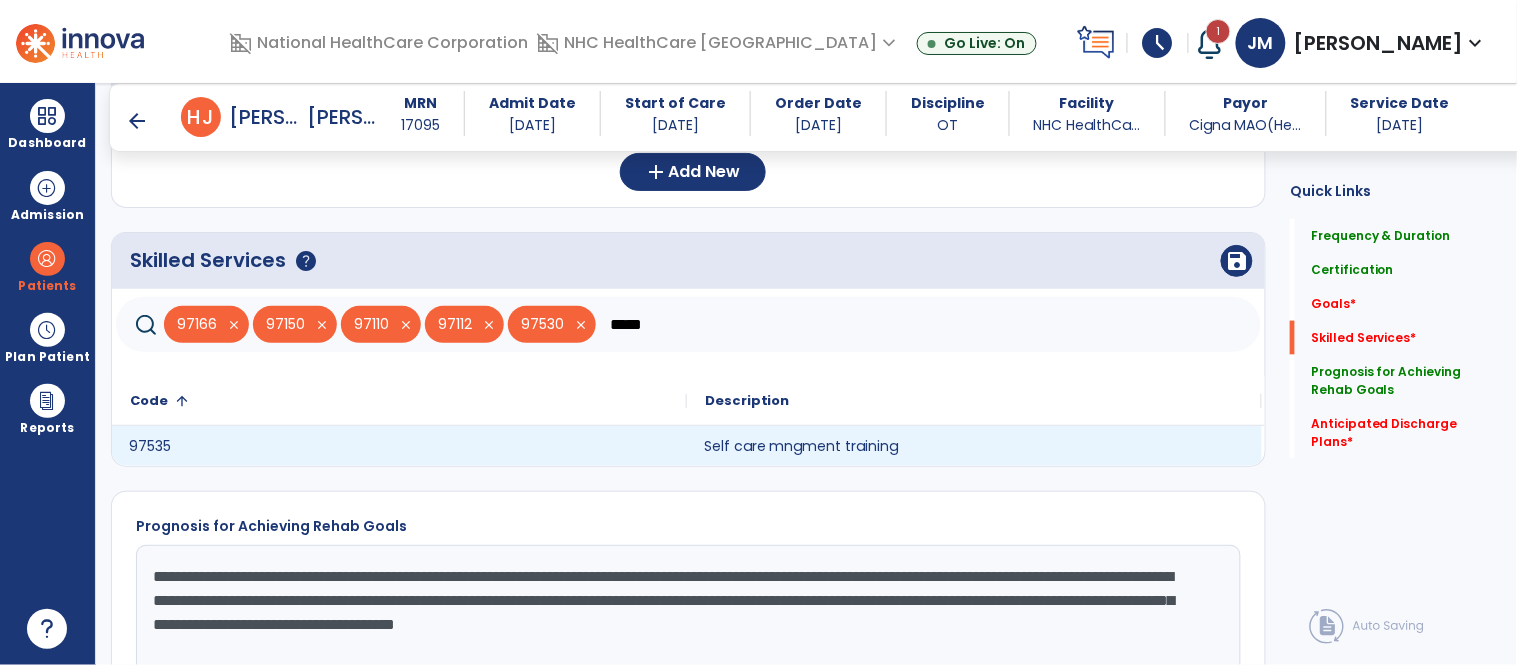 click on "Self care mngment training" 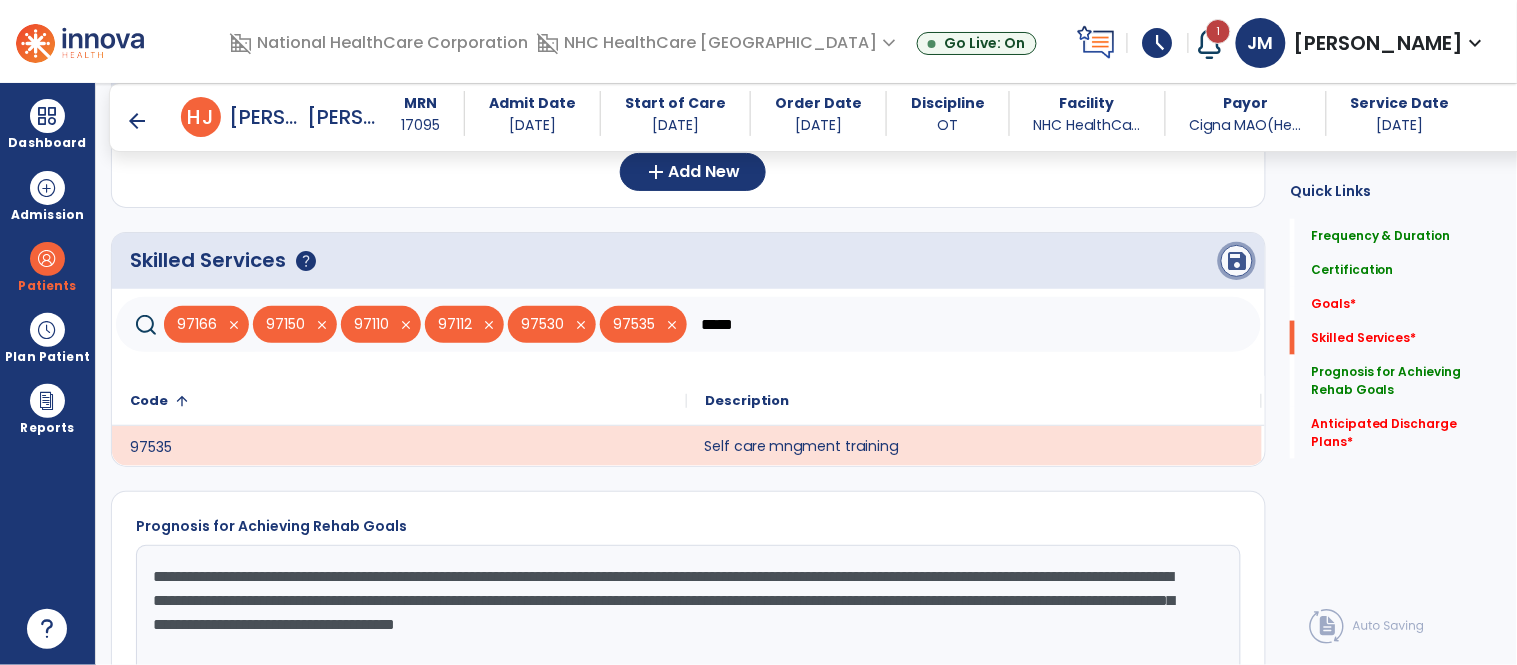 click on "save" 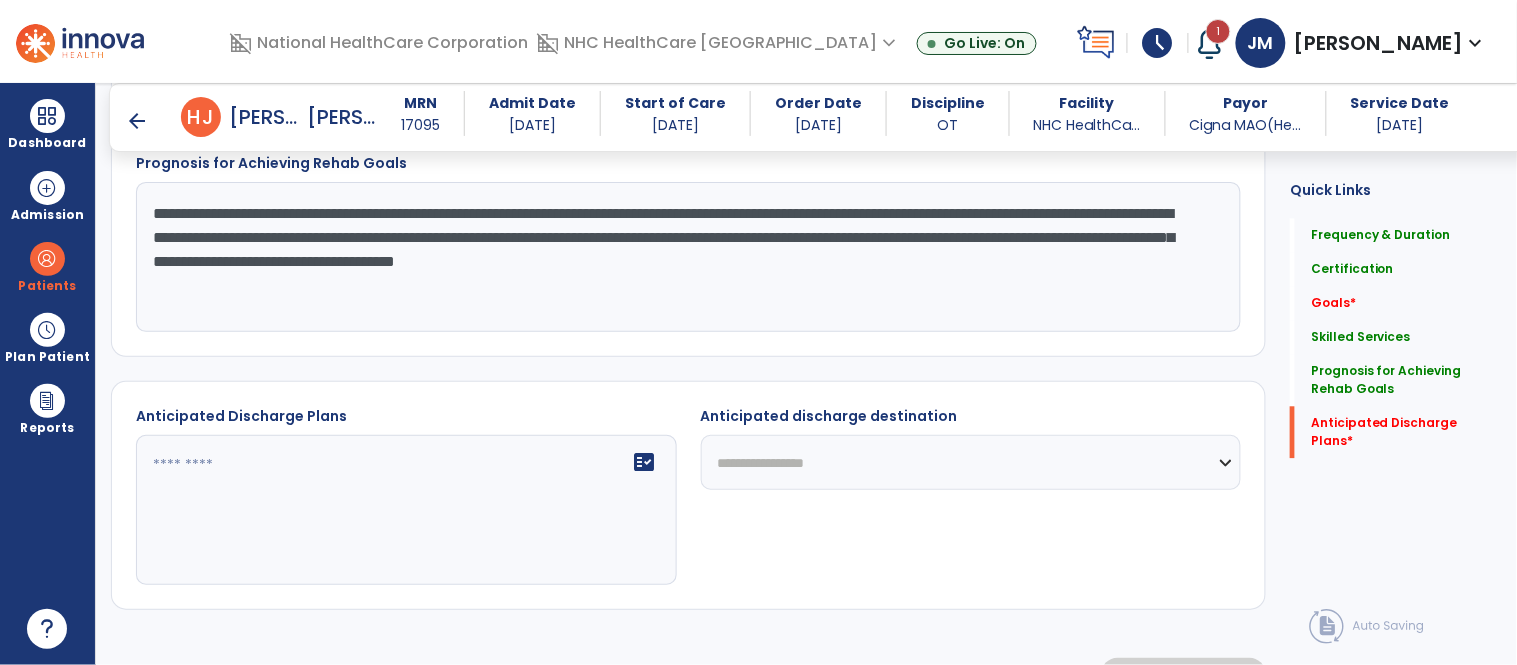 scroll, scrollTop: 1095, scrollLeft: 0, axis: vertical 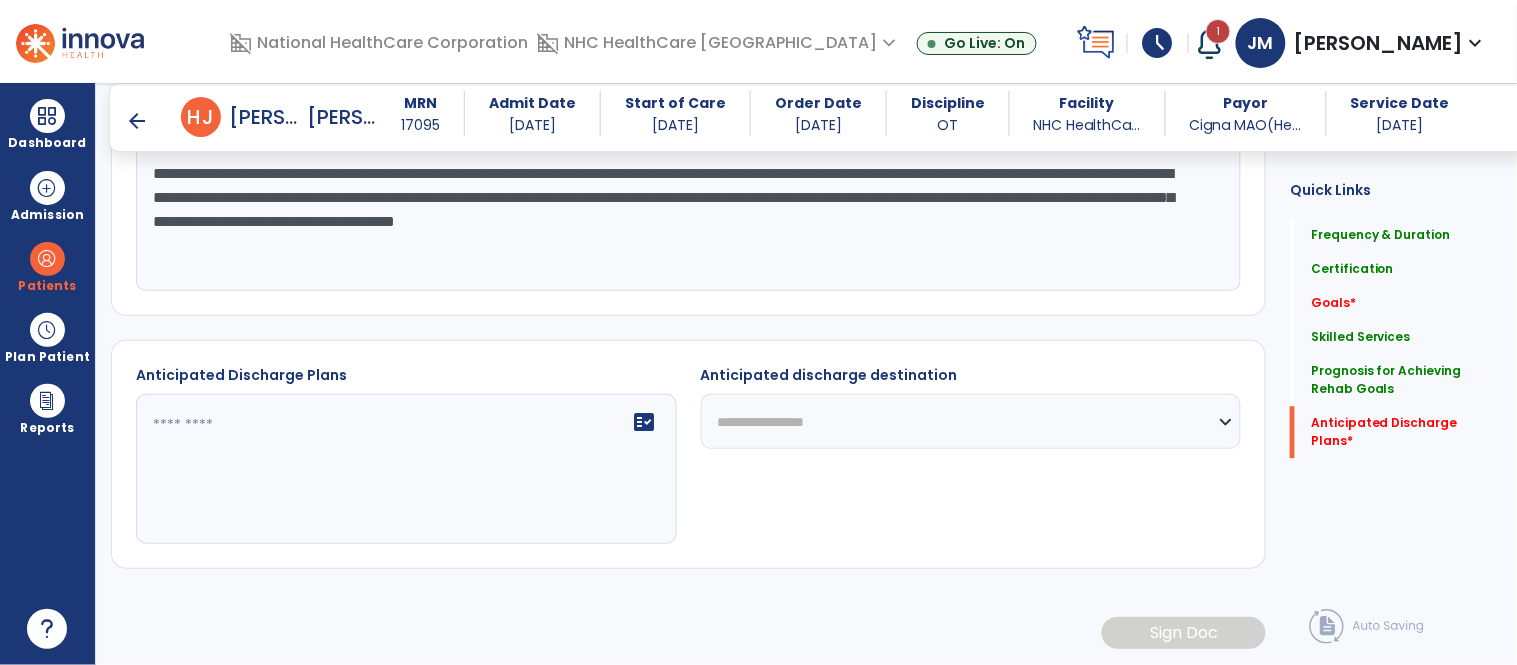 click on "fact_check" 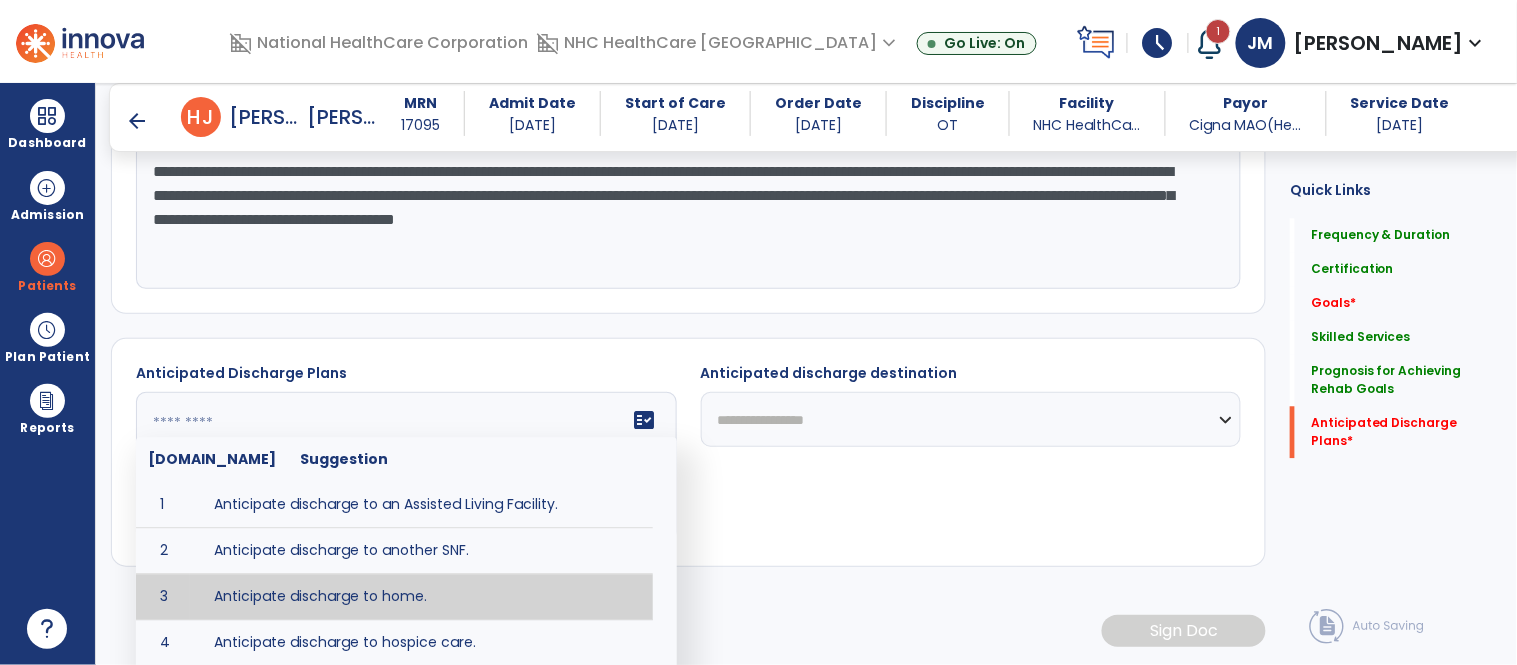 type on "**********" 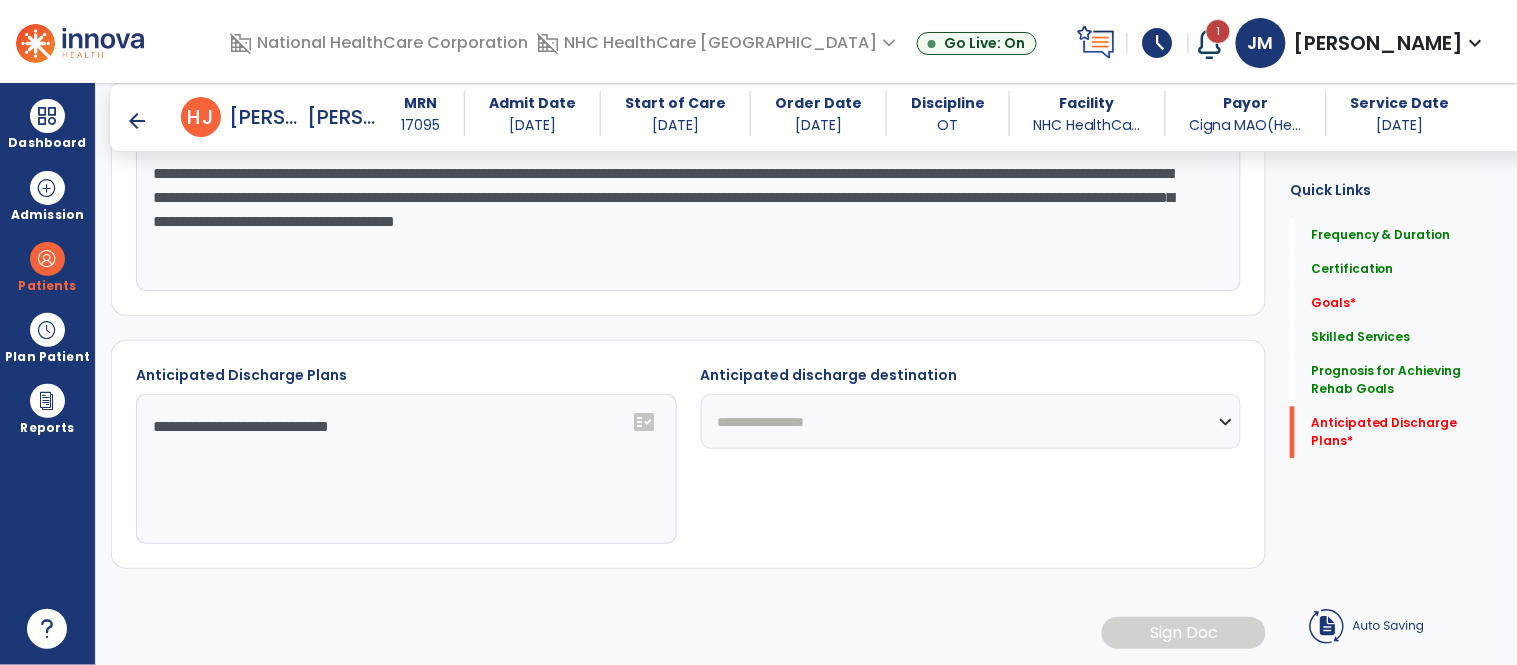 click on "**********" 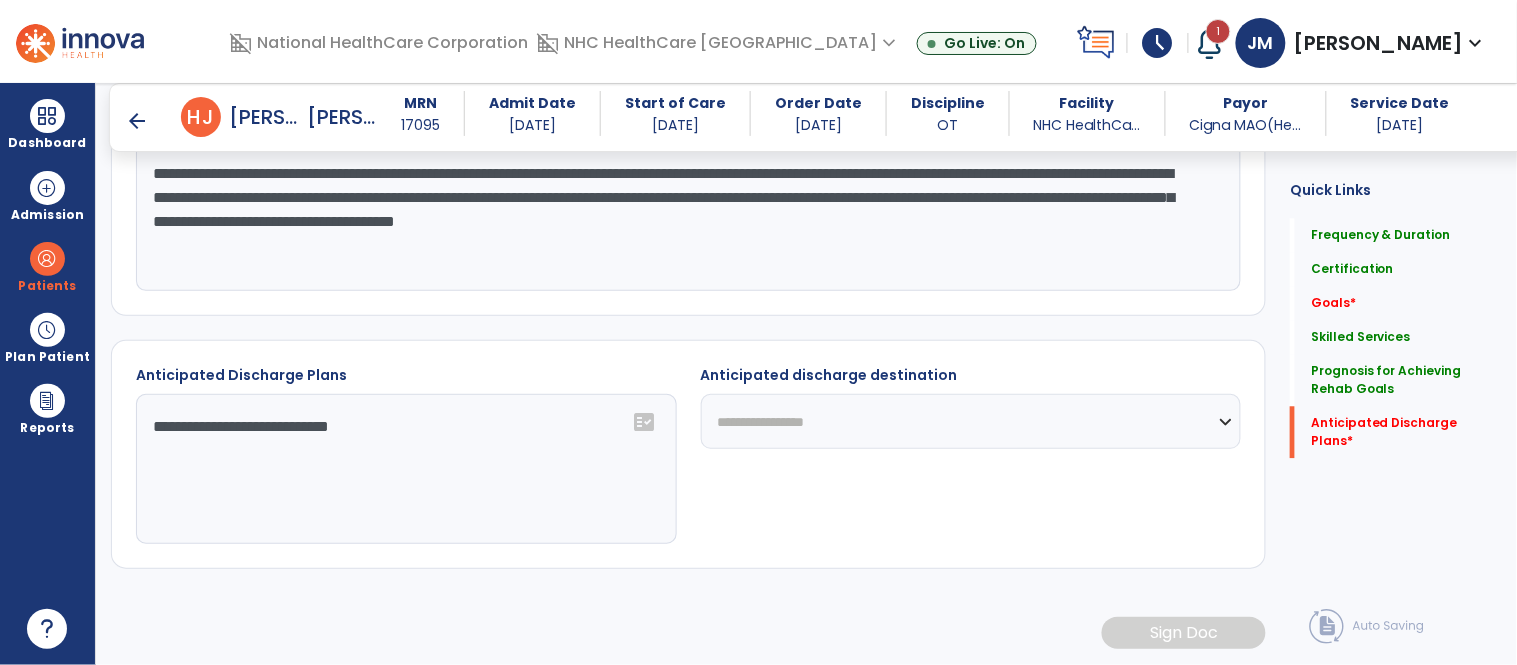select on "****" 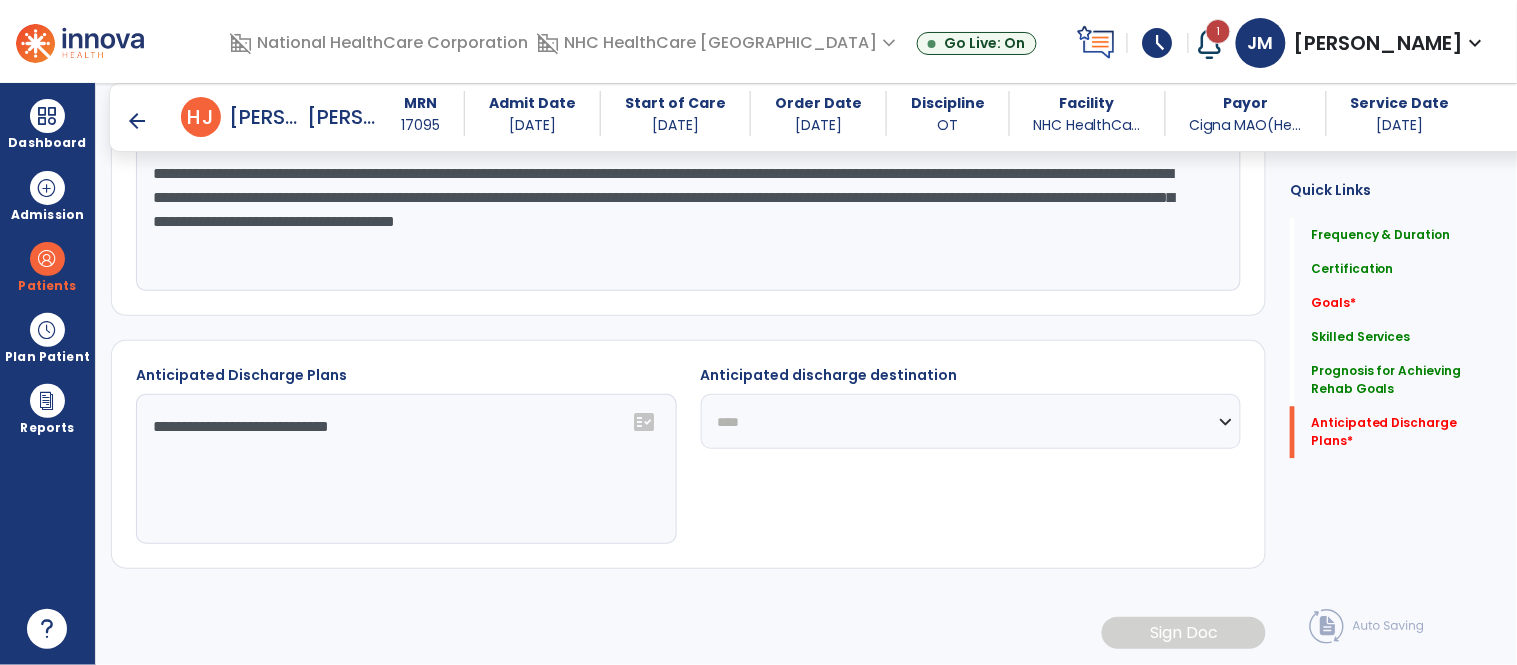 click on "**********" 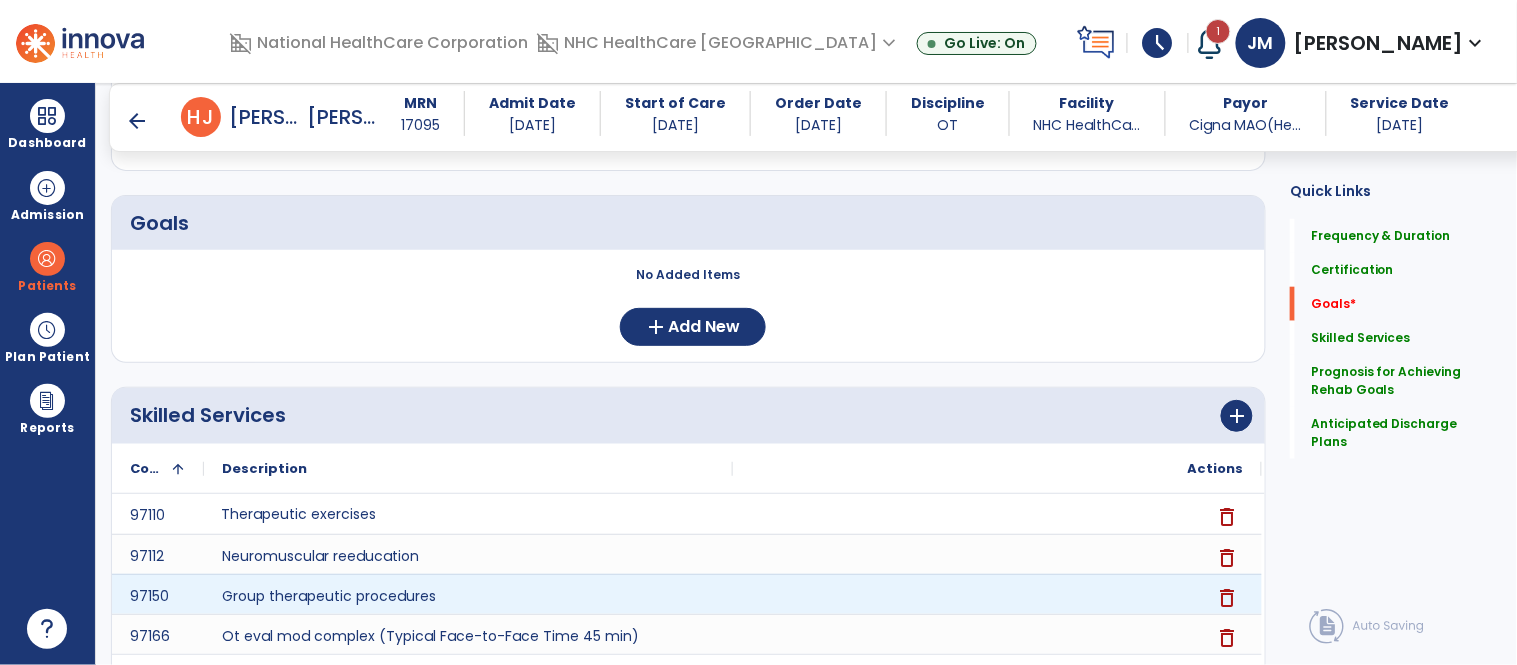 scroll, scrollTop: 420, scrollLeft: 0, axis: vertical 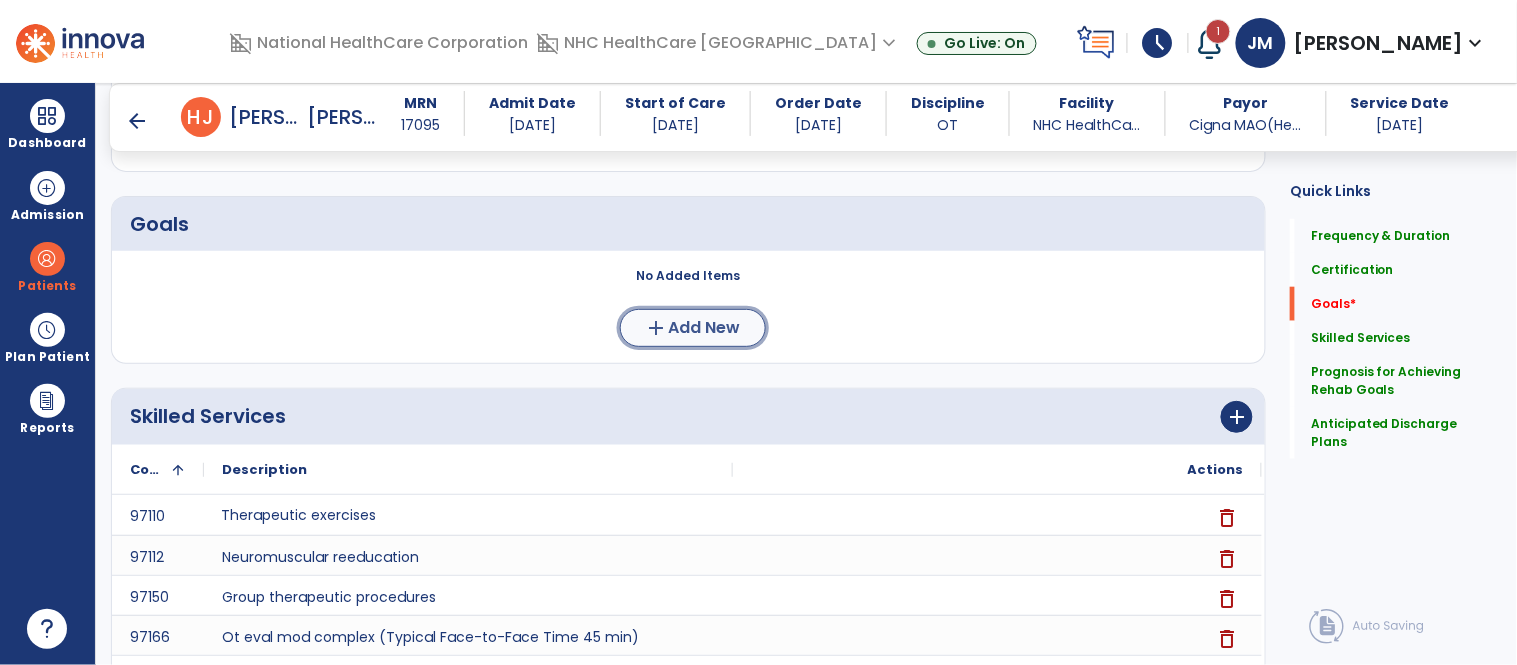 click on "add  Add New" at bounding box center (693, 328) 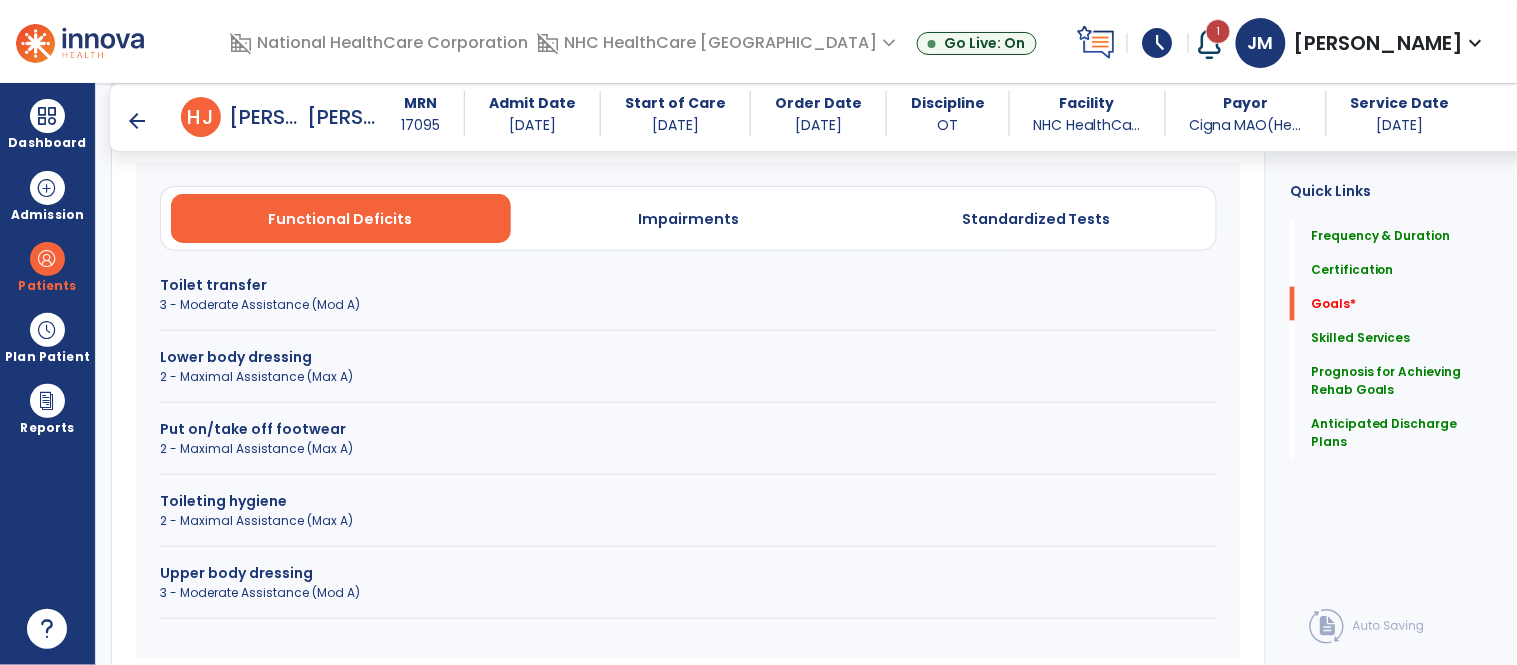 scroll, scrollTop: 581, scrollLeft: 0, axis: vertical 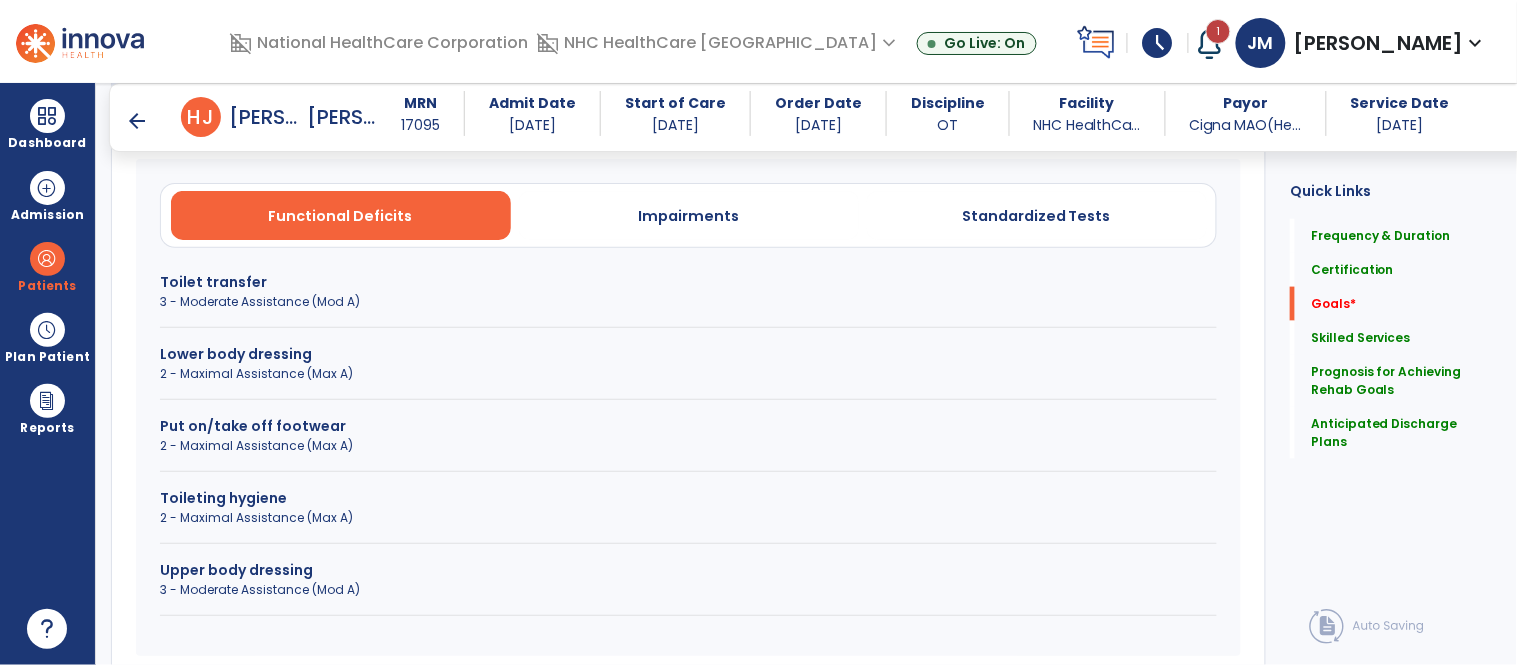 click on "Toileting hygiene" at bounding box center [688, 498] 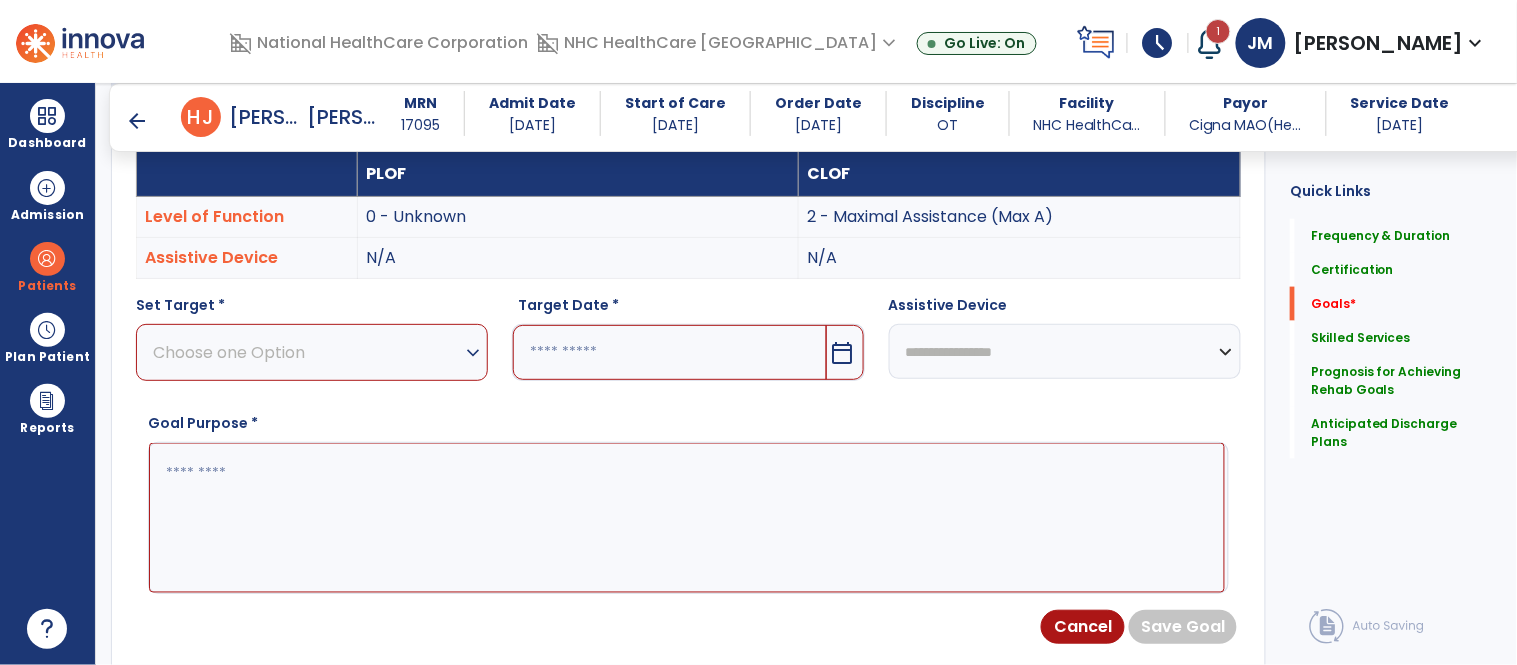click on "Choose one Option" at bounding box center [307, 352] 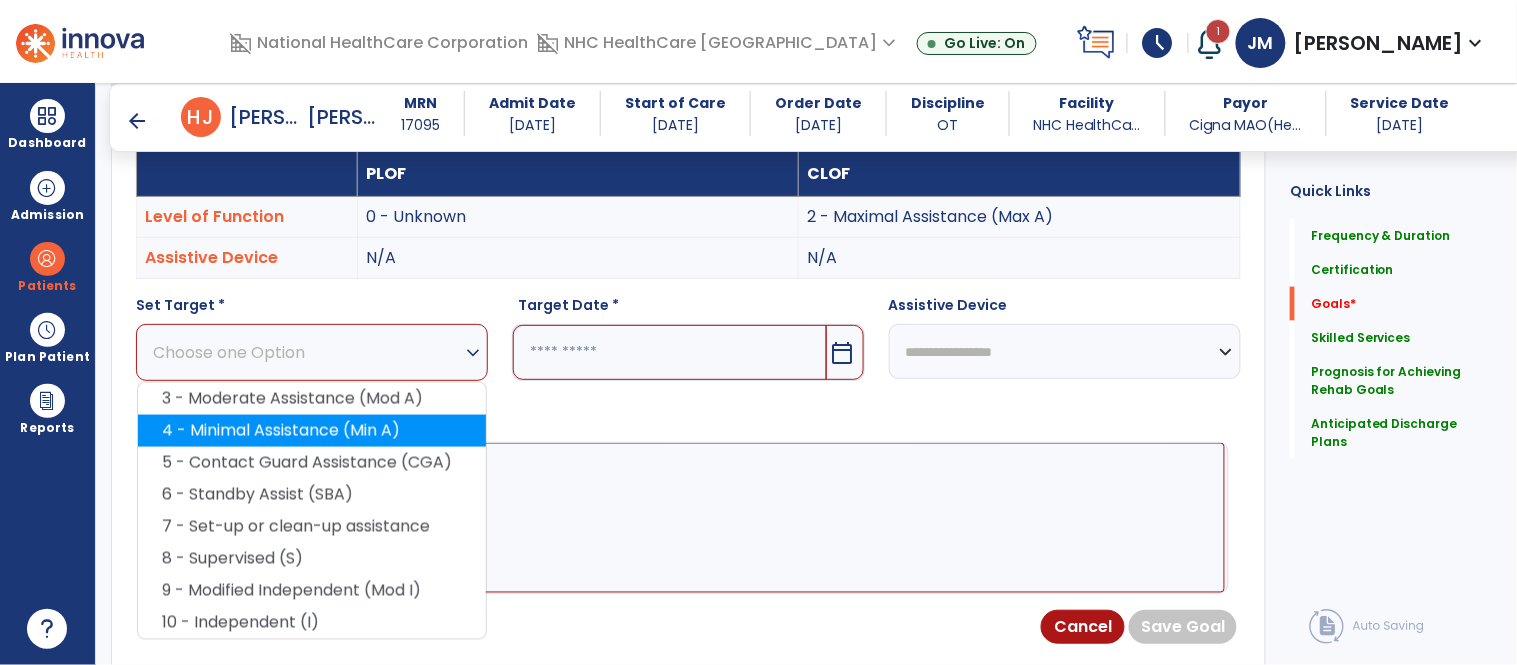 click on "4 - Minimal Assistance (Min A)" at bounding box center [312, 431] 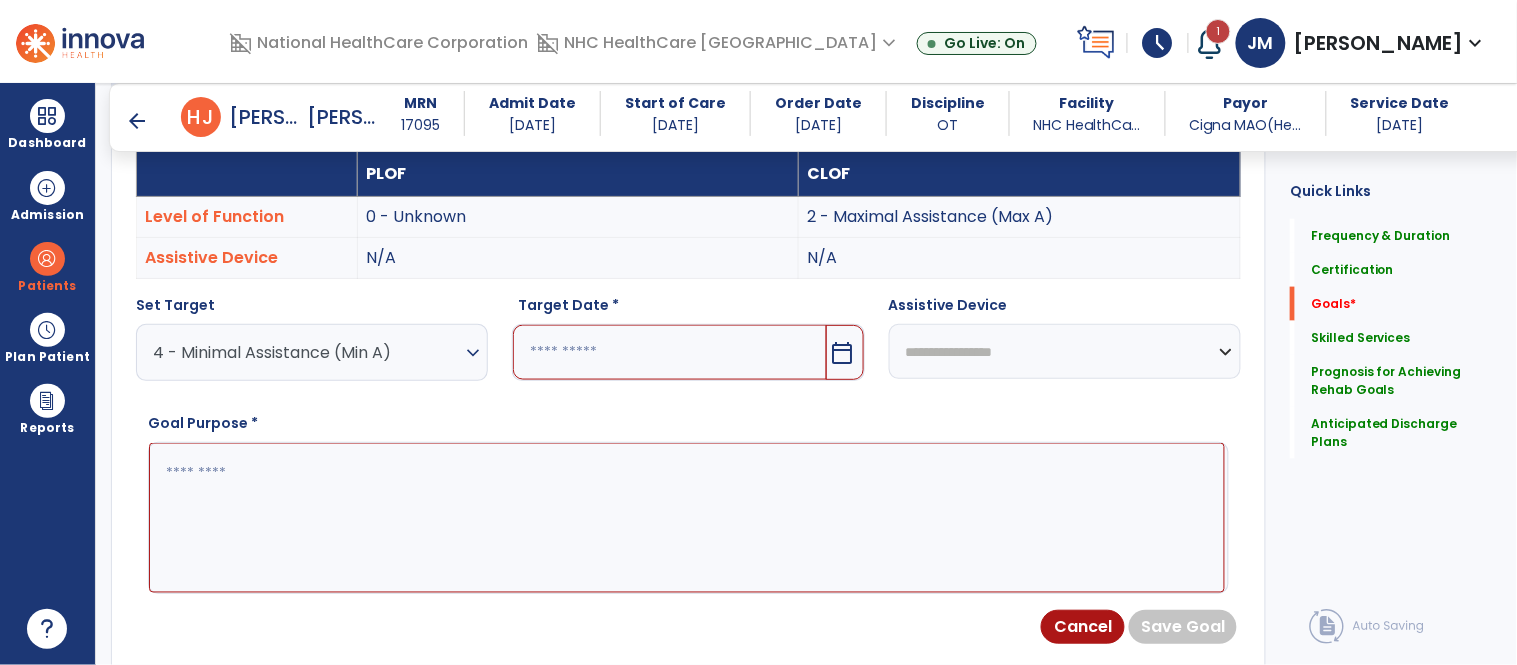 click at bounding box center [669, 352] 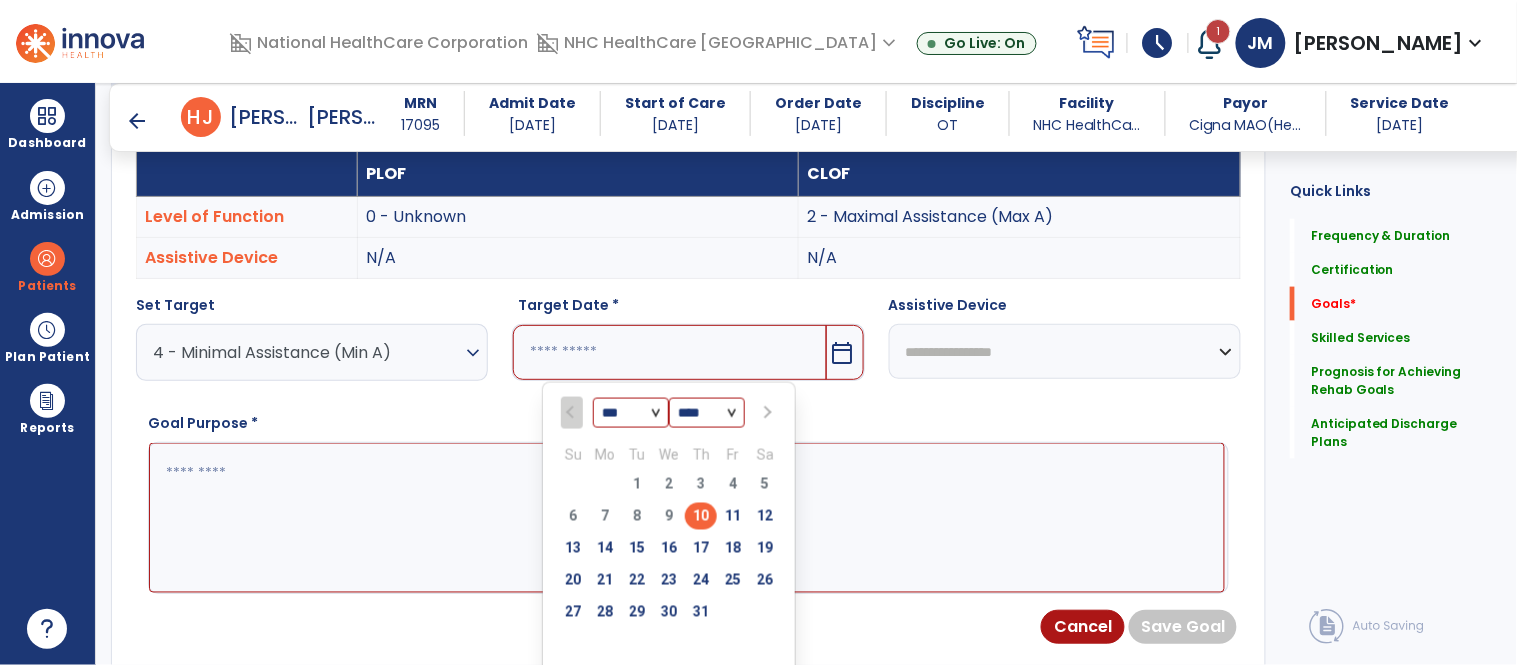 click at bounding box center [767, 413] 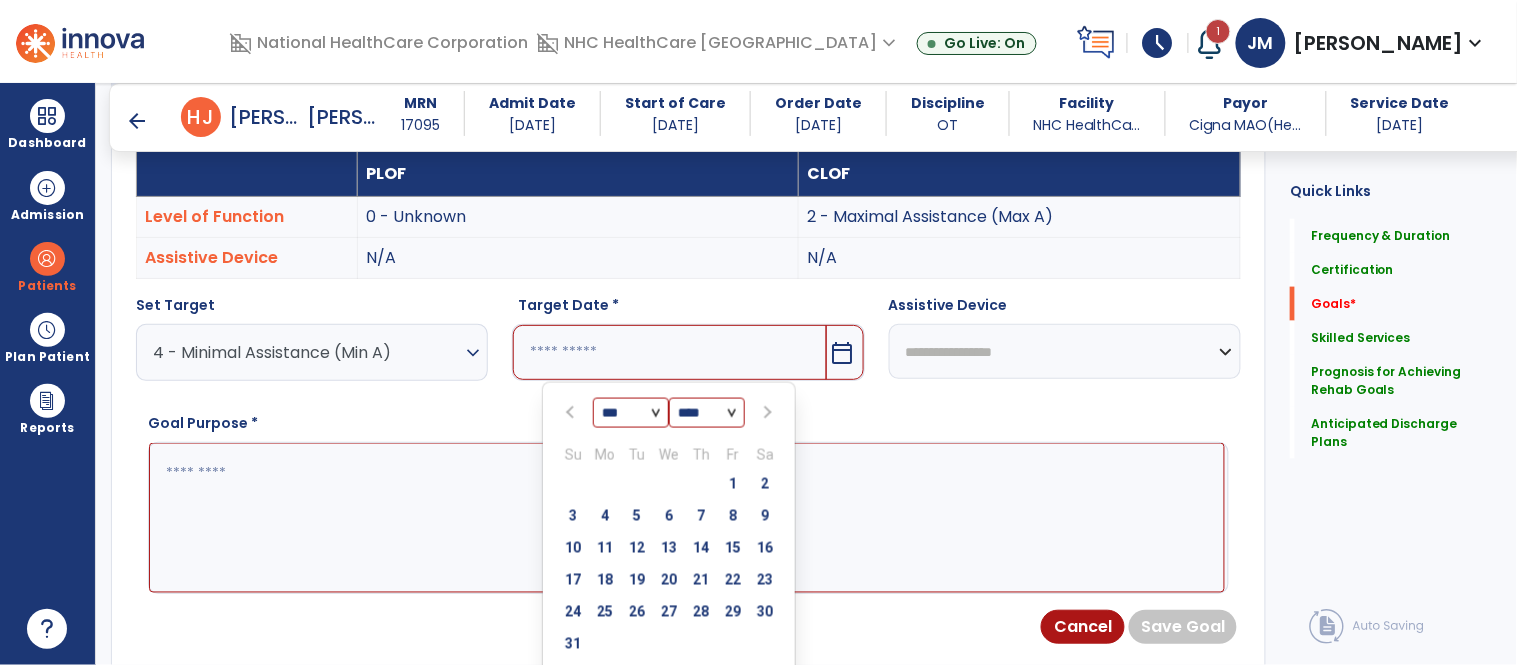 click at bounding box center (767, 413) 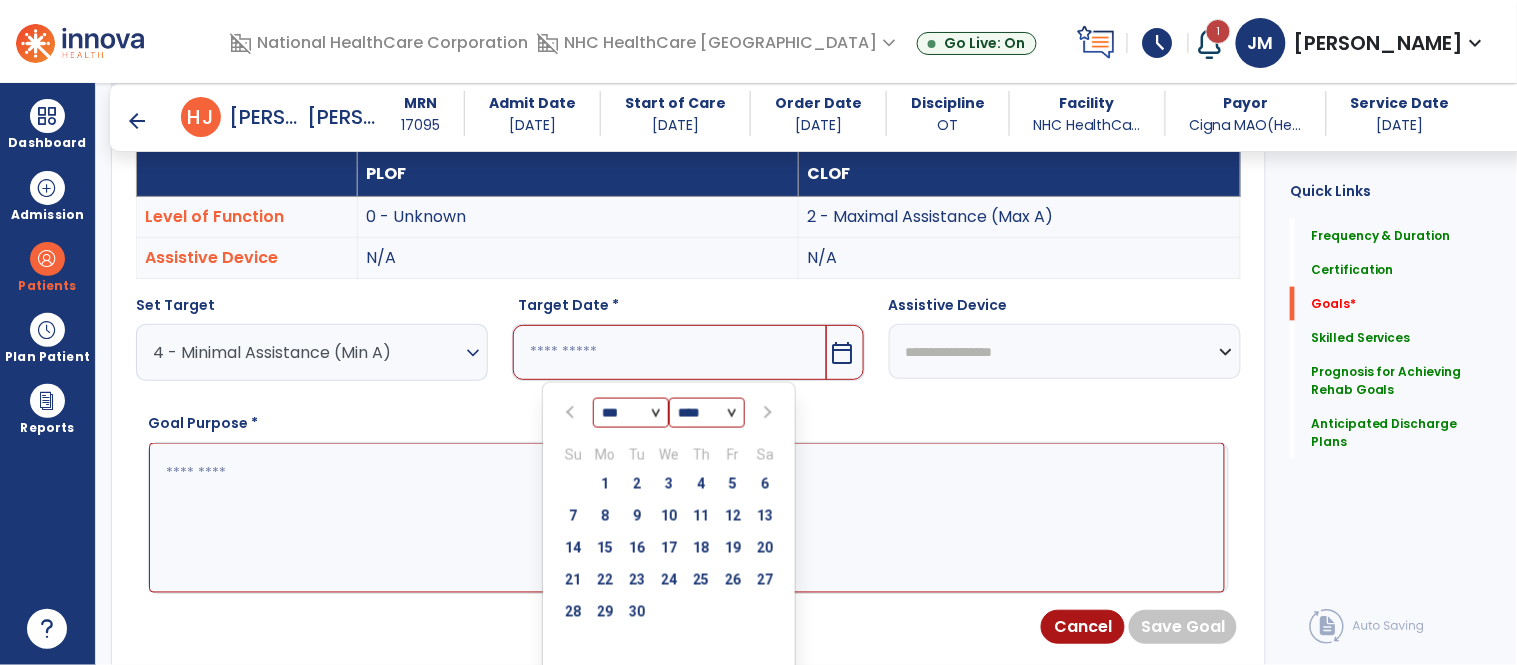 click at bounding box center (767, 413) 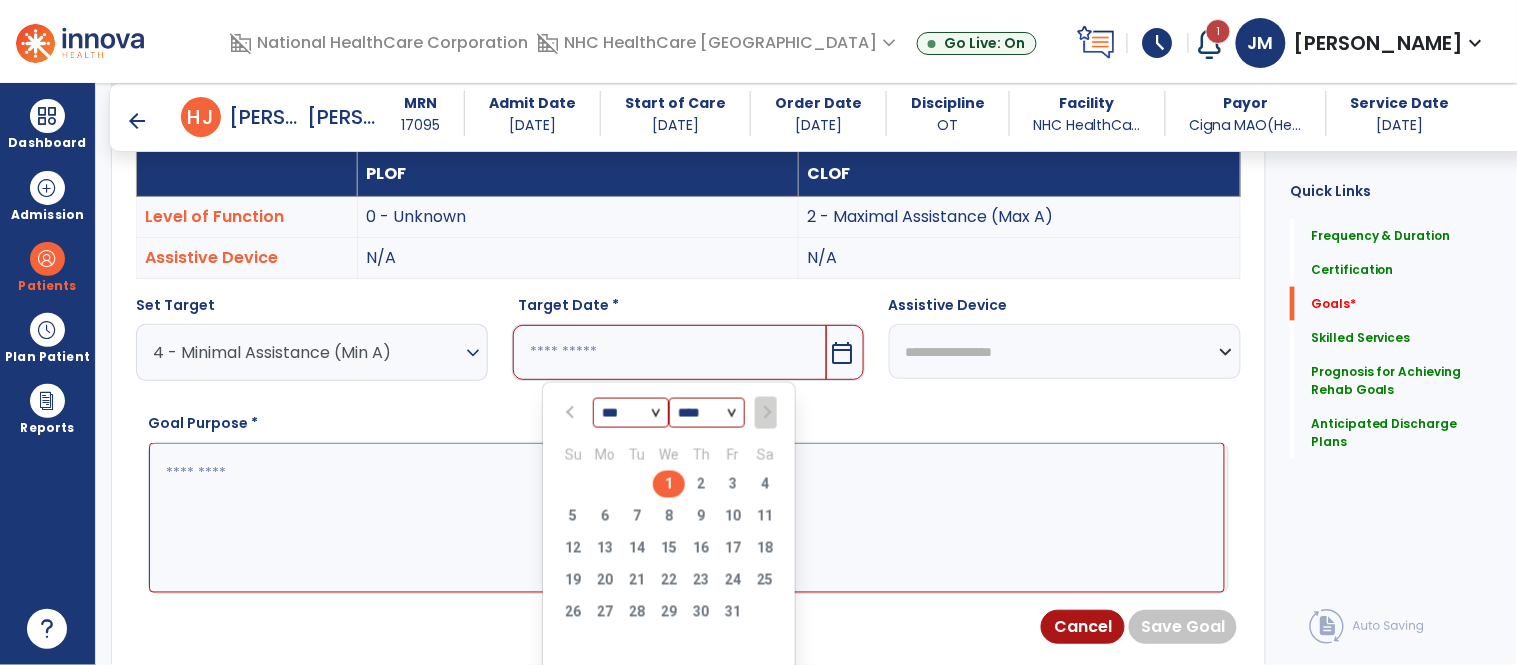 click on "1" at bounding box center (669, 484) 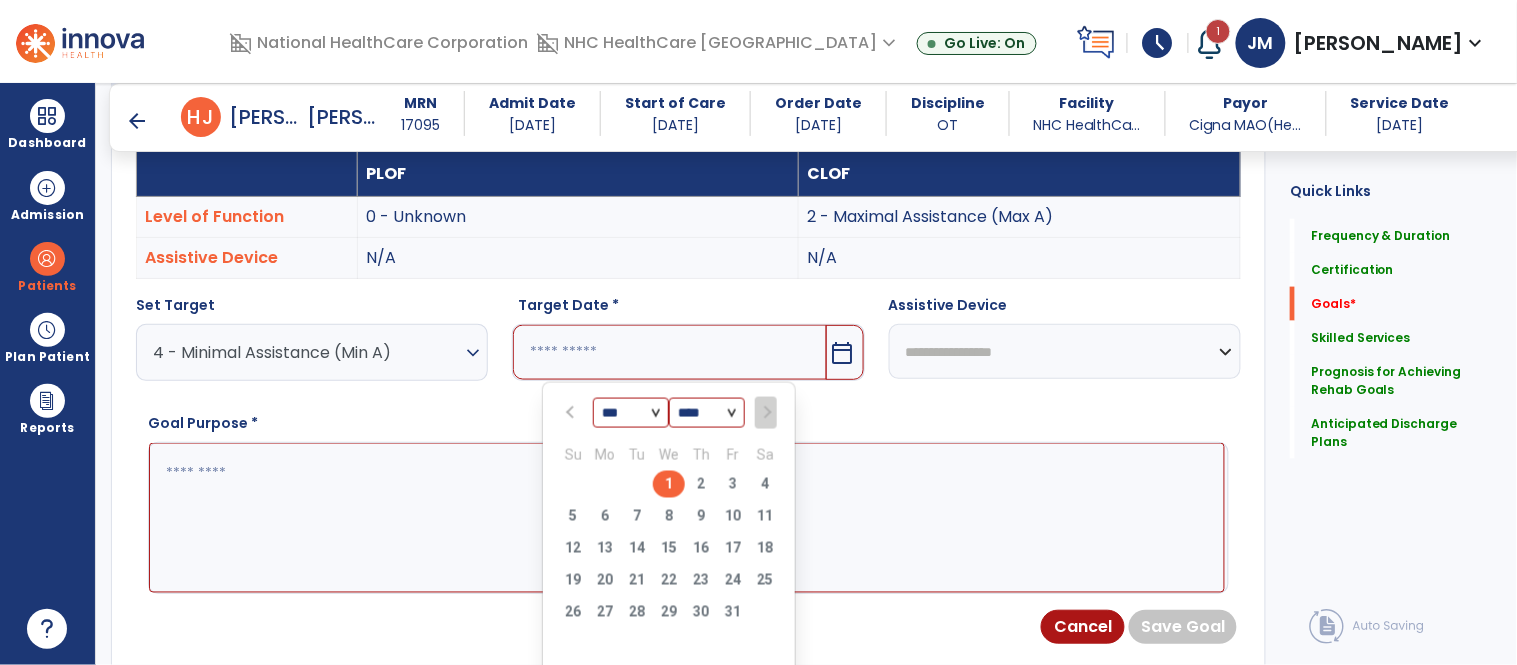 type on "*********" 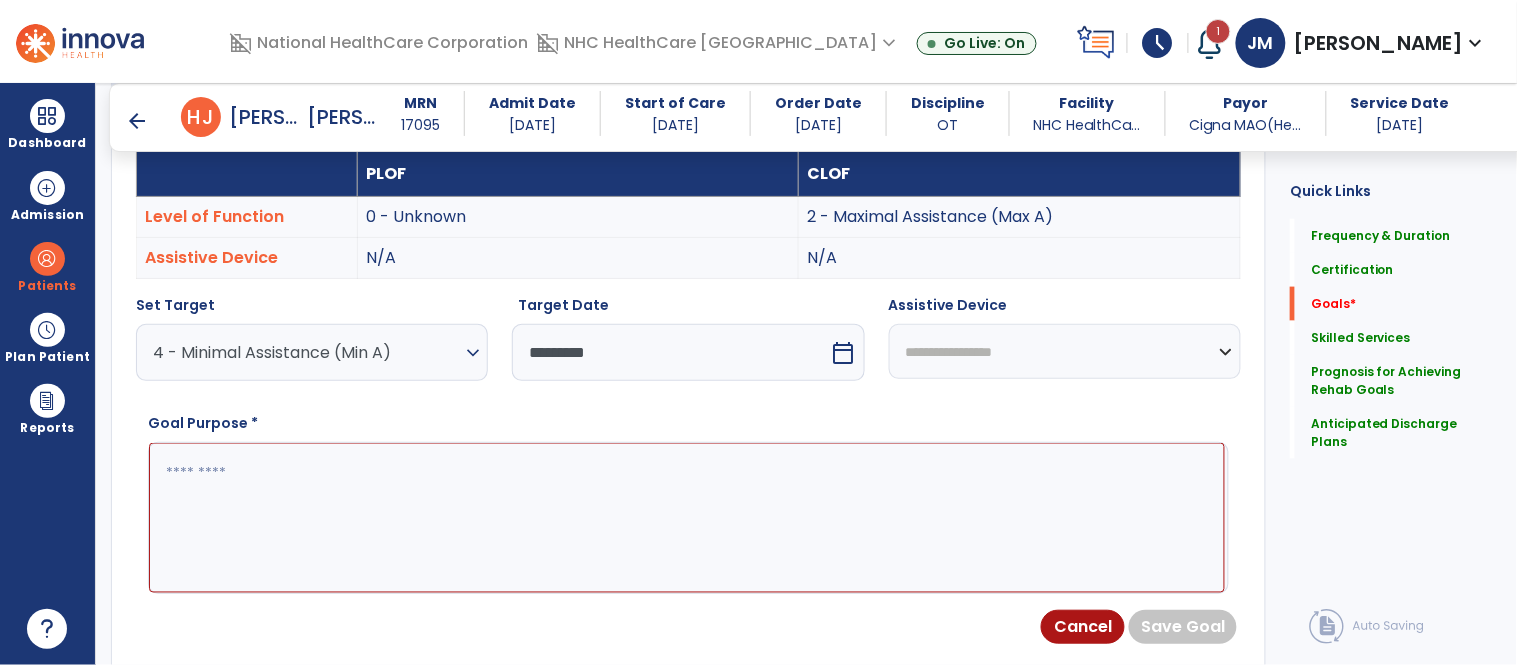 click at bounding box center [687, 518] 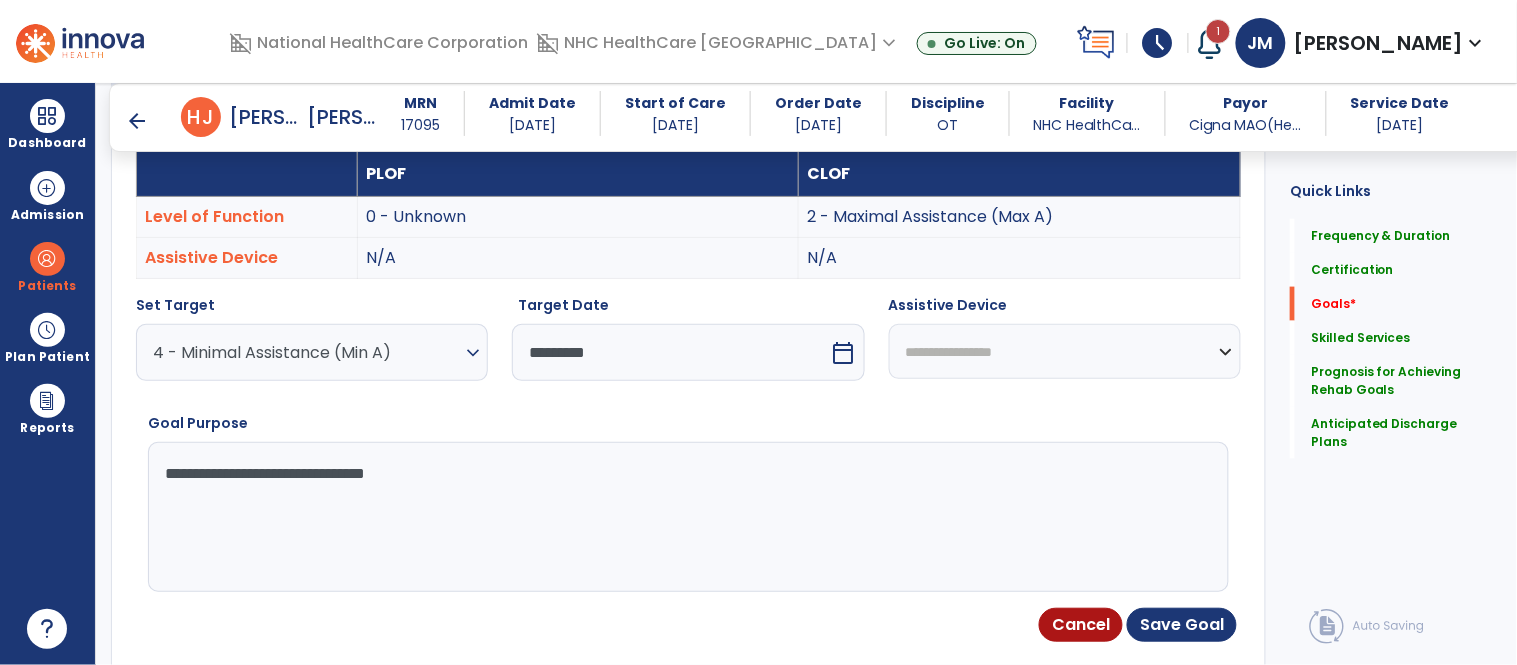 type on "**********" 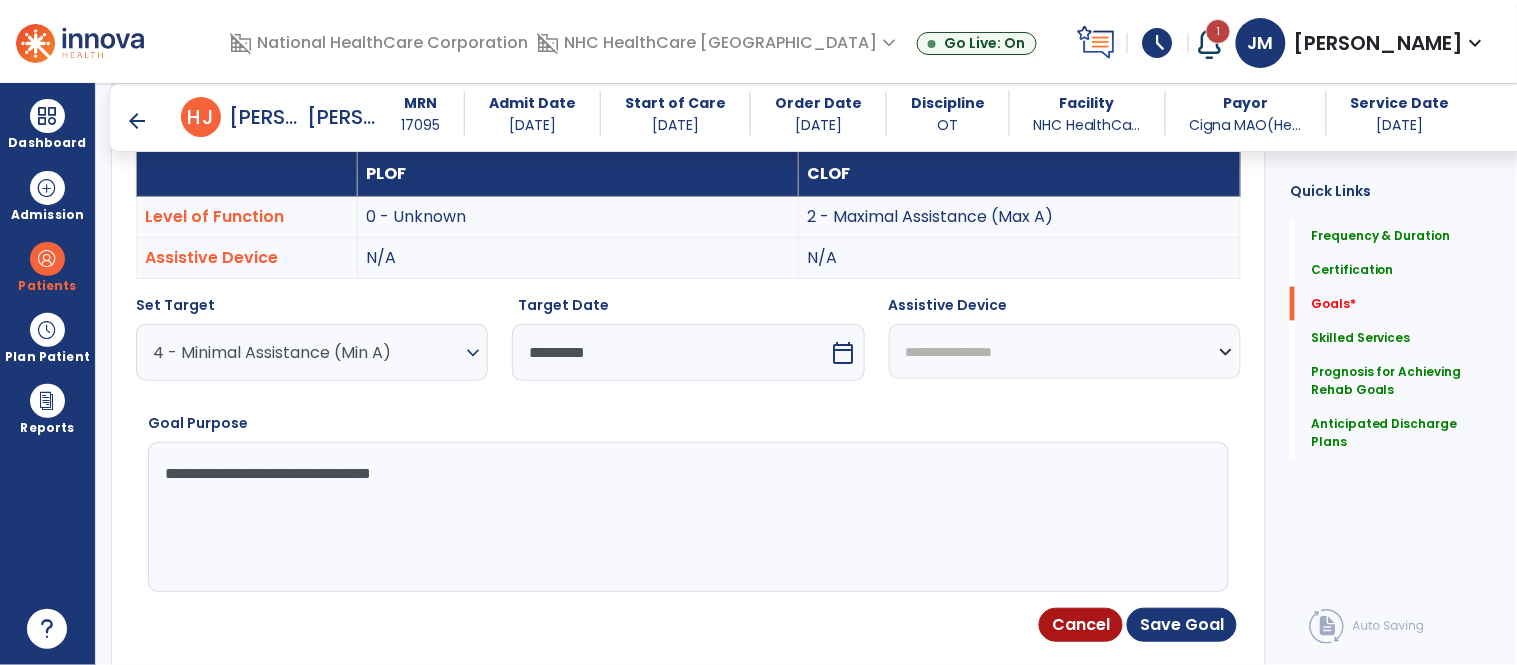 drag, startPoint x: 613, startPoint y: 495, endPoint x: 161, endPoint y: 470, distance: 452.69086 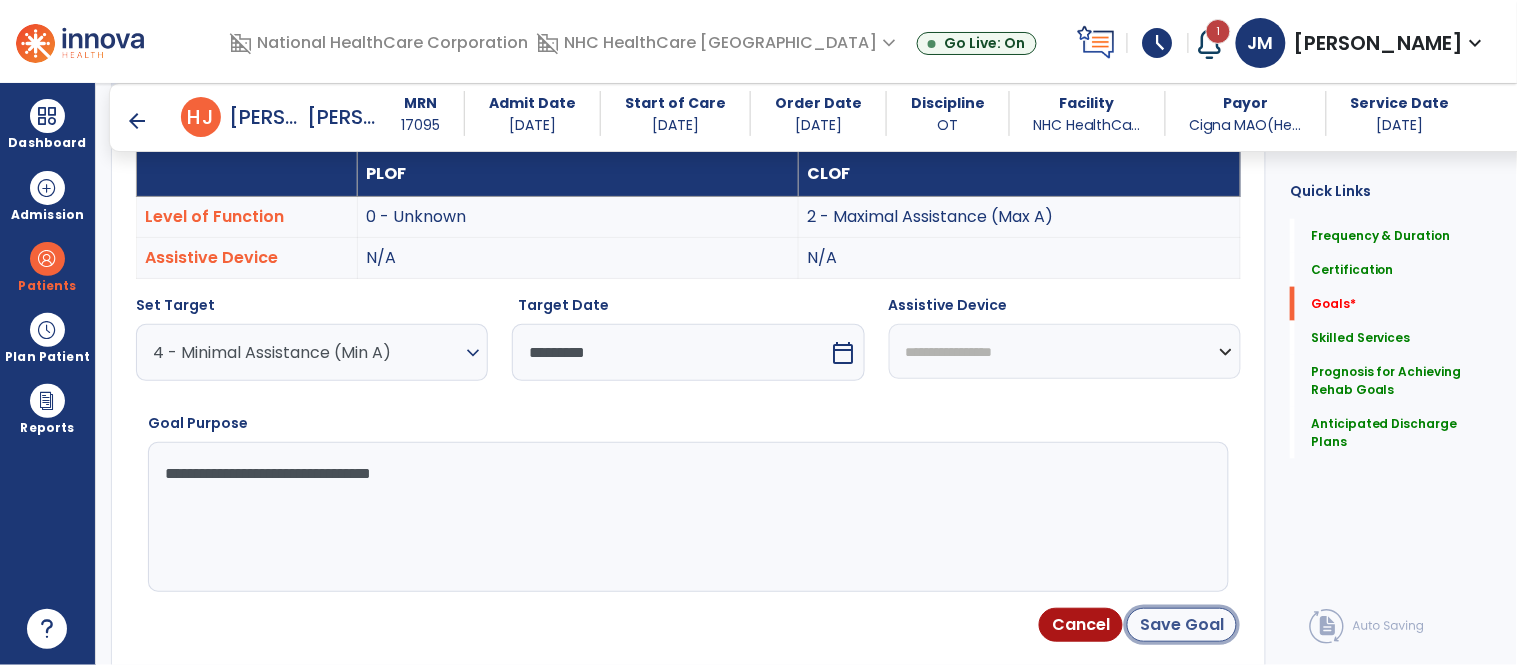 click on "Save Goal" at bounding box center (1182, 625) 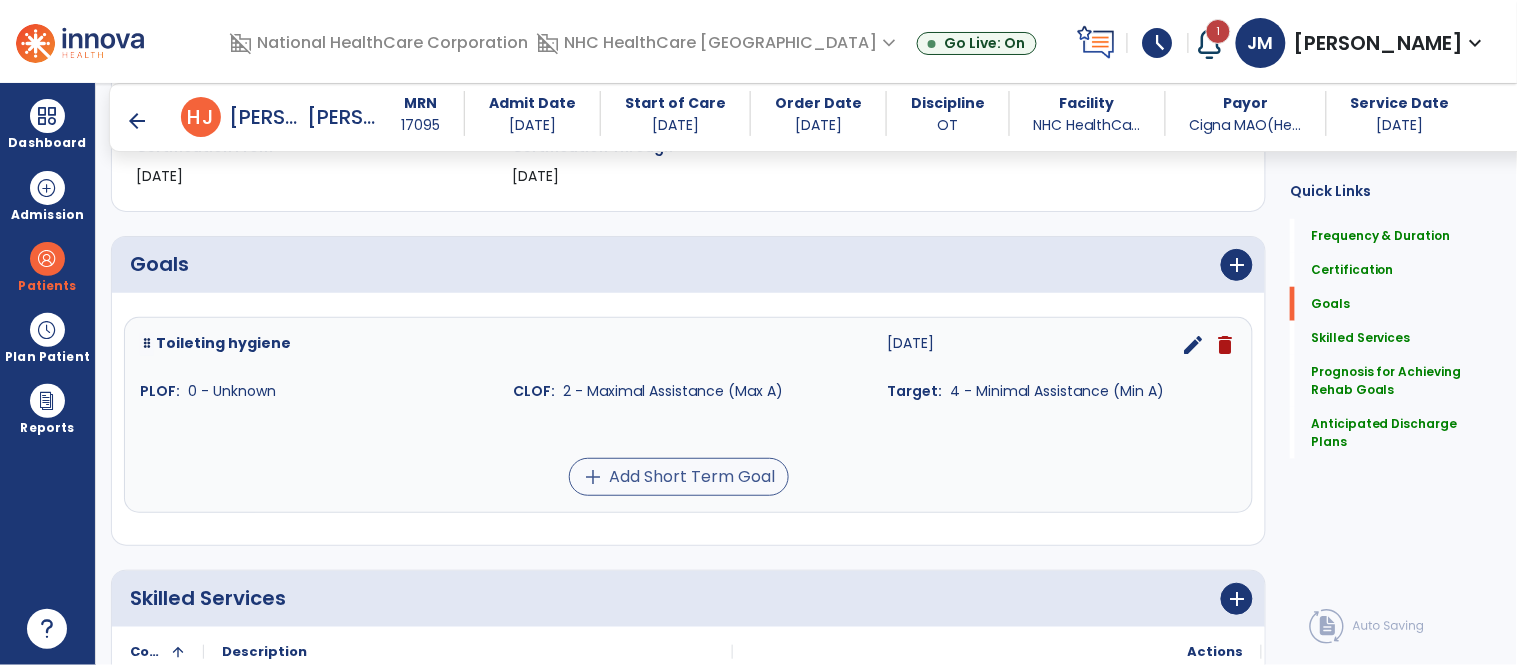 scroll, scrollTop: 375, scrollLeft: 0, axis: vertical 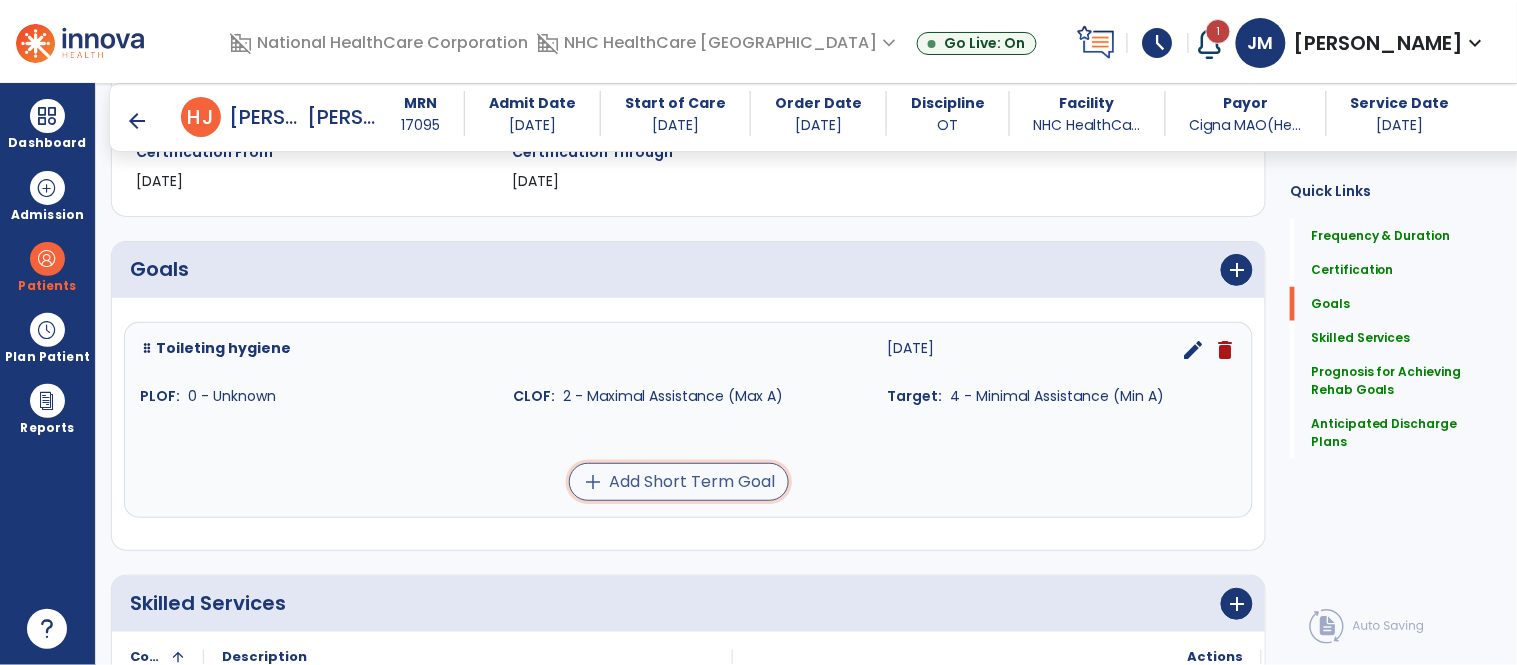 click on "add  Add Short Term Goal" at bounding box center [679, 482] 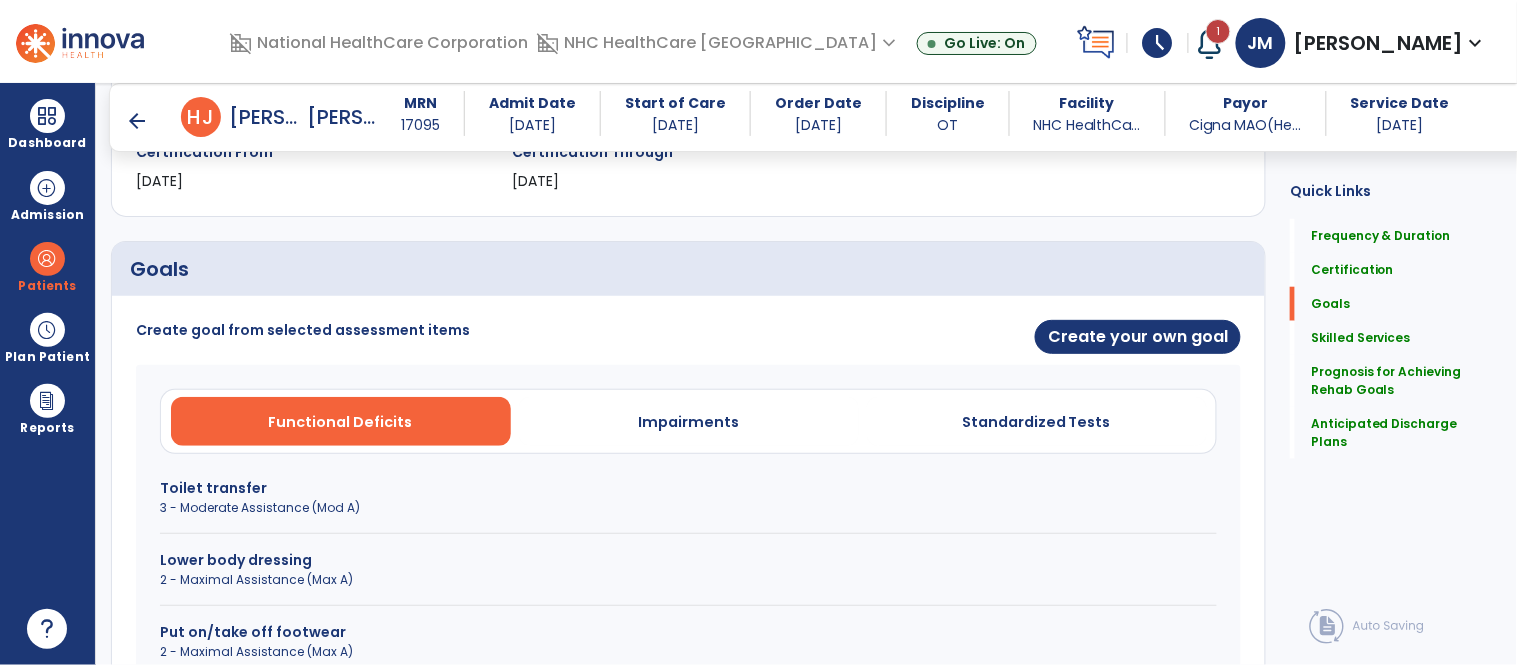 click on "3 - Moderate Assistance (Mod A)" at bounding box center [688, 508] 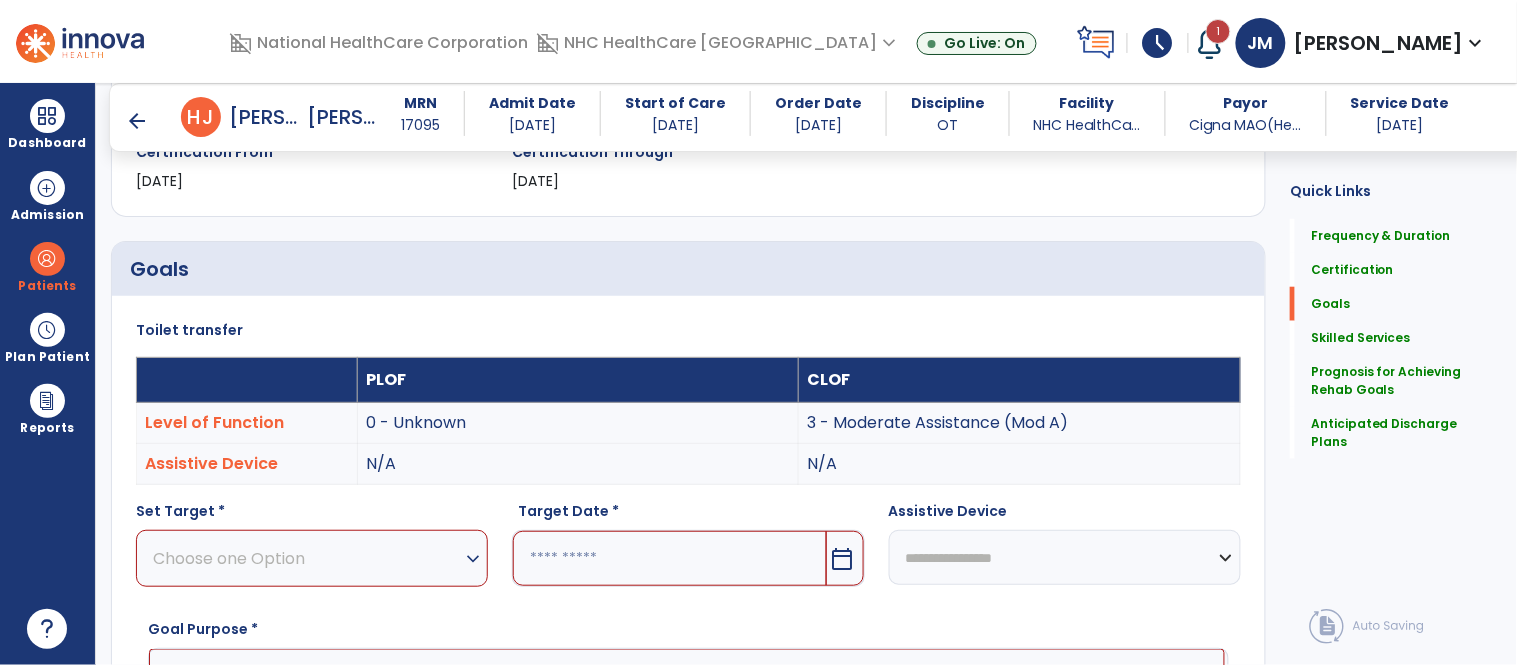 click on "Choose one Option" at bounding box center [307, 558] 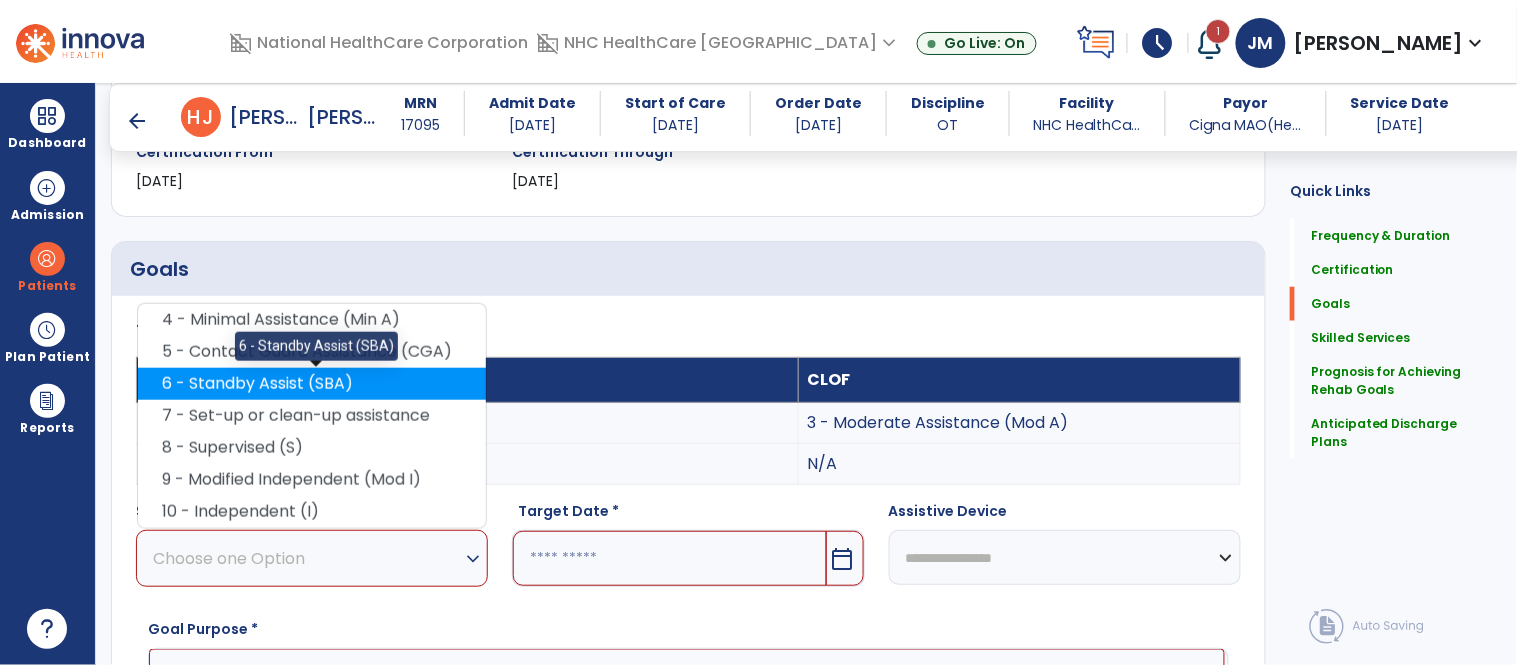 click on "6 - Standby Assist (SBA)" at bounding box center (312, 384) 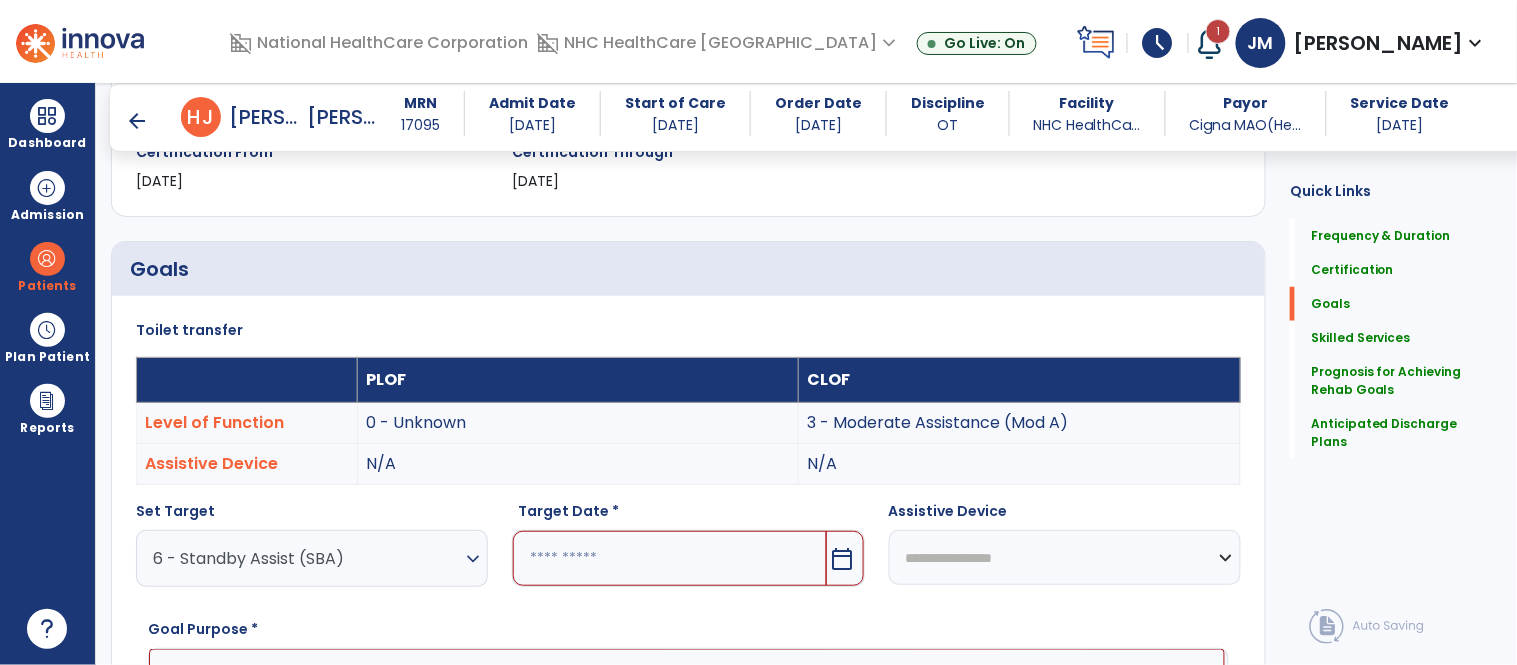 drag, startPoint x: 375, startPoint y: 560, endPoint x: 315, endPoint y: 421, distance: 151.39684 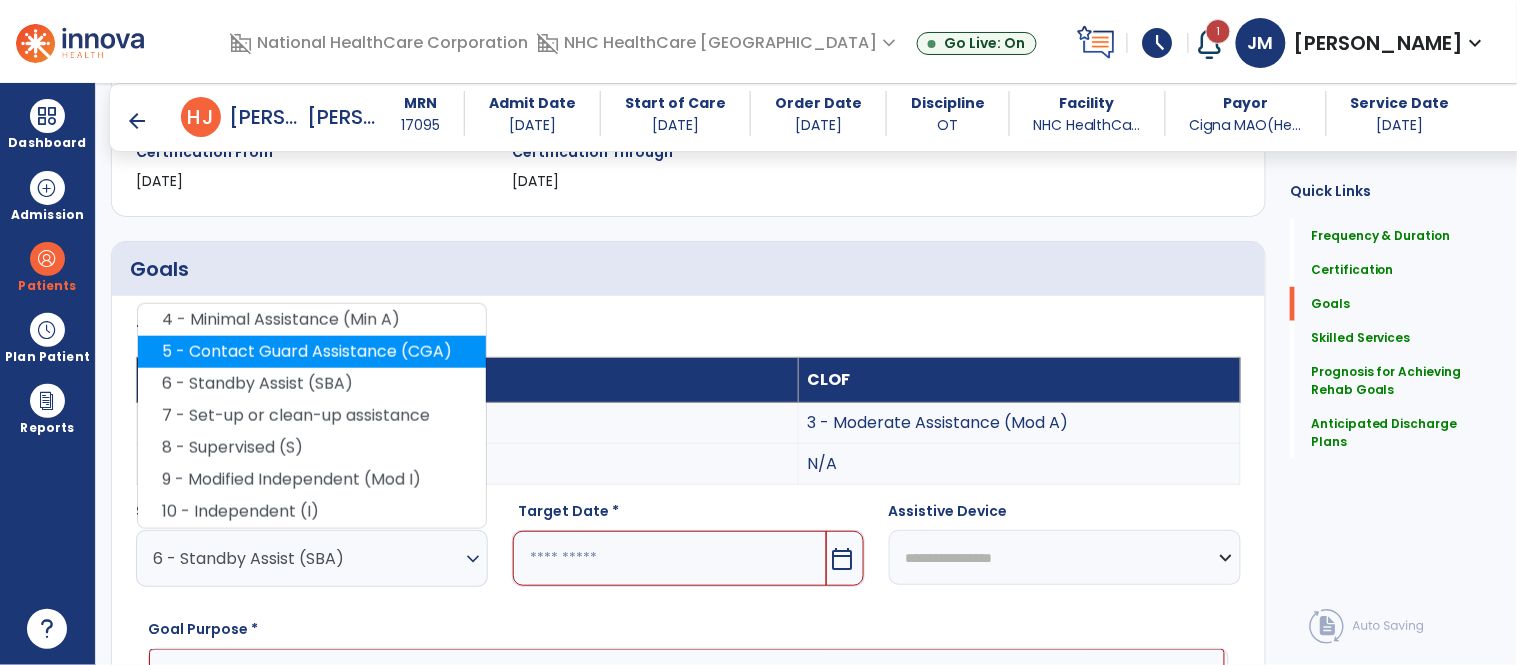 click on "5 - Contact Guard Assistance (CGA)" at bounding box center (312, 352) 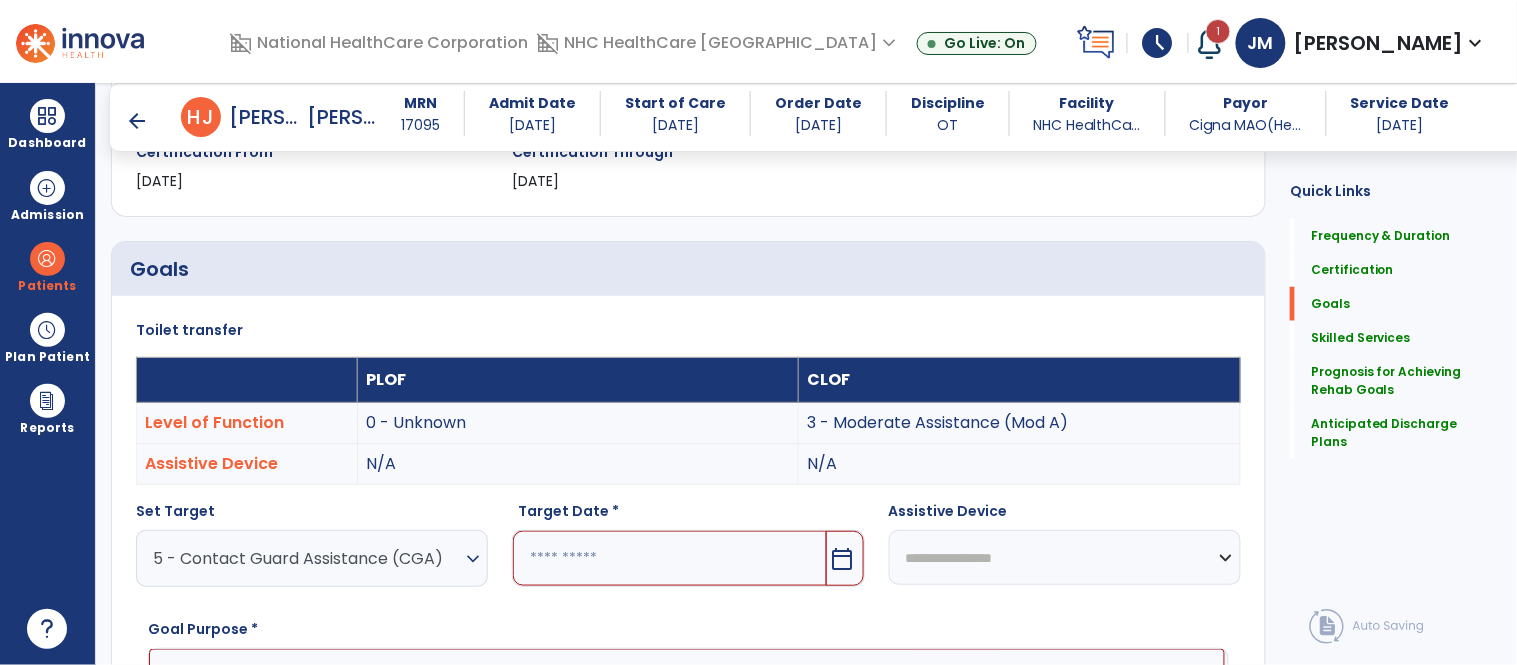click at bounding box center (669, 558) 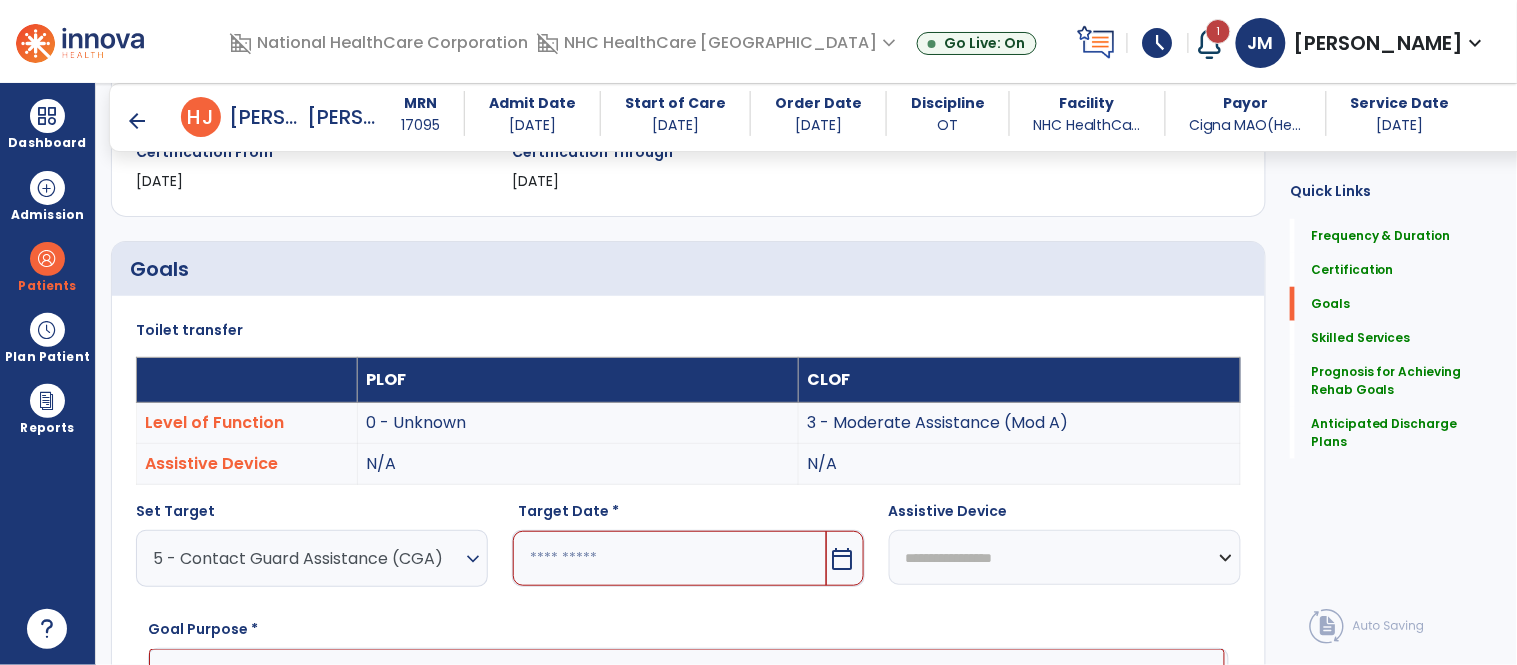 scroll, scrollTop: 728, scrollLeft: 0, axis: vertical 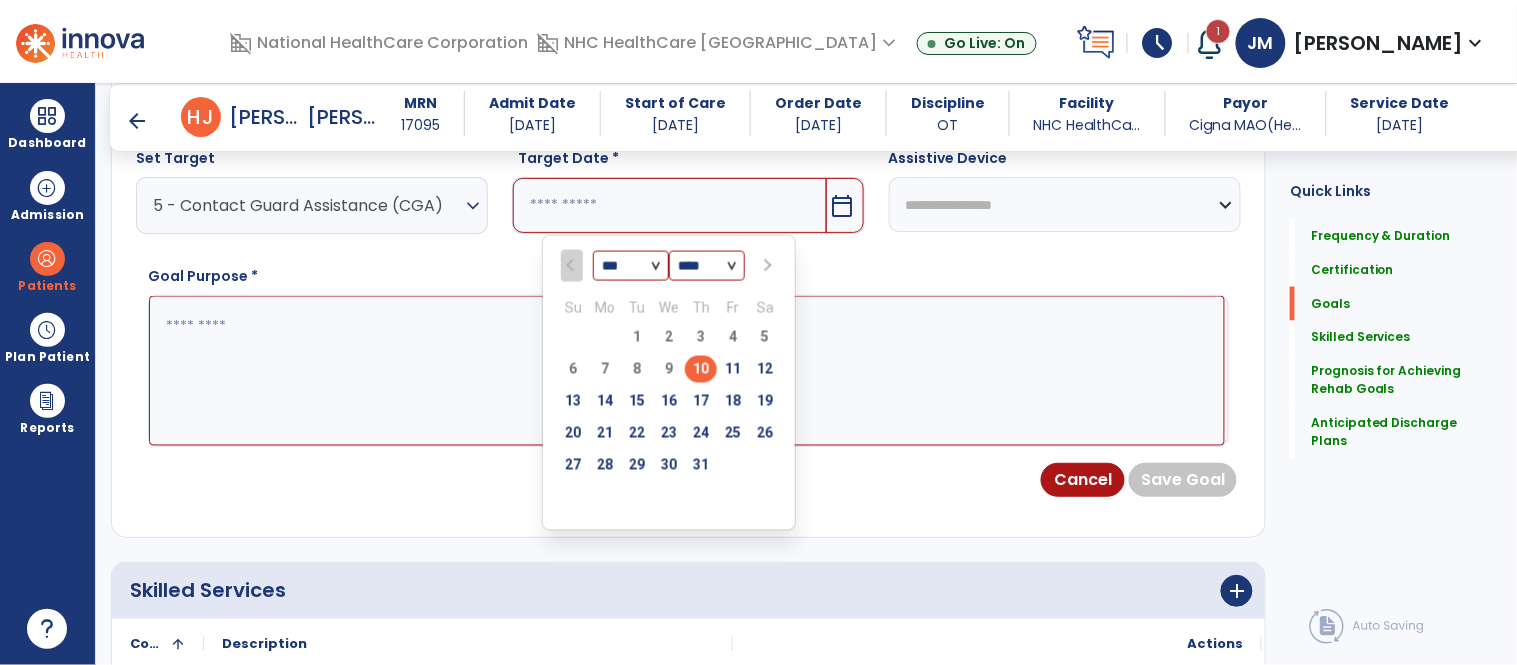 click at bounding box center (767, 266) 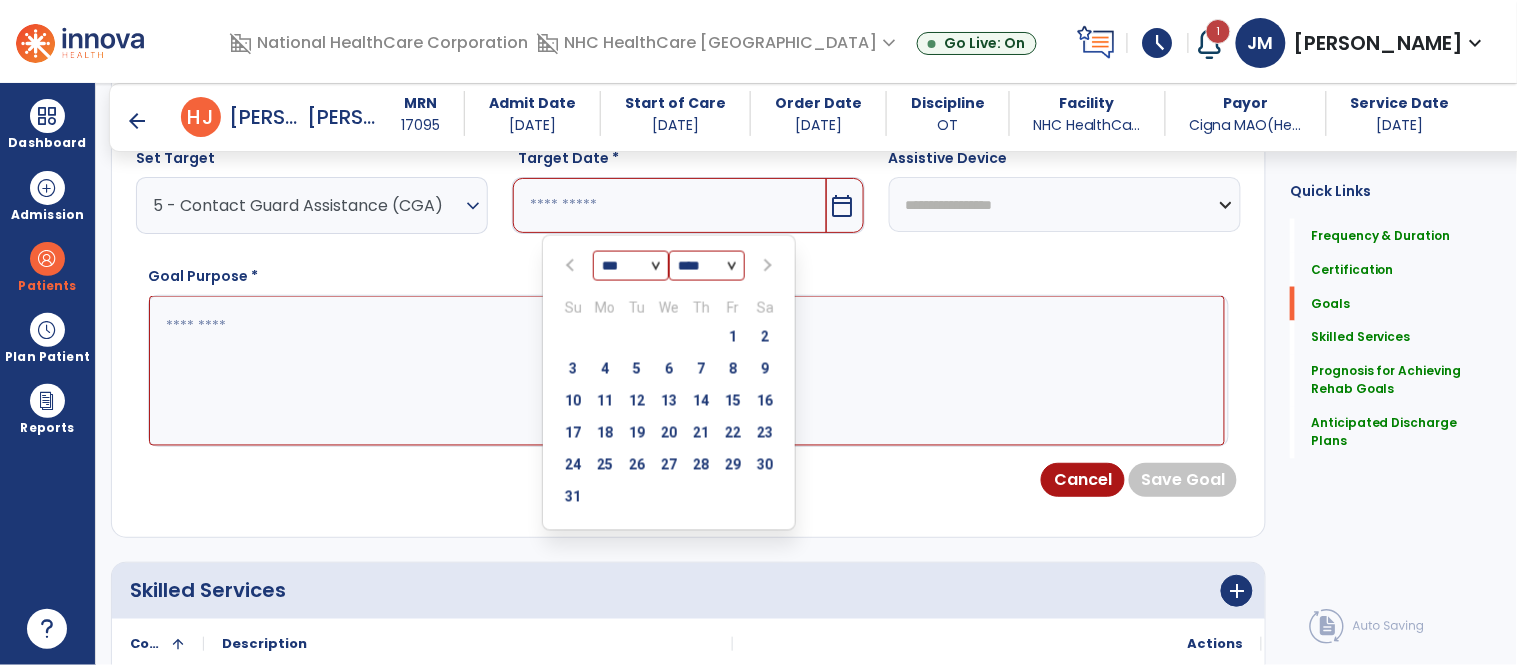 click at bounding box center (767, 266) 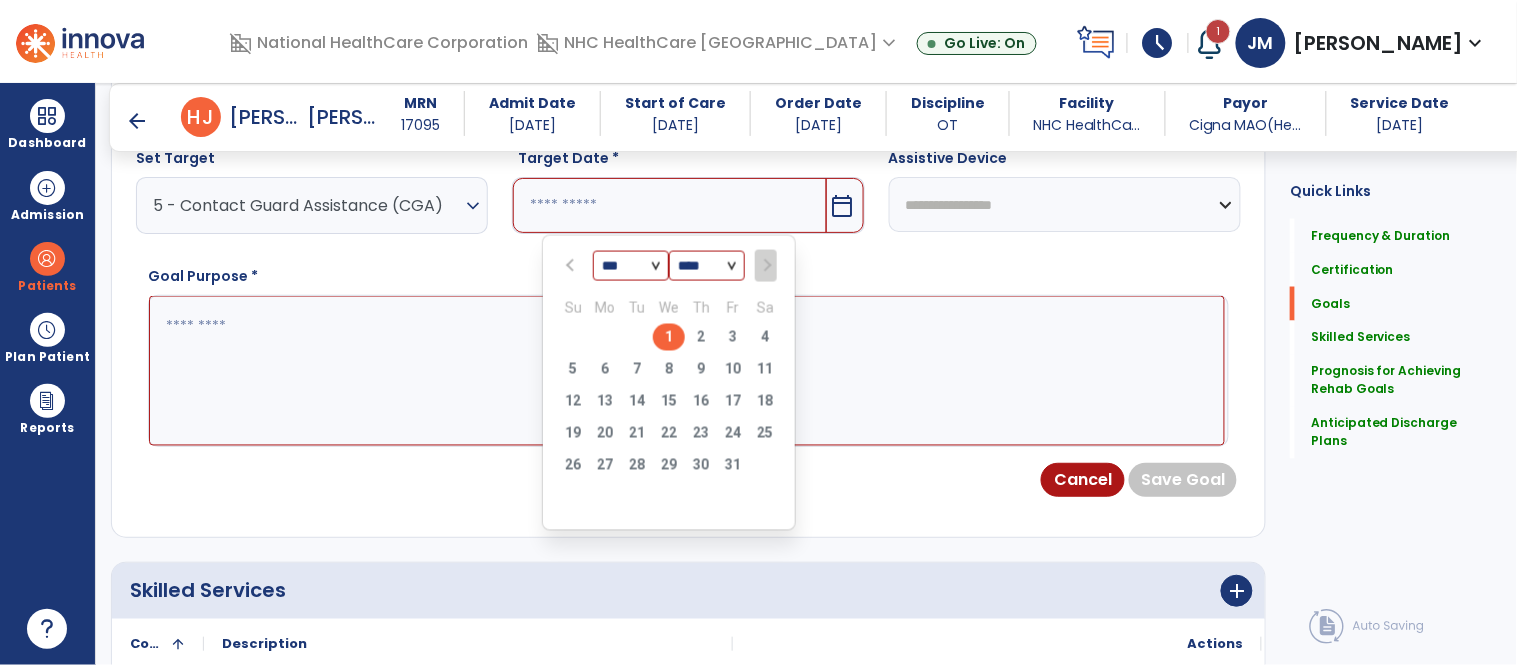 click on "1" at bounding box center [669, 337] 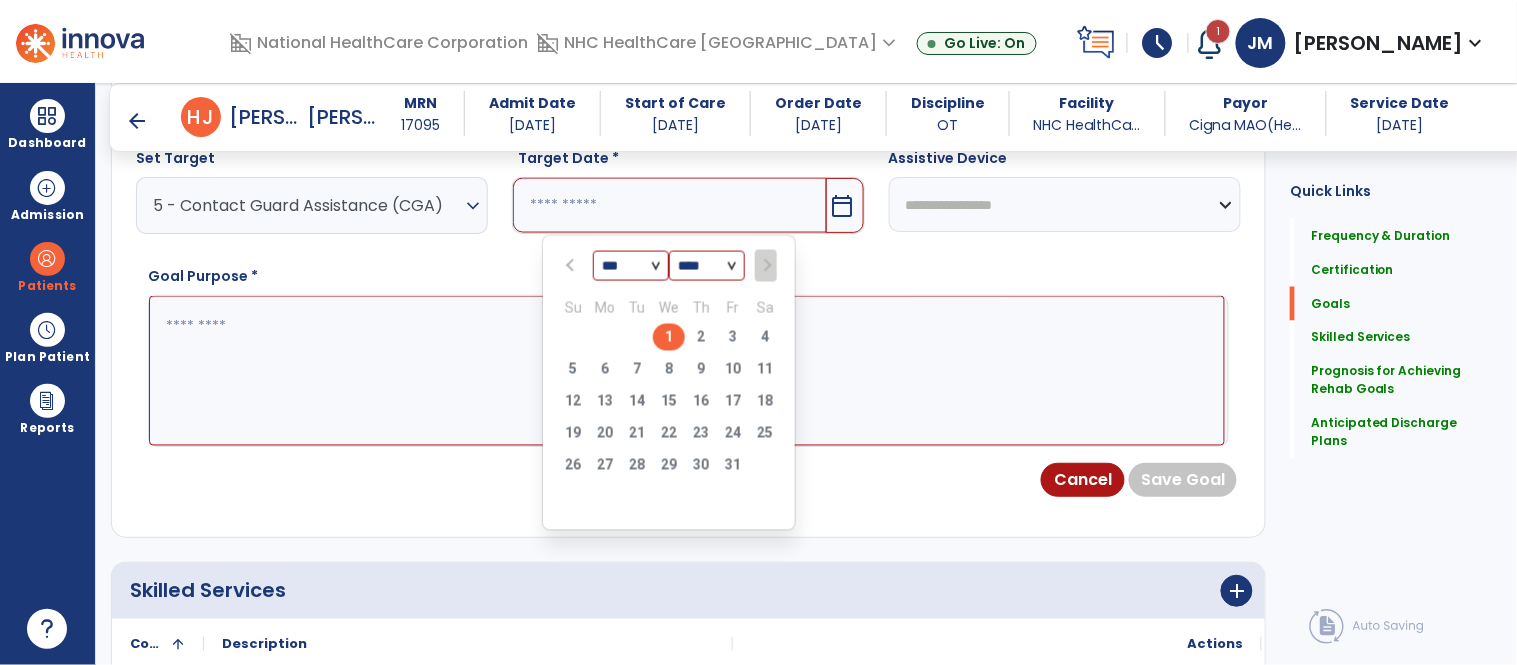 type on "*********" 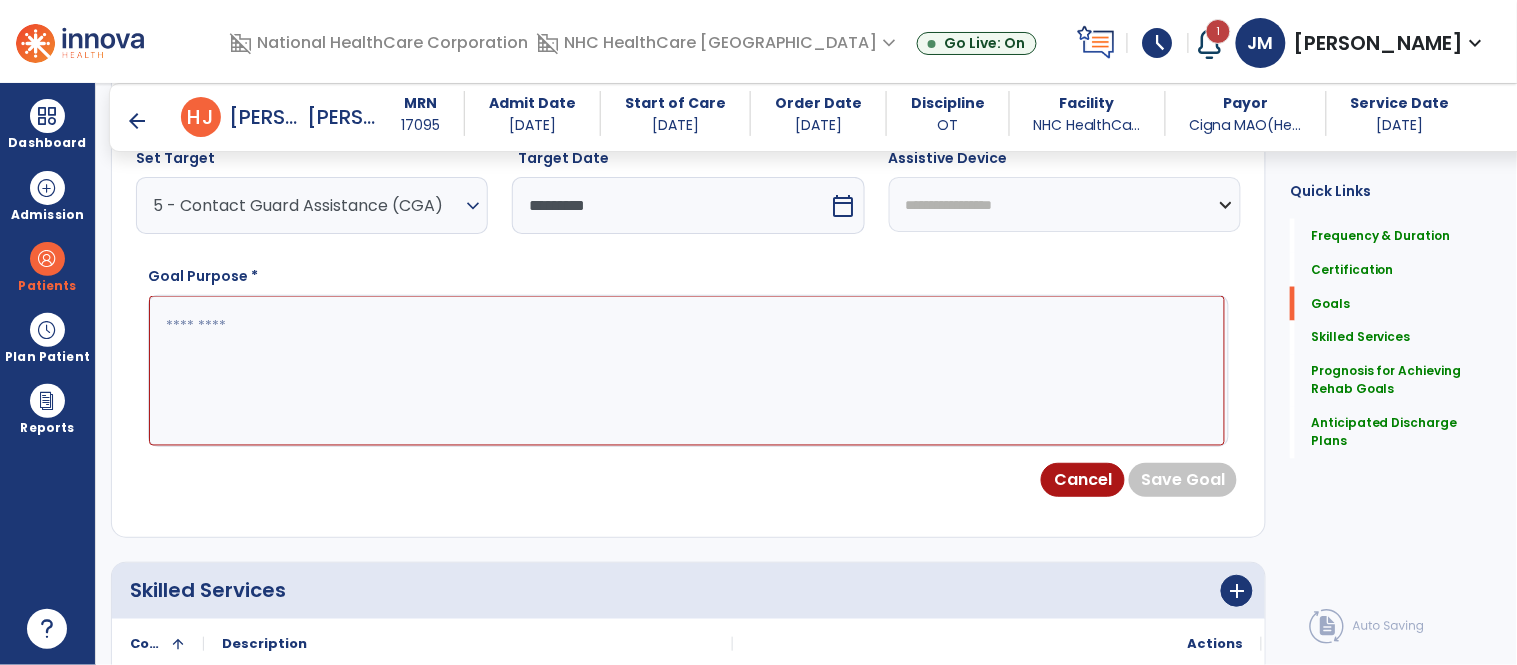 click at bounding box center (687, 371) 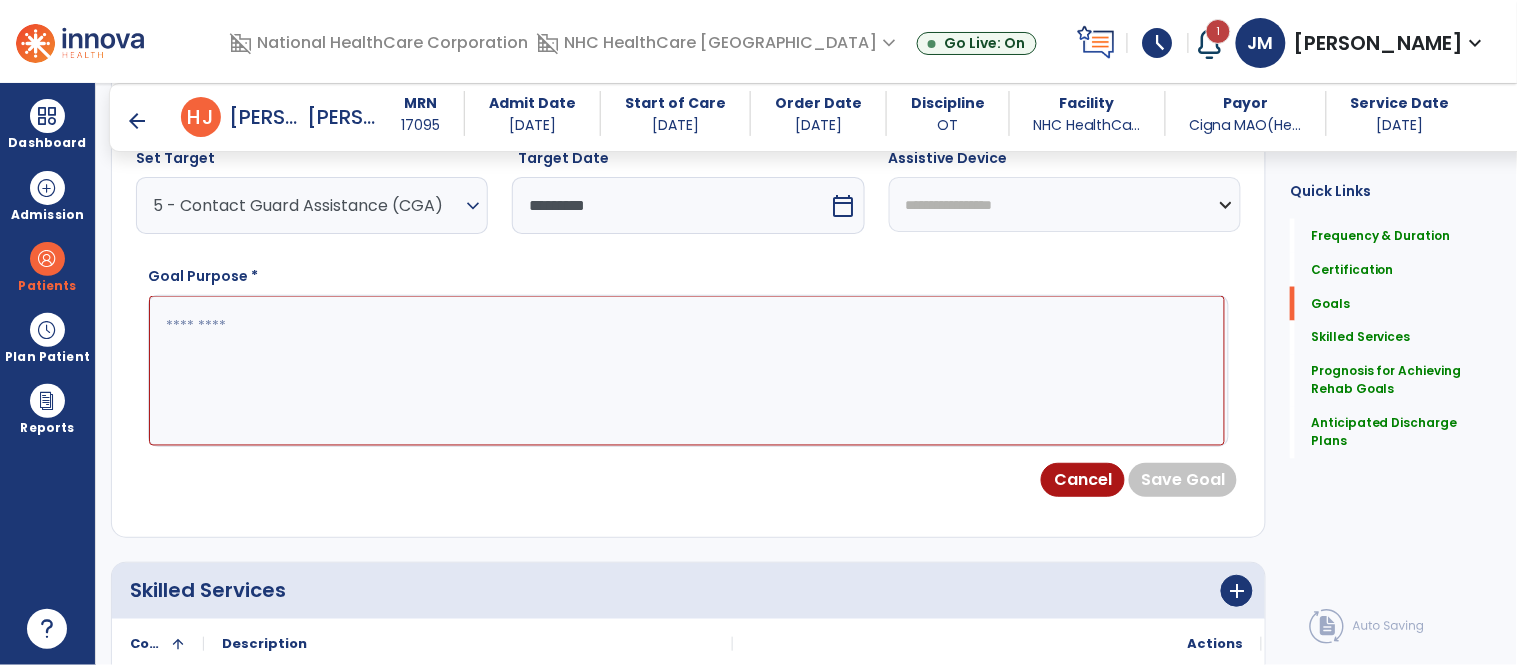 paste on "**********" 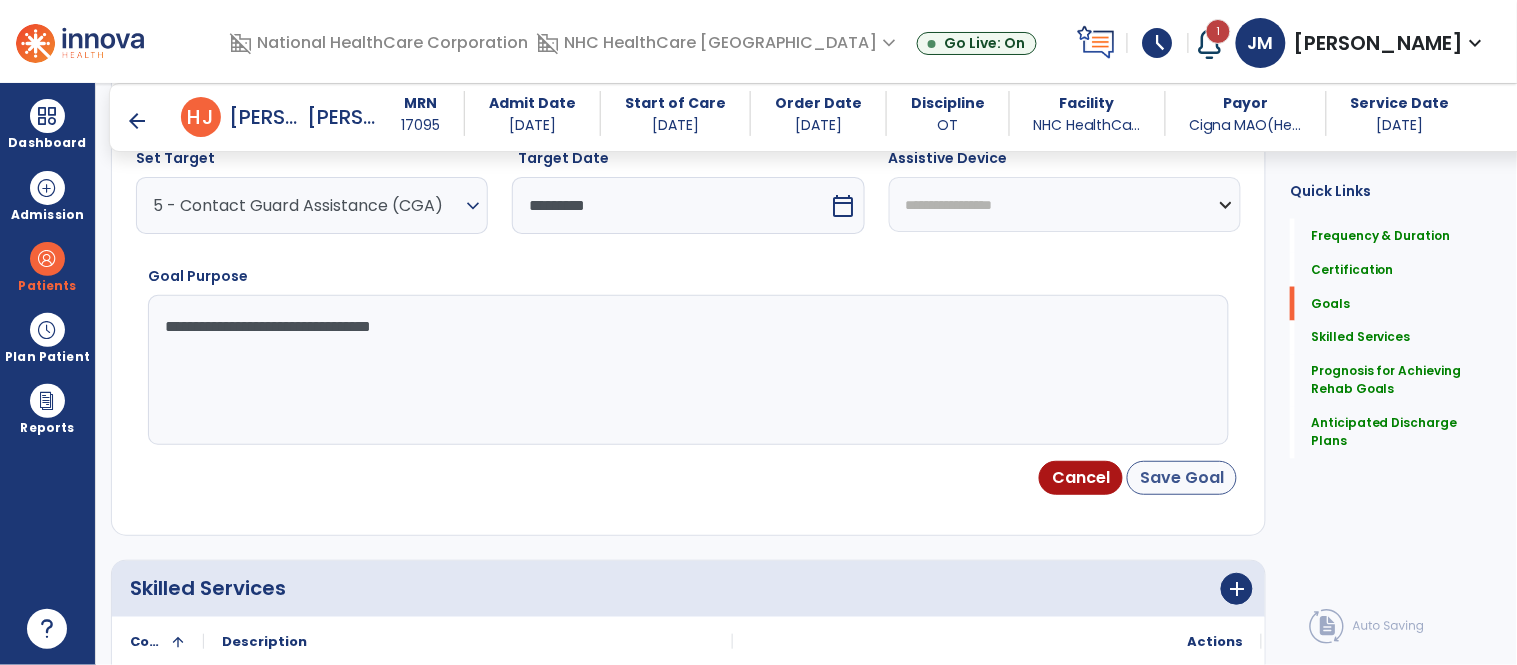 type on "**********" 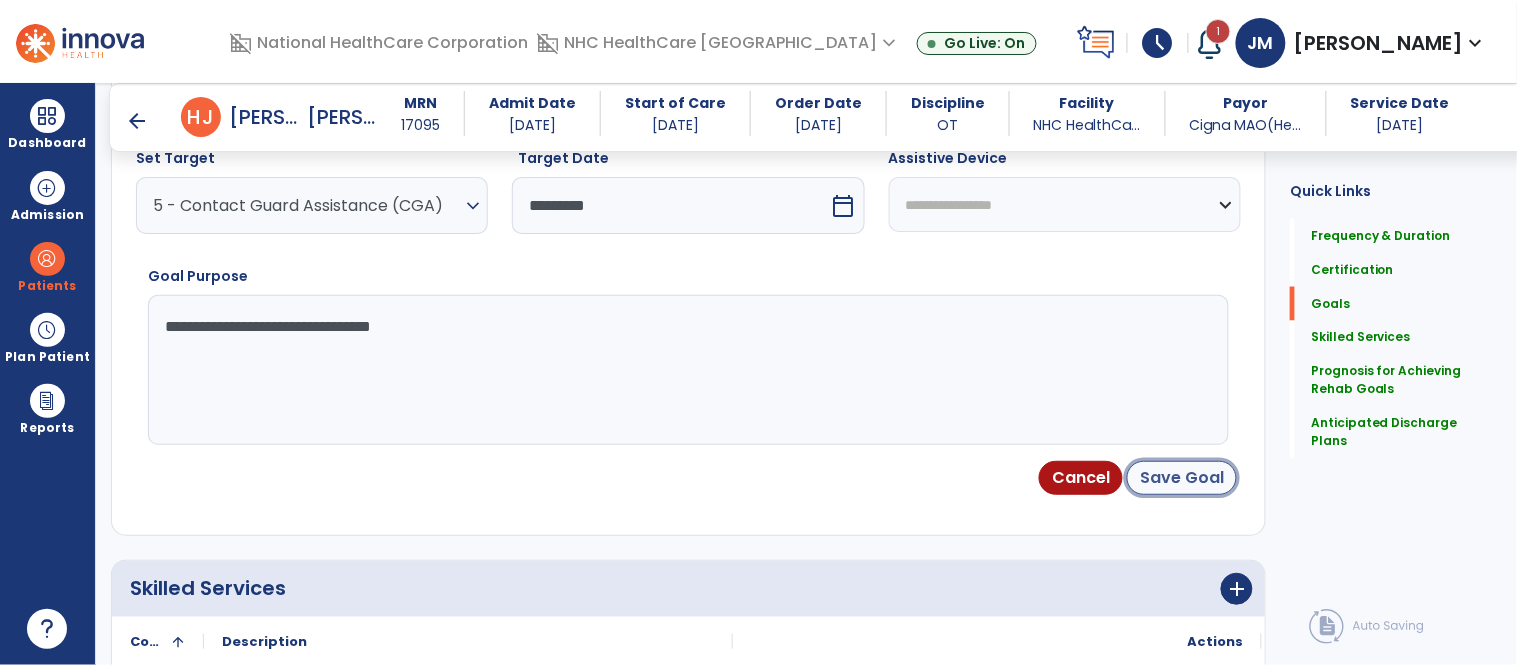 click on "Save Goal" at bounding box center [1182, 478] 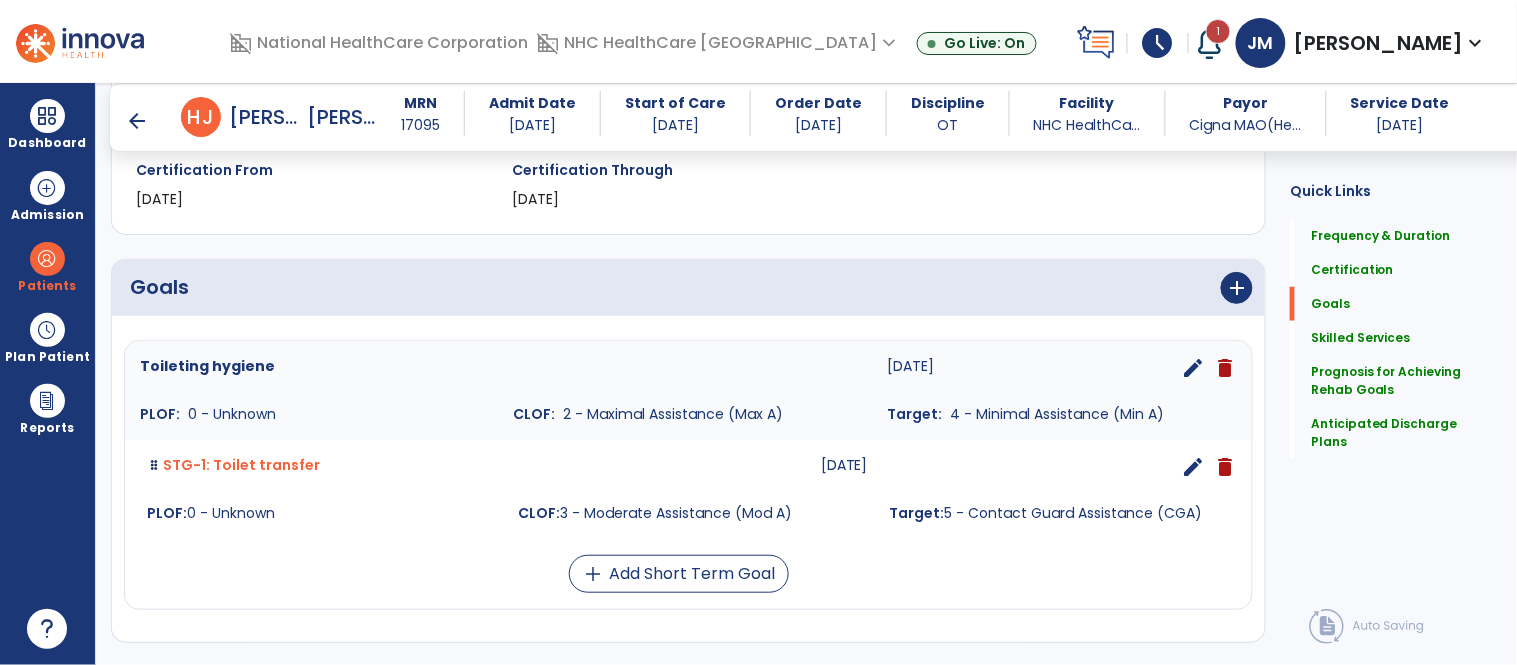 scroll, scrollTop: 362, scrollLeft: 0, axis: vertical 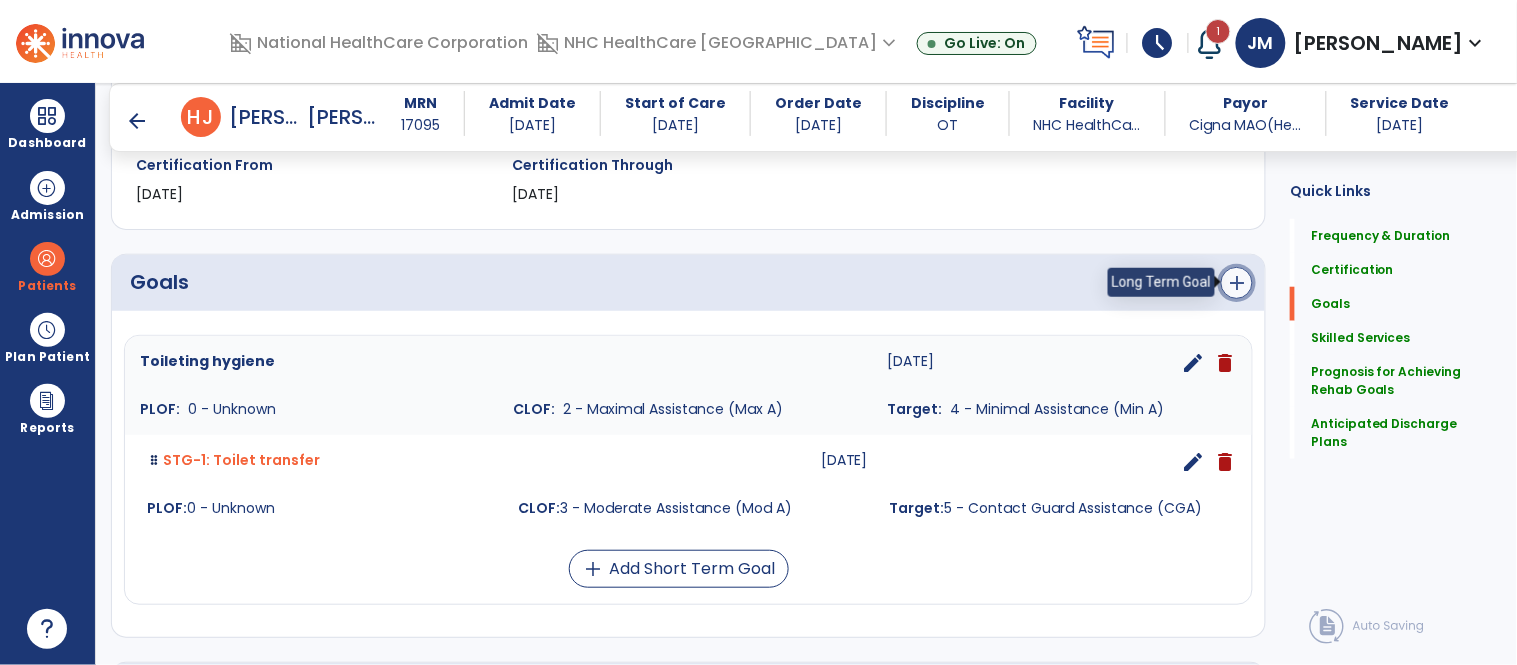 click on "add" at bounding box center [1237, 283] 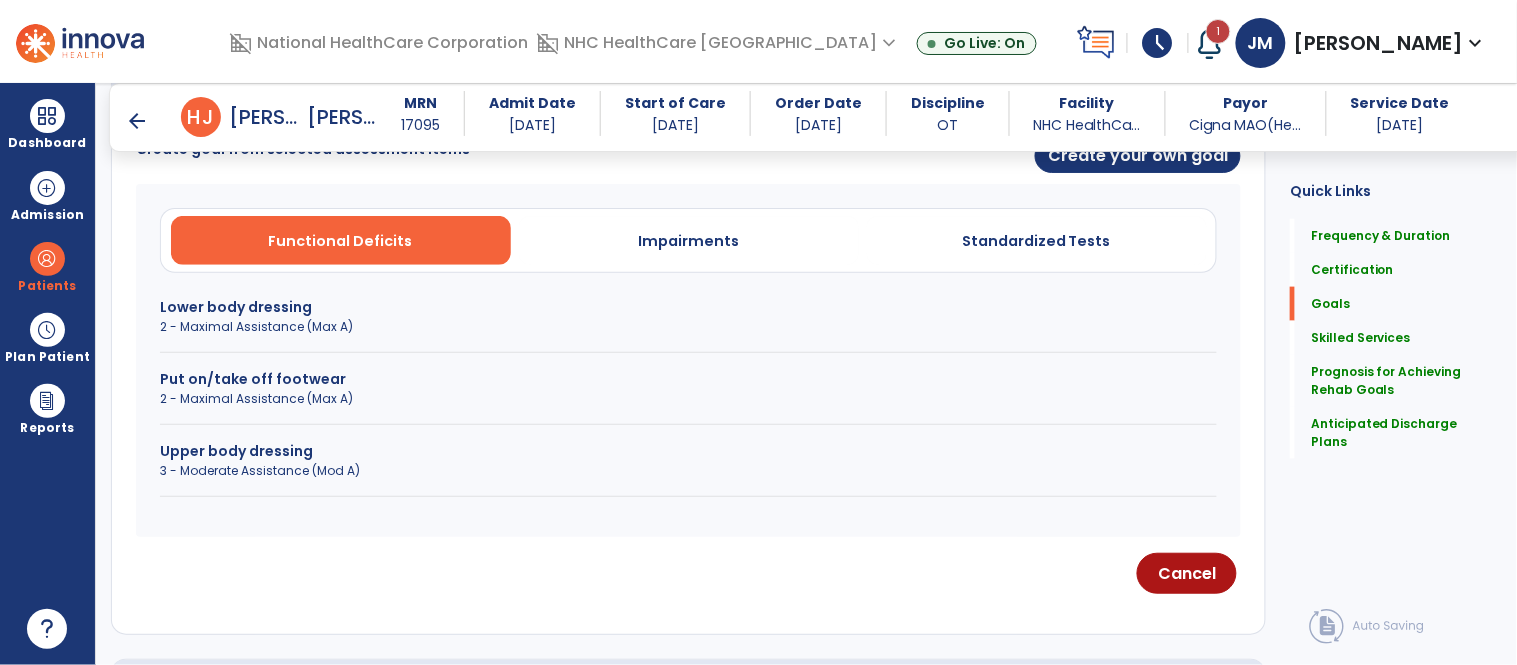 scroll, scrollTop: 557, scrollLeft: 0, axis: vertical 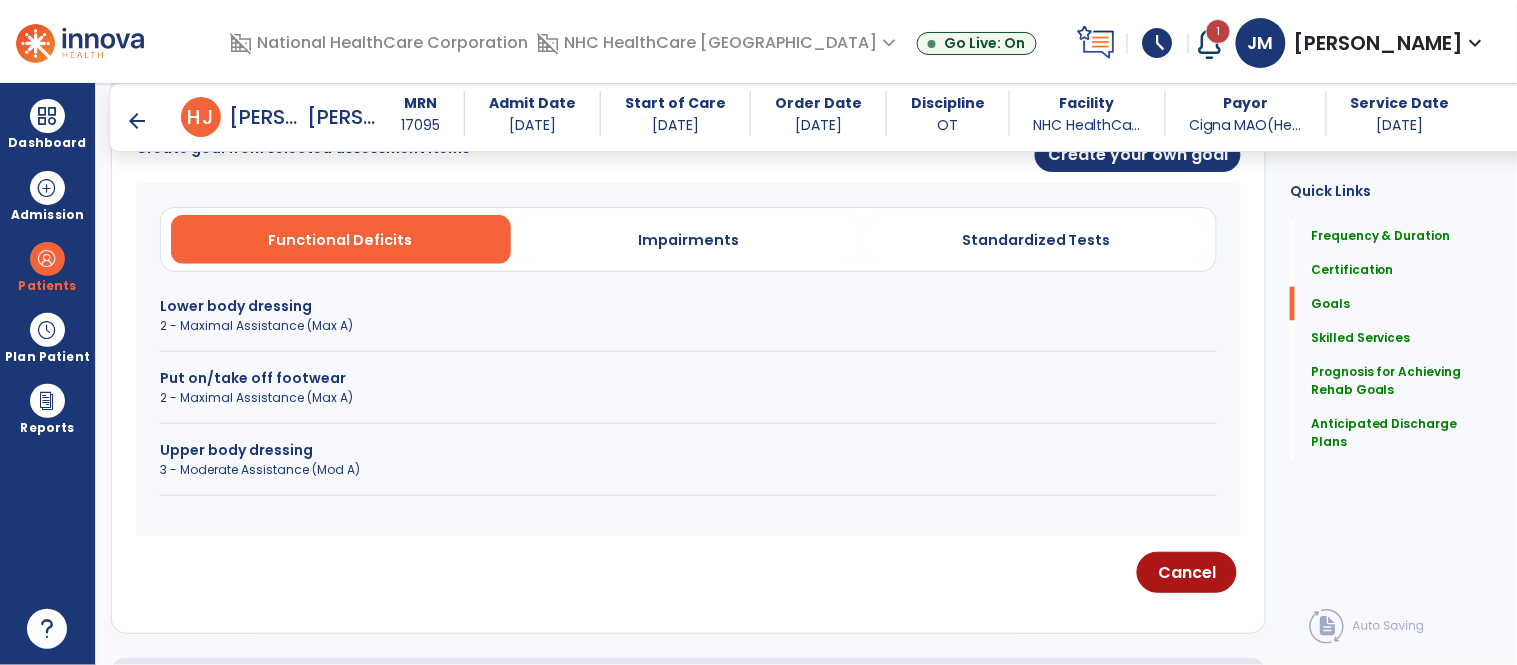 click on "2 - Maximal Assistance (Max A)" at bounding box center [688, 326] 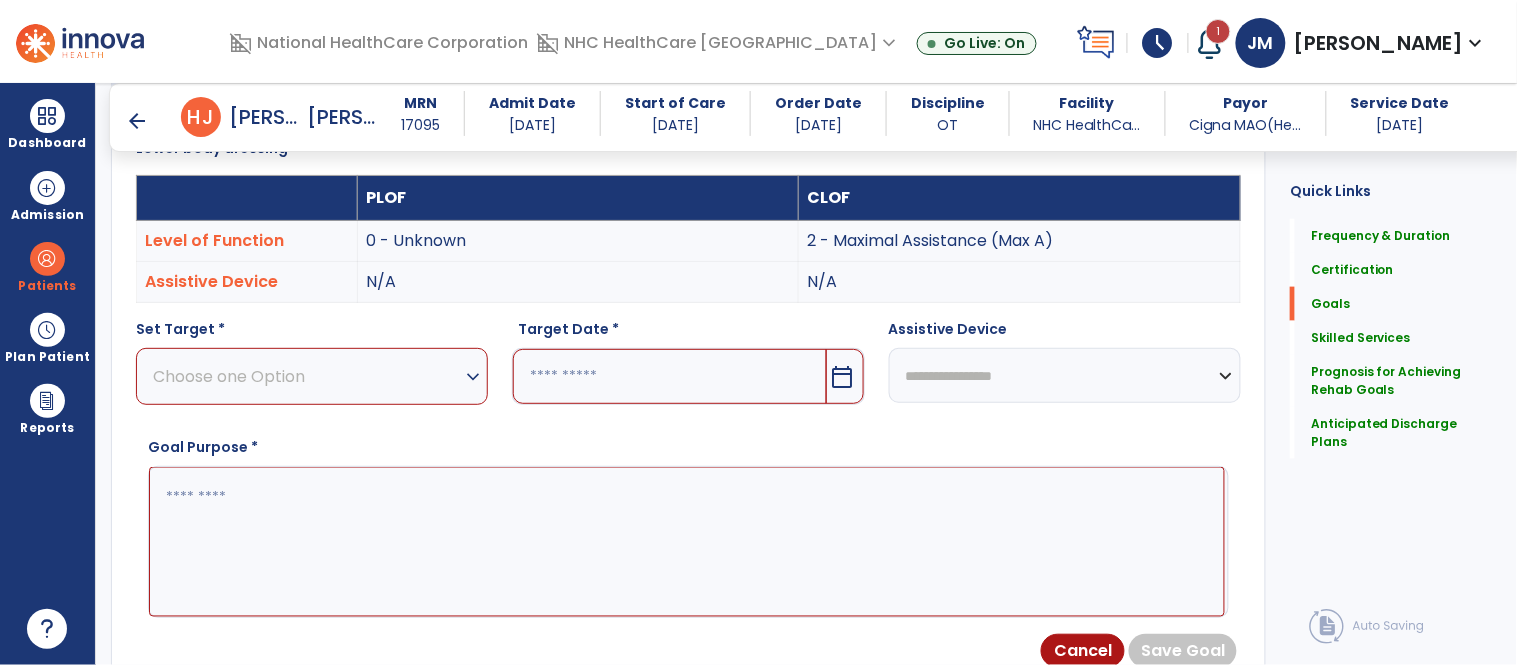 click on "Choose one Option" at bounding box center [307, 376] 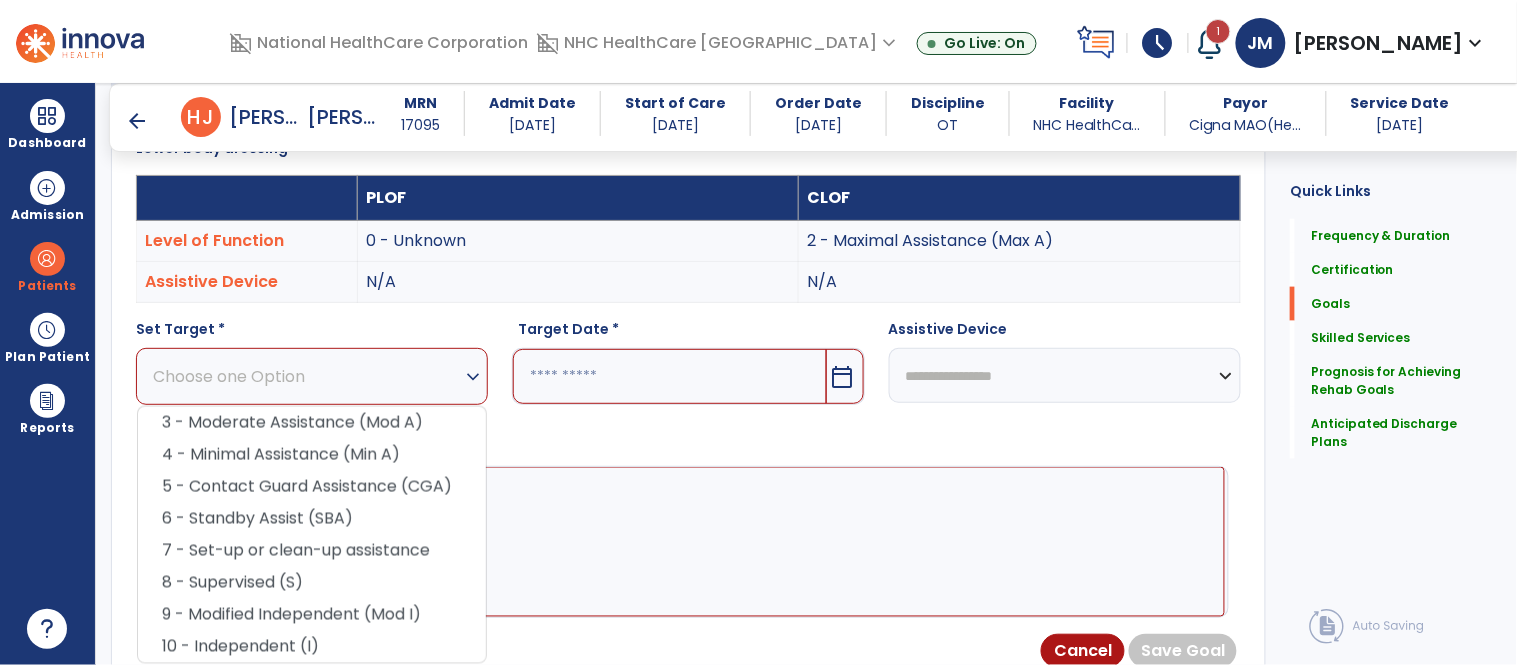 click on "arrow_back" at bounding box center (137, 121) 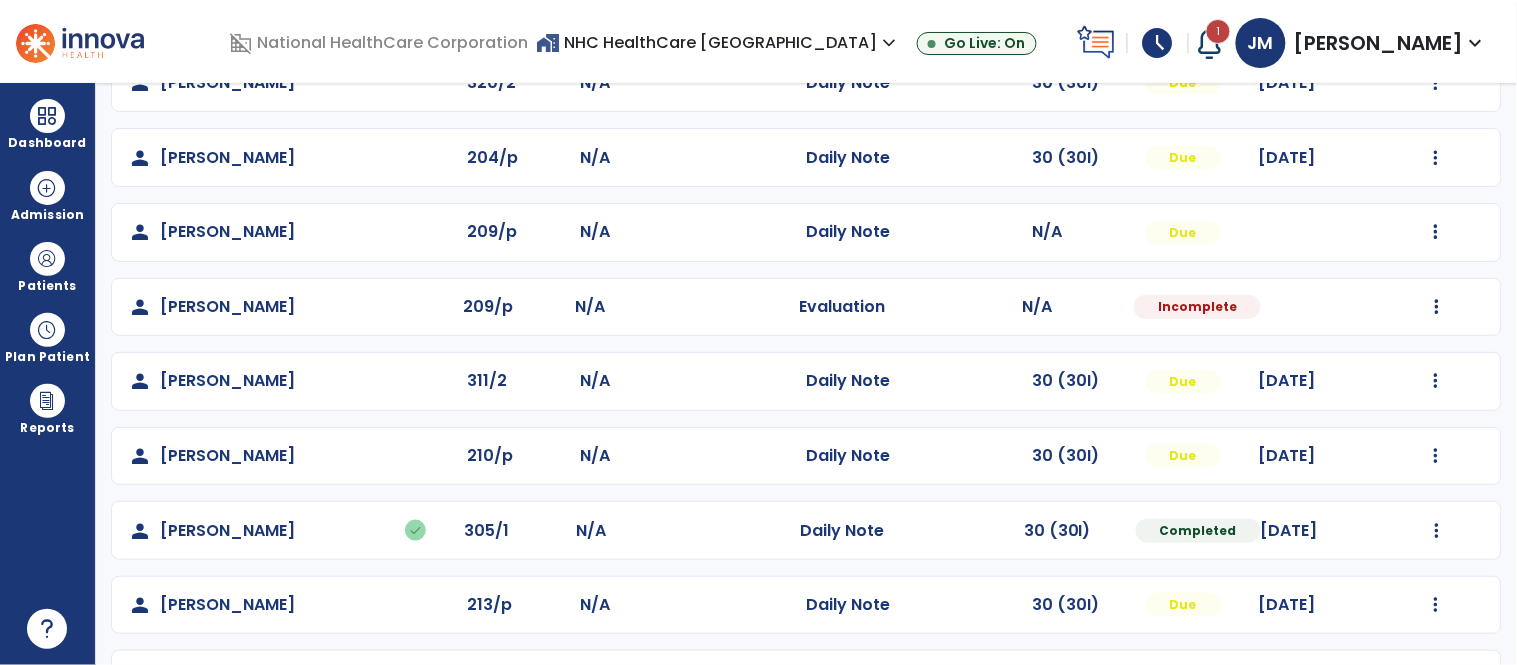 scroll, scrollTop: 494, scrollLeft: 0, axis: vertical 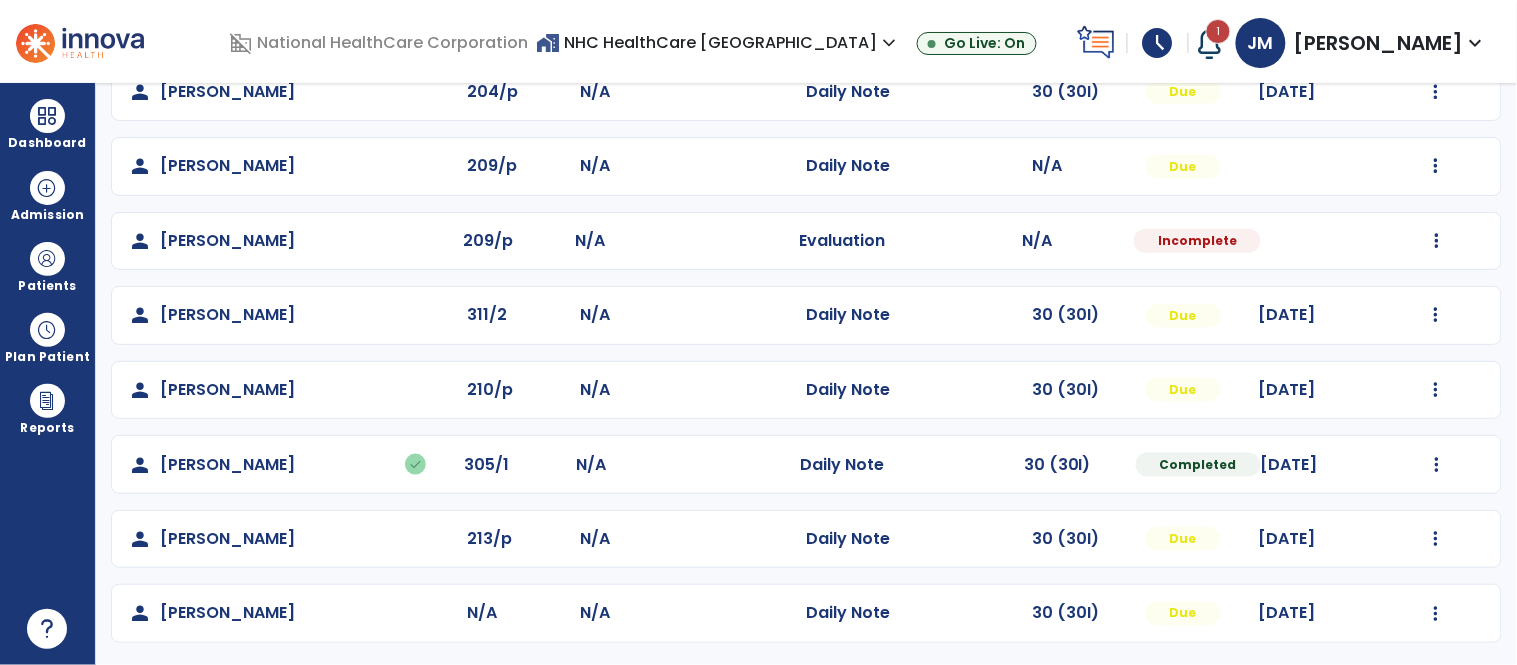 click on "Mark Visit As Complete   Reset Note   Open Document   G + C Mins" 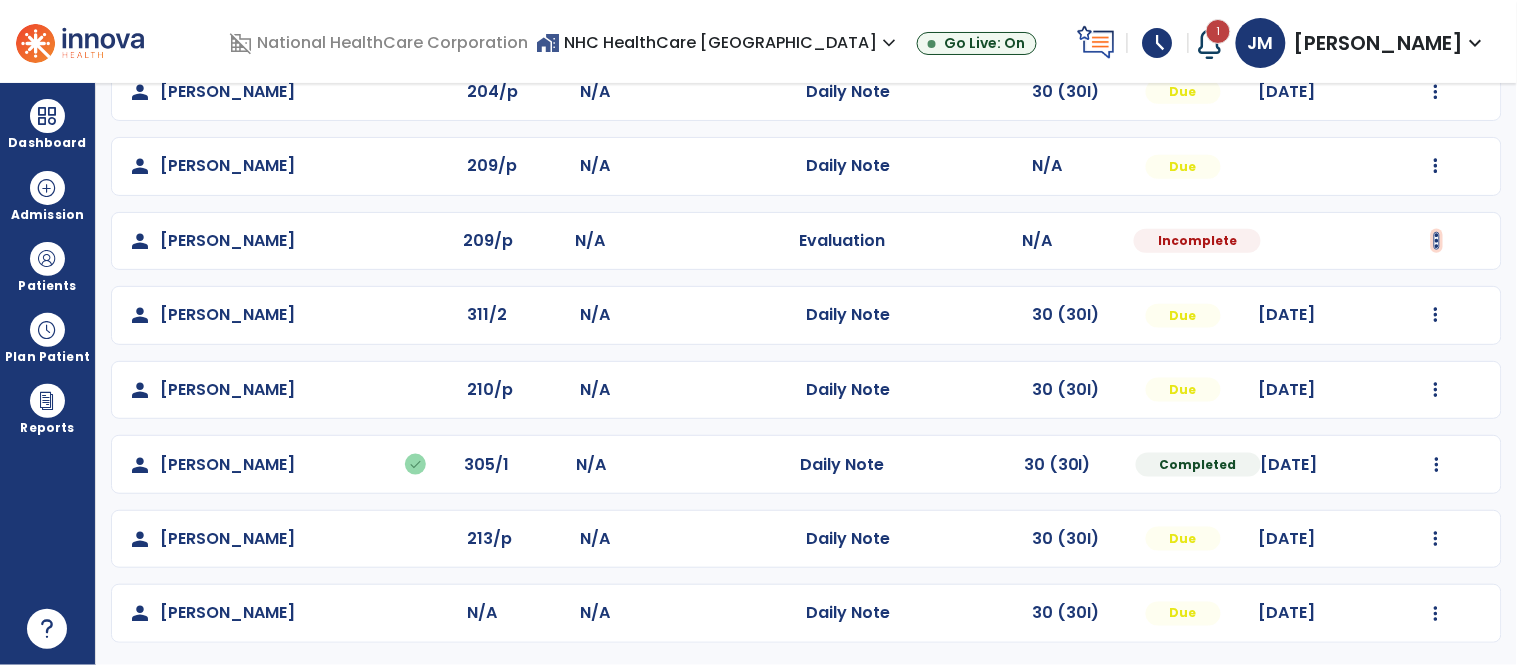 click at bounding box center [1436, -206] 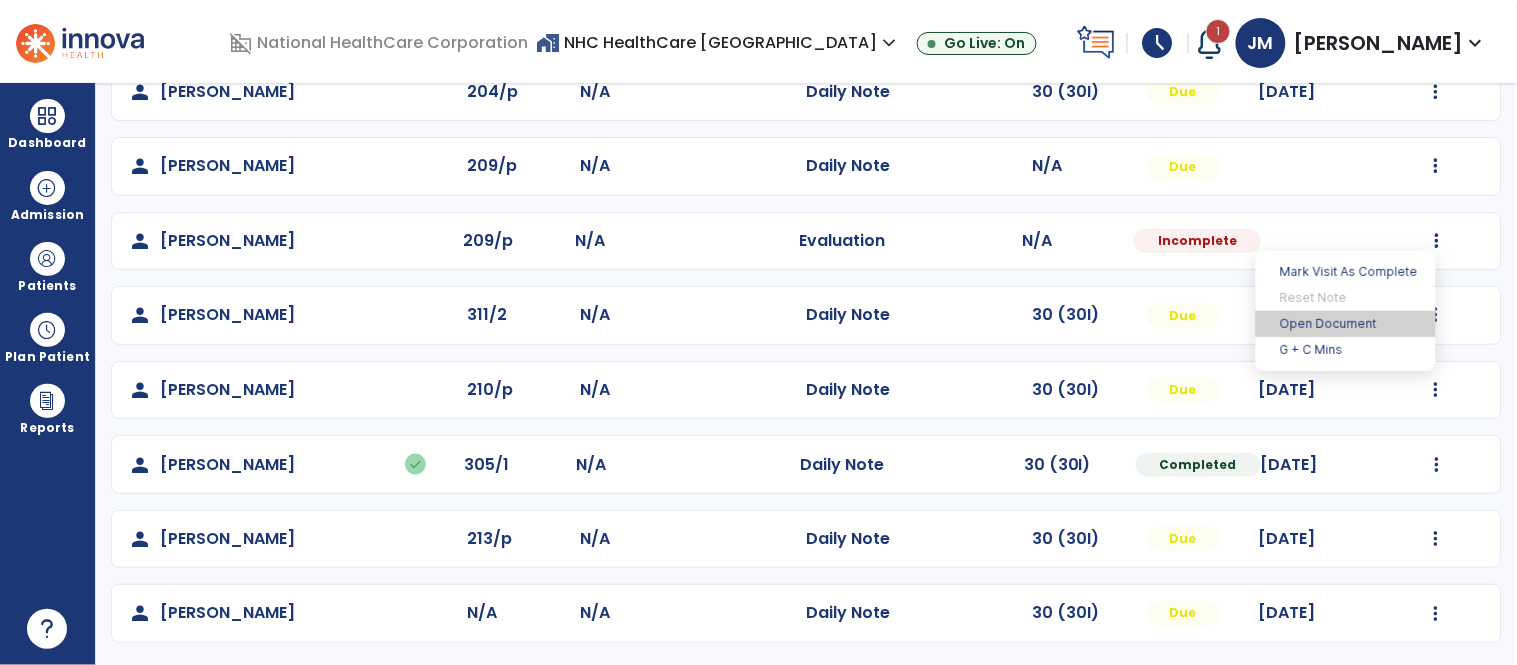 click on "Open Document" at bounding box center [1346, 324] 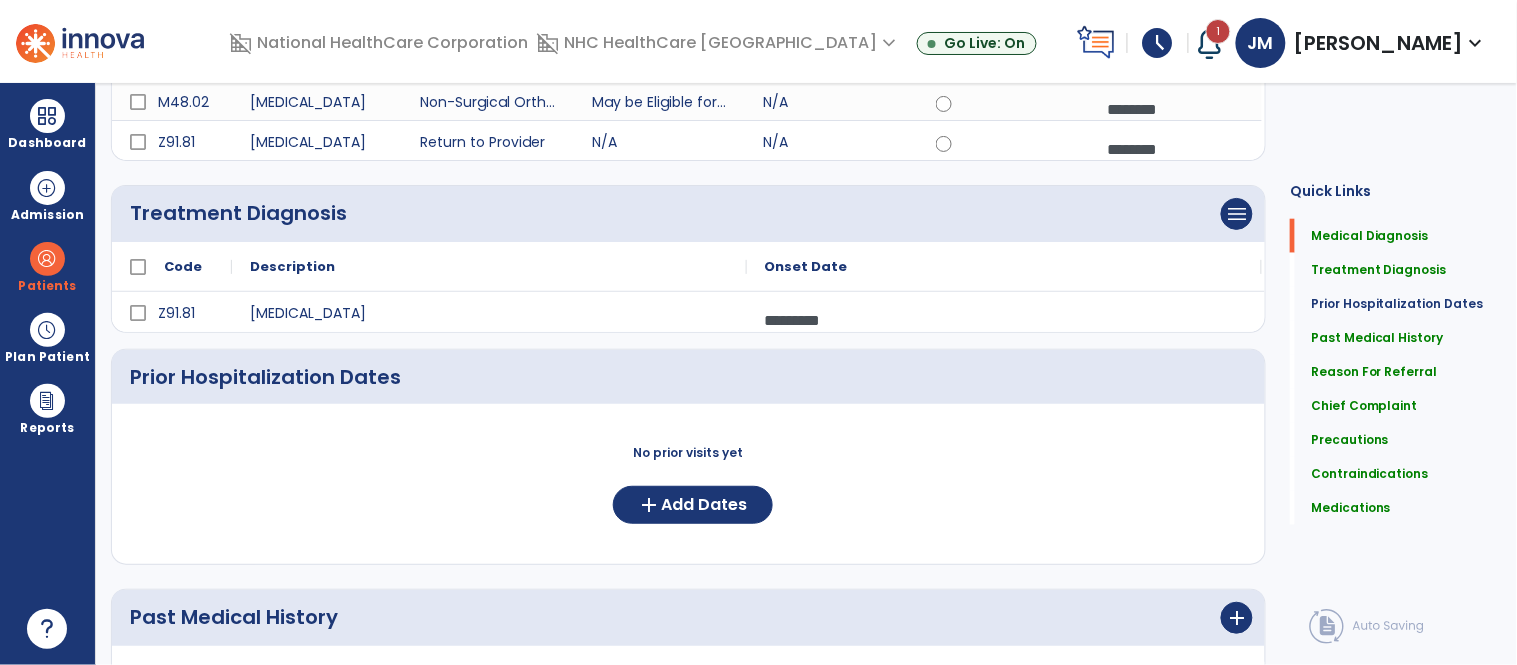 scroll, scrollTop: 0, scrollLeft: 0, axis: both 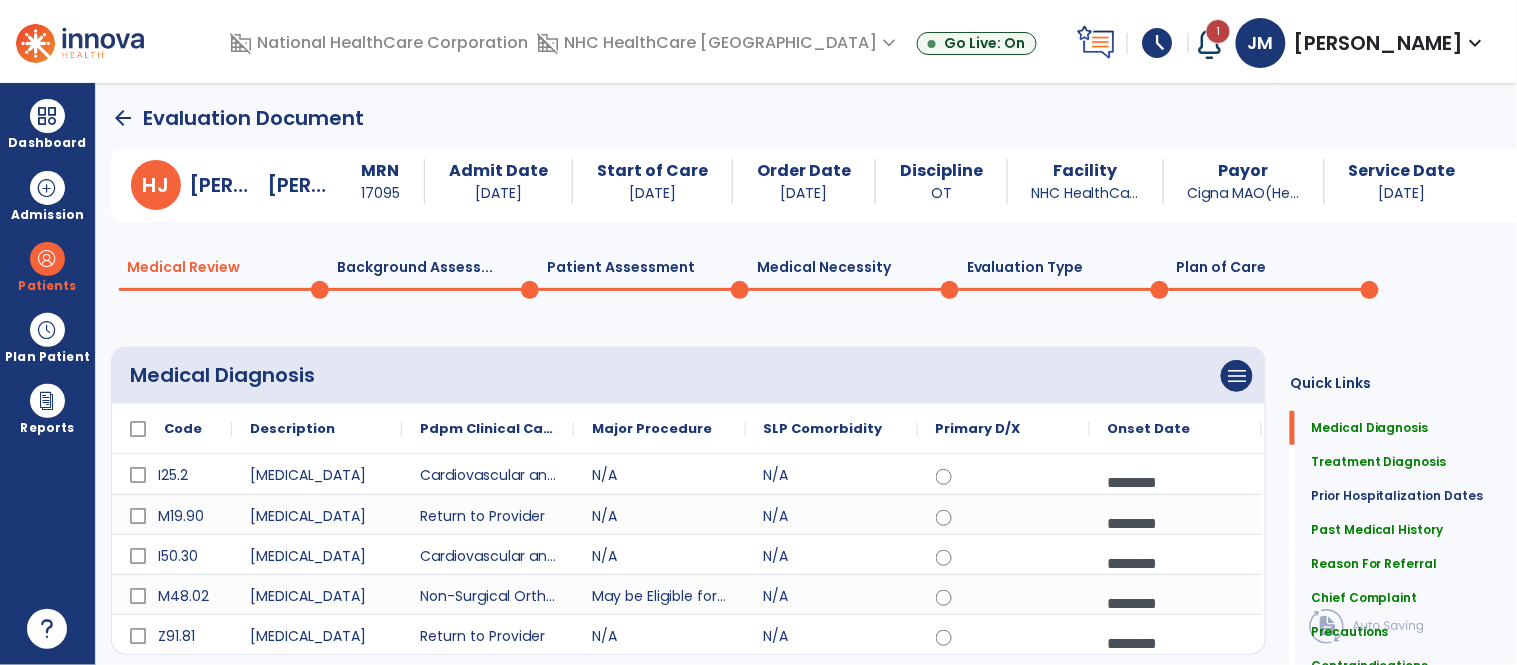 click 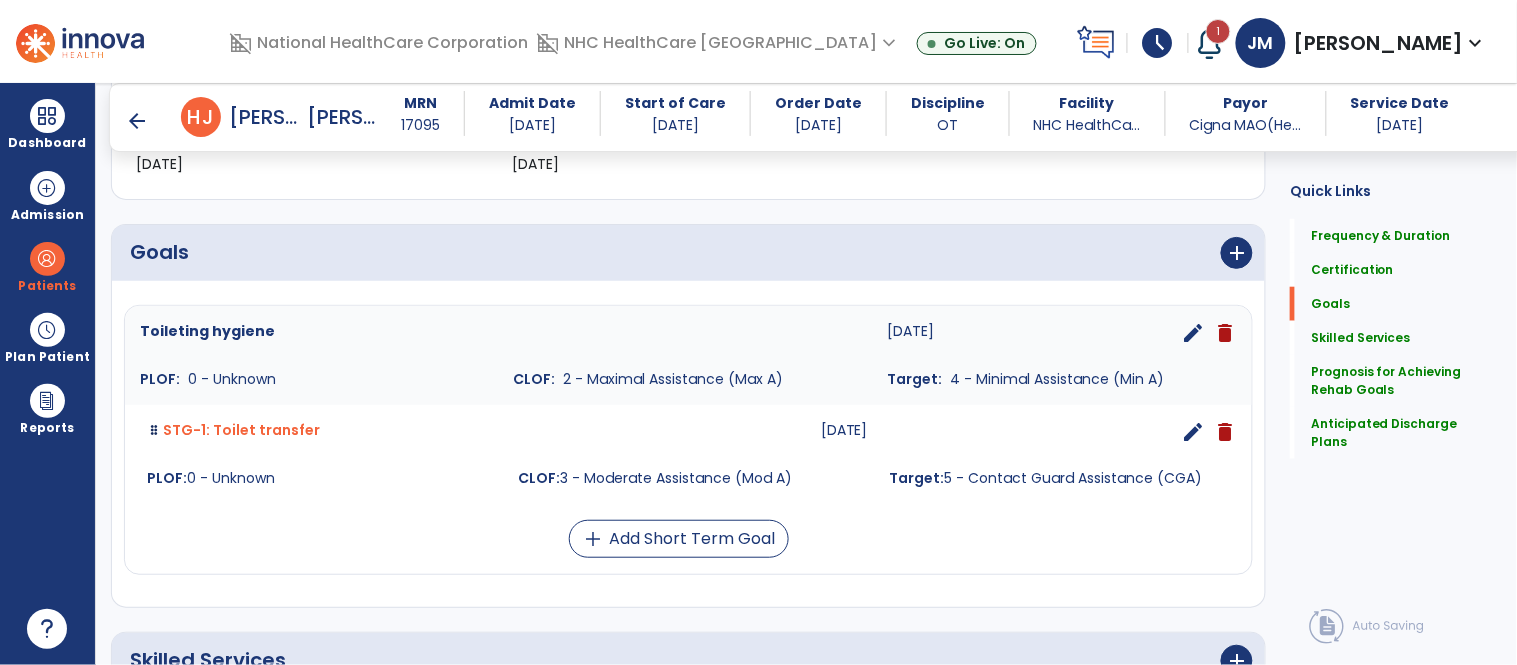 scroll, scrollTop: 391, scrollLeft: 0, axis: vertical 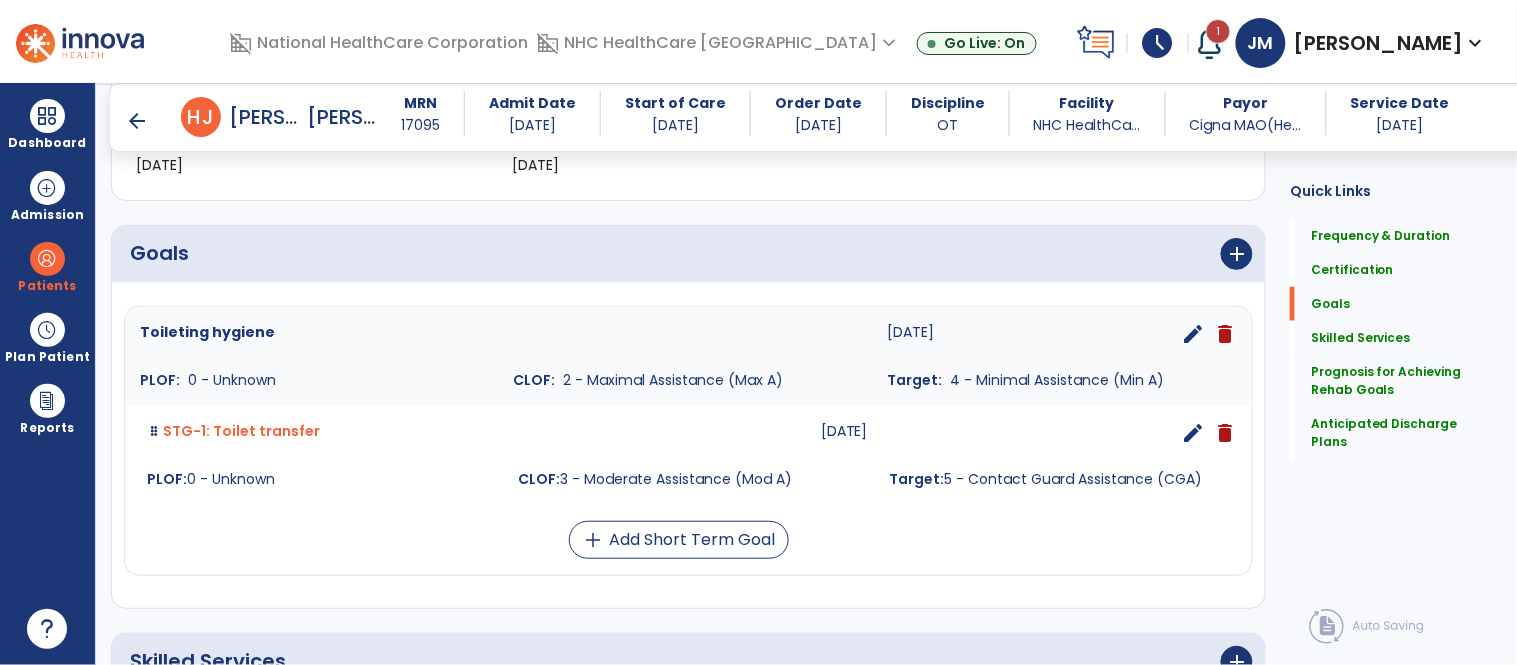 click on "add" at bounding box center [979, 254] 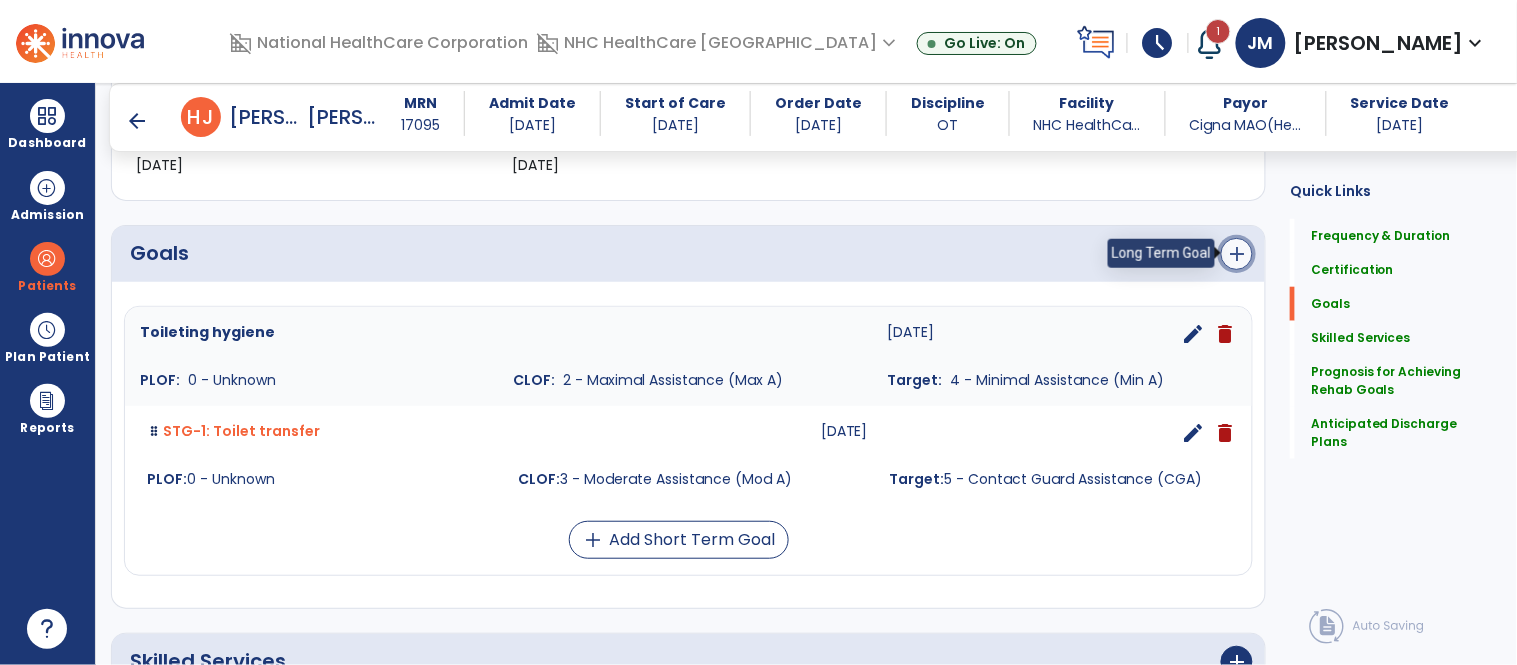click on "add" at bounding box center (1237, 254) 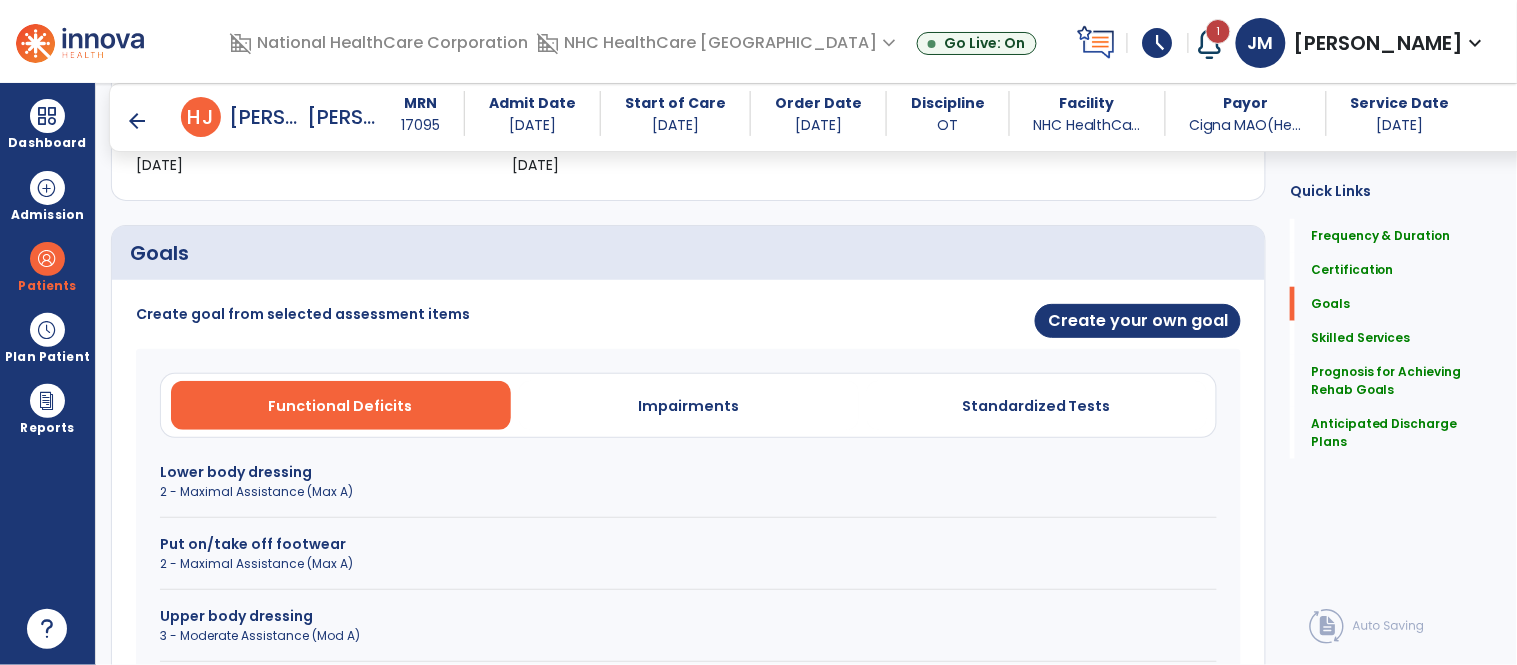 click on "2 - Maximal Assistance (Max A)" at bounding box center [688, 492] 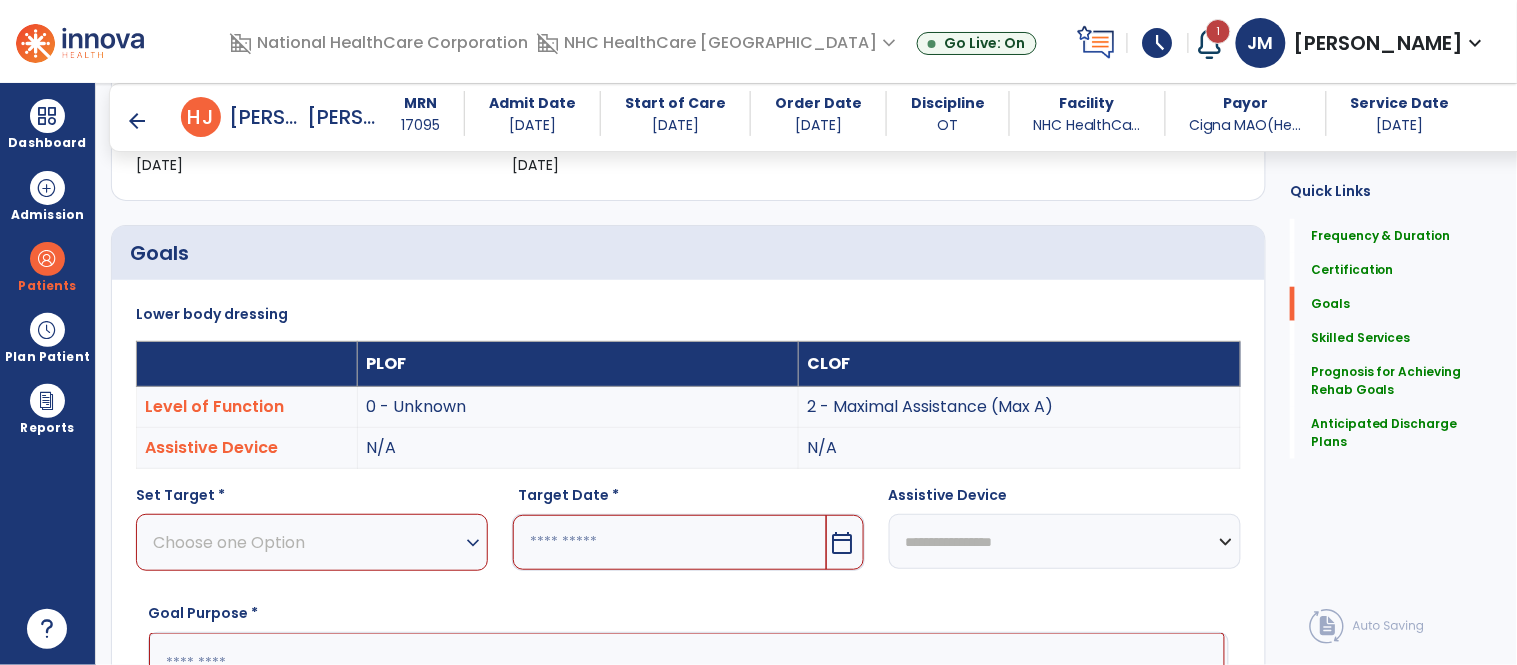 click on "Choose one Option" at bounding box center (307, 542) 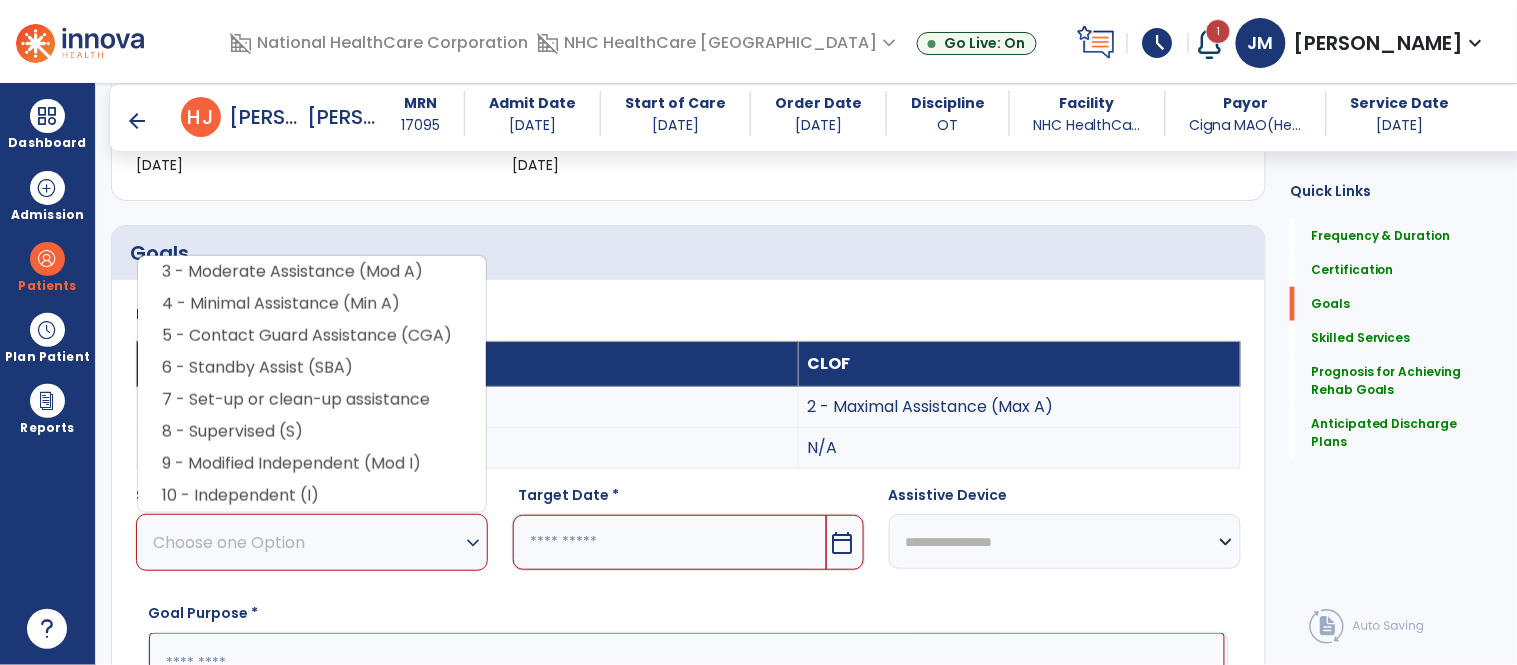 click on "4 - Minimal Assistance (Min A)" at bounding box center [312, 304] 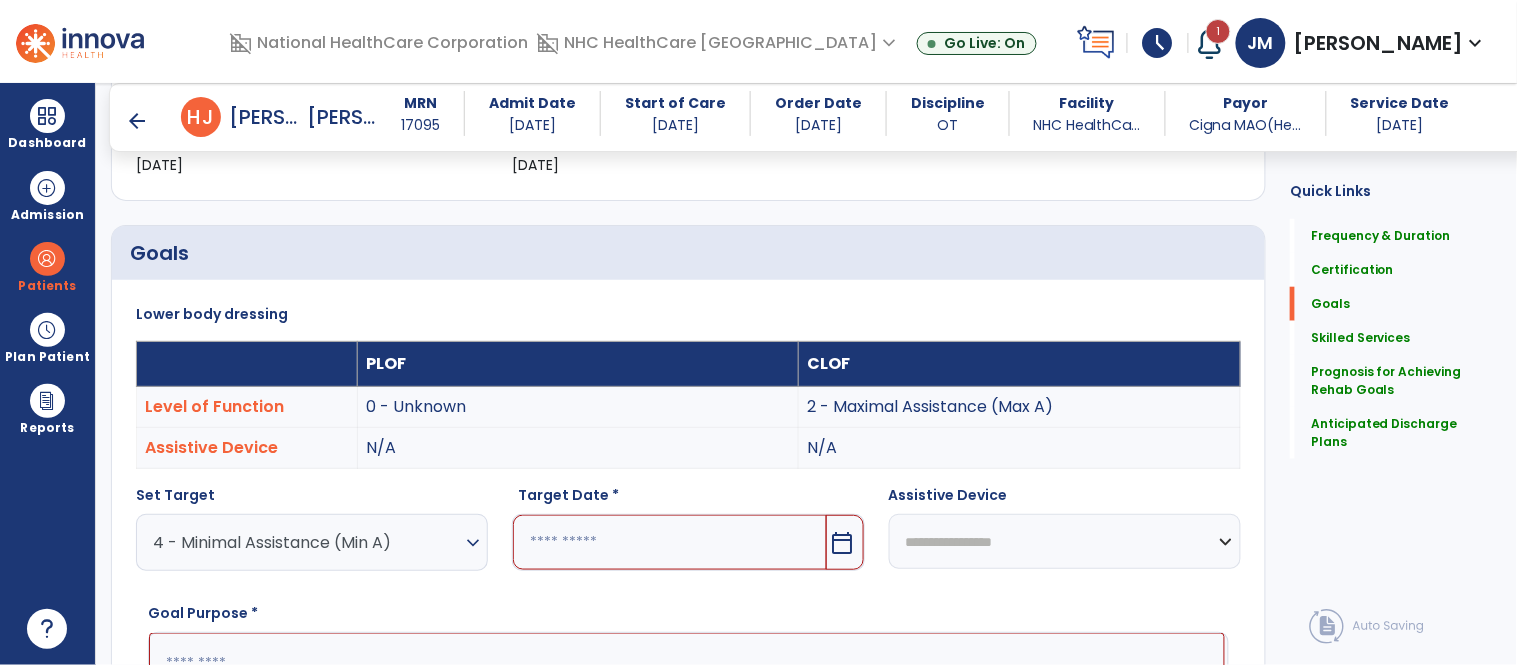 click at bounding box center (669, 542) 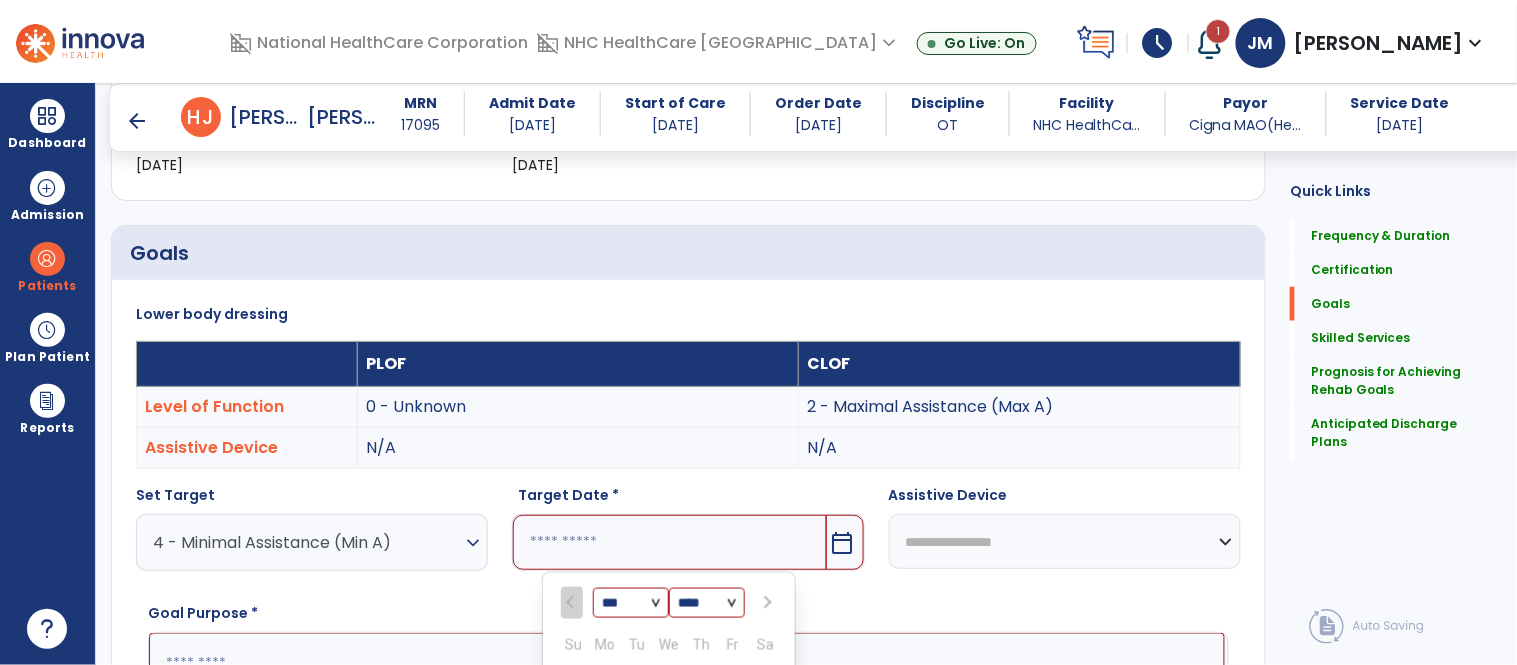 scroll, scrollTop: 728, scrollLeft: 0, axis: vertical 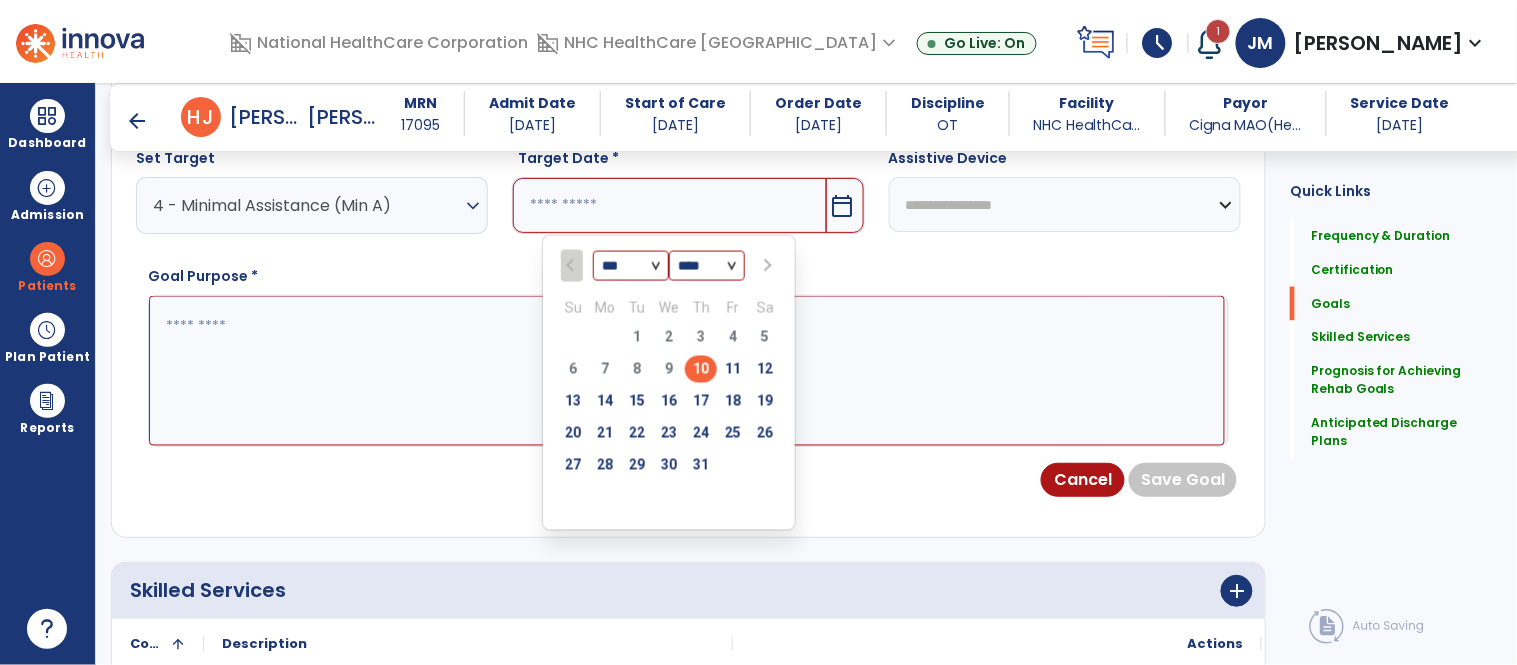click at bounding box center [766, 266] 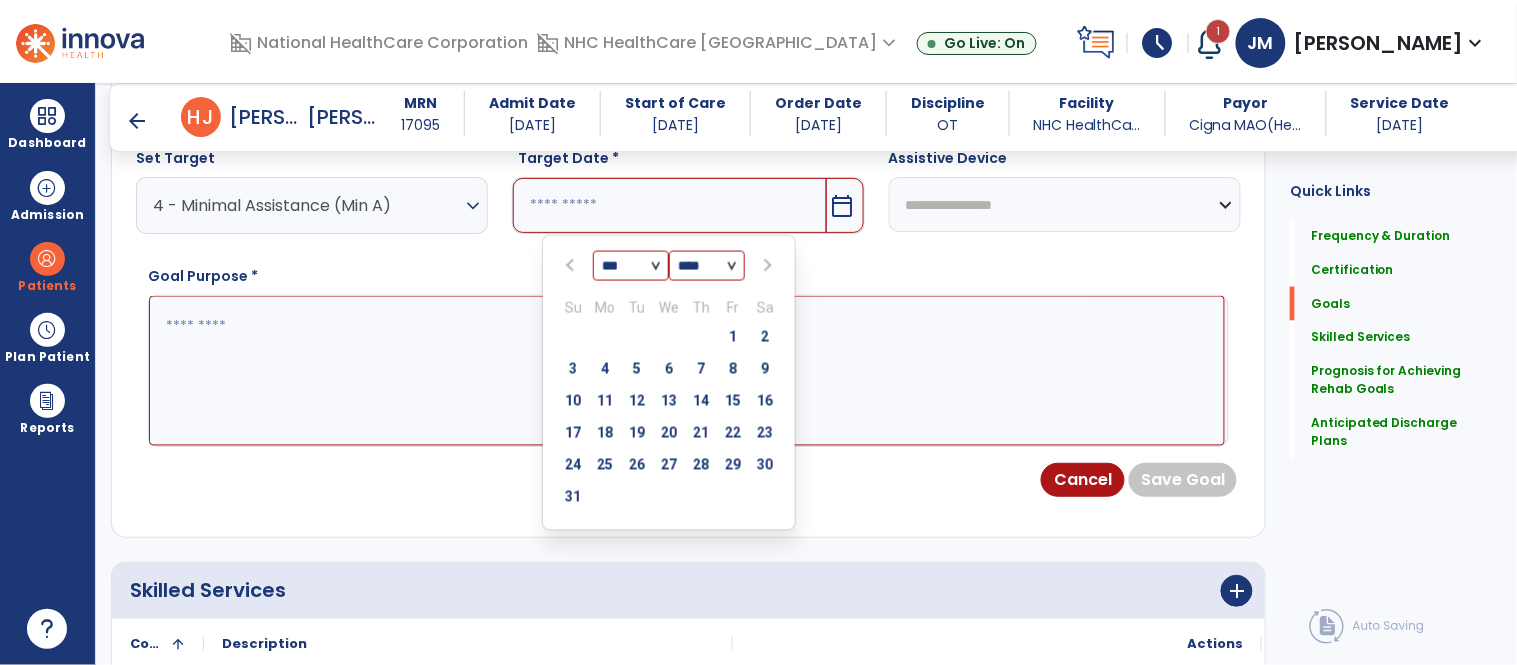 click at bounding box center (766, 266) 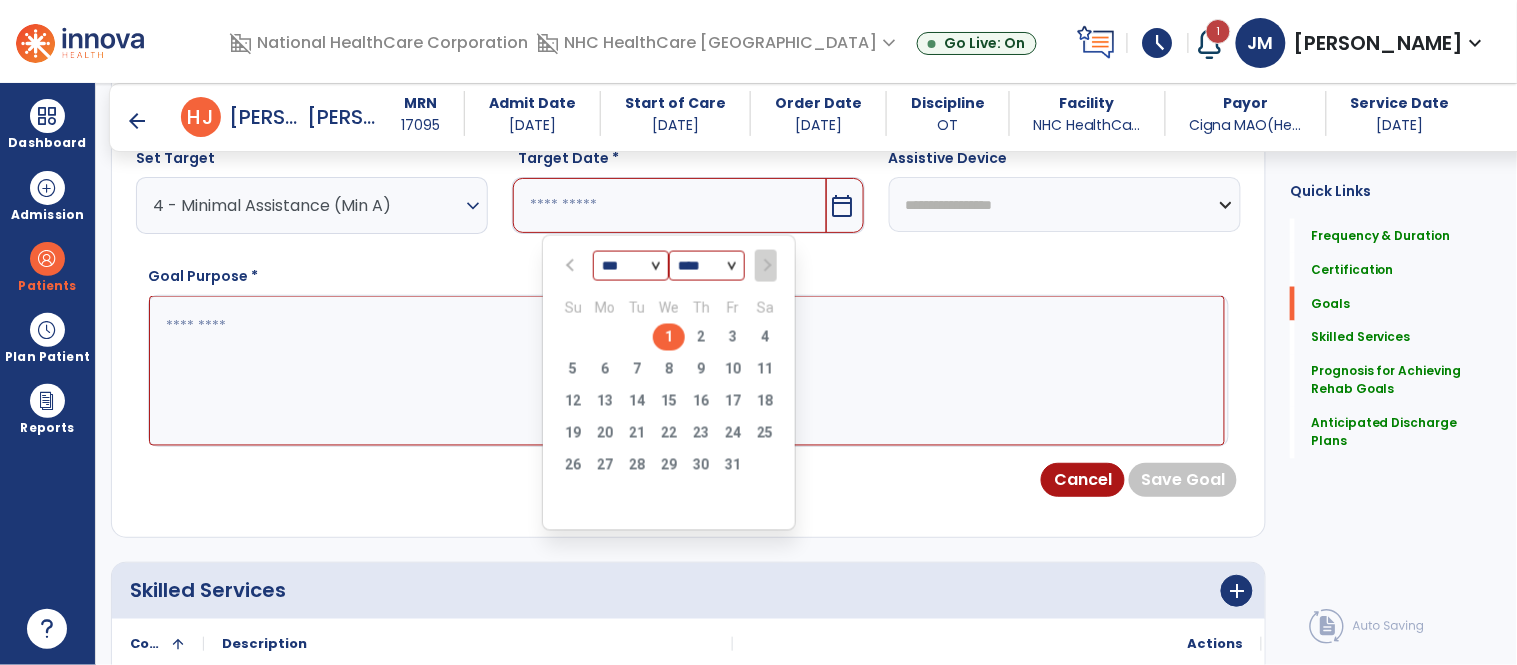 click on "1" at bounding box center (669, 337) 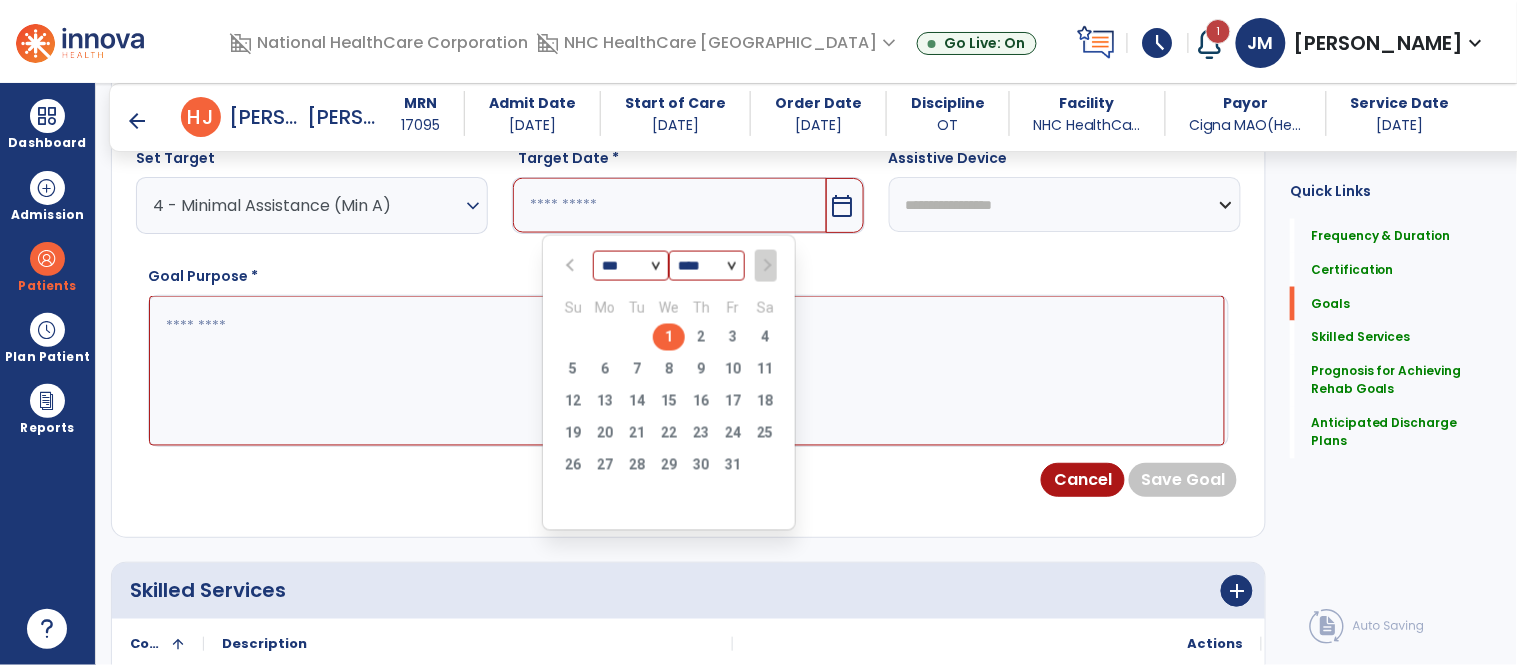 type on "*********" 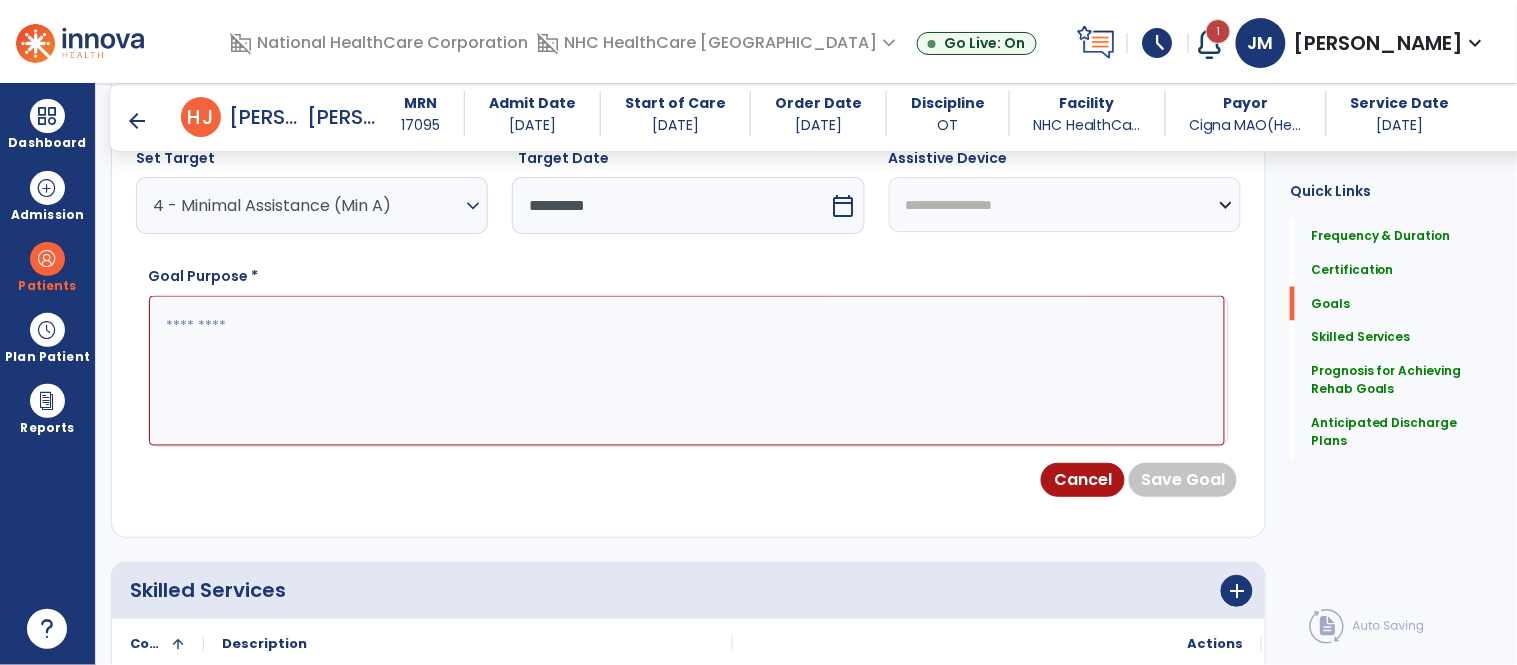 click at bounding box center (687, 371) 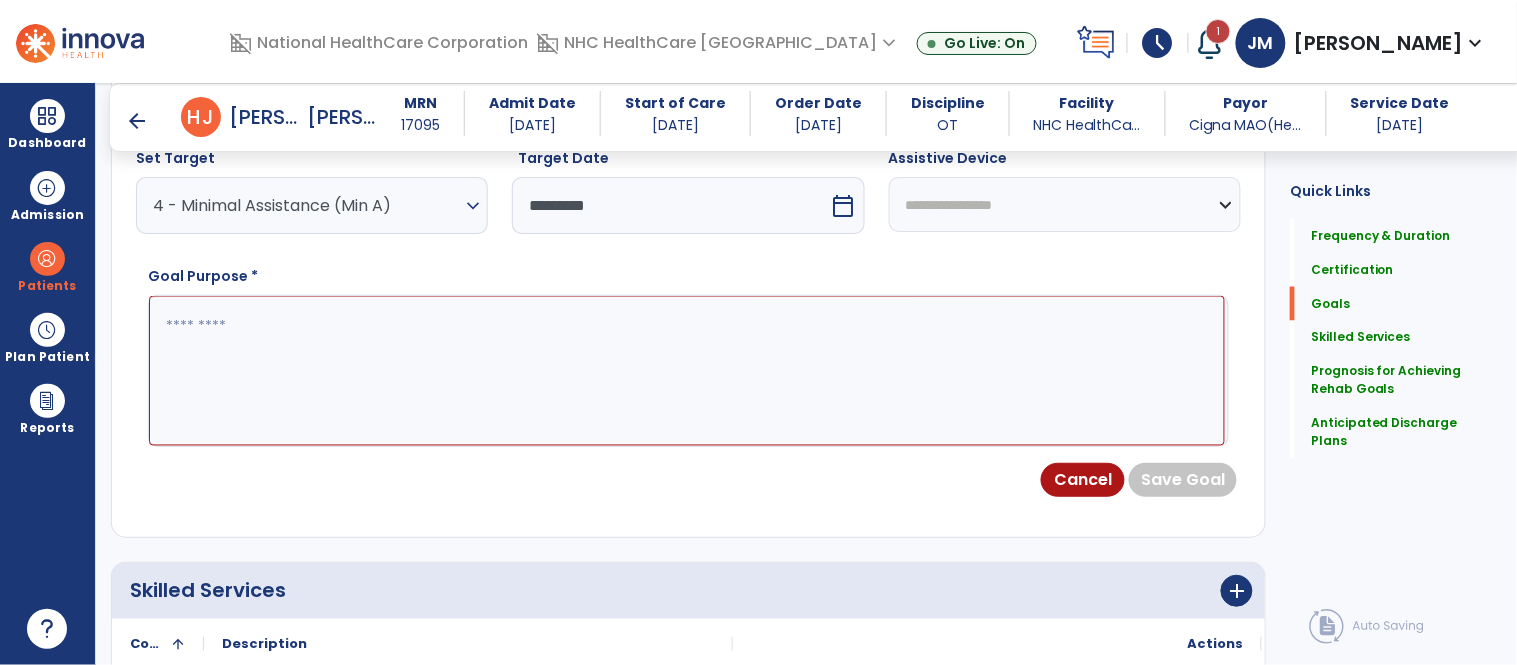 paste on "**********" 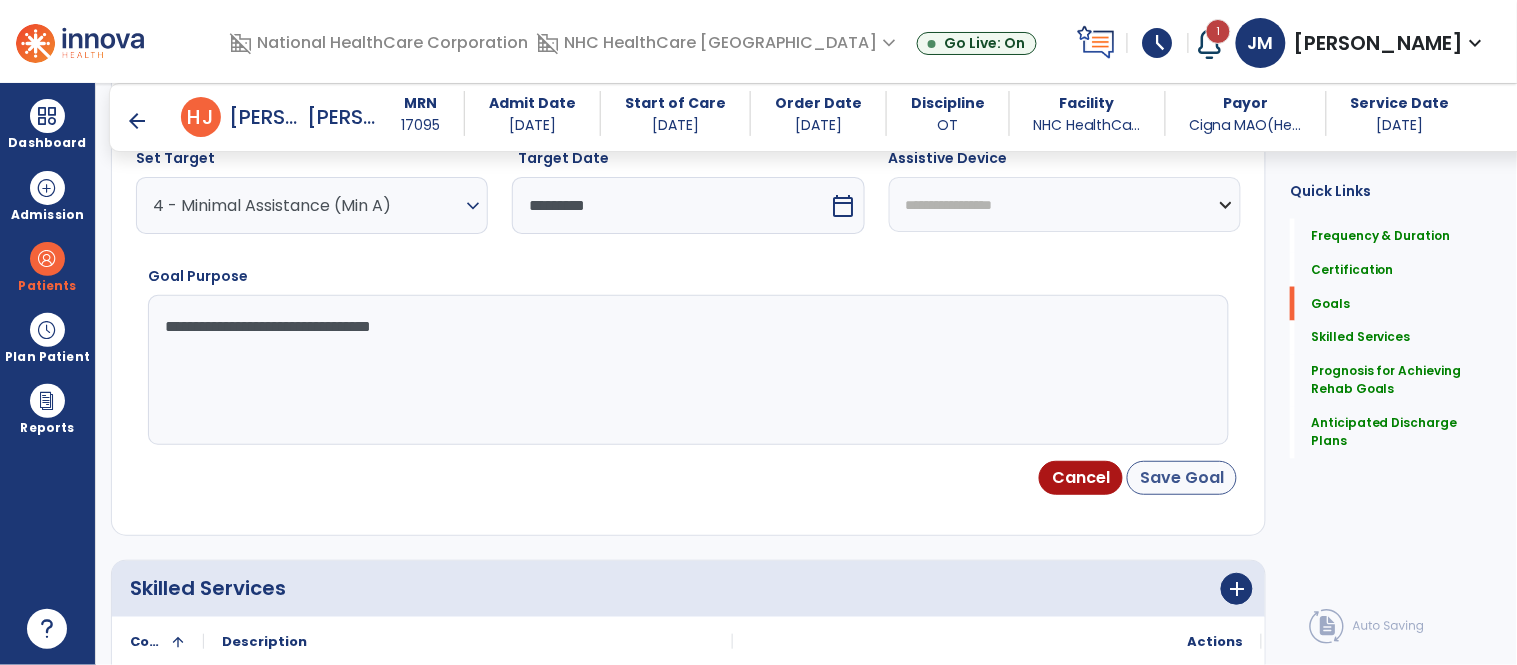 type on "**********" 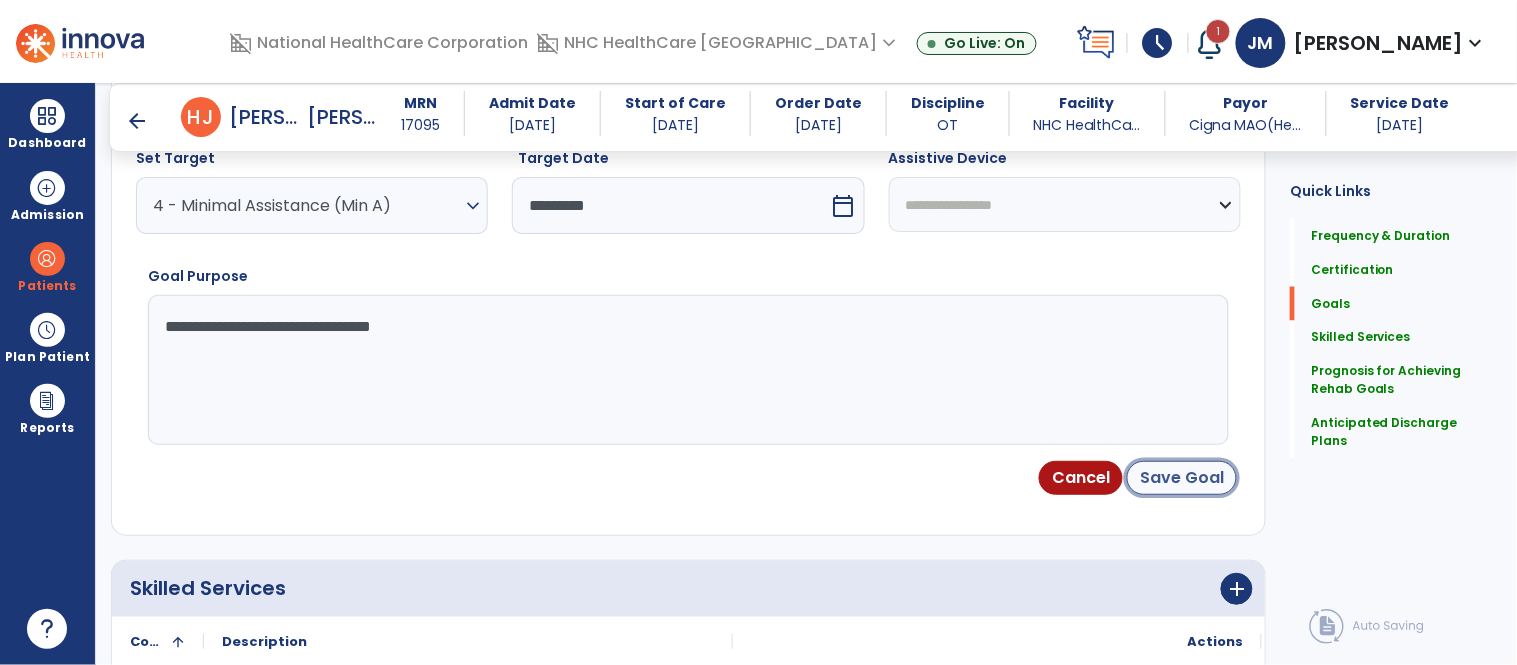 click on "Save Goal" at bounding box center (1182, 478) 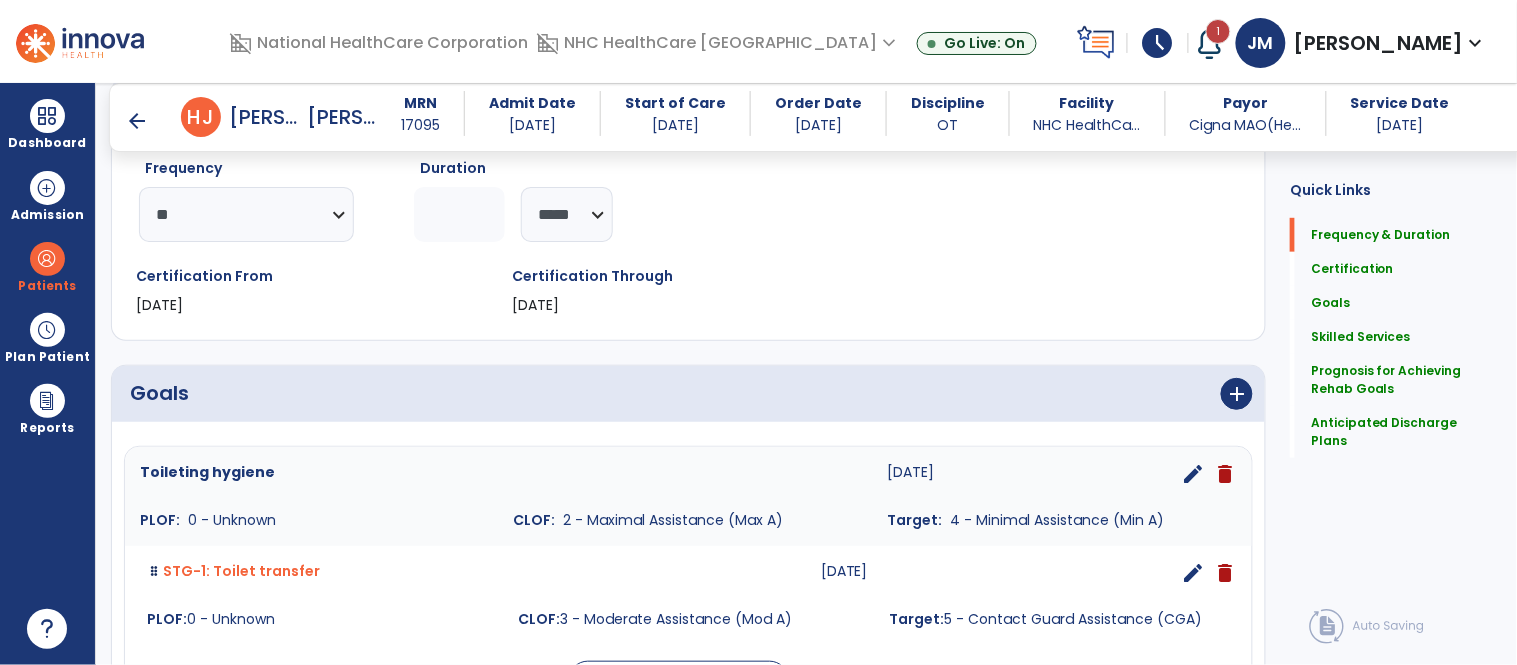 scroll, scrollTop: 250, scrollLeft: 0, axis: vertical 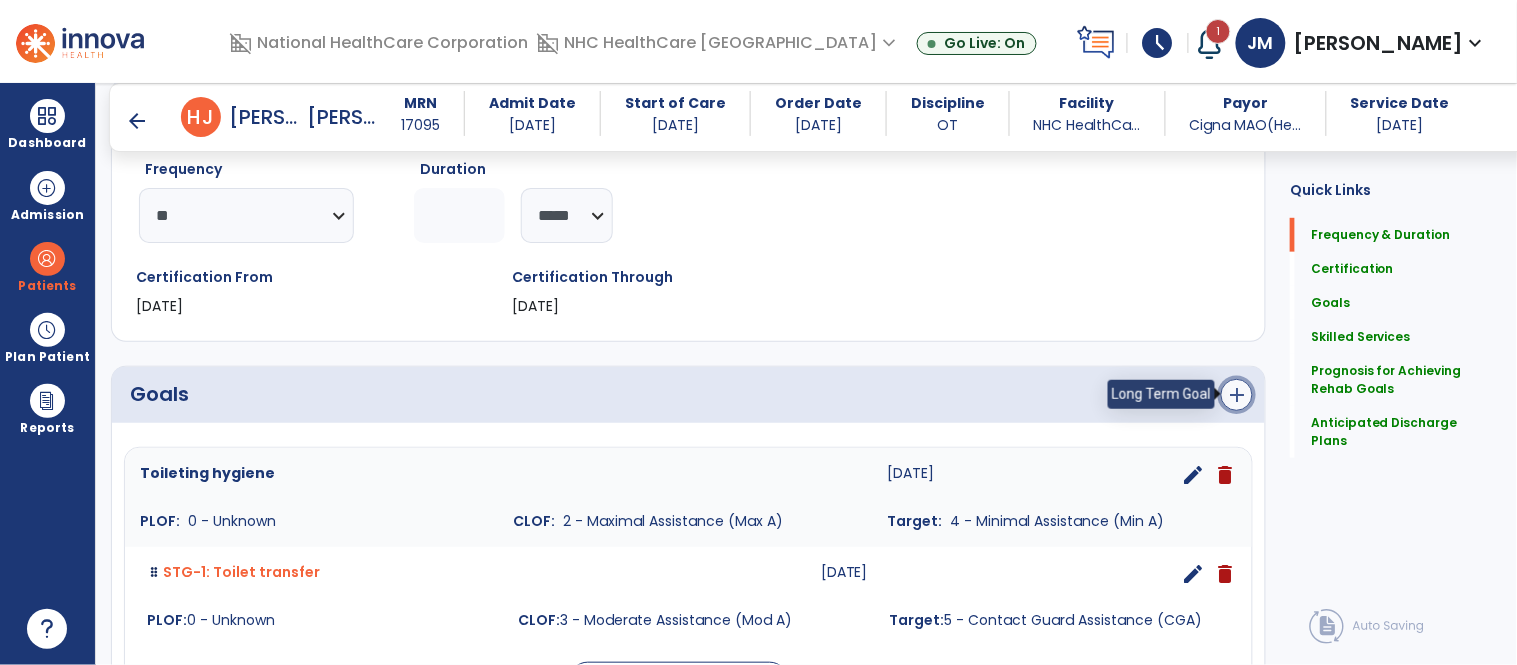 click on "add" at bounding box center [1237, 395] 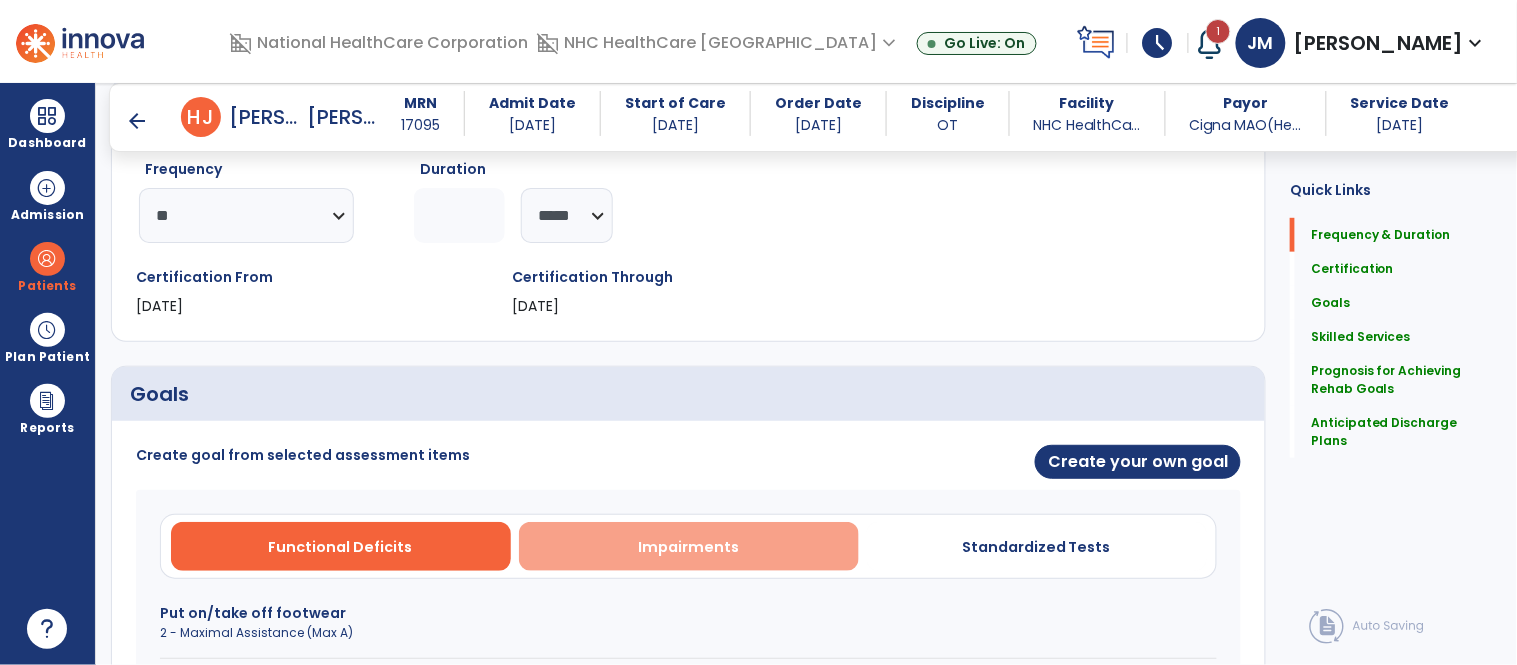 click on "Impairments" at bounding box center (688, 547) 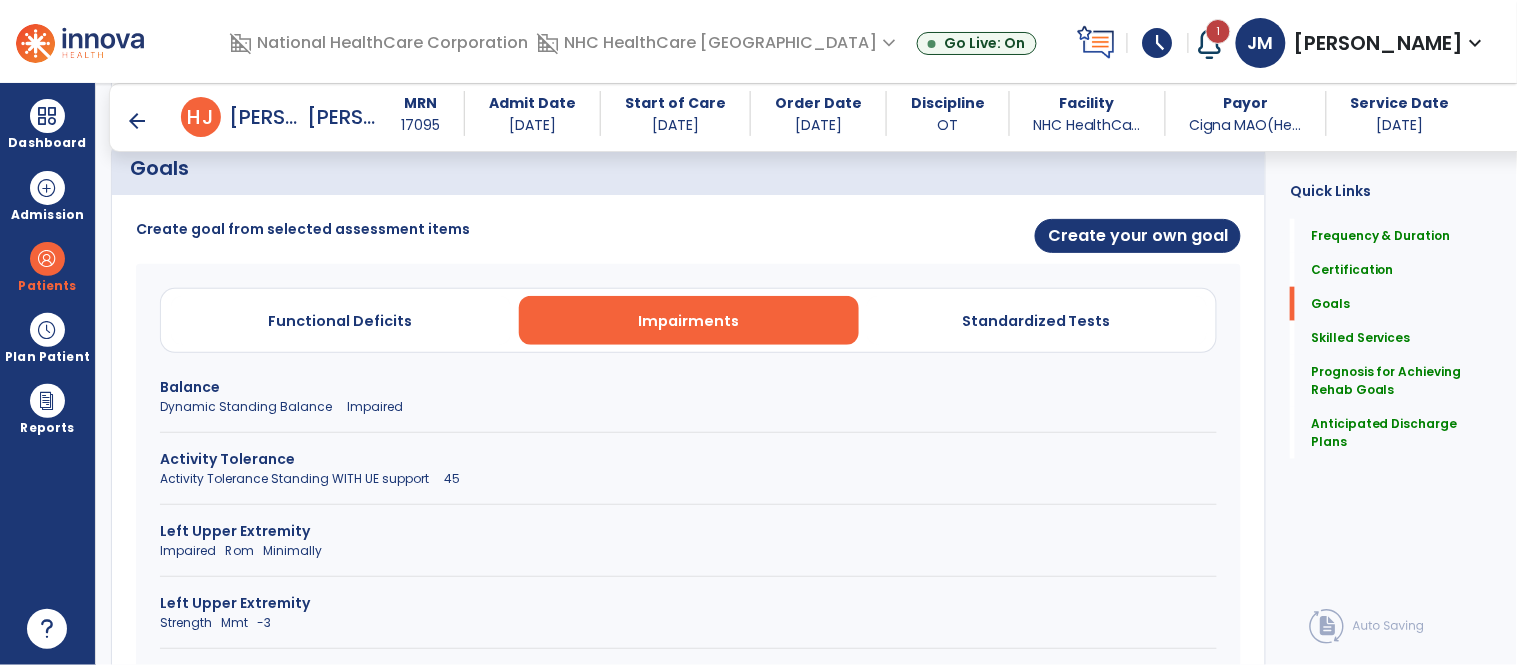 scroll, scrollTop: 477, scrollLeft: 0, axis: vertical 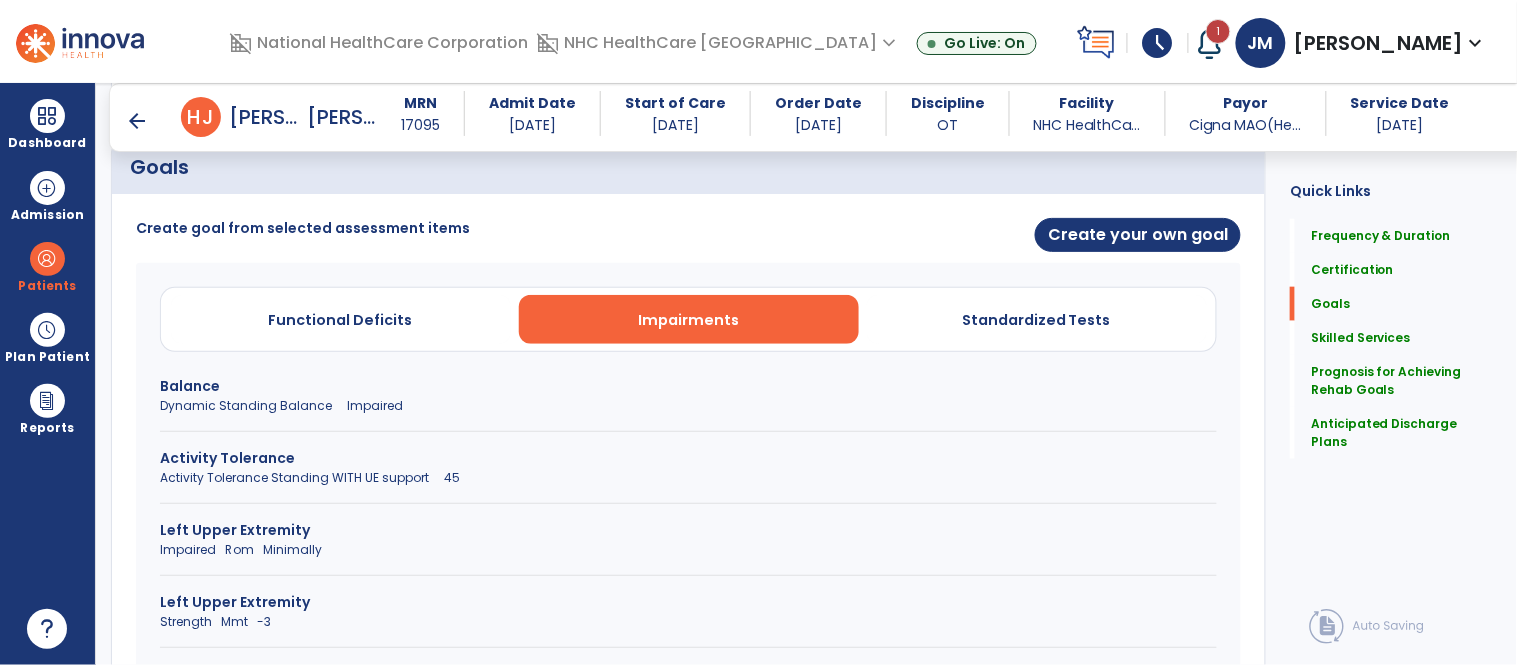 click on "Dynamic Standing Balance      Impaired" at bounding box center (688, 406) 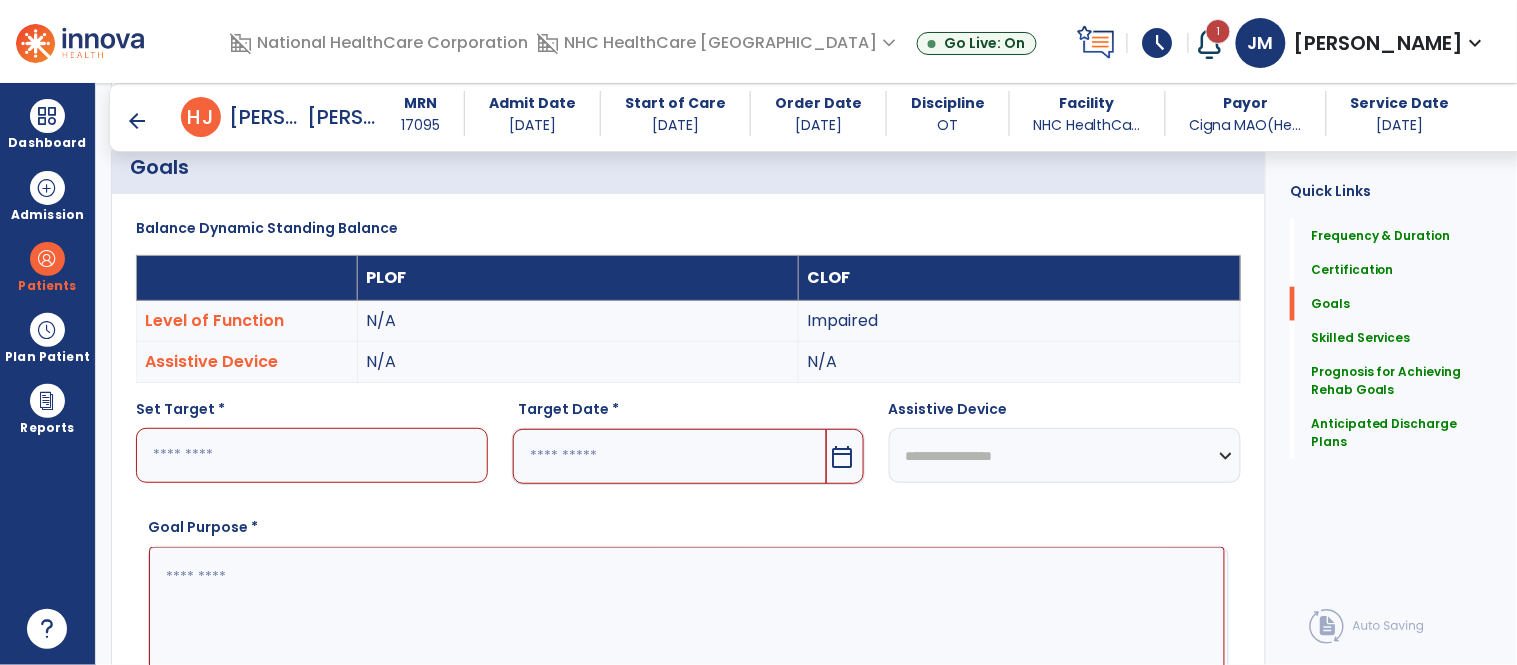 click at bounding box center [312, 455] 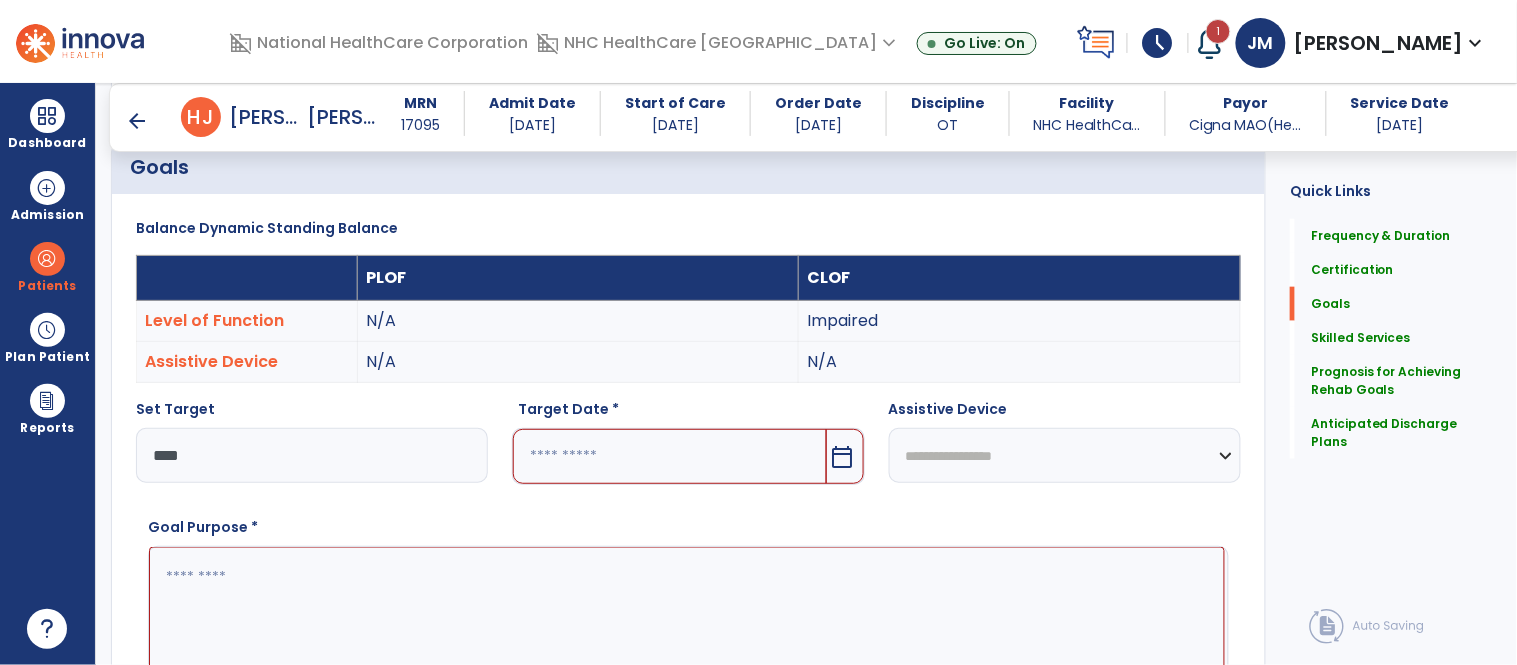 type on "****" 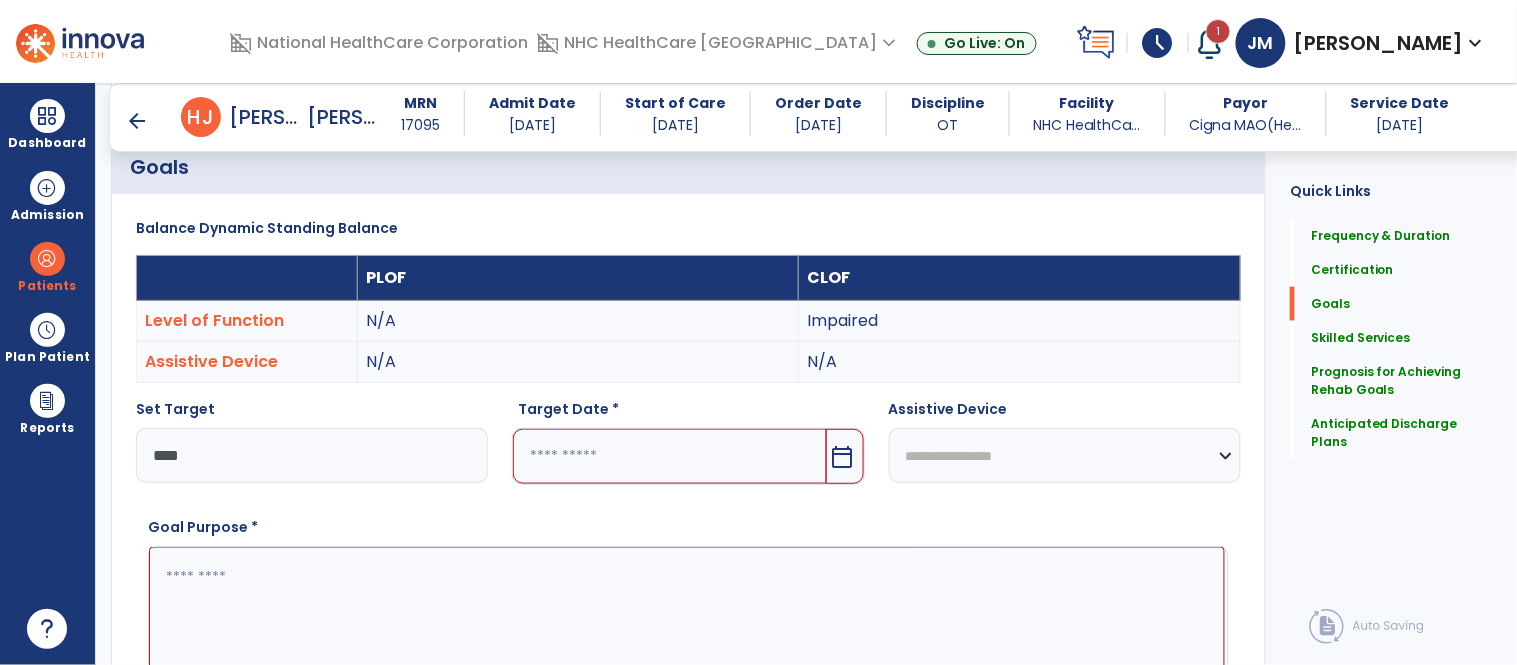click at bounding box center (669, 456) 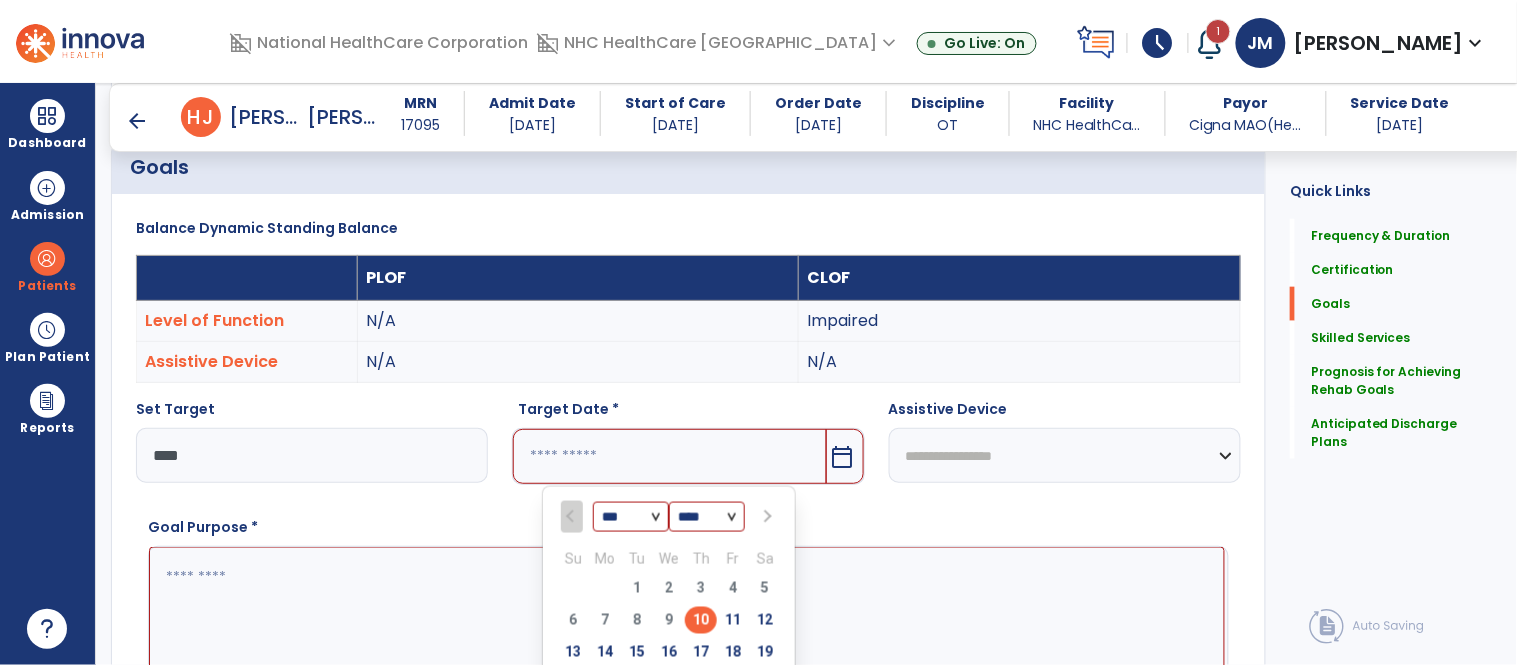 click at bounding box center [766, 517] 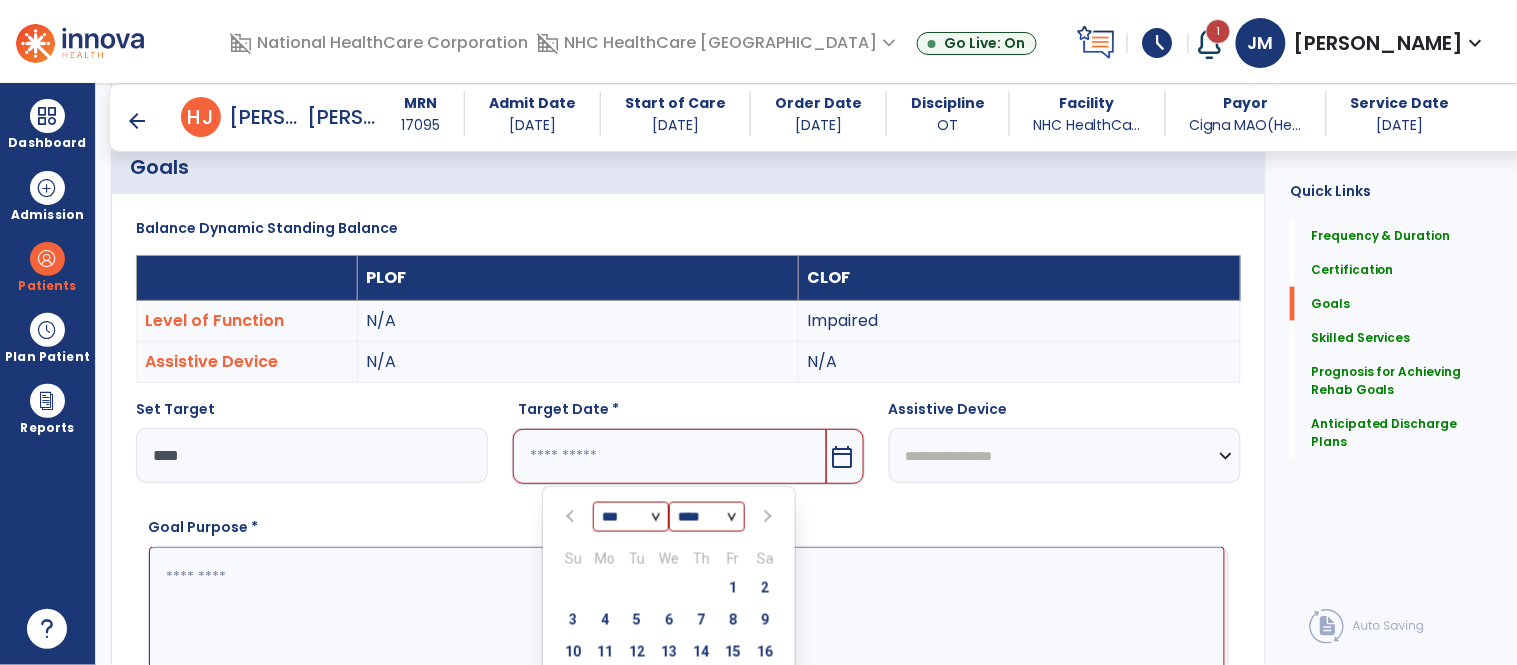 click at bounding box center (766, 517) 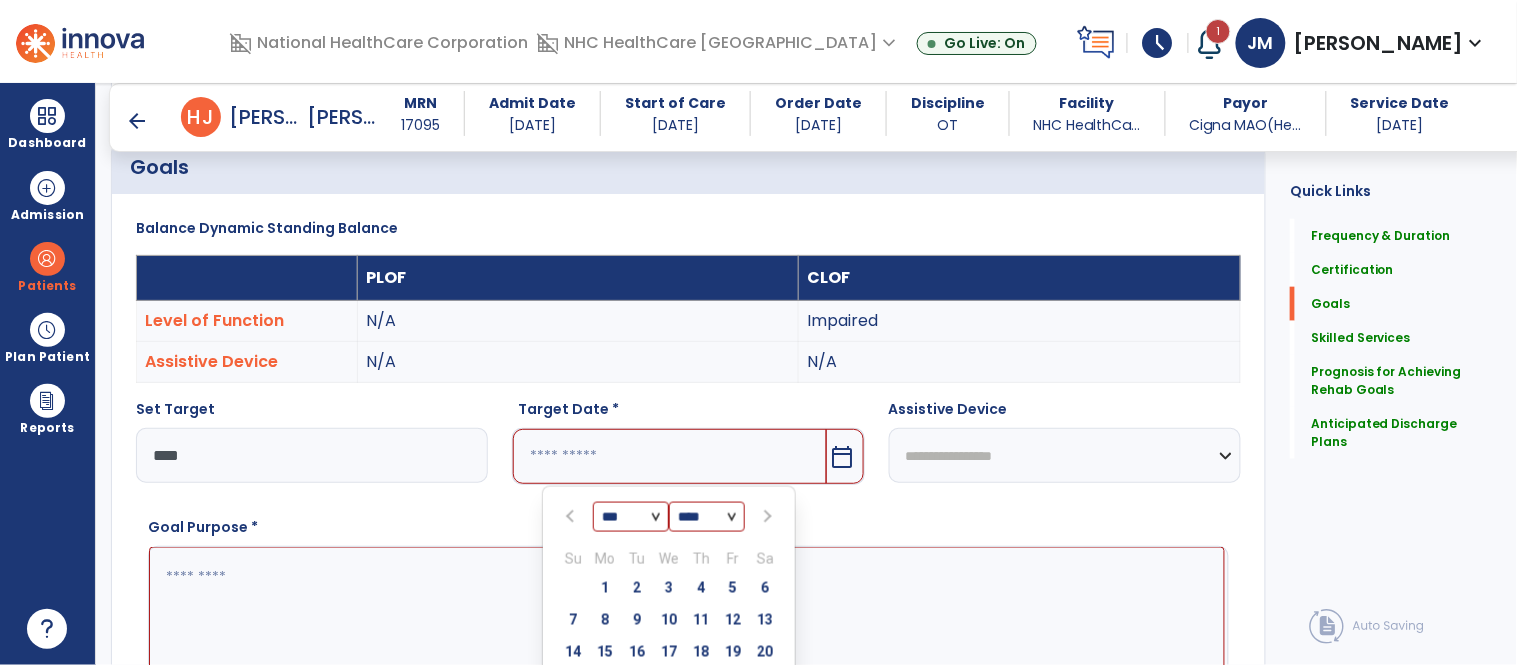 click at bounding box center [766, 517] 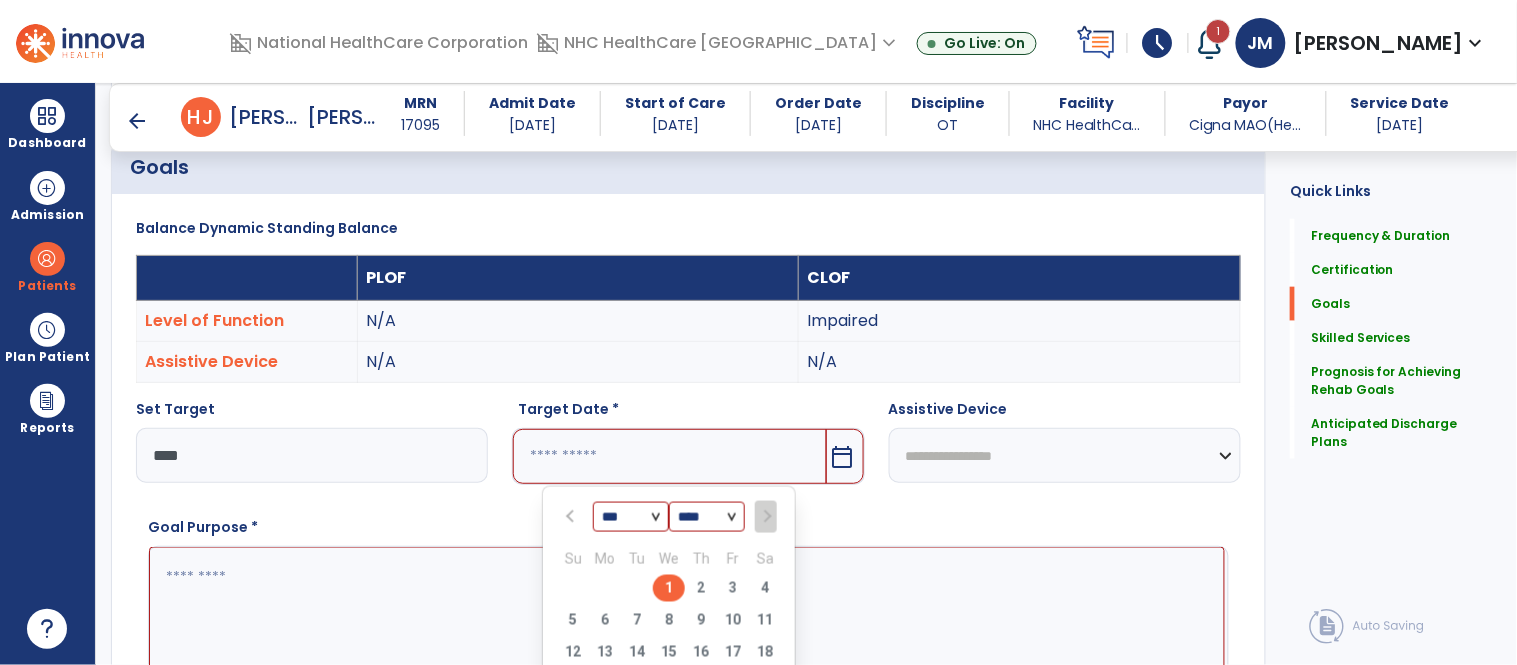 click on "1" at bounding box center (669, 588) 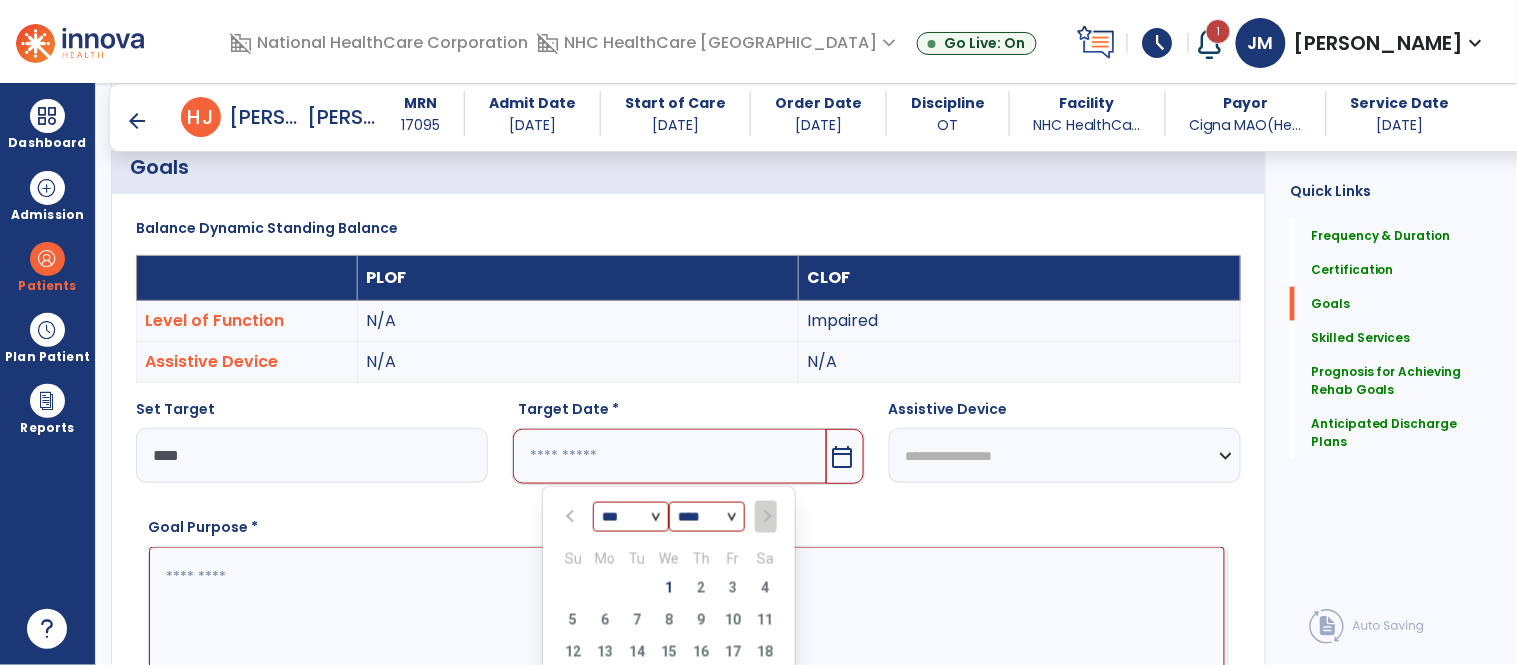 type on "*********" 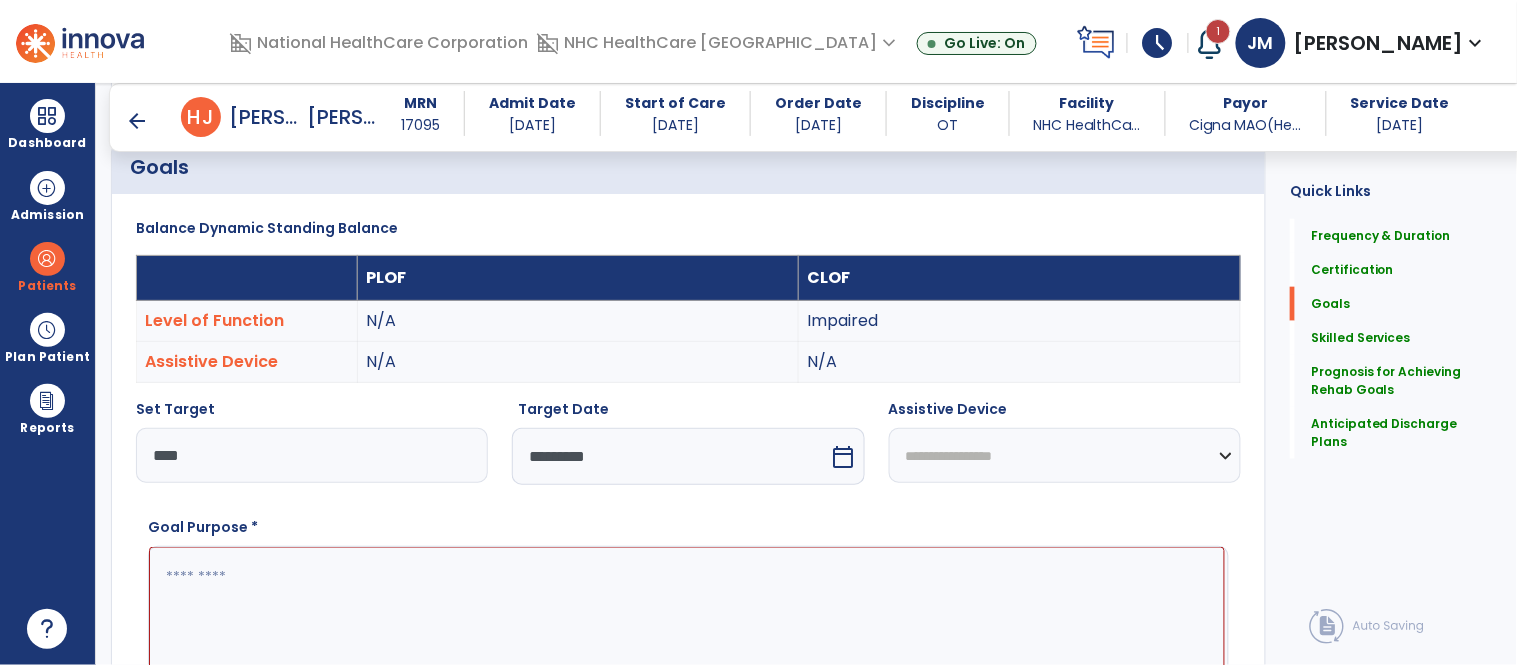 click at bounding box center (687, 622) 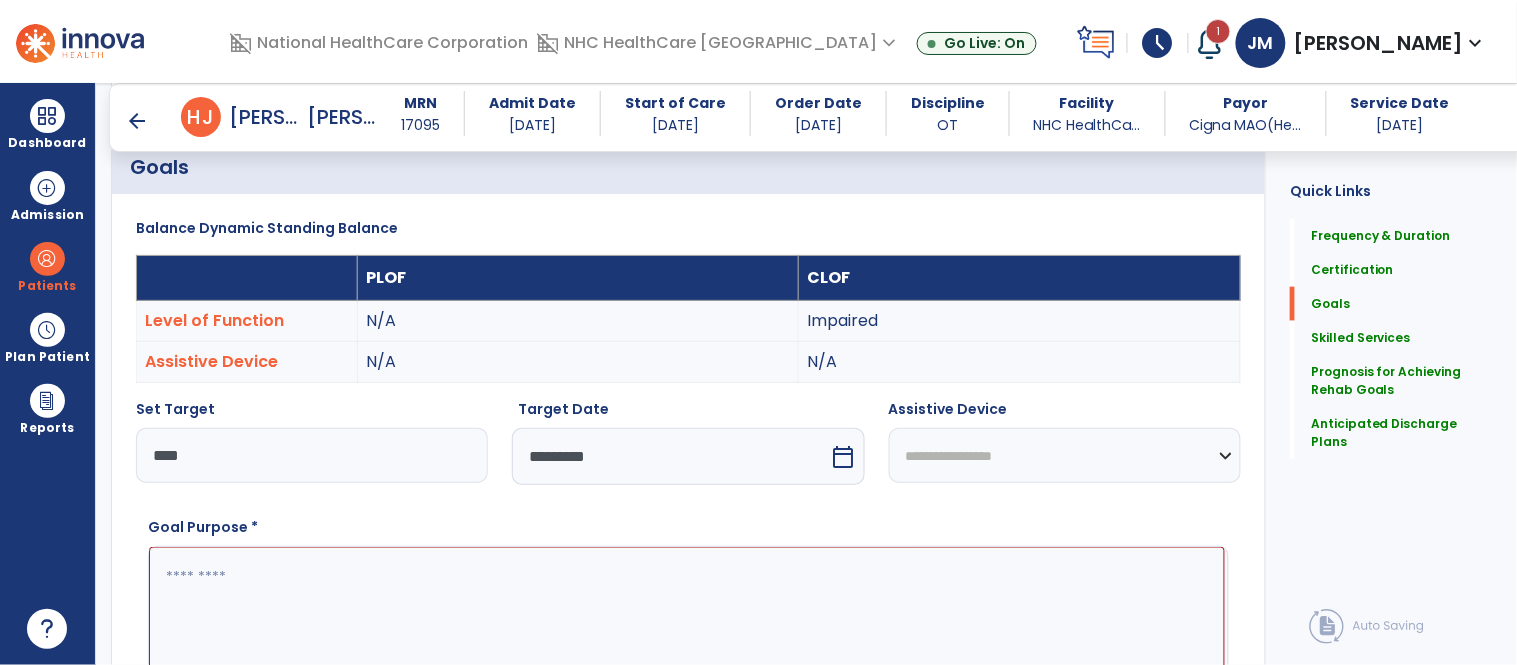 paste on "**********" 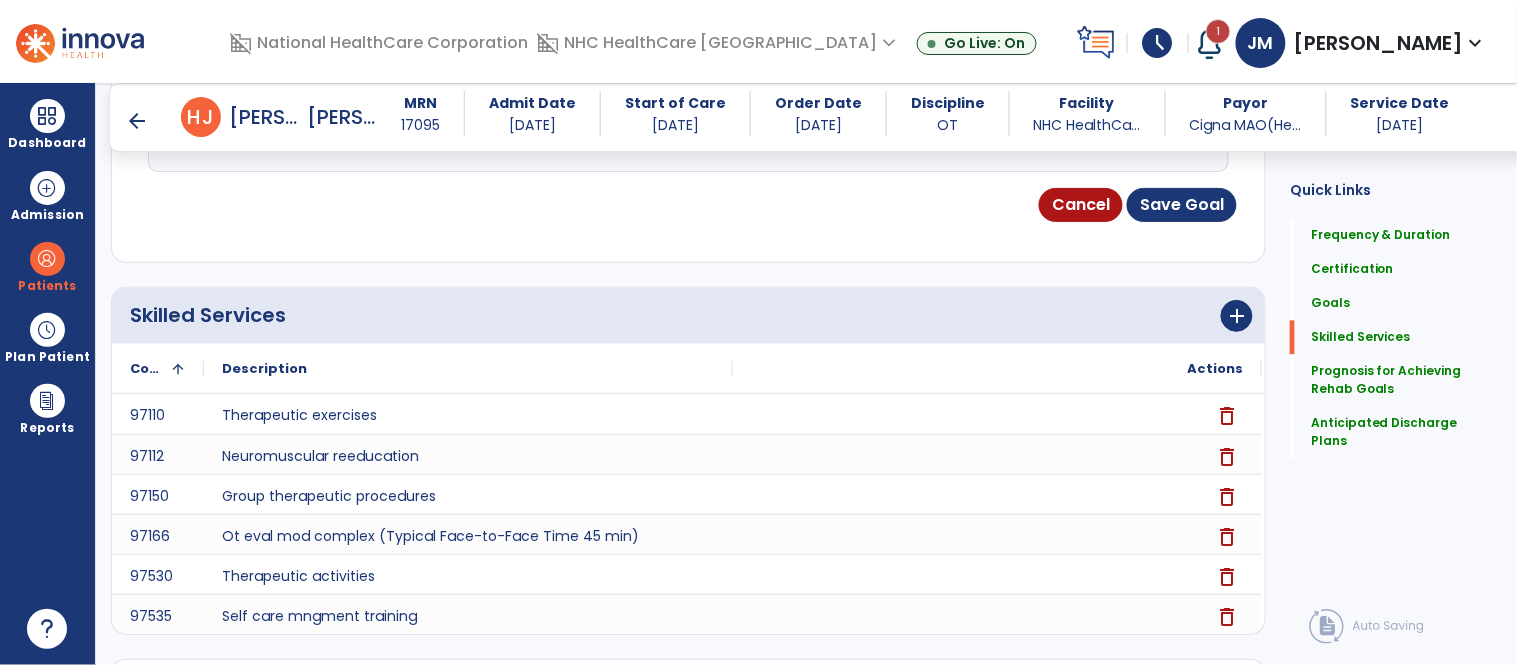 scroll, scrollTop: 1038, scrollLeft: 0, axis: vertical 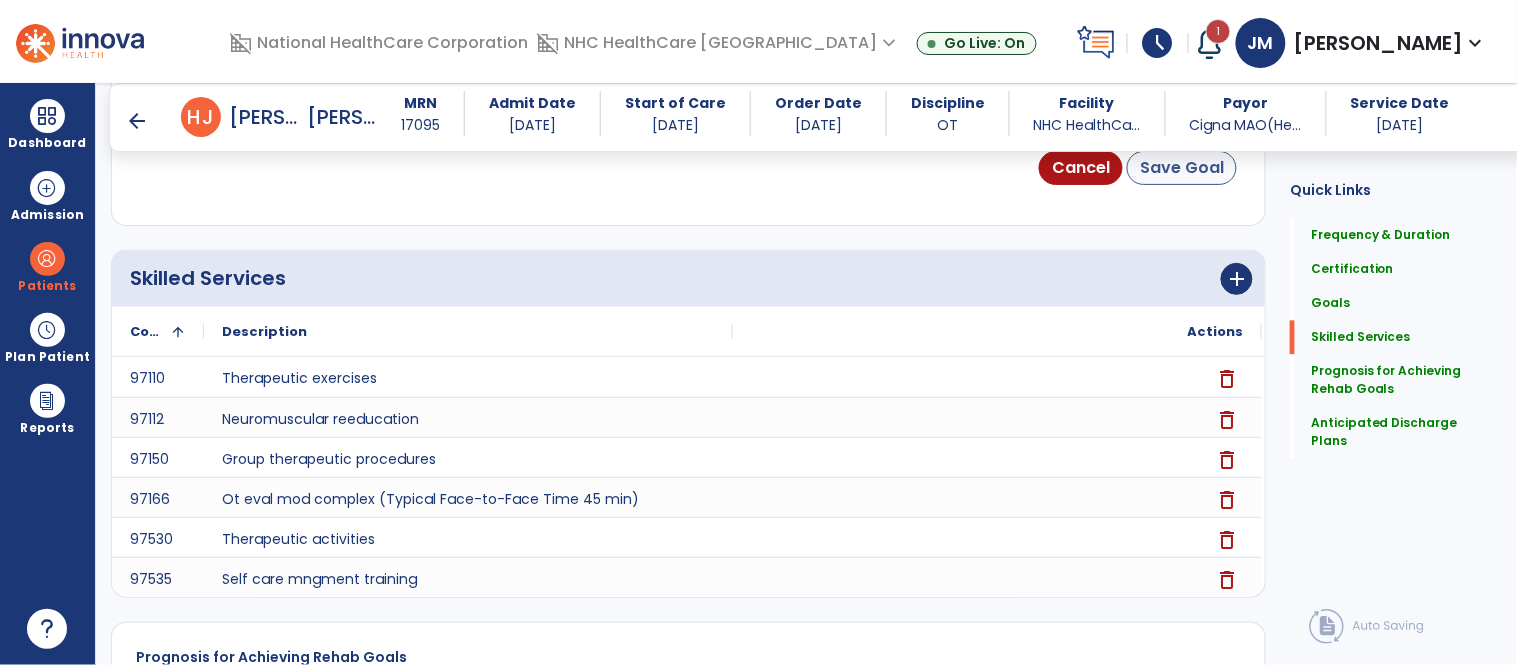 type on "**********" 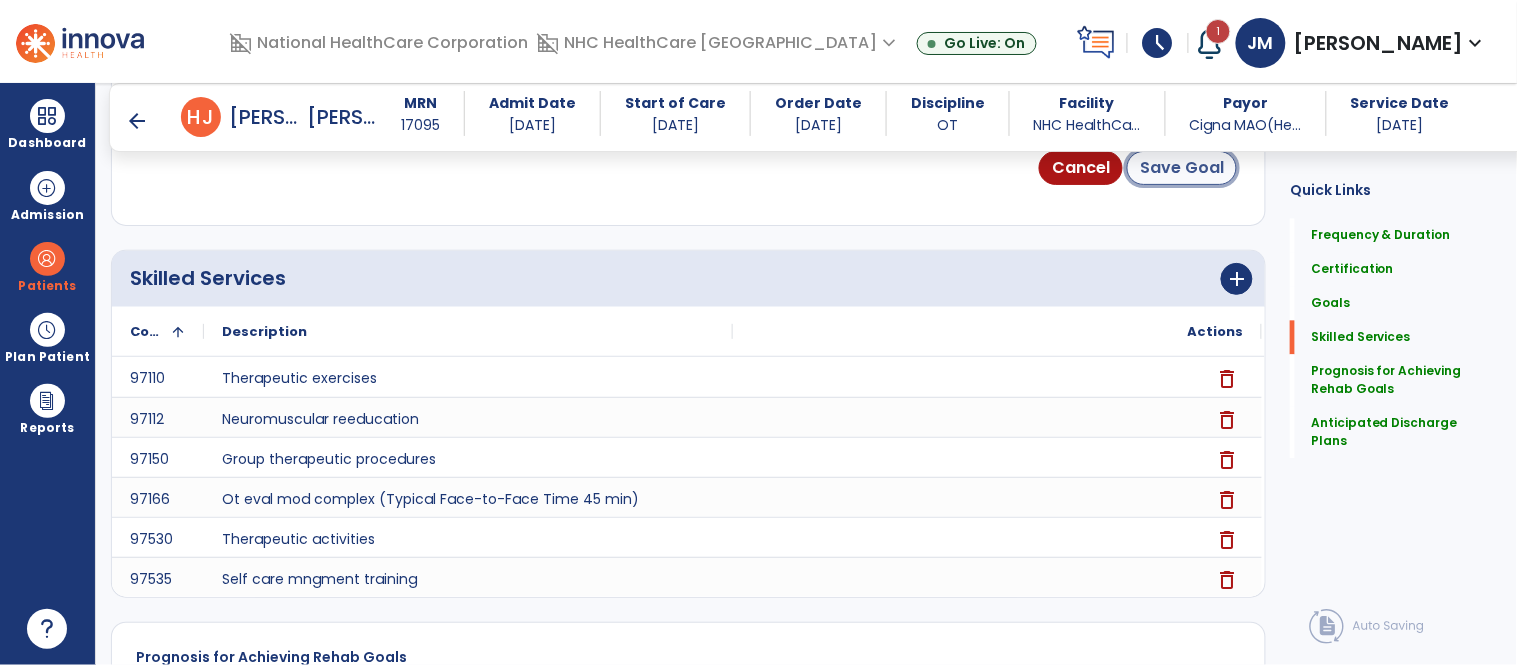 click on "Save Goal" at bounding box center [1182, 168] 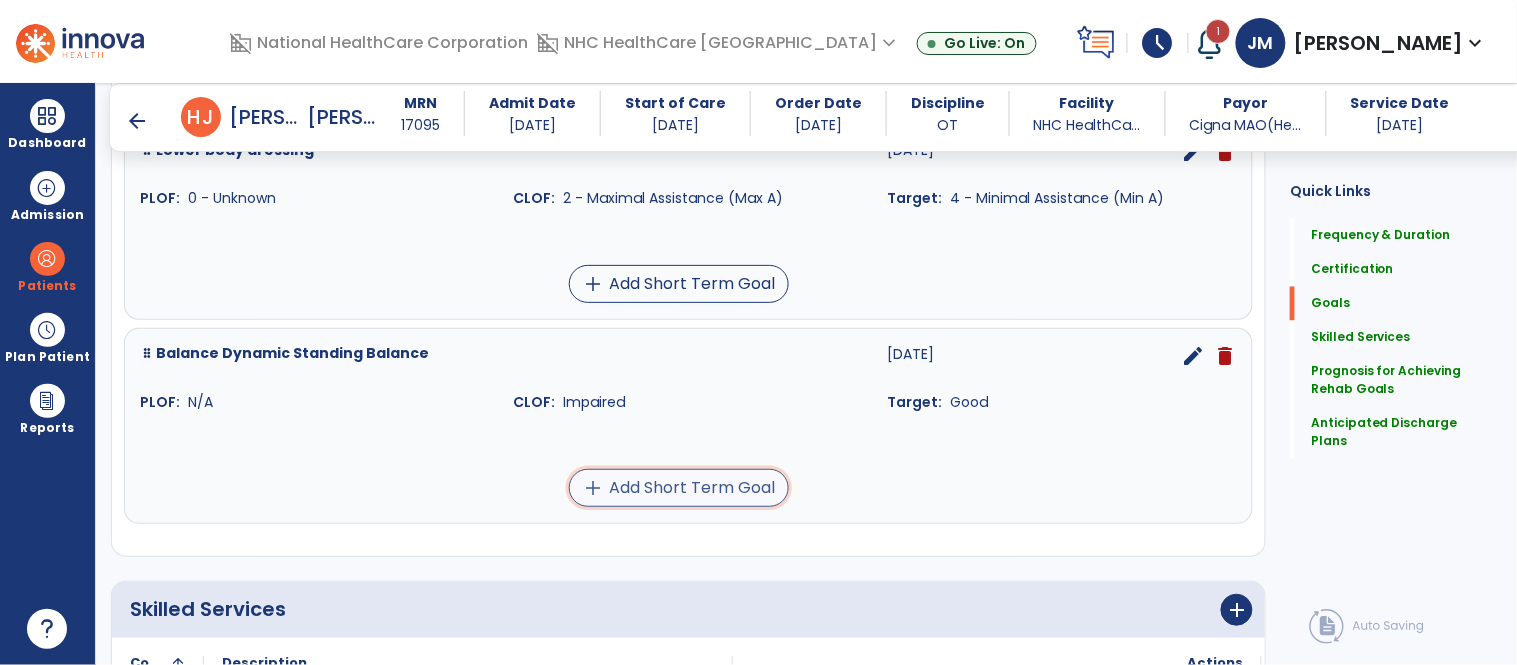 click on "add  Add Short Term Goal" at bounding box center (679, 488) 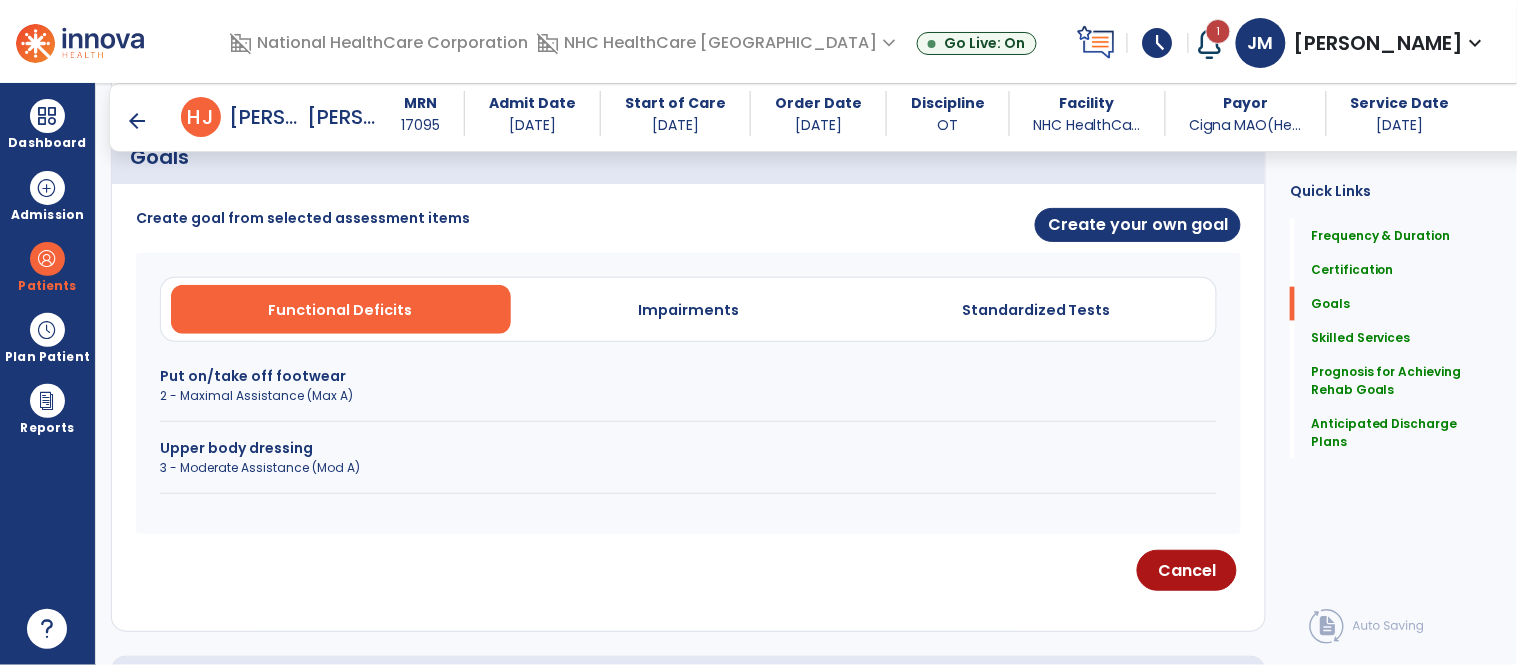 scroll, scrollTop: 486, scrollLeft: 0, axis: vertical 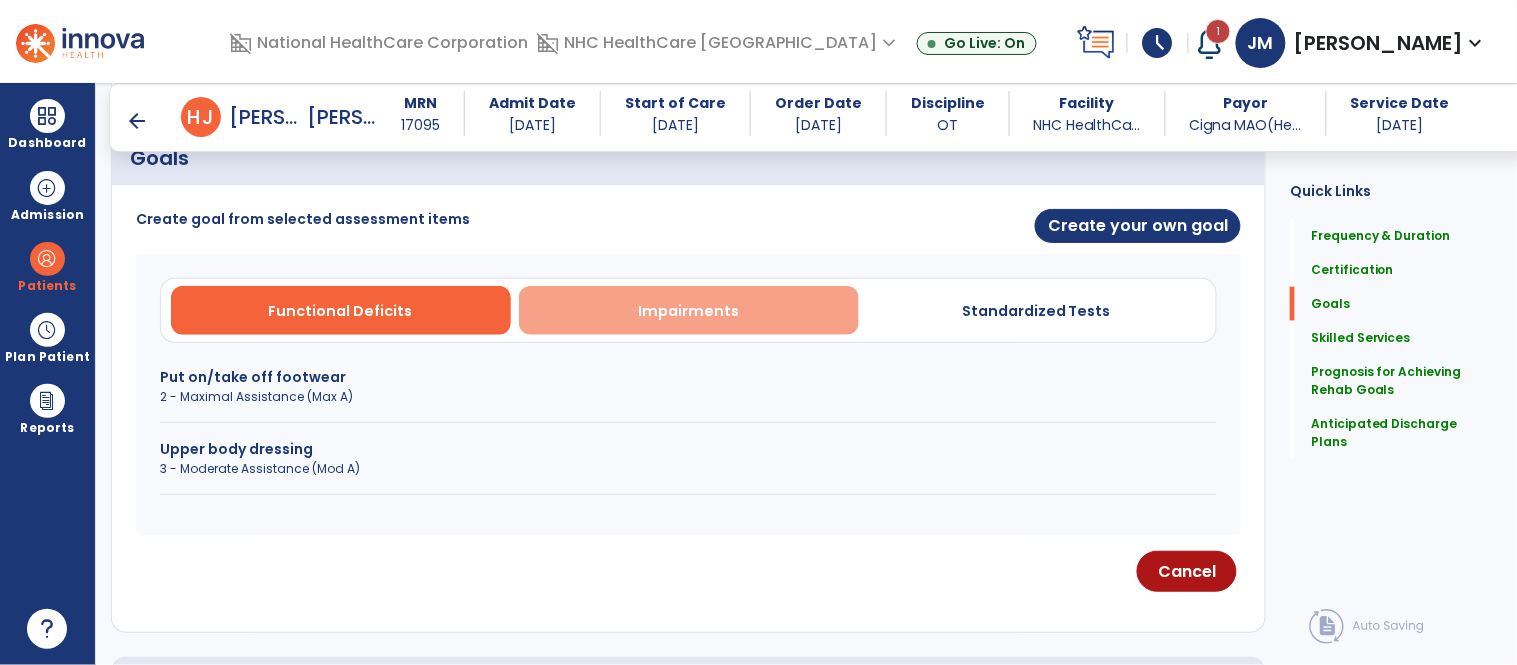 click on "Impairments" at bounding box center [688, 311] 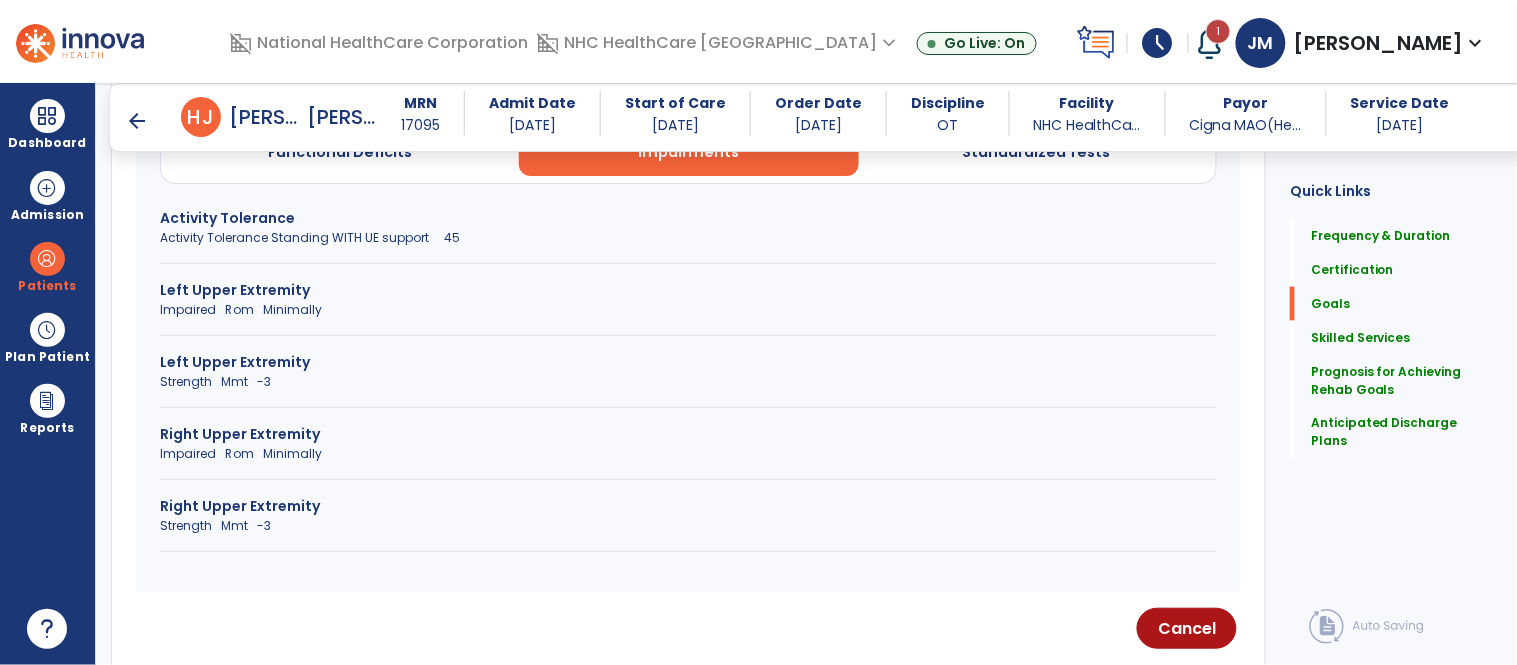 scroll, scrollTop: 646, scrollLeft: 0, axis: vertical 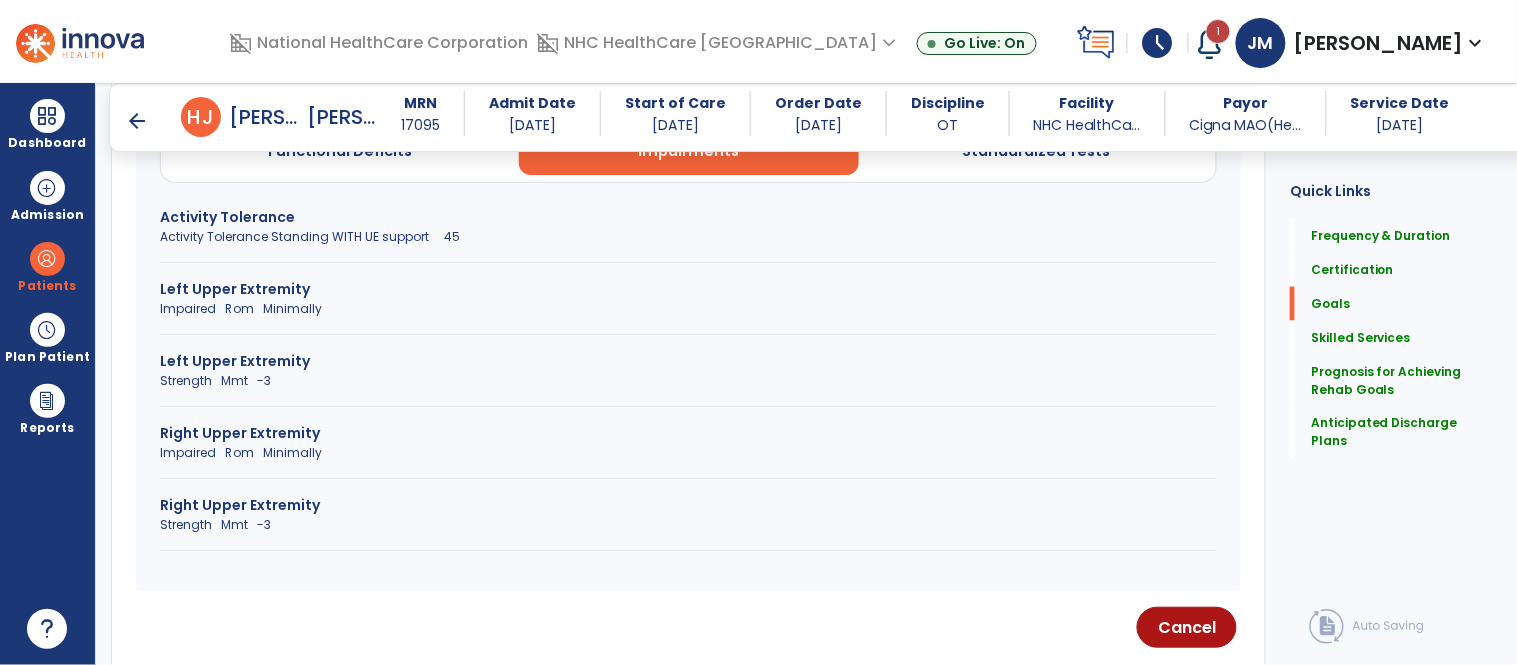 click on "Activity Tolerance Standing WITH UE support      45" at bounding box center [688, 237] 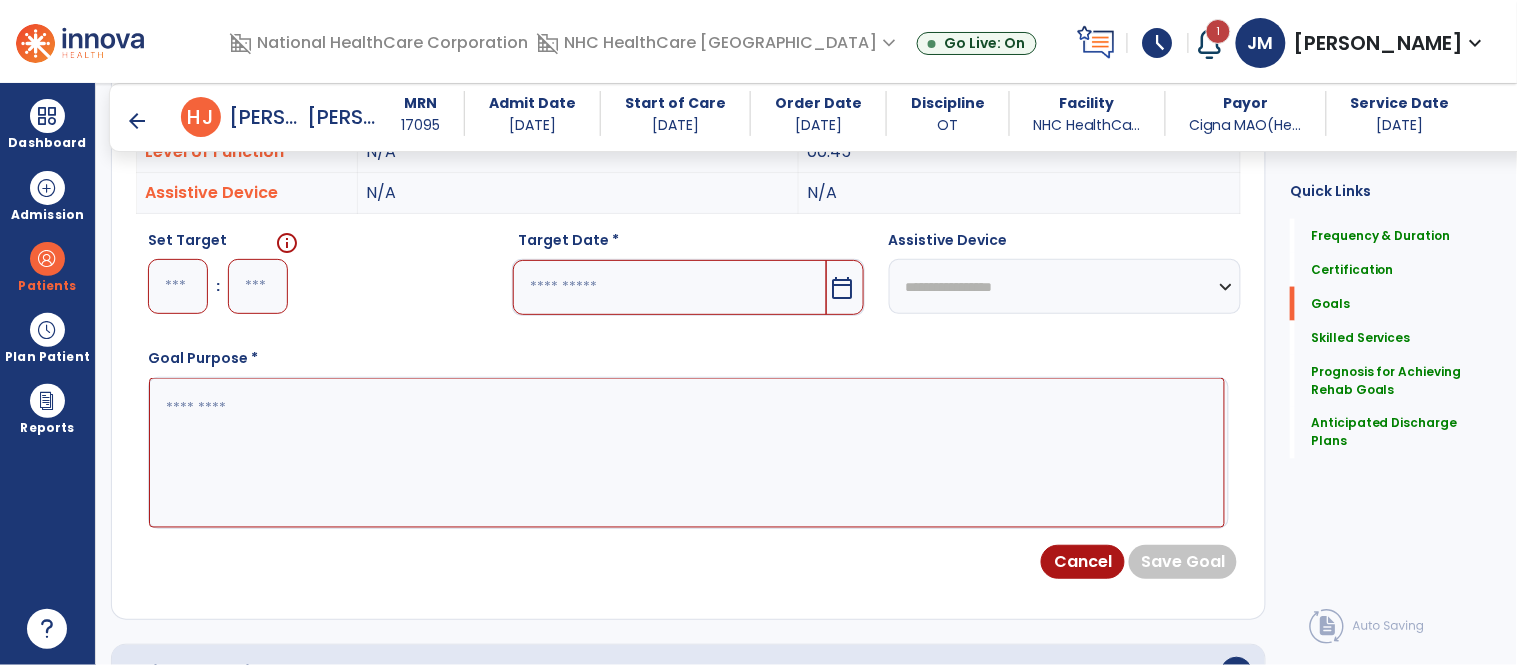 click at bounding box center [178, 286] 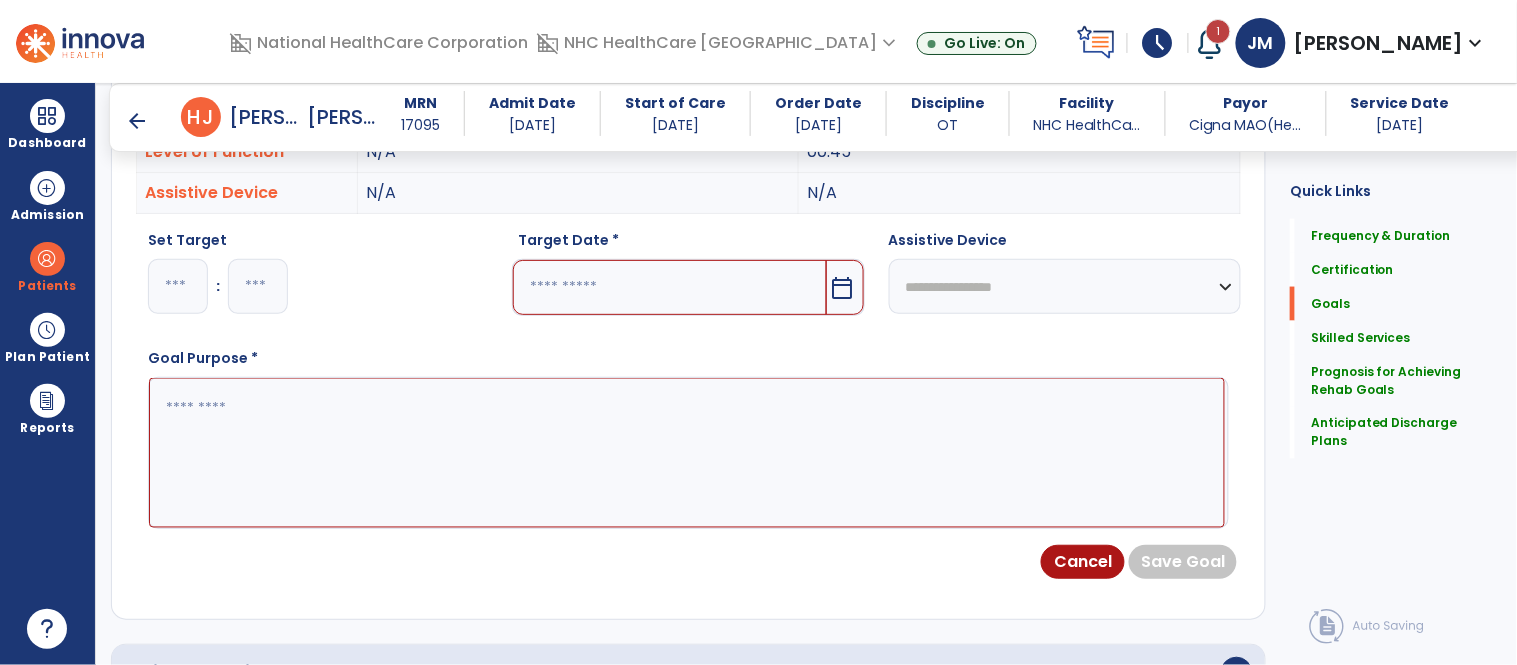 type on "*" 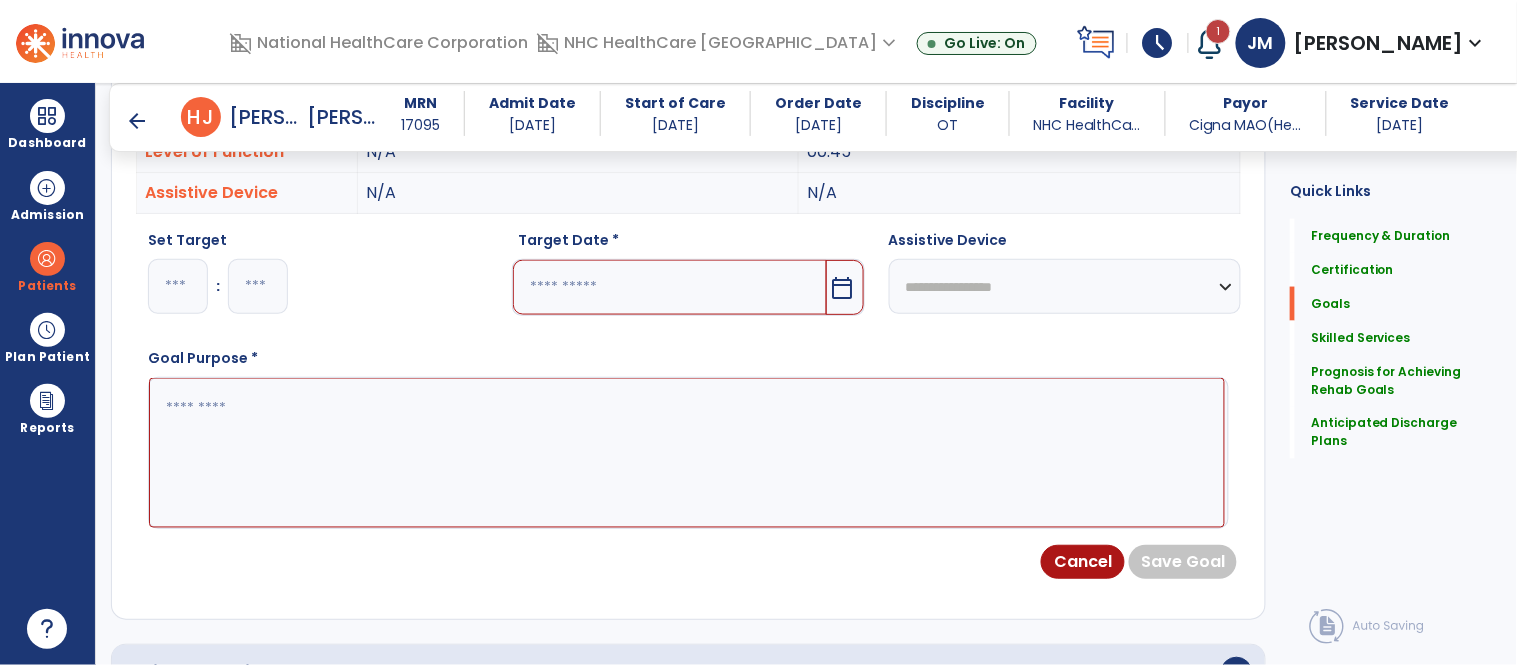 click at bounding box center [669, 287] 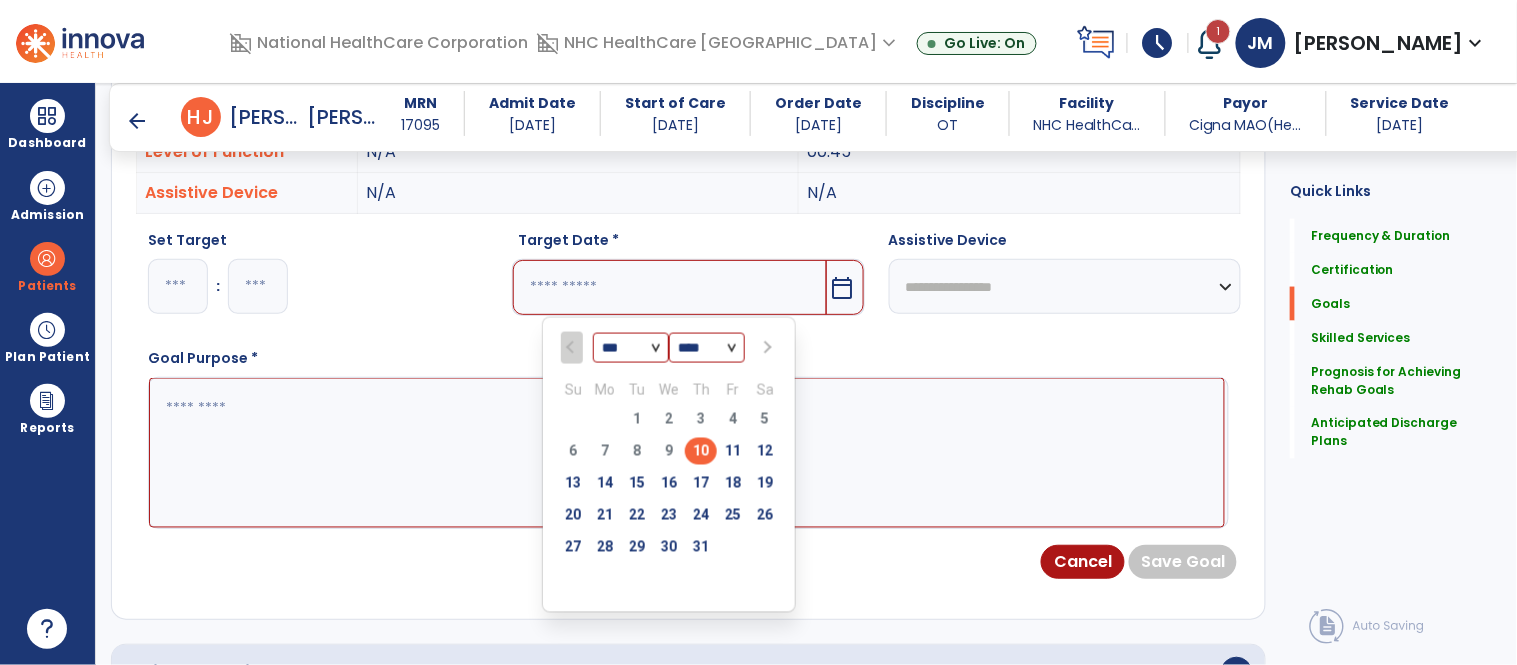 click at bounding box center (767, 348) 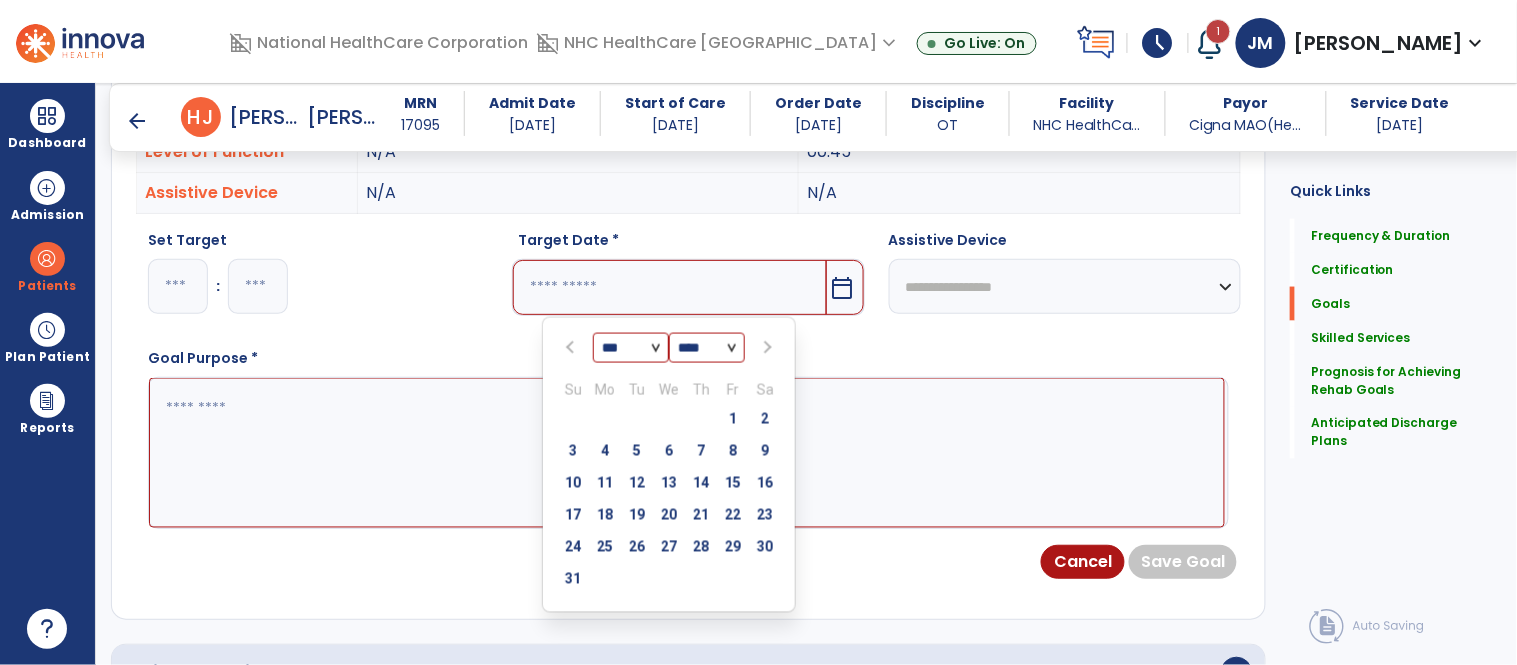 click at bounding box center (767, 348) 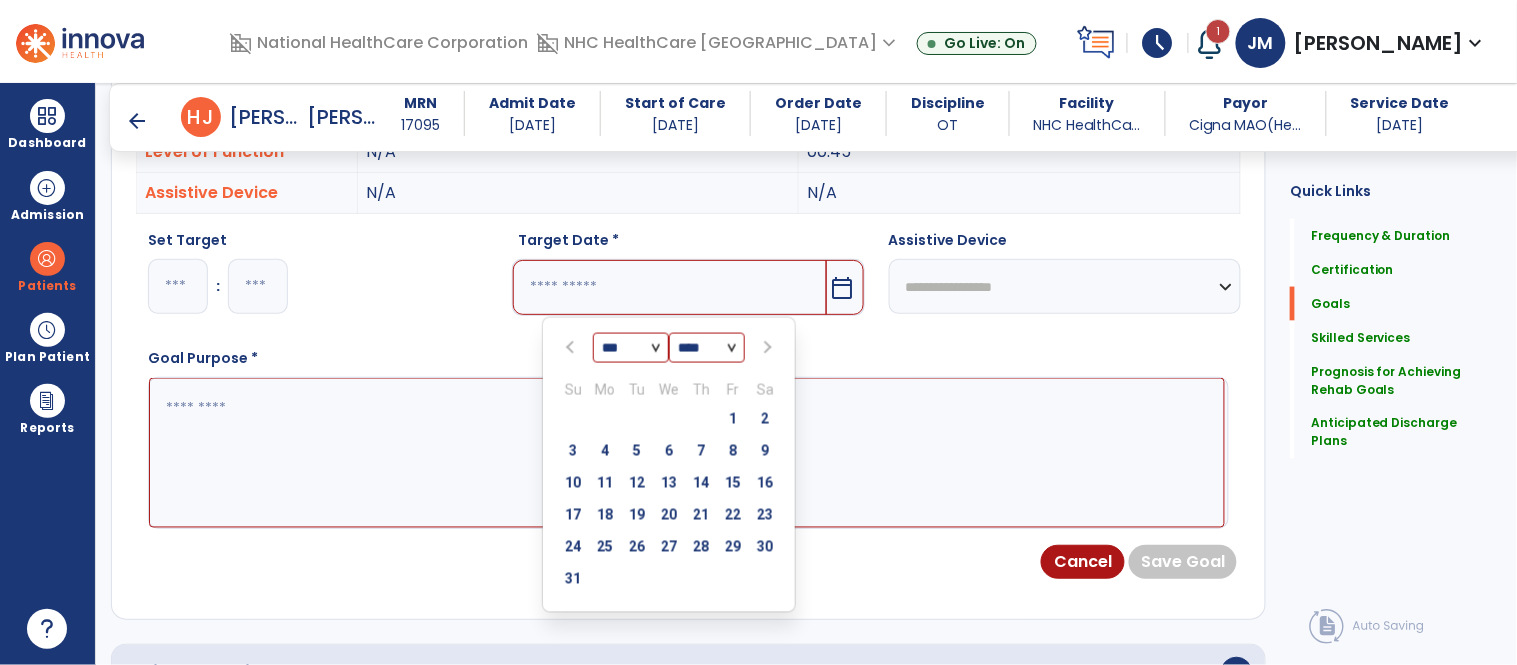 click at bounding box center [767, 348] 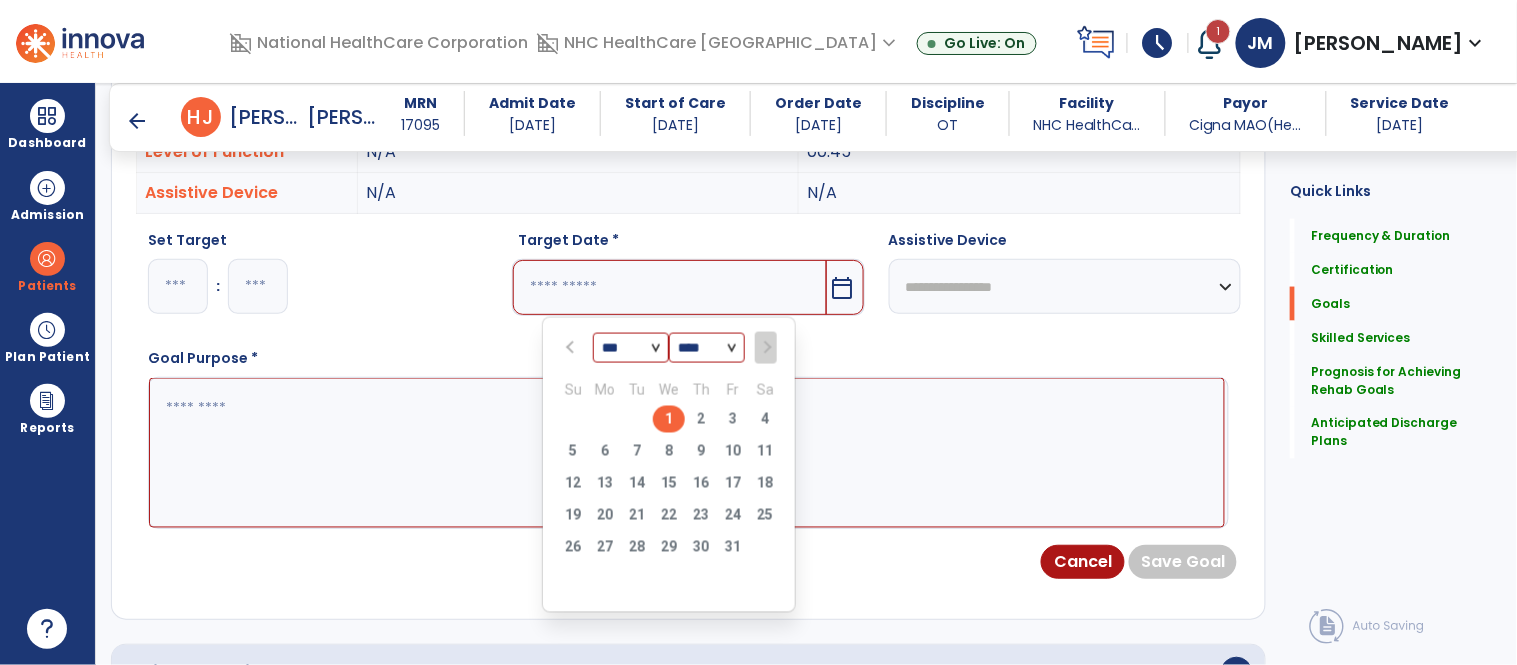 click on "1" at bounding box center (669, 419) 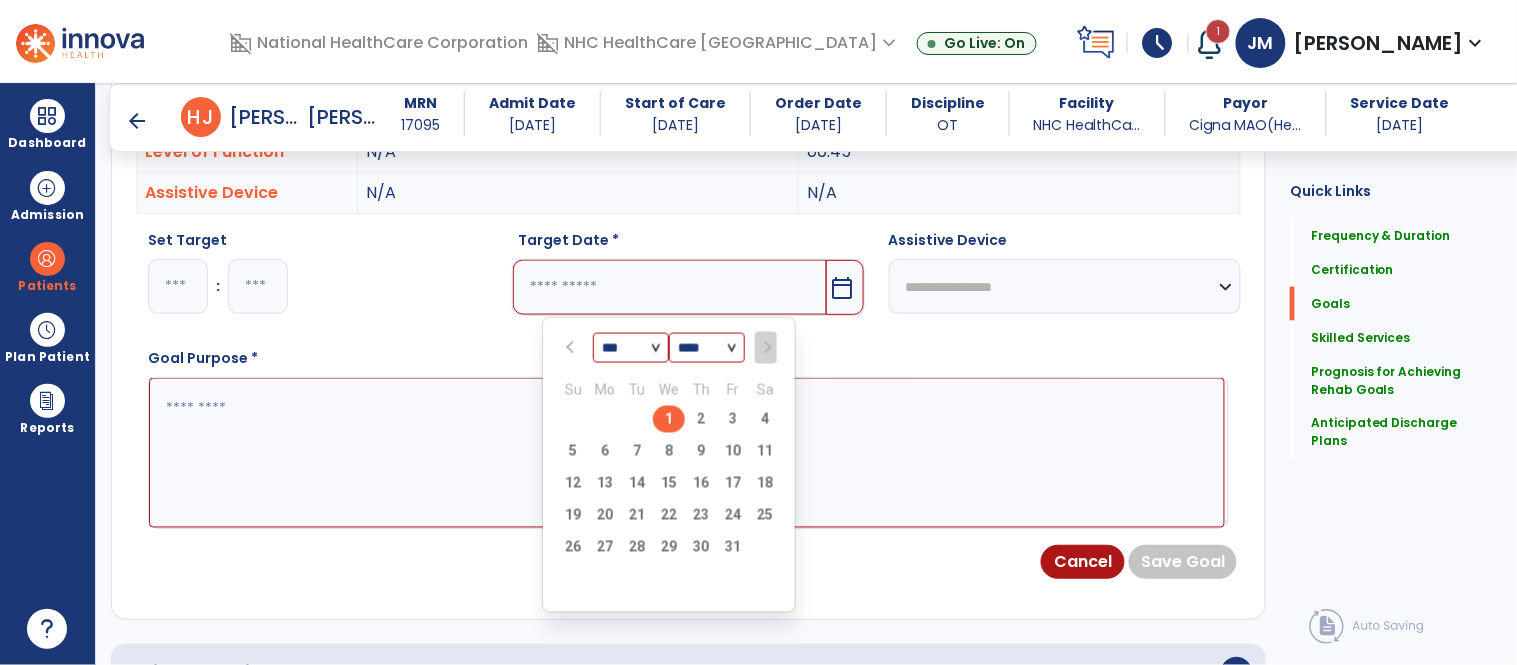 type on "*********" 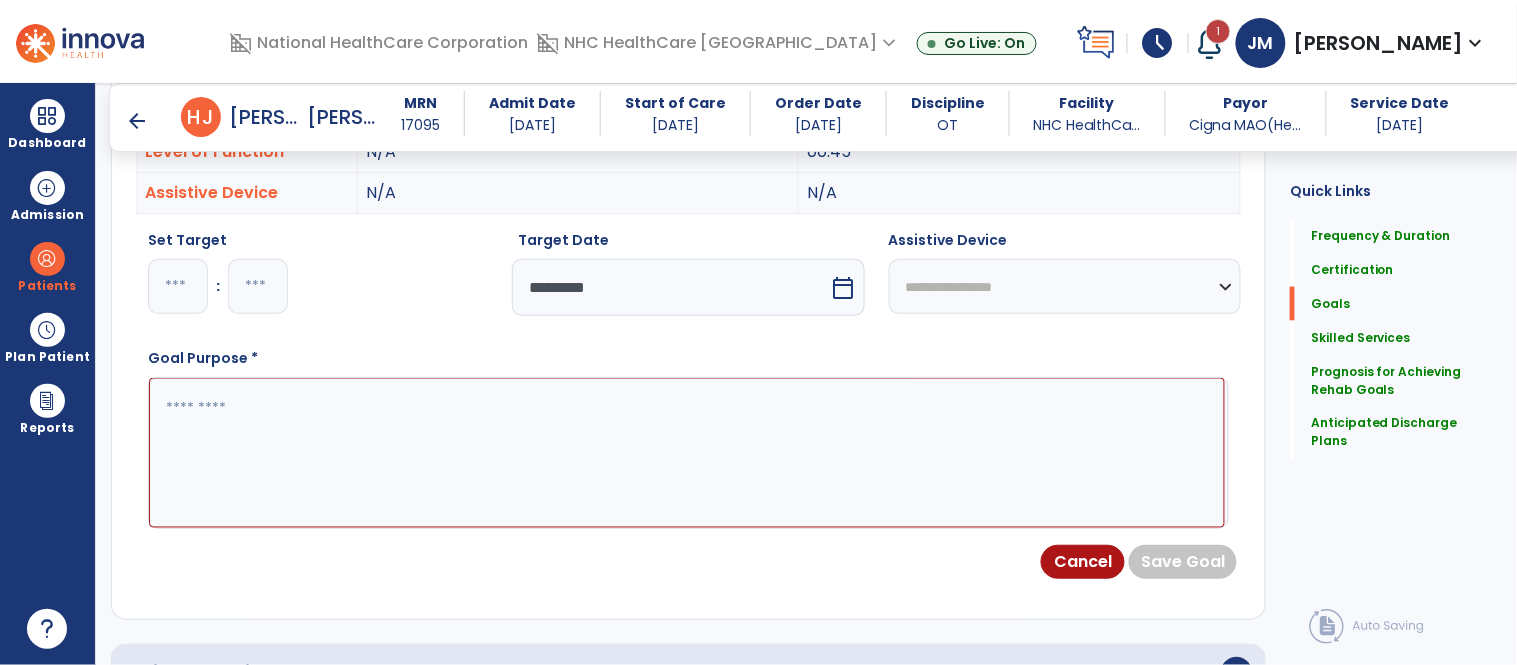 click at bounding box center (687, 453) 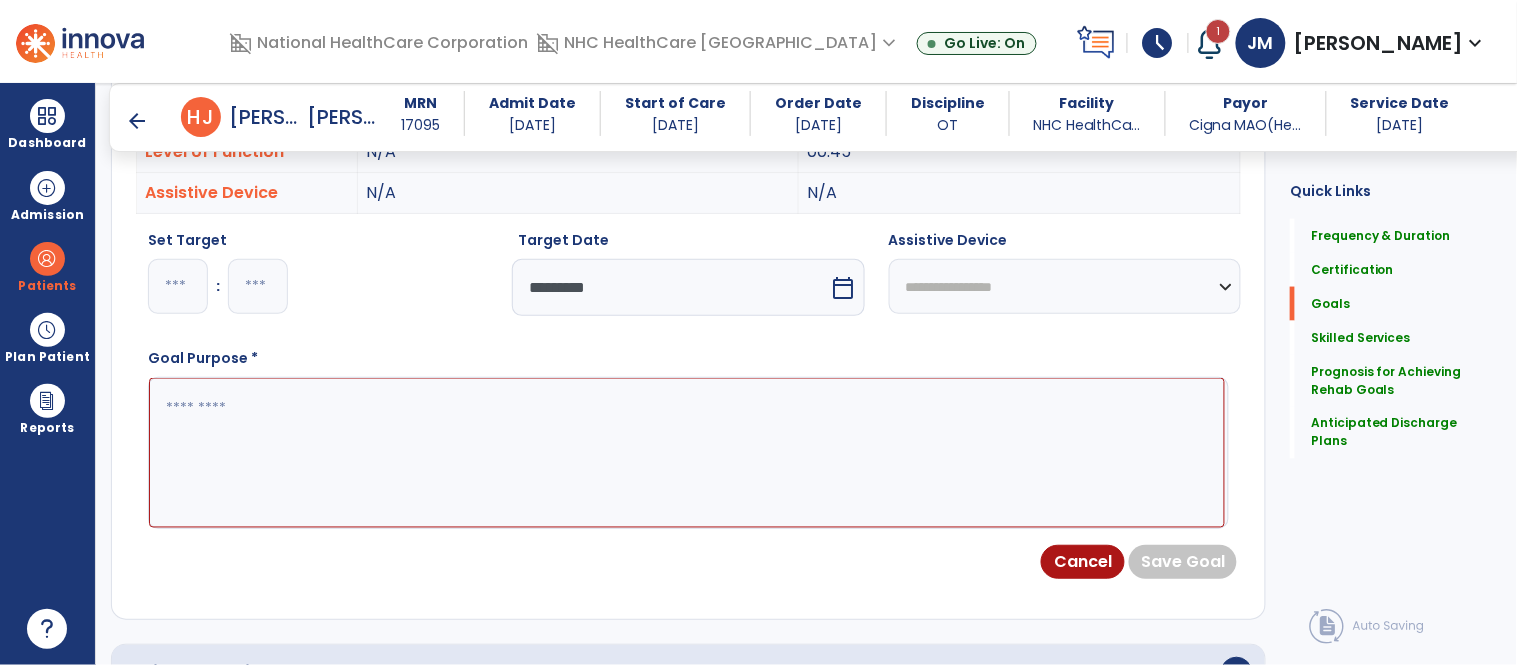paste on "**********" 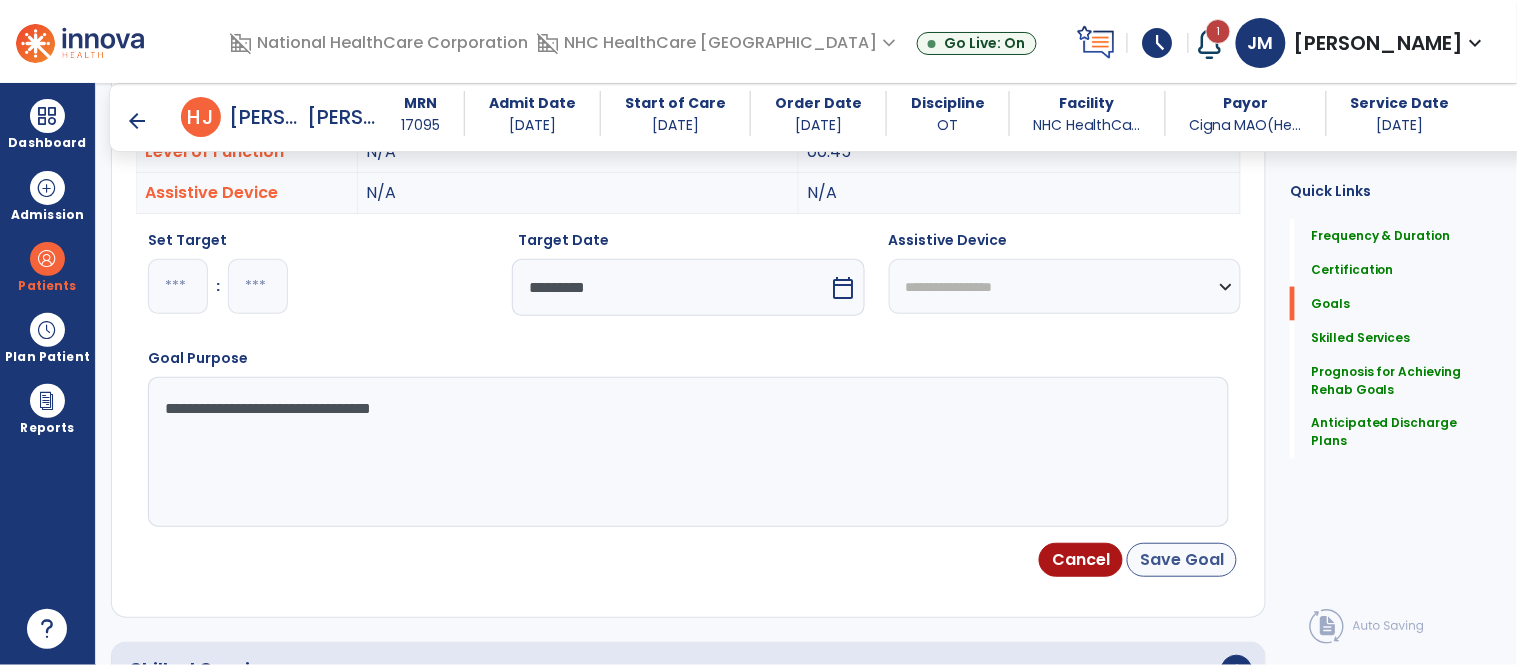 type on "**********" 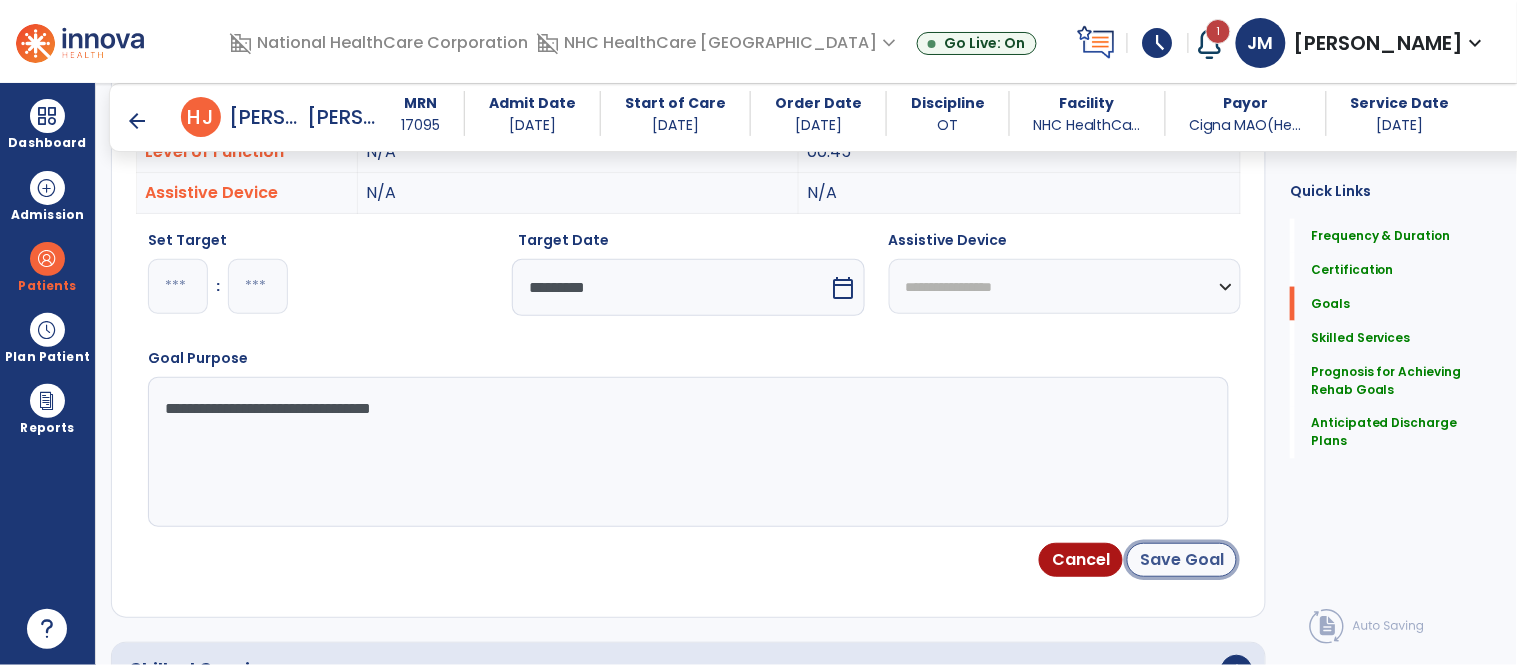 click on "Save Goal" at bounding box center (1182, 560) 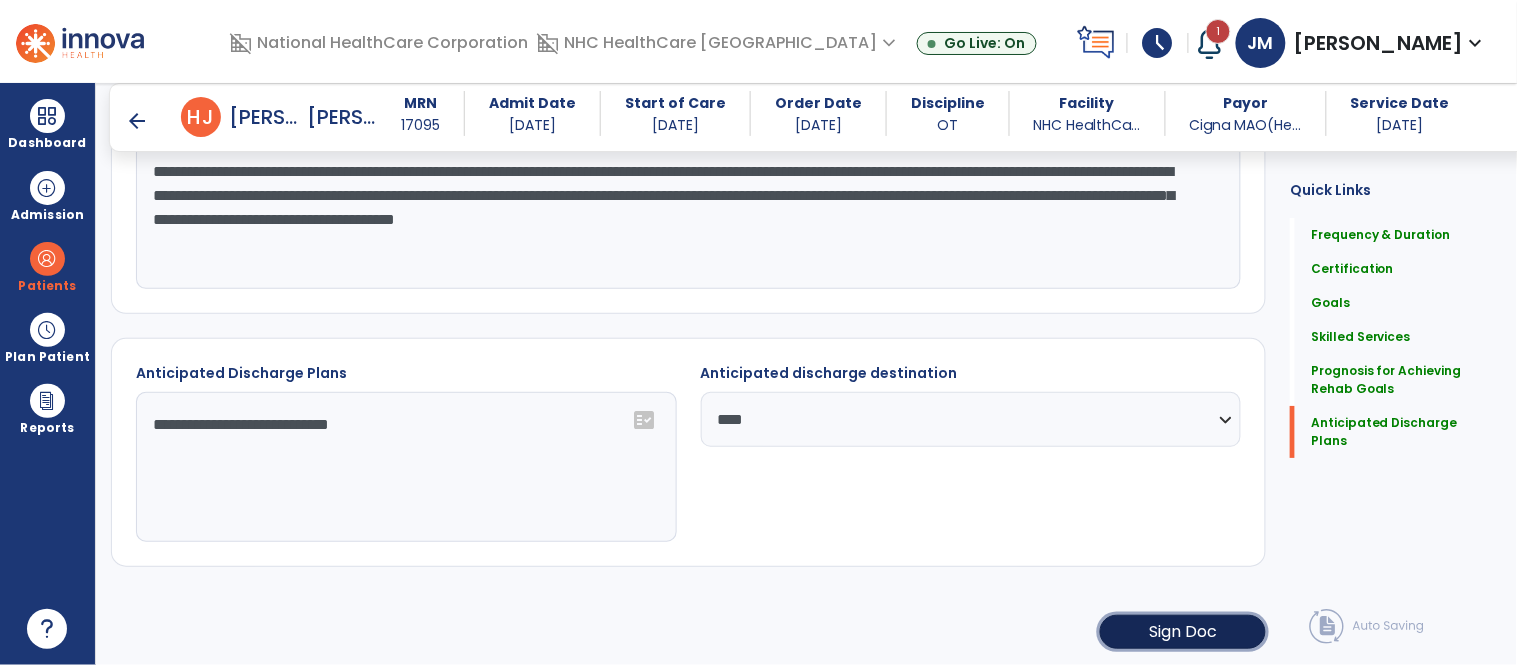 click on "Sign Doc" 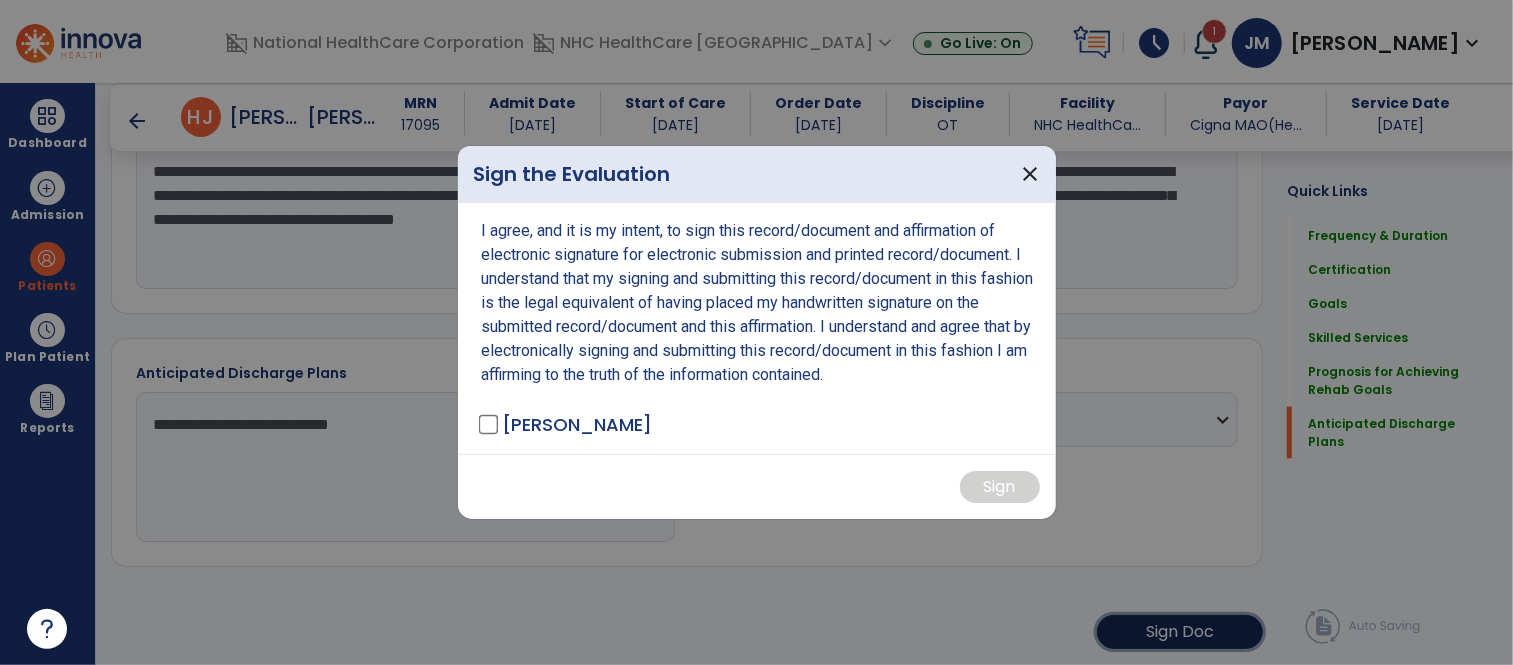 scroll, scrollTop: 1796, scrollLeft: 0, axis: vertical 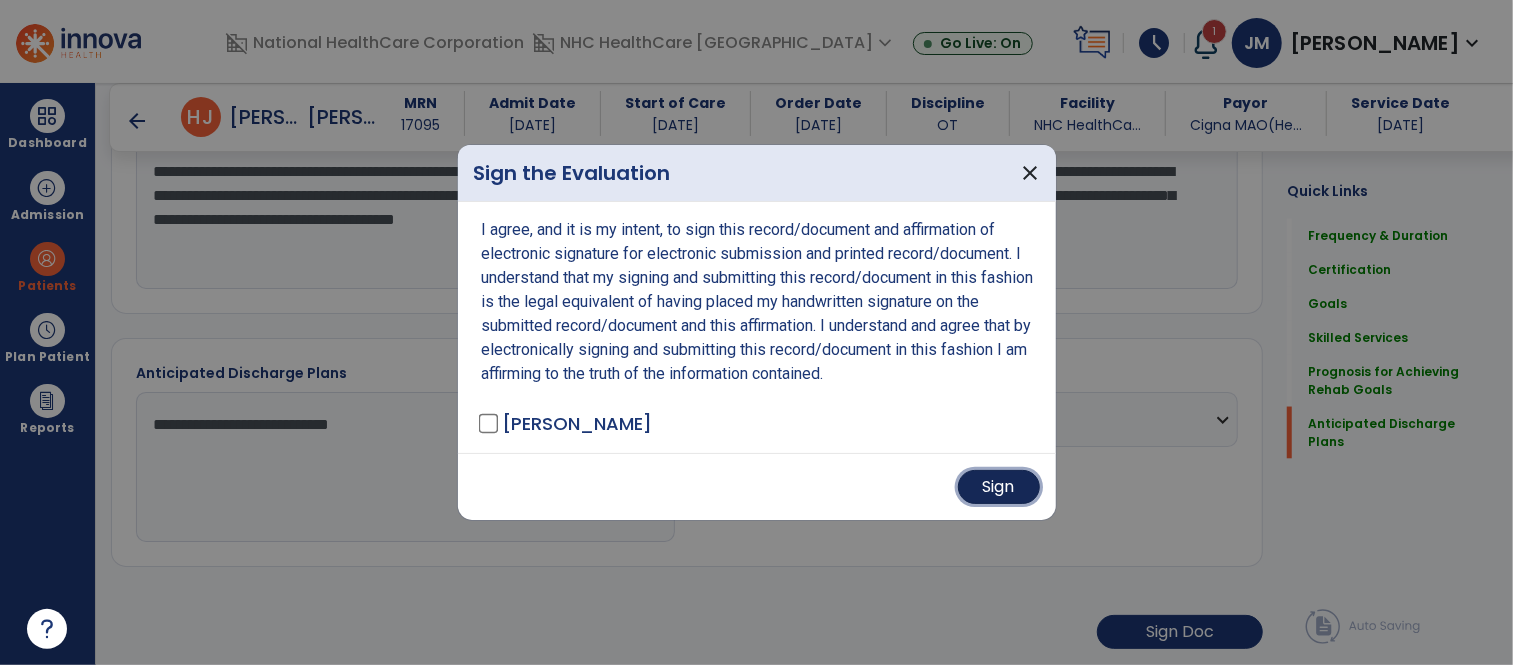 click on "Sign" at bounding box center (999, 487) 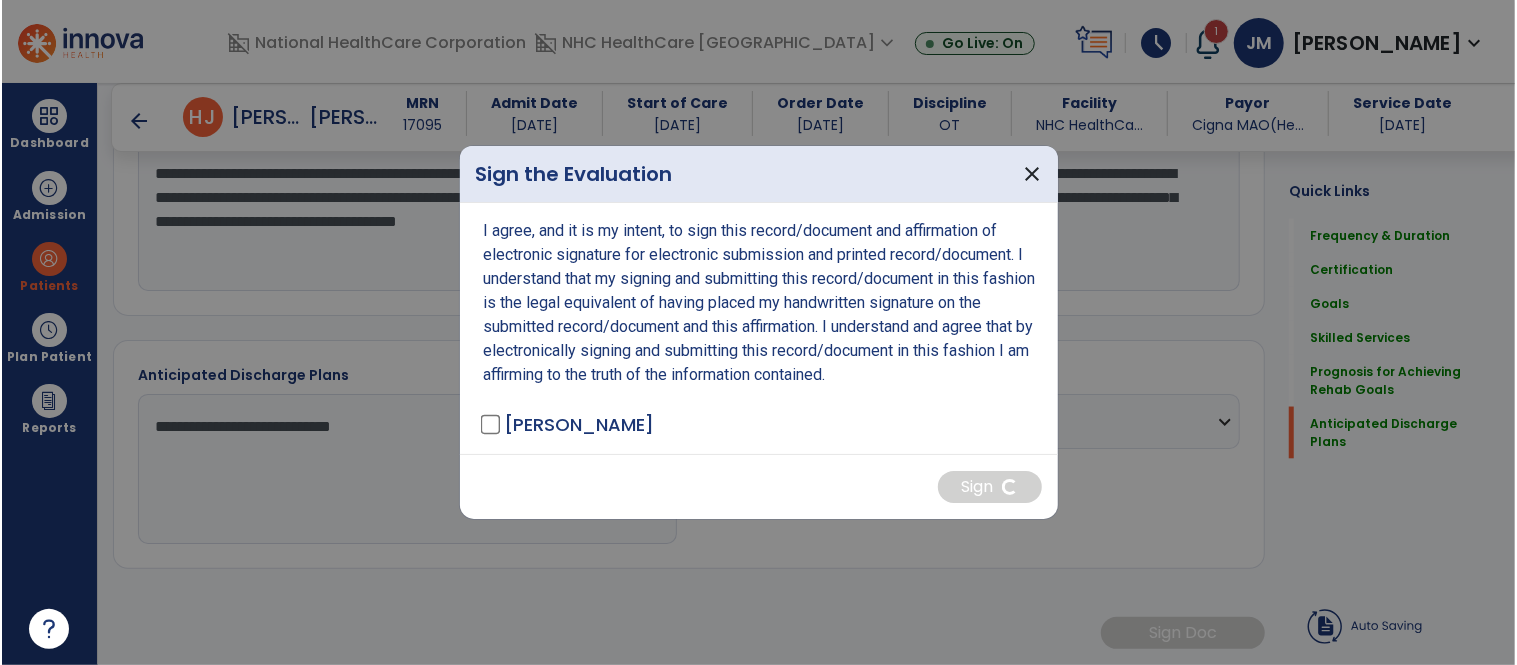 scroll, scrollTop: 1794, scrollLeft: 0, axis: vertical 